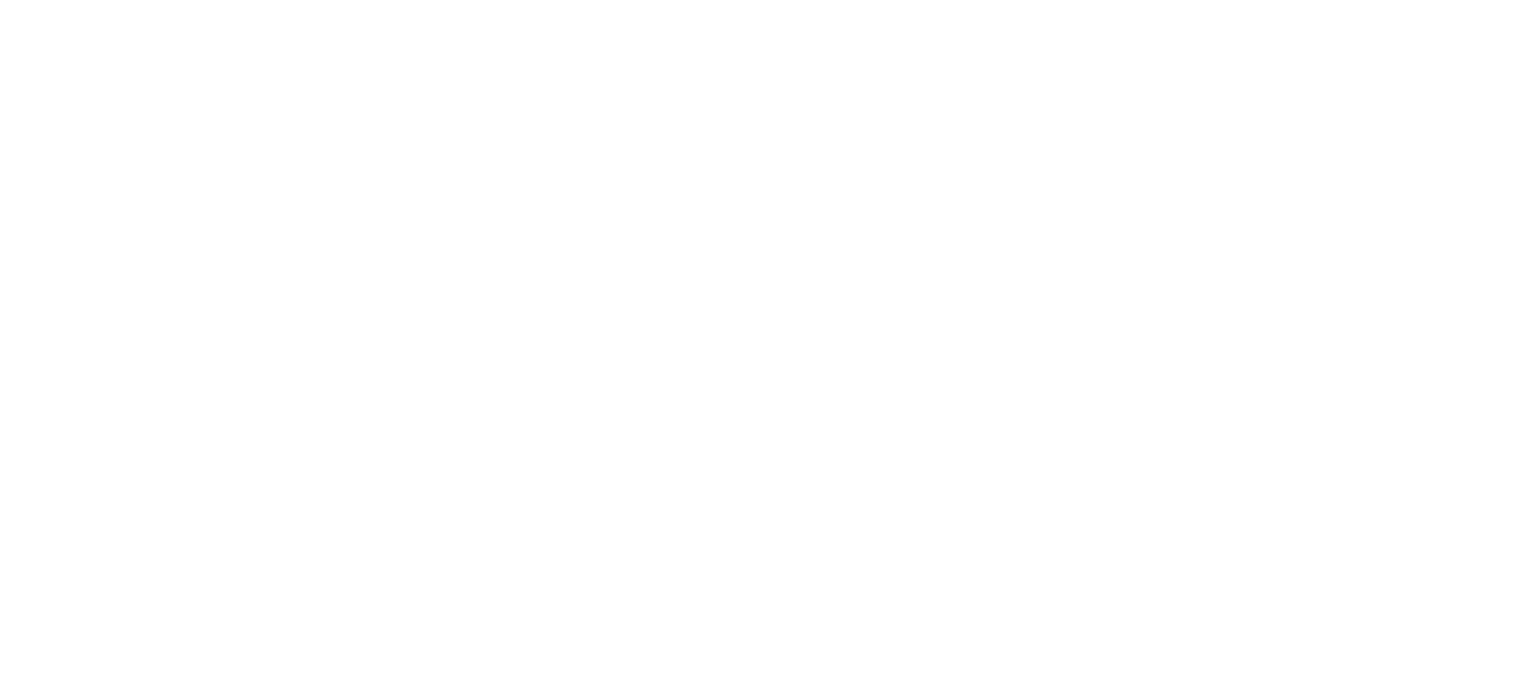 scroll, scrollTop: 0, scrollLeft: 0, axis: both 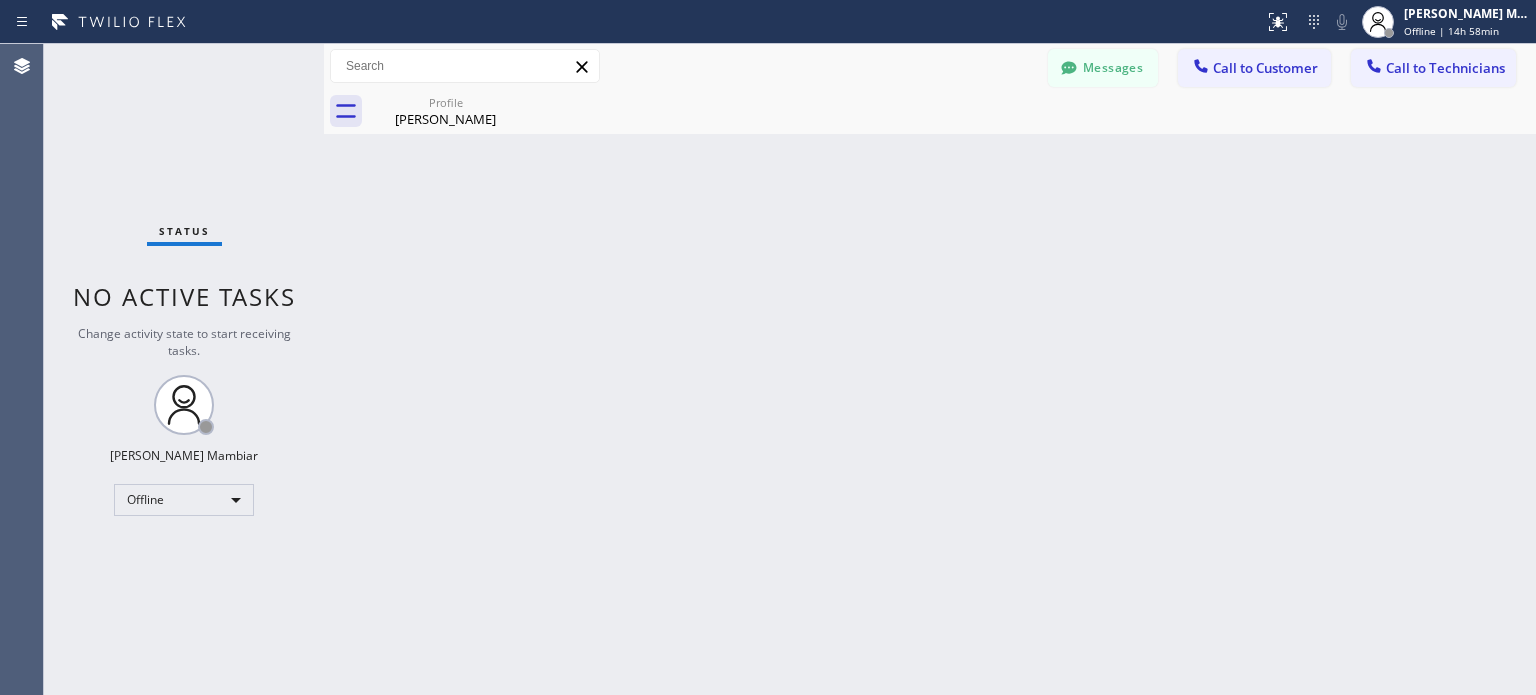 click on "Back to Dashboard Change Sender ID Customers Technicians [PERSON_NAME] . [DATE] 11:11 AM Hi [PERSON_NAME] this is [PERSON_NAME] from Red Electricians. Our tech is trying to contact you and he is already on the location.. DH [PERSON_NAME] [DATE] 09:18 AM Yes I am waiting but working in the backyard  MG [PERSON_NAME] [DATE] 06:04 PM Can you fix an appointment for [DATE]? CM [PERSON_NAME] [DATE] 01:32 PM I can not make an appointment for [DATE].  What other options are available? [PERSON_NAME] [DATE] 10:53 AM Ok -- null null [DATE] 03:36 PM No problem  -- null null [DATE] 02:15 PM Ok thank you for letting me know -- null null [DATE] 01:04 PM job added [DATE] please check -- null null [DATE] 11:02 AM Ok [PERSON_NAME] thank you for the update -- null null [DATE] 09:35 AM No longer available thanks  [PERSON_NAME] [DATE] 08:46 AM Ok thank you I will take note of that [PERSON_NAME] [DATE] 05:14 PM Yes i can make it [PERSON_NAME] [PERSON_NAME] [DATE] 05:12 PM Unfortunately no [PERSON_NAME] [DATE] 03:25 PM I rather not cover [GEOGRAPHIC_DATA]. -- null null -- -- --" at bounding box center [930, 369] 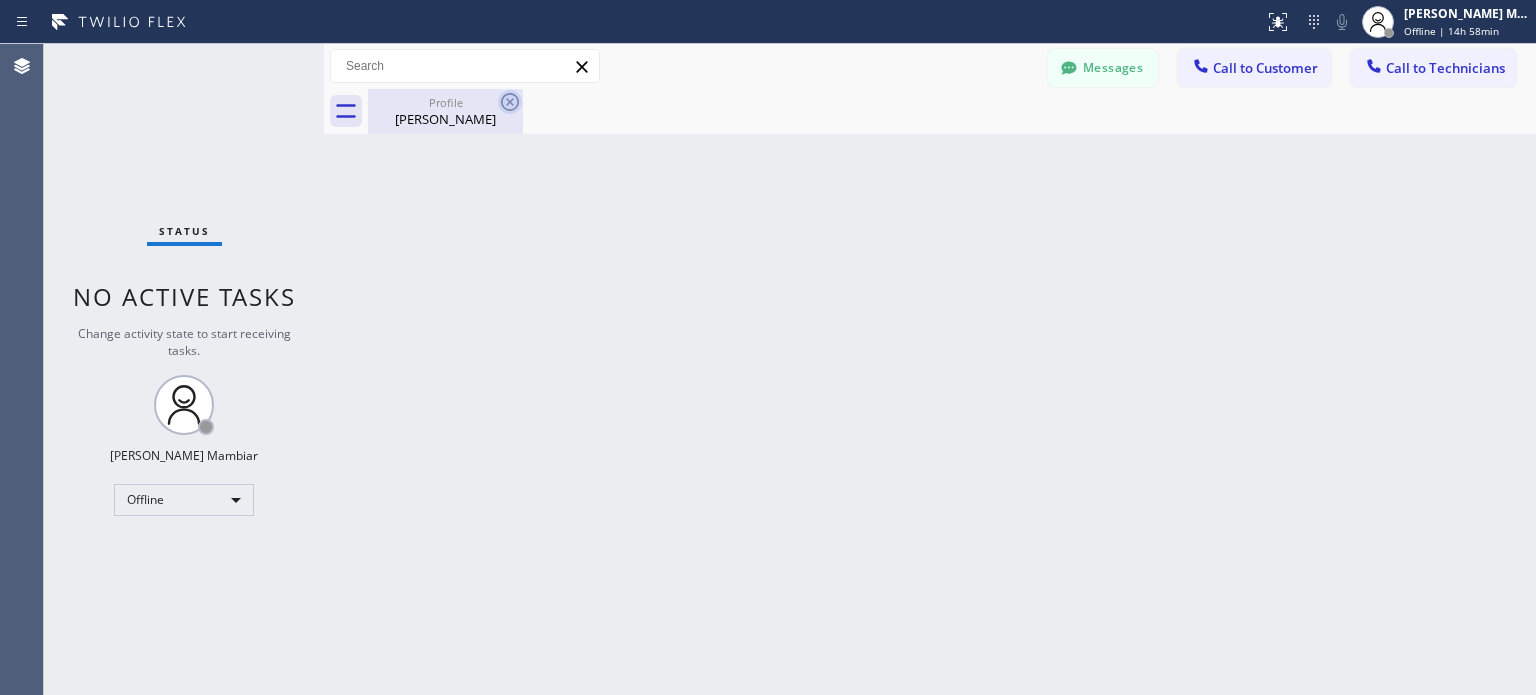 click 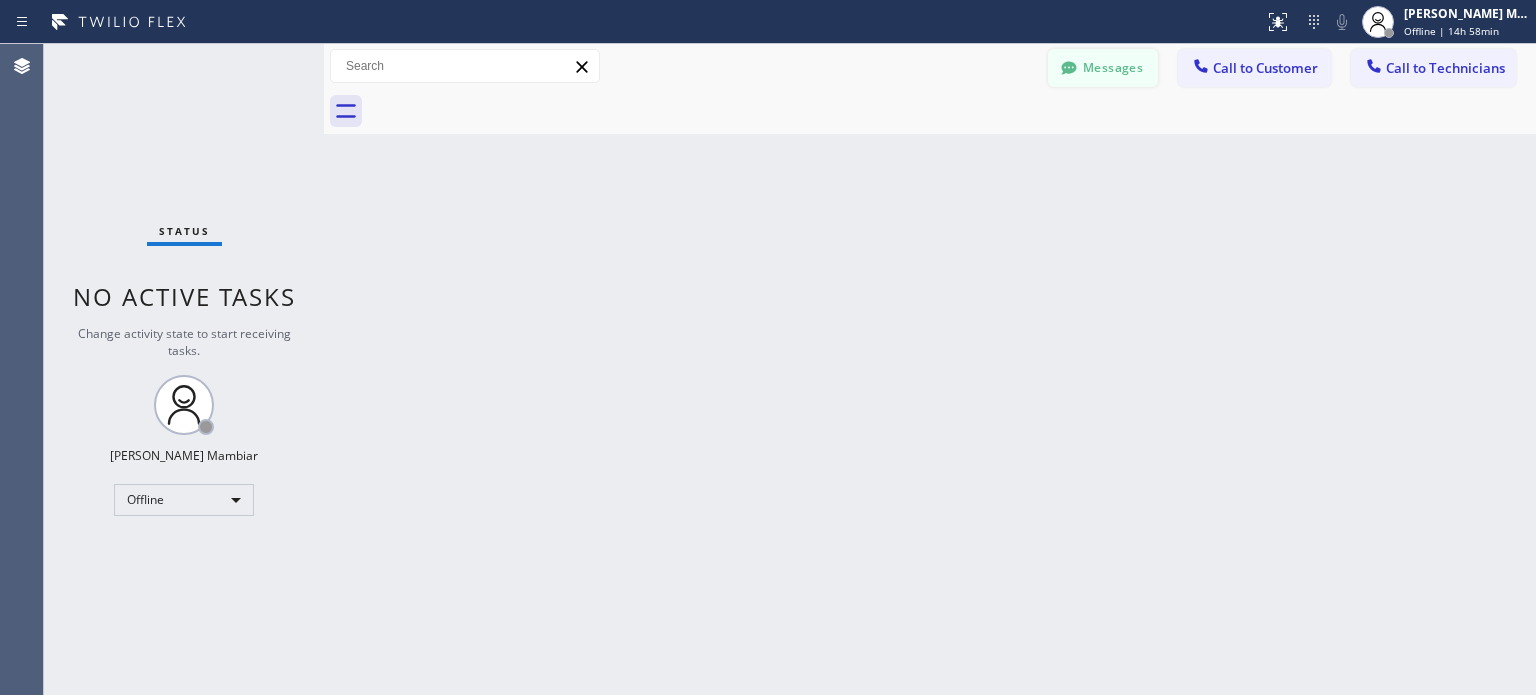 click on "Messages" at bounding box center [1103, 68] 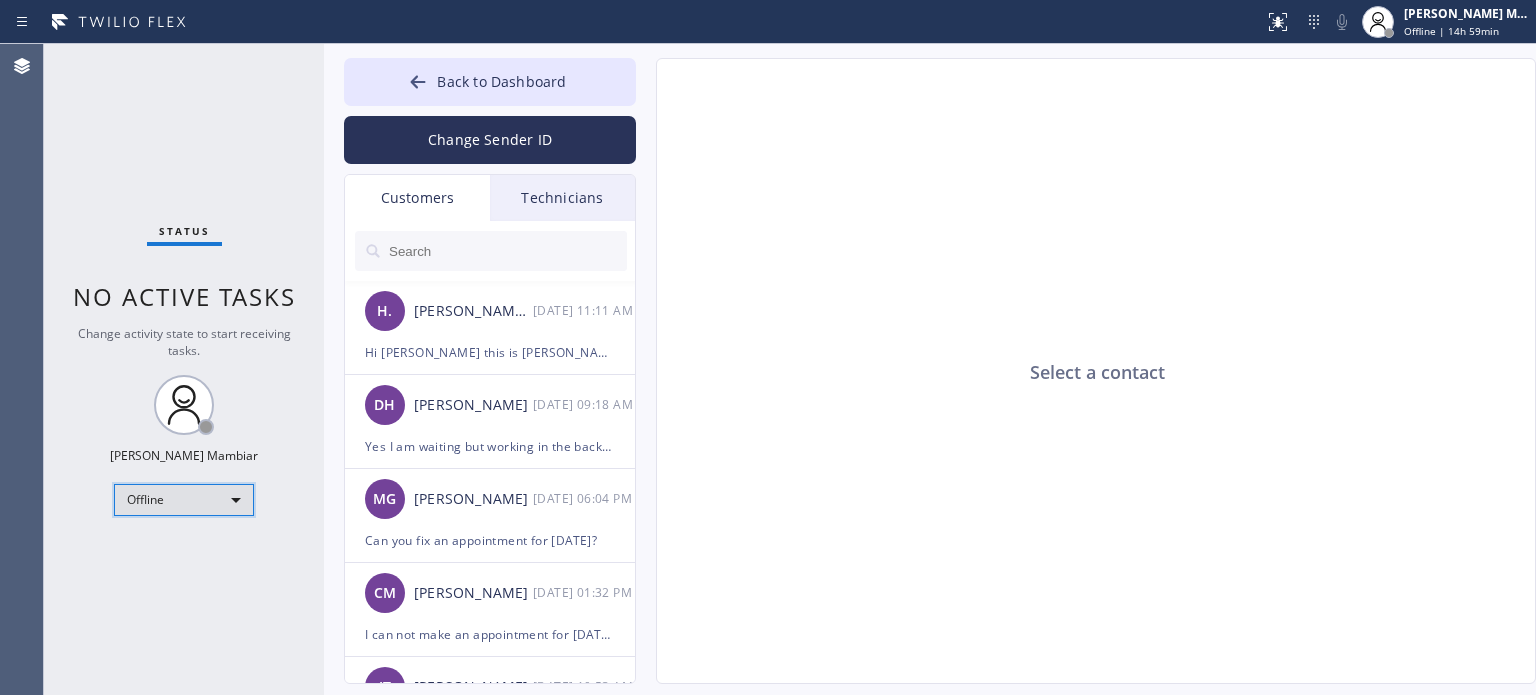click on "Offline" at bounding box center [184, 500] 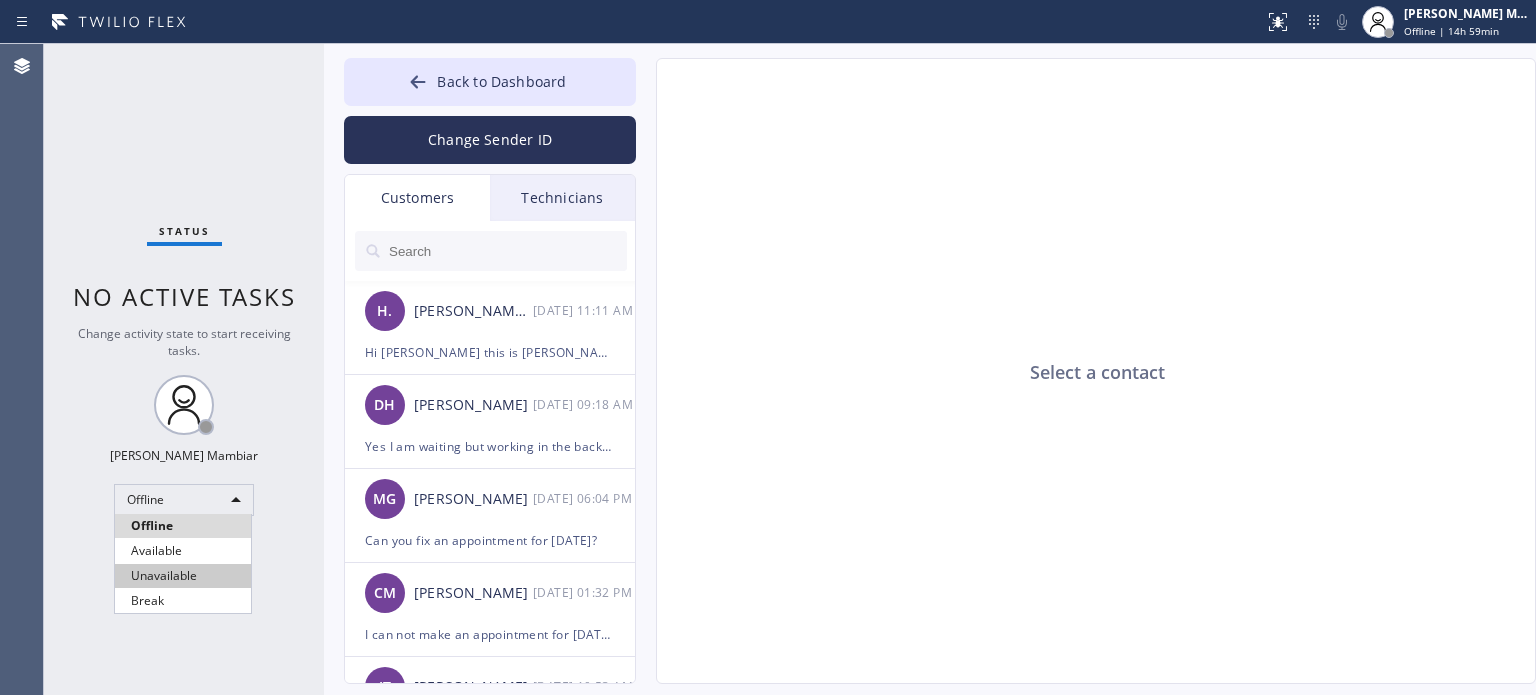 click on "Unavailable" at bounding box center [183, 576] 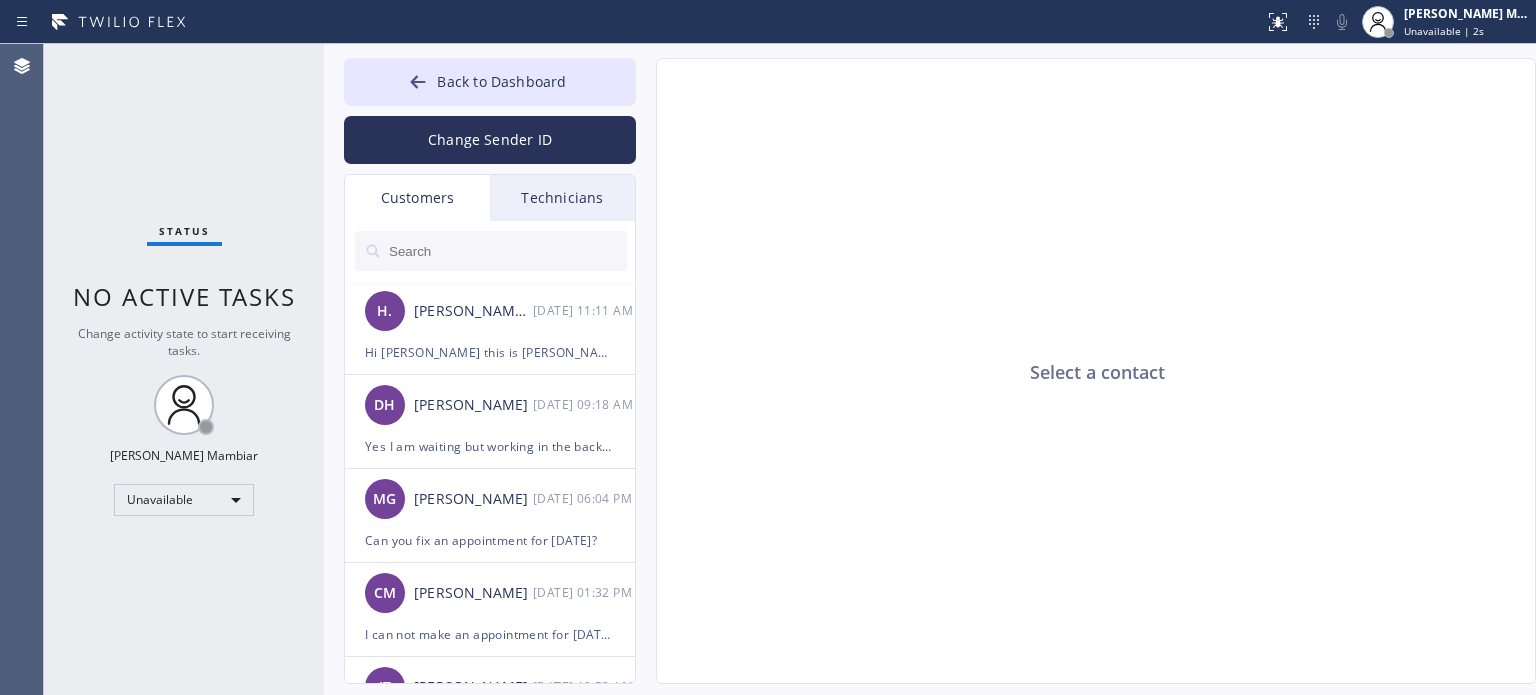 click on "Technicians" at bounding box center [562, 198] 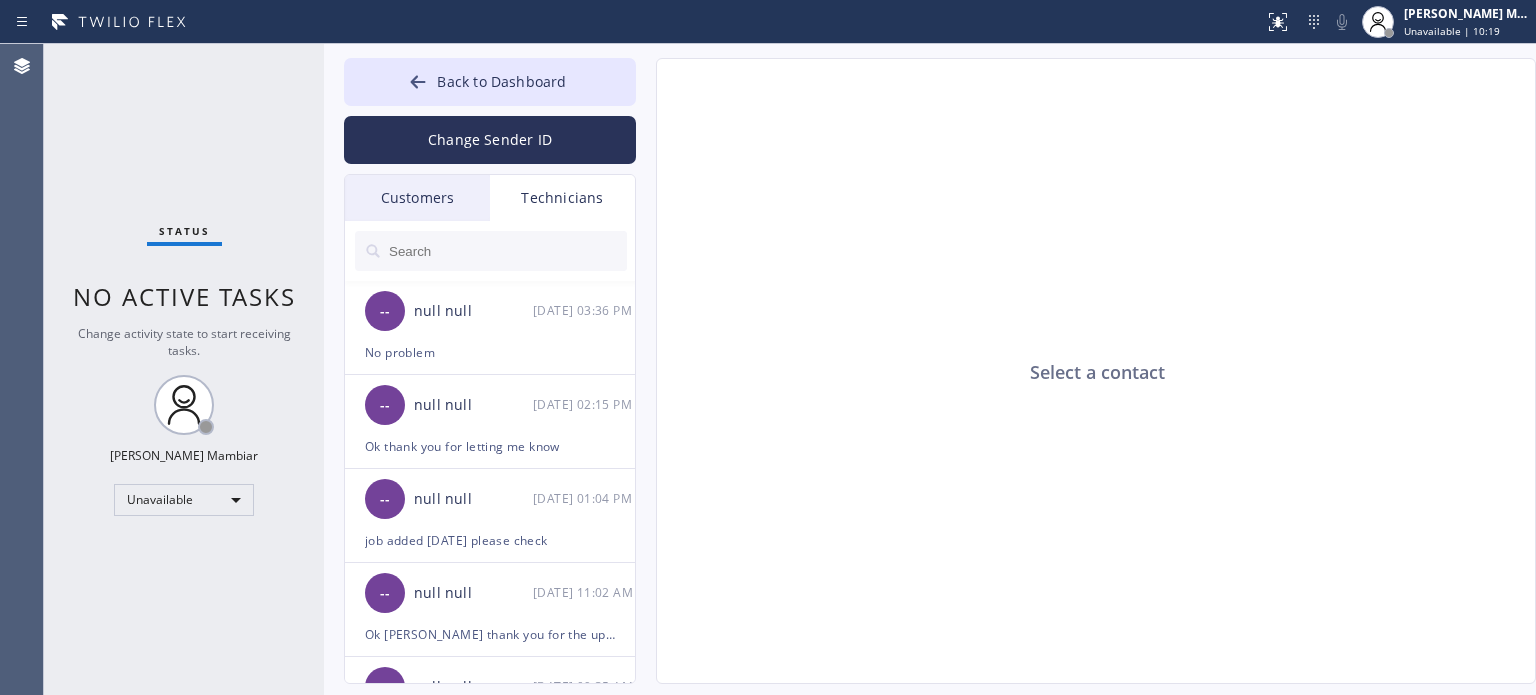 click on "Status   No active tasks     Change activity state to start receiving tasks.   [PERSON_NAME] Mambiar Unavailable" at bounding box center (184, 369) 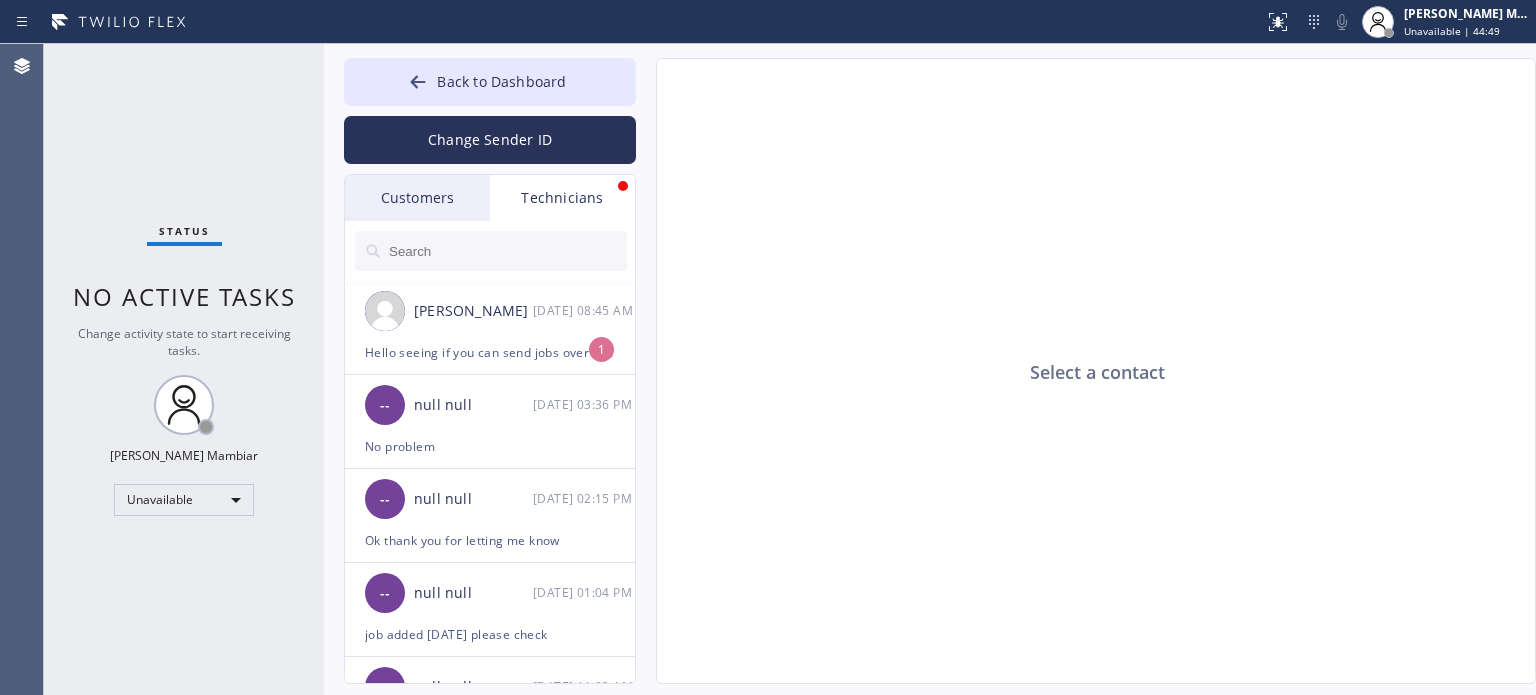 click on "Status   No active tasks     Change activity state to start receiving tasks.   [PERSON_NAME] Mambiar Unavailable" at bounding box center (184, 369) 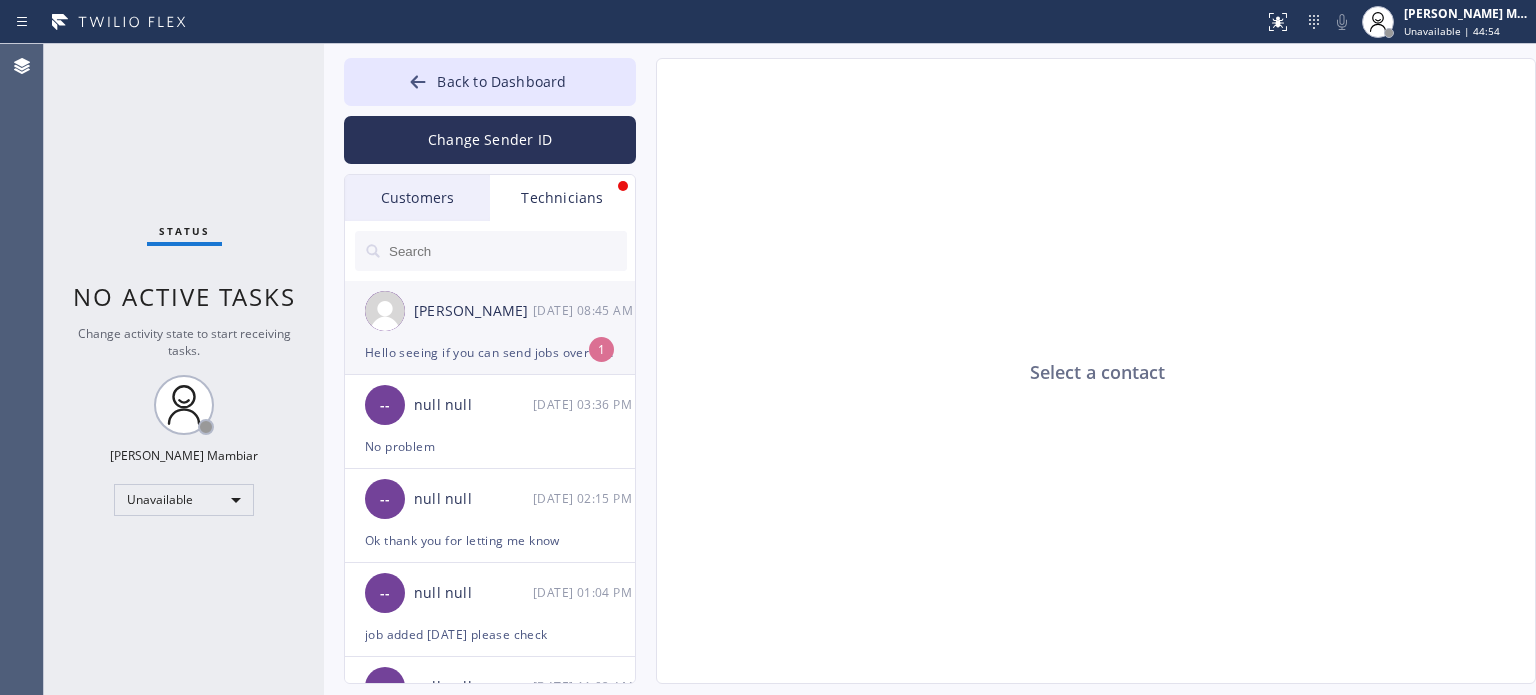 click on "[PERSON_NAME] [DATE] 08:45 AM" at bounding box center [491, 311] 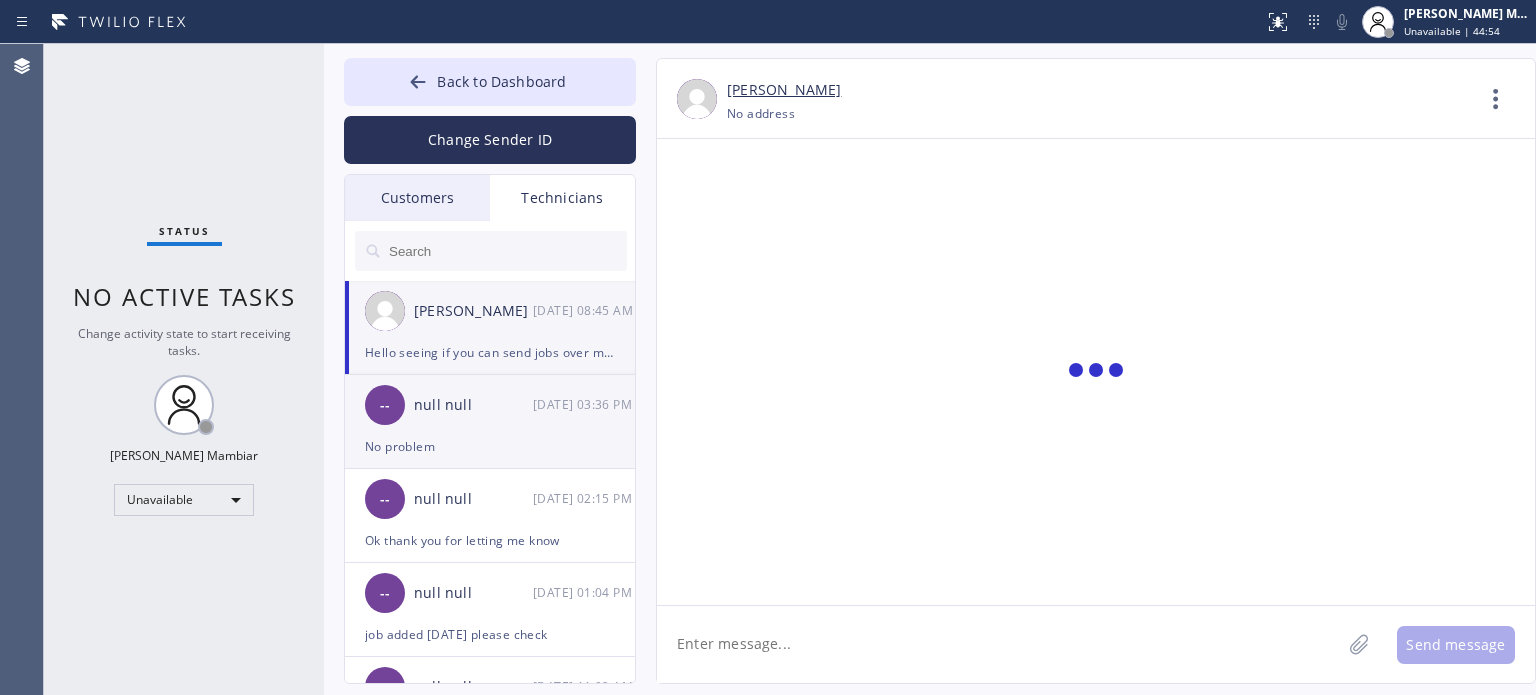 scroll, scrollTop: 934, scrollLeft: 0, axis: vertical 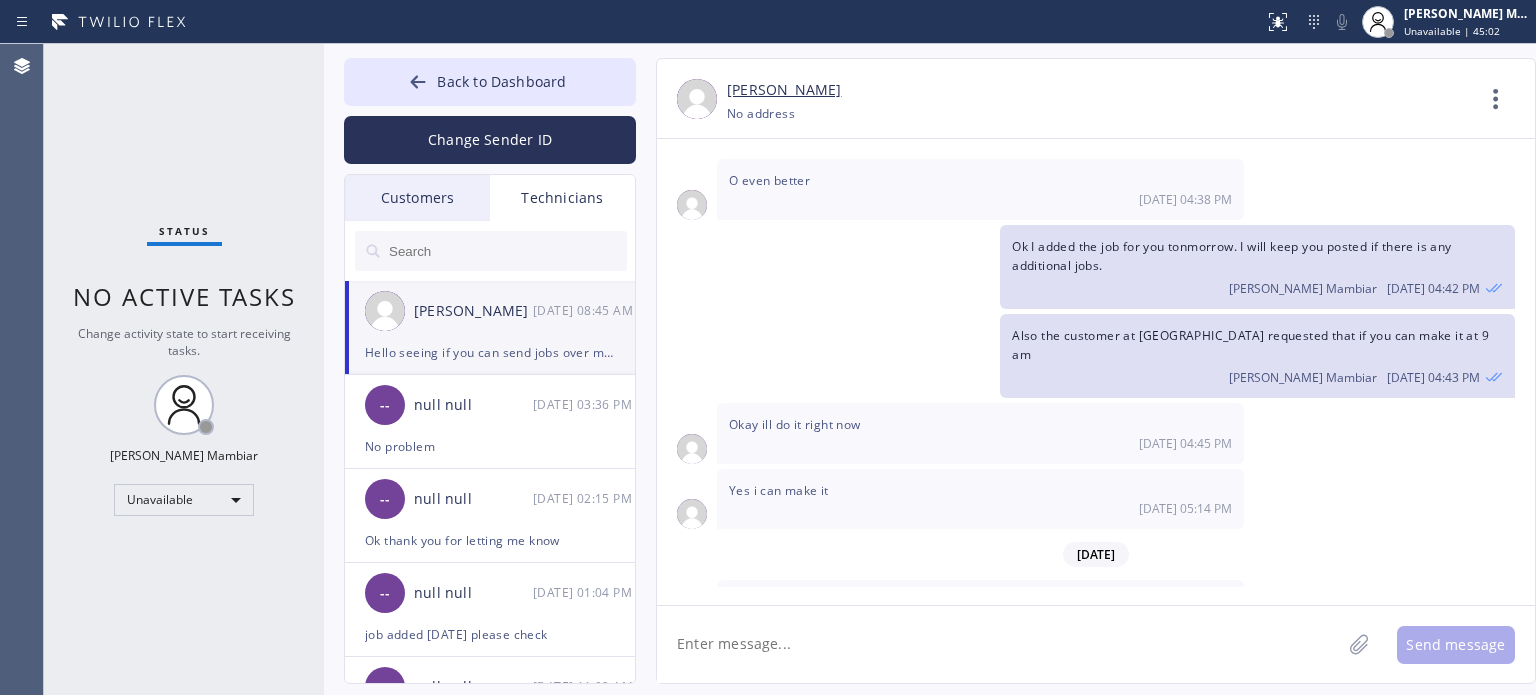 click 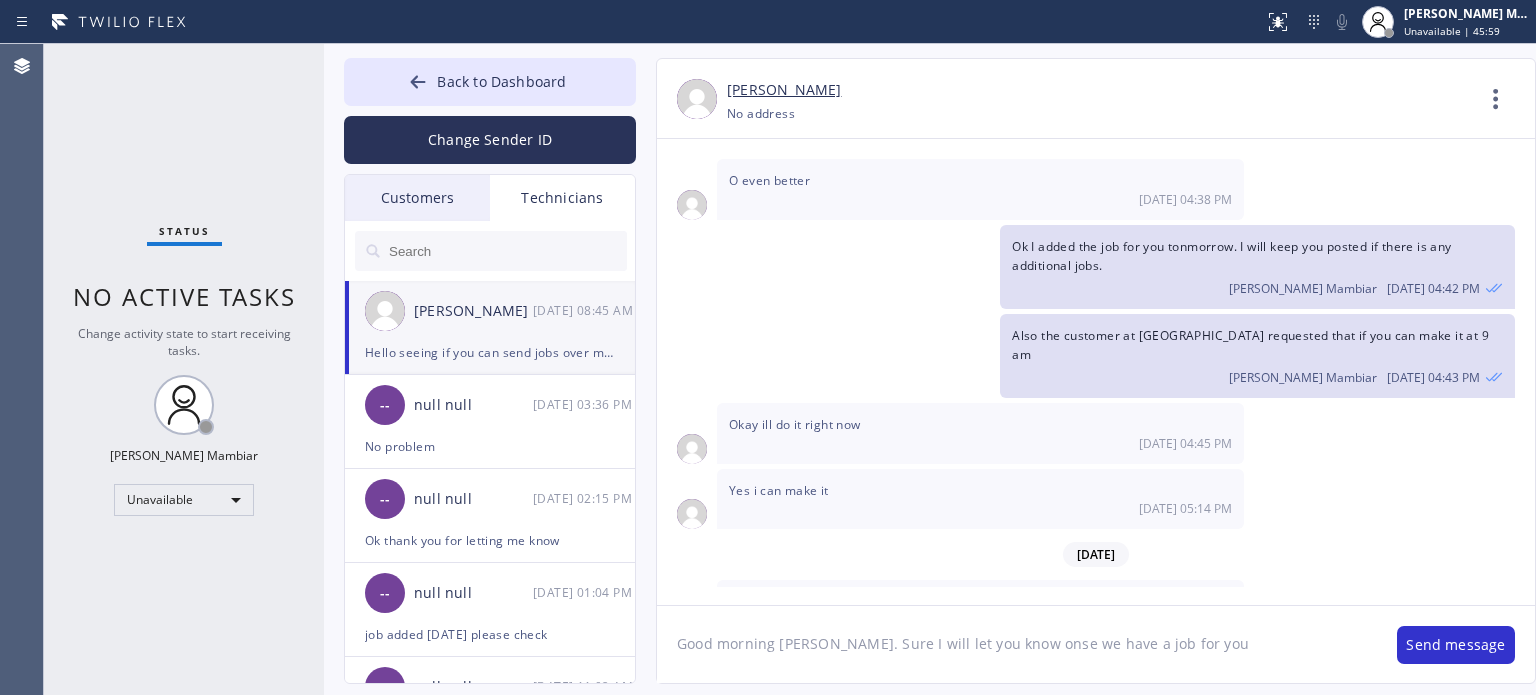type on "Good morning [PERSON_NAME]. Sure I will let you know onse we have a job for you." 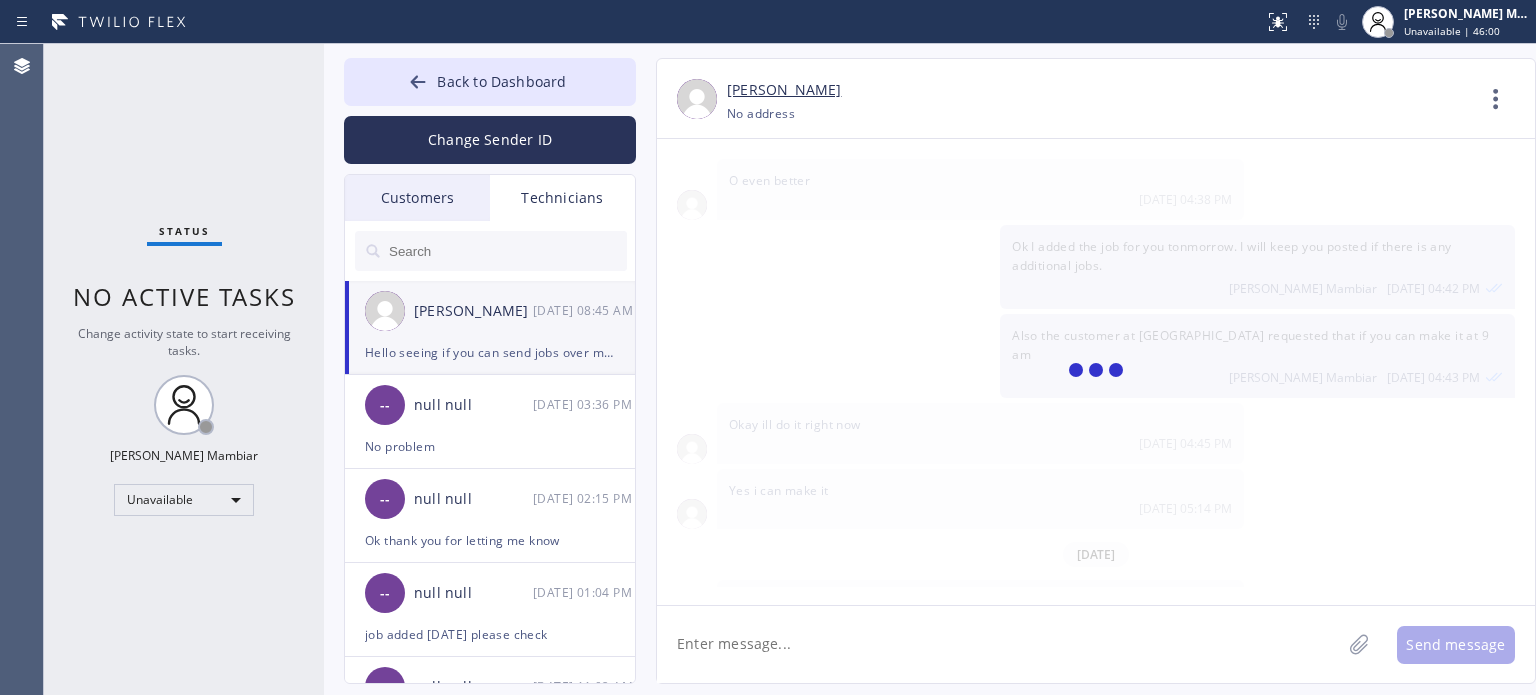 scroll, scrollTop: 1004, scrollLeft: 0, axis: vertical 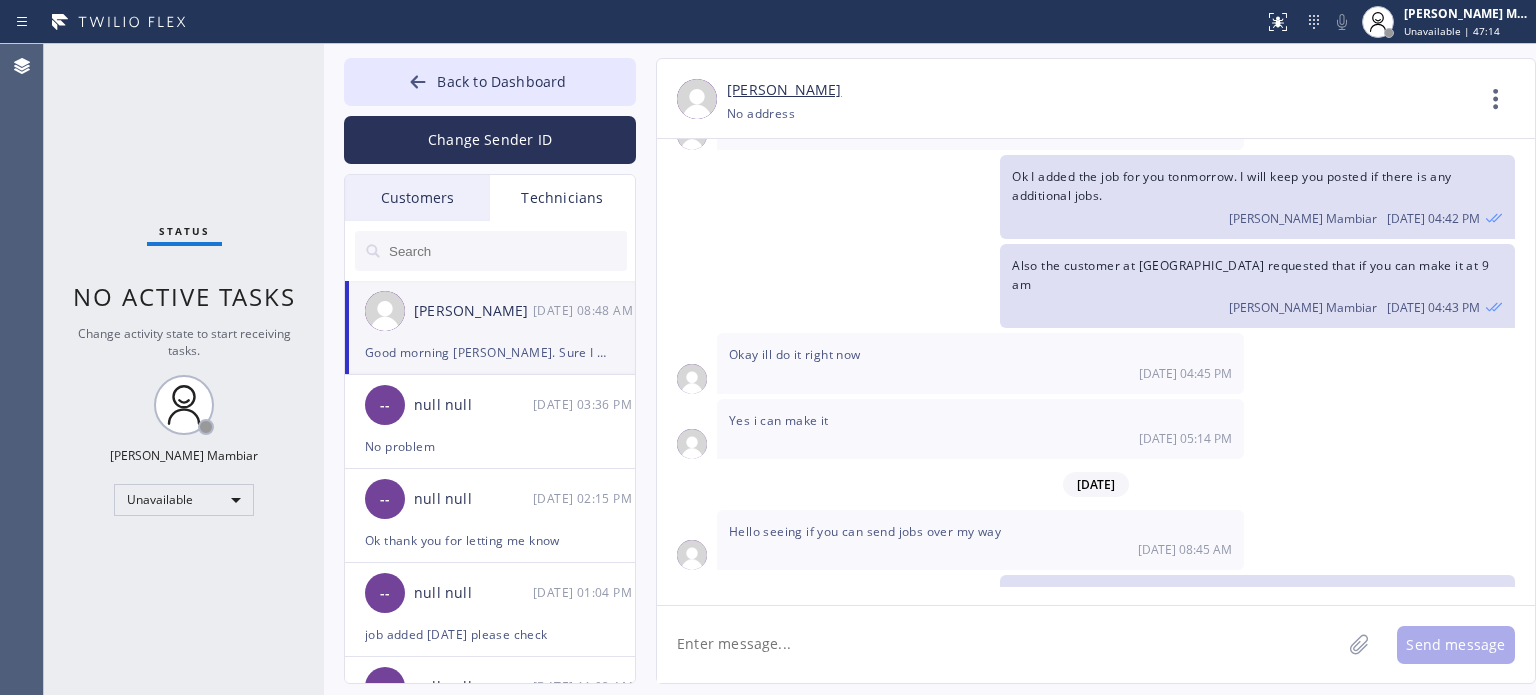 click 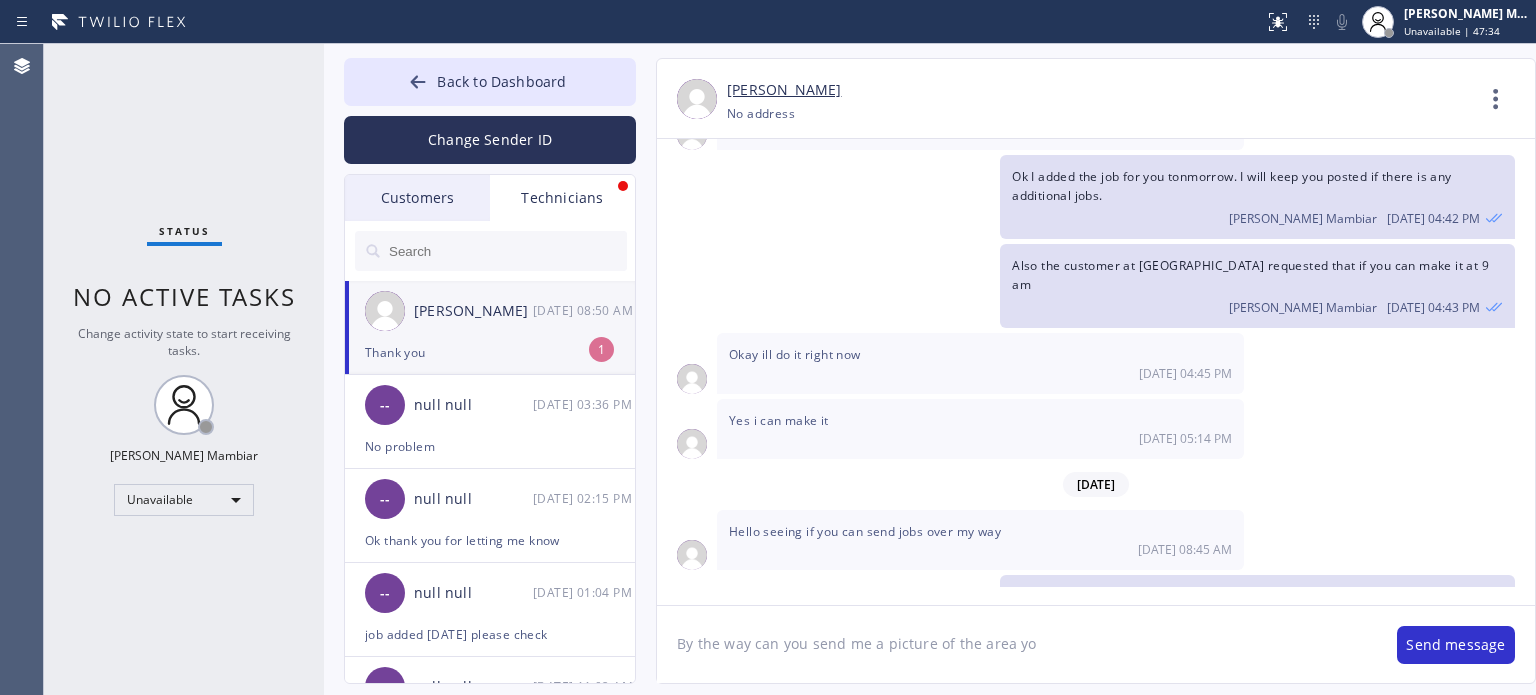 scroll, scrollTop: 1068, scrollLeft: 0, axis: vertical 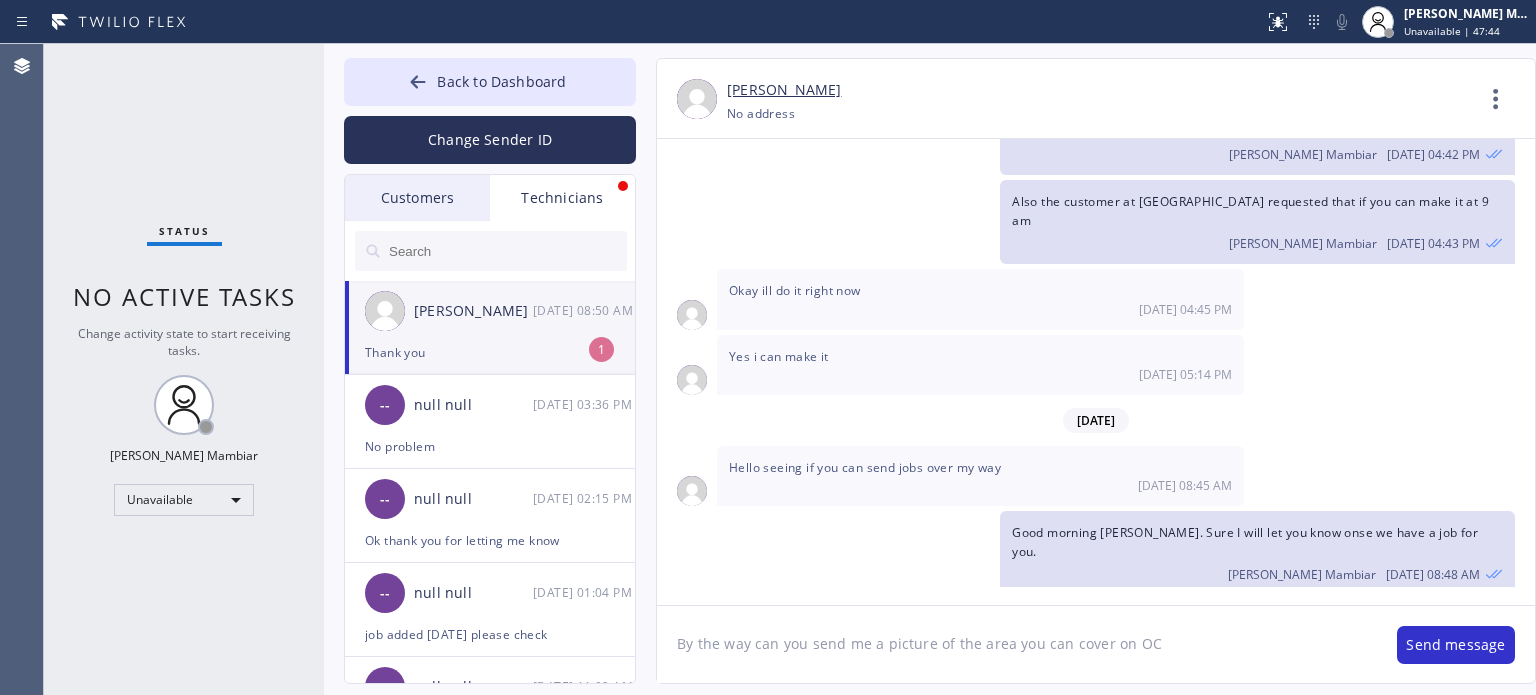 type on "By the way can you send me a picture of the area you can cover on OC?" 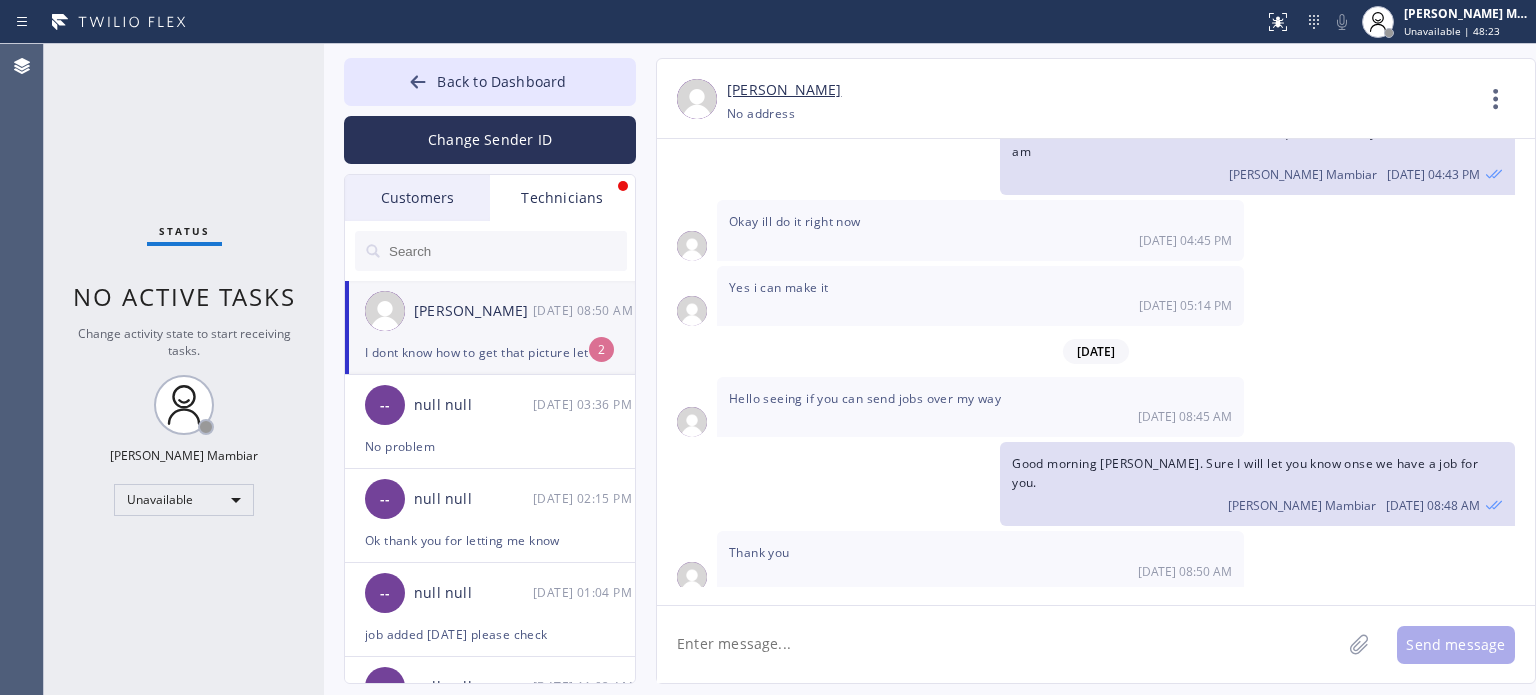 scroll, scrollTop: 1201, scrollLeft: 0, axis: vertical 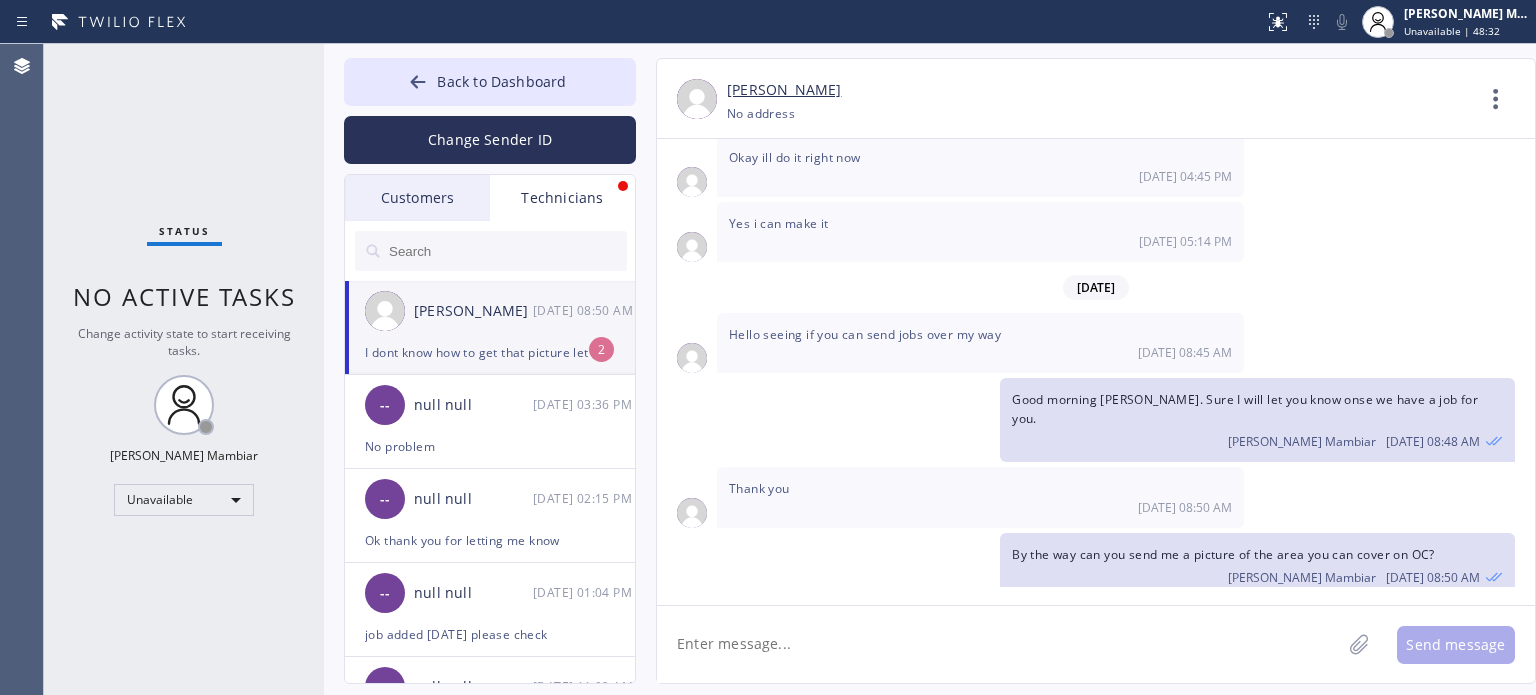 click 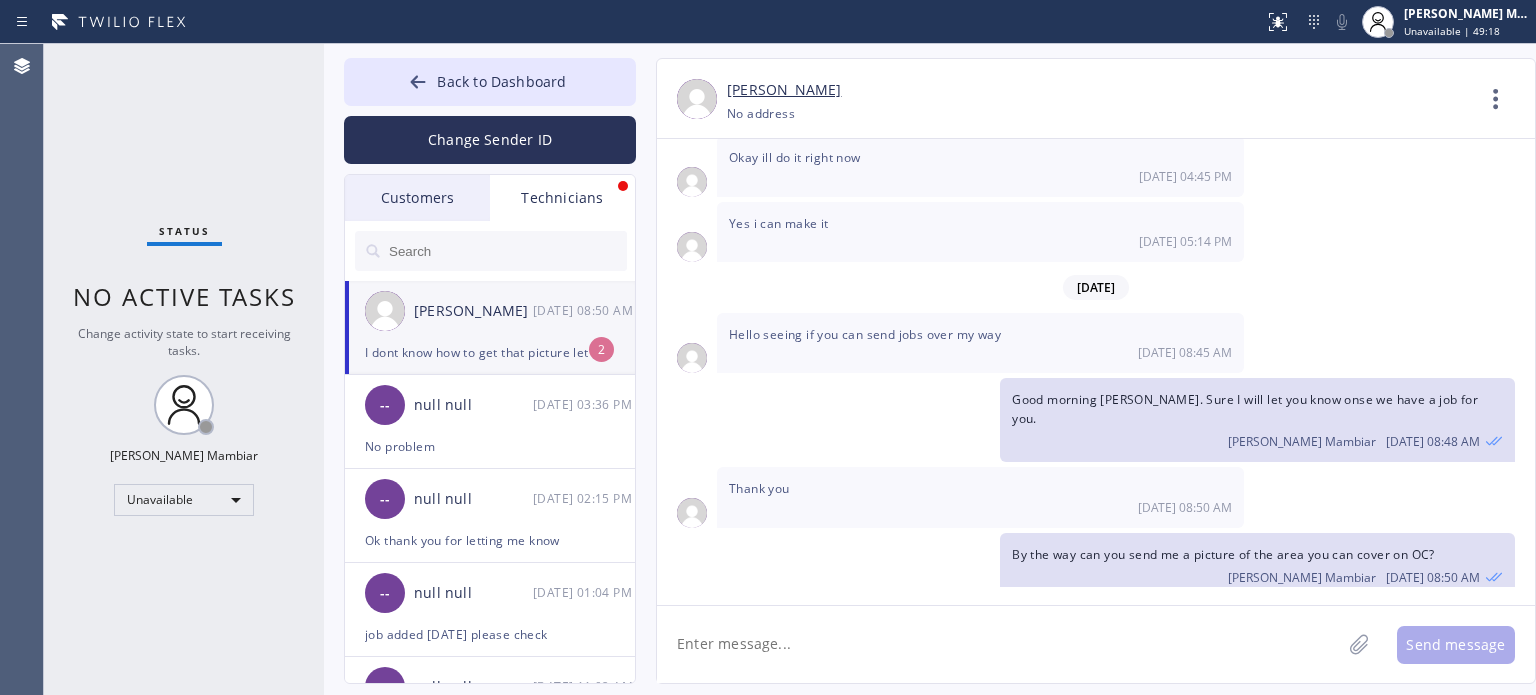 click 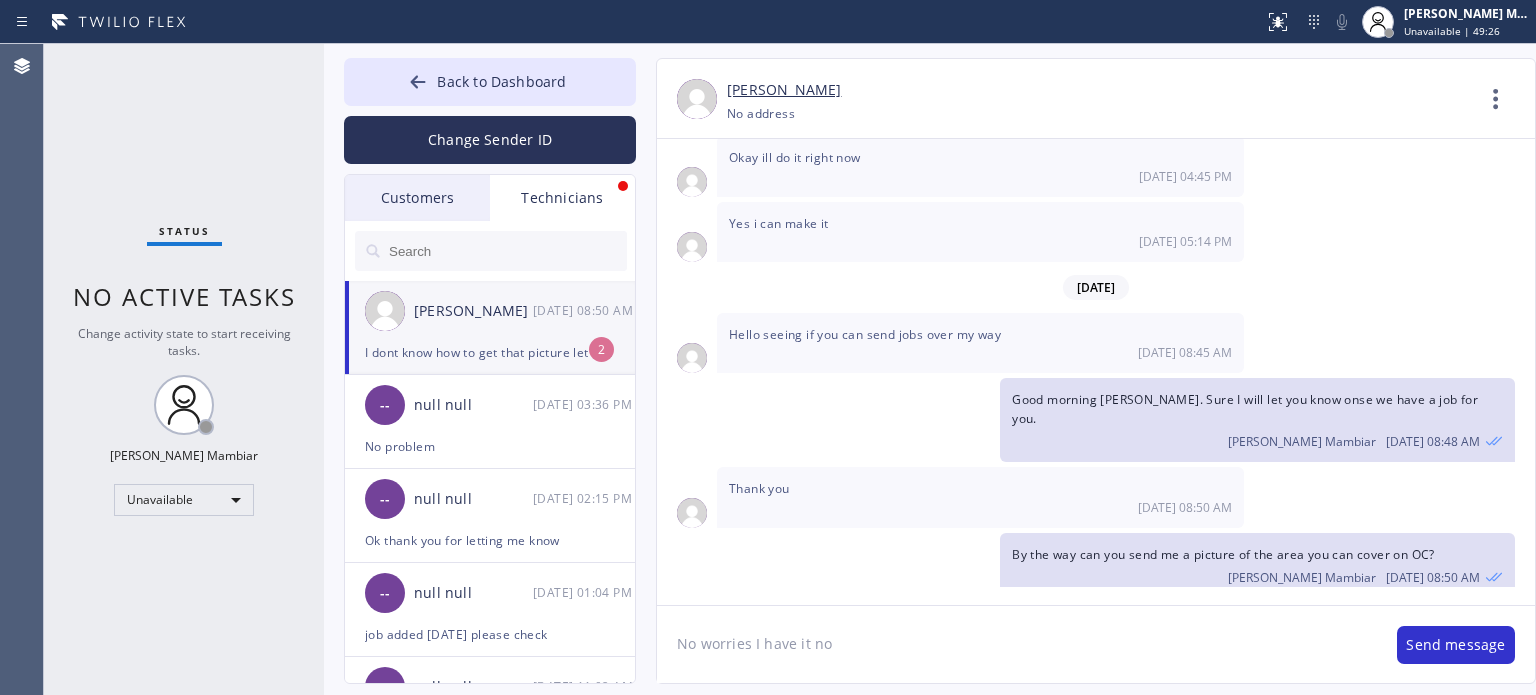 type on "No worries I have it now" 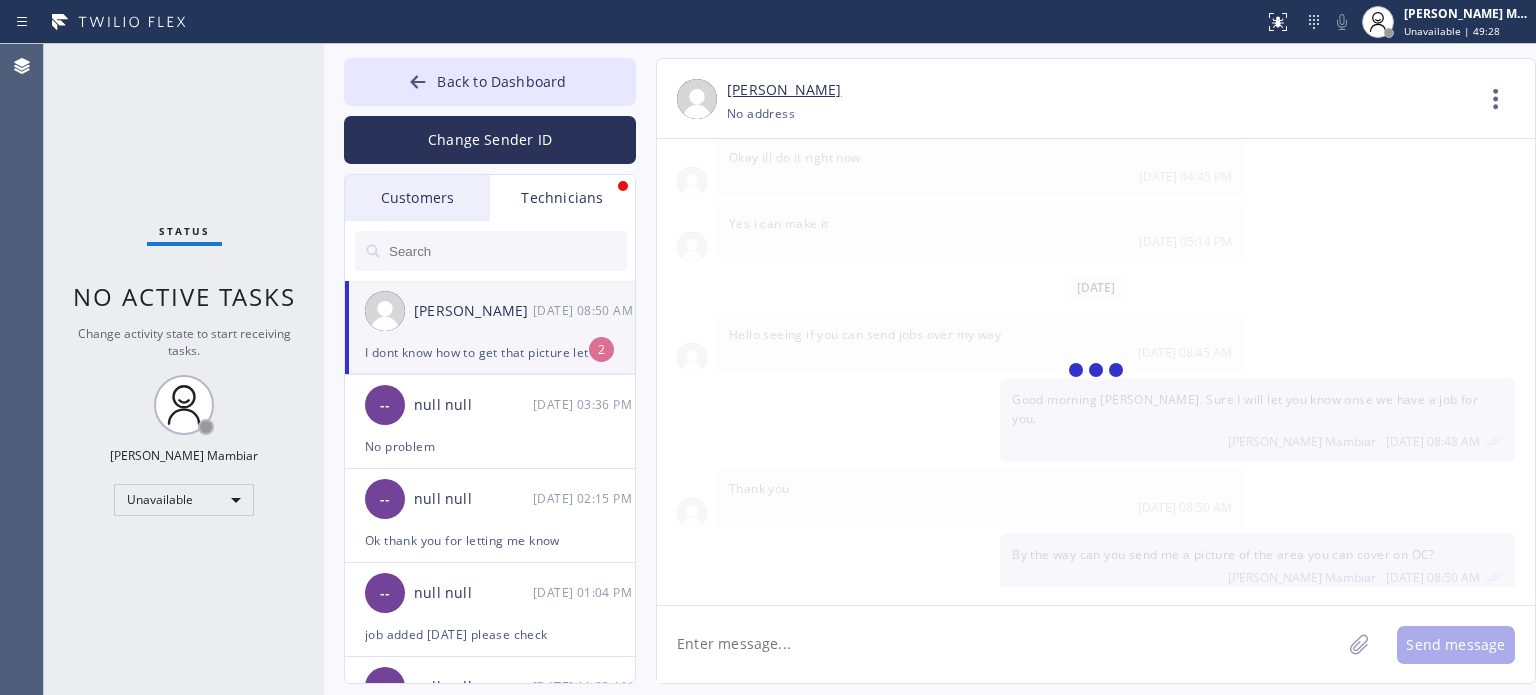 scroll, scrollTop: 1271, scrollLeft: 0, axis: vertical 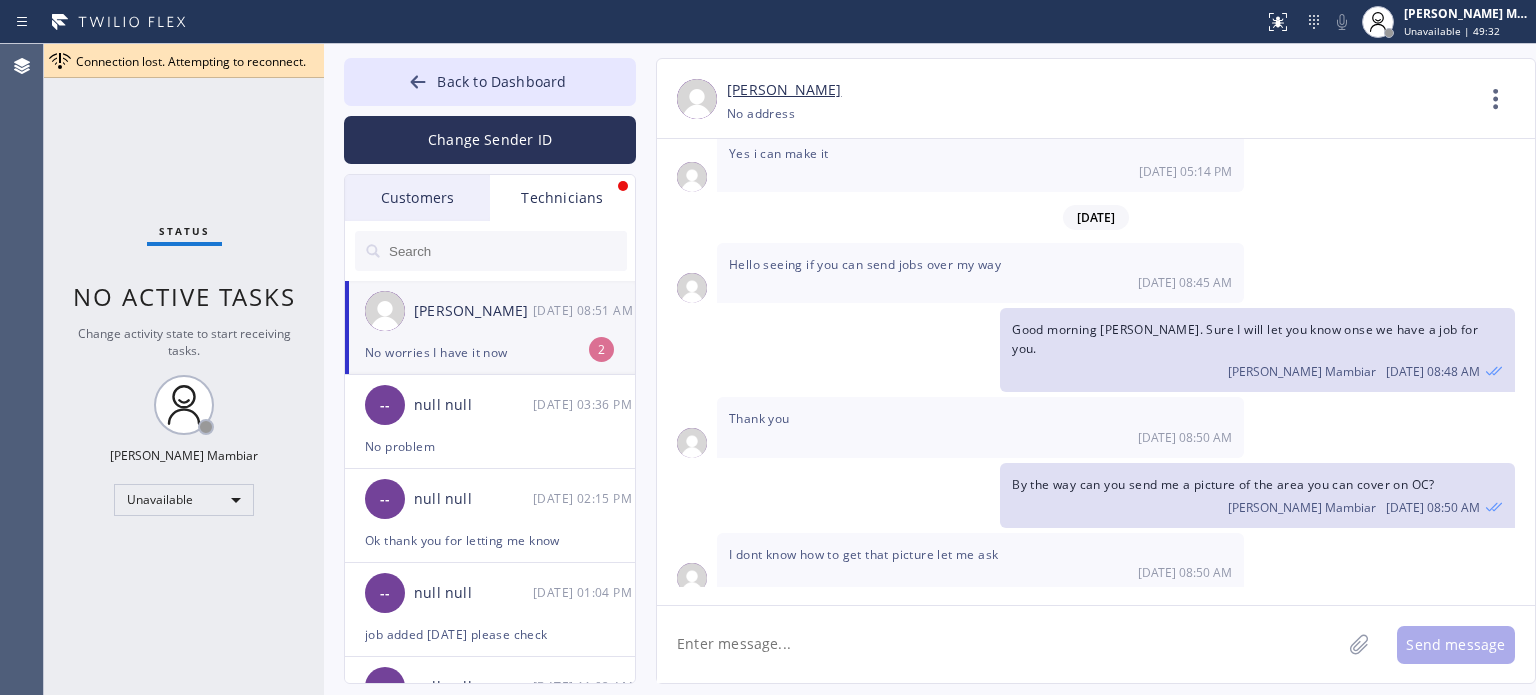 drag, startPoint x: 1274, startPoint y: 349, endPoint x: 1256, endPoint y: 346, distance: 18.248287 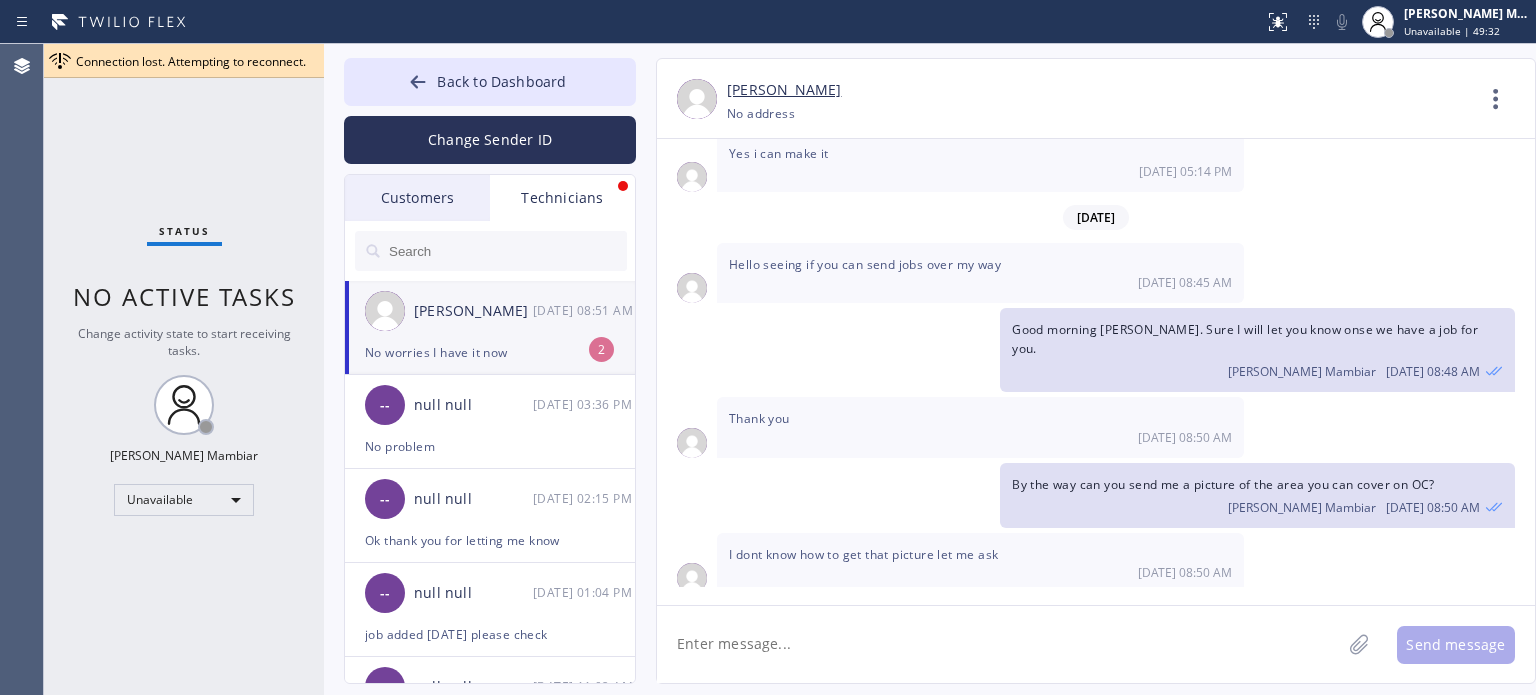 click on "Thank you  [DATE] 08:50 AM" at bounding box center [1096, 427] 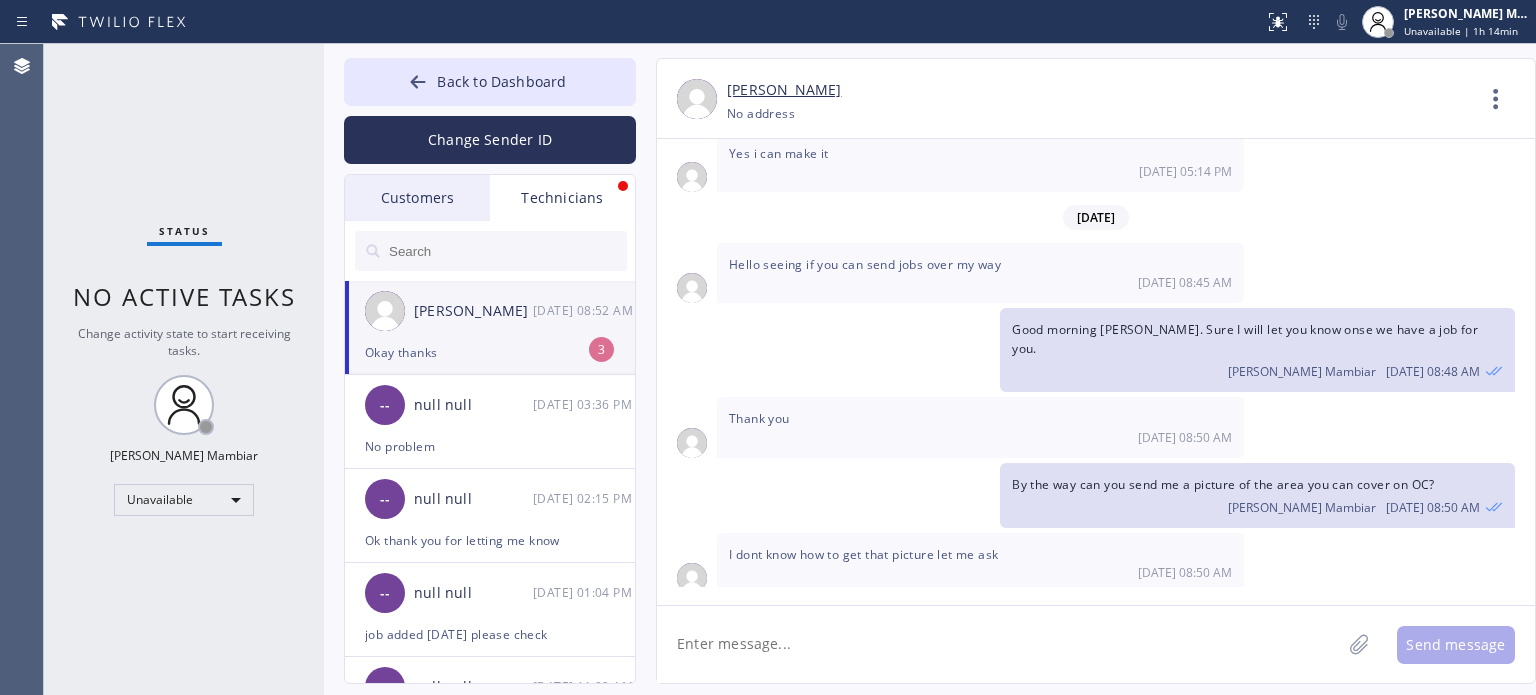 scroll, scrollTop: 1335, scrollLeft: 0, axis: vertical 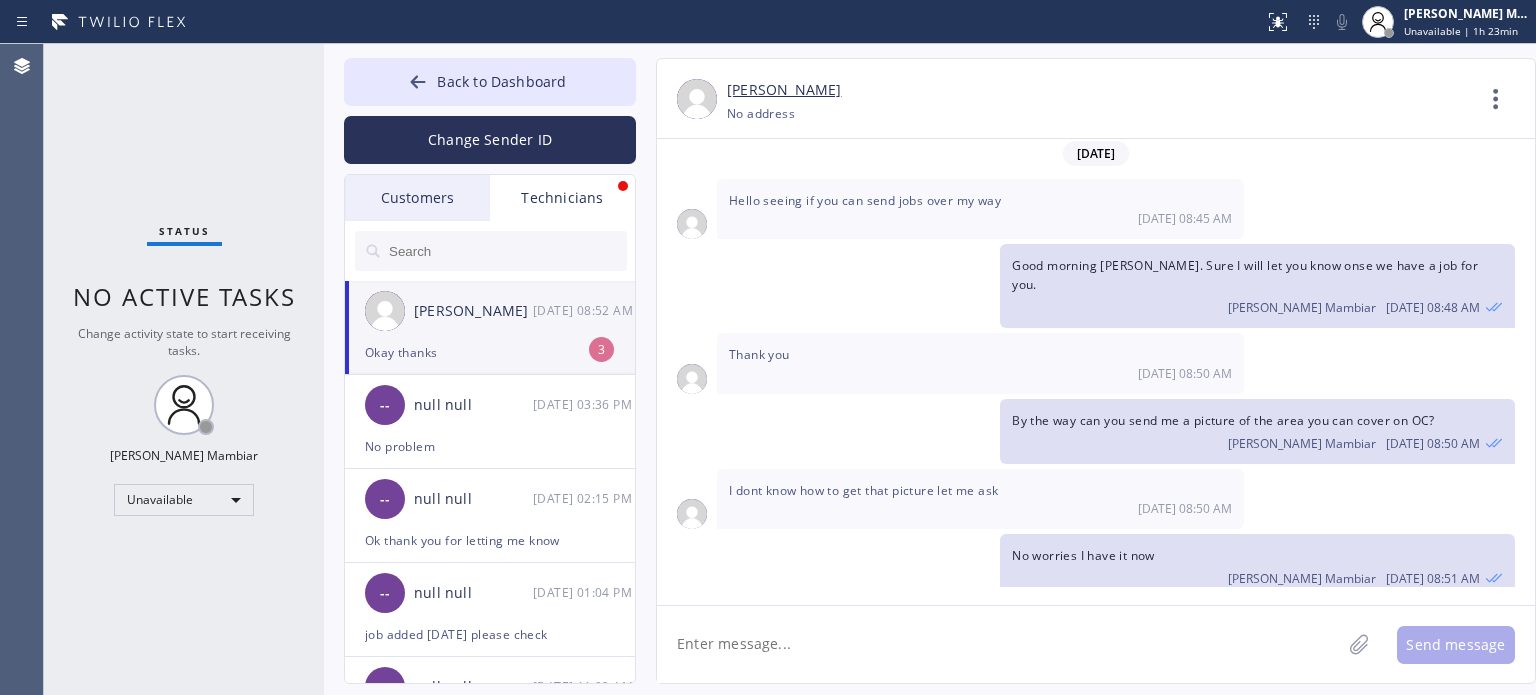 click 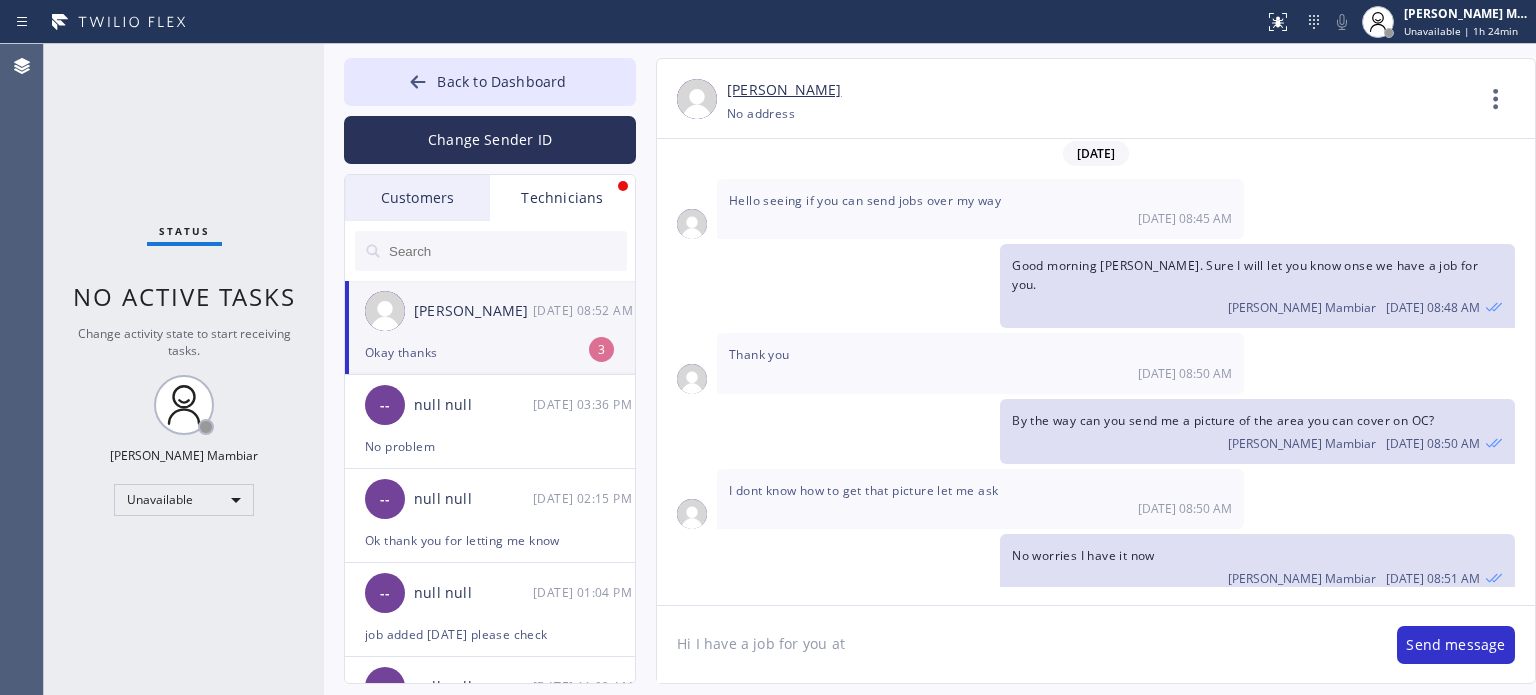 click on "Hi I have a job for you at" 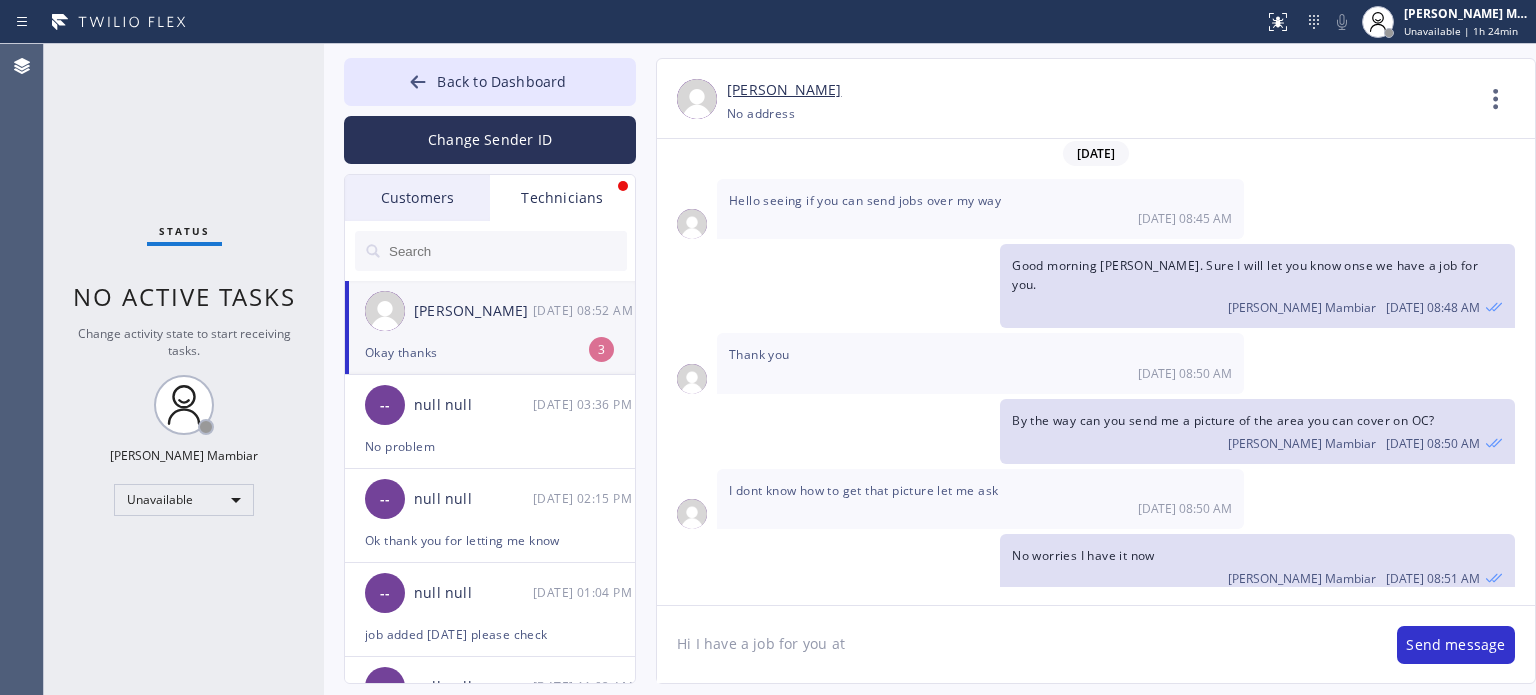 paste on "[GEOGRAPHIC_DATA]" 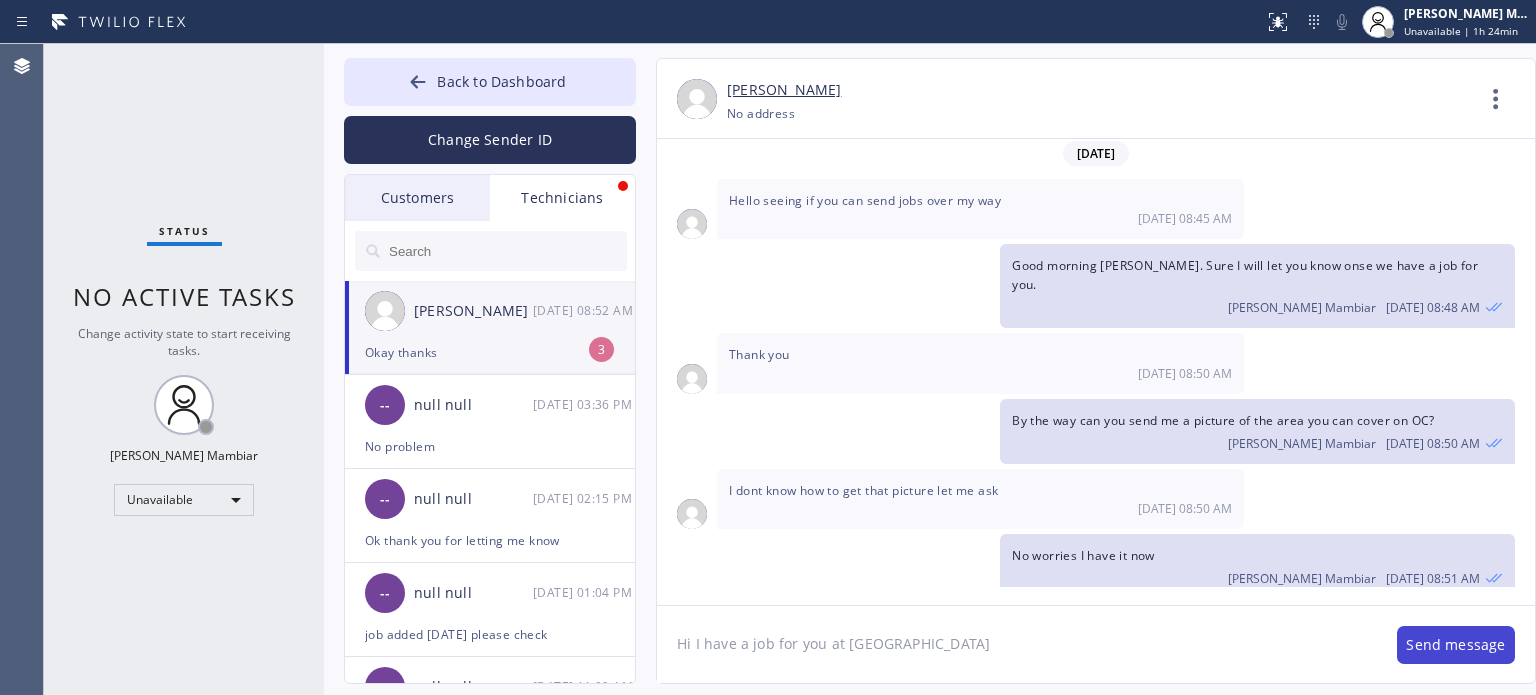 type on "Hi I have a job for you at [GEOGRAPHIC_DATA]" 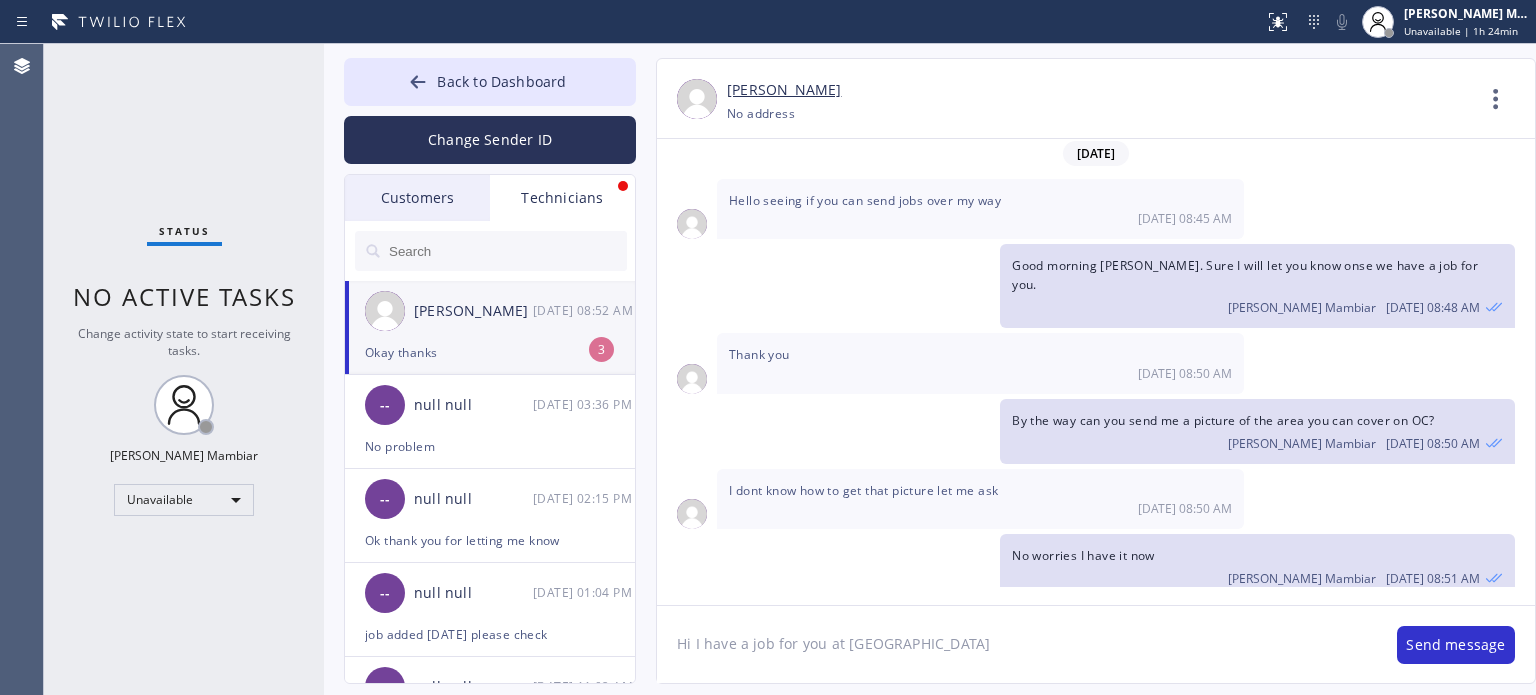 drag, startPoint x: 1434, startPoint y: 644, endPoint x: 1373, endPoint y: 673, distance: 67.54258 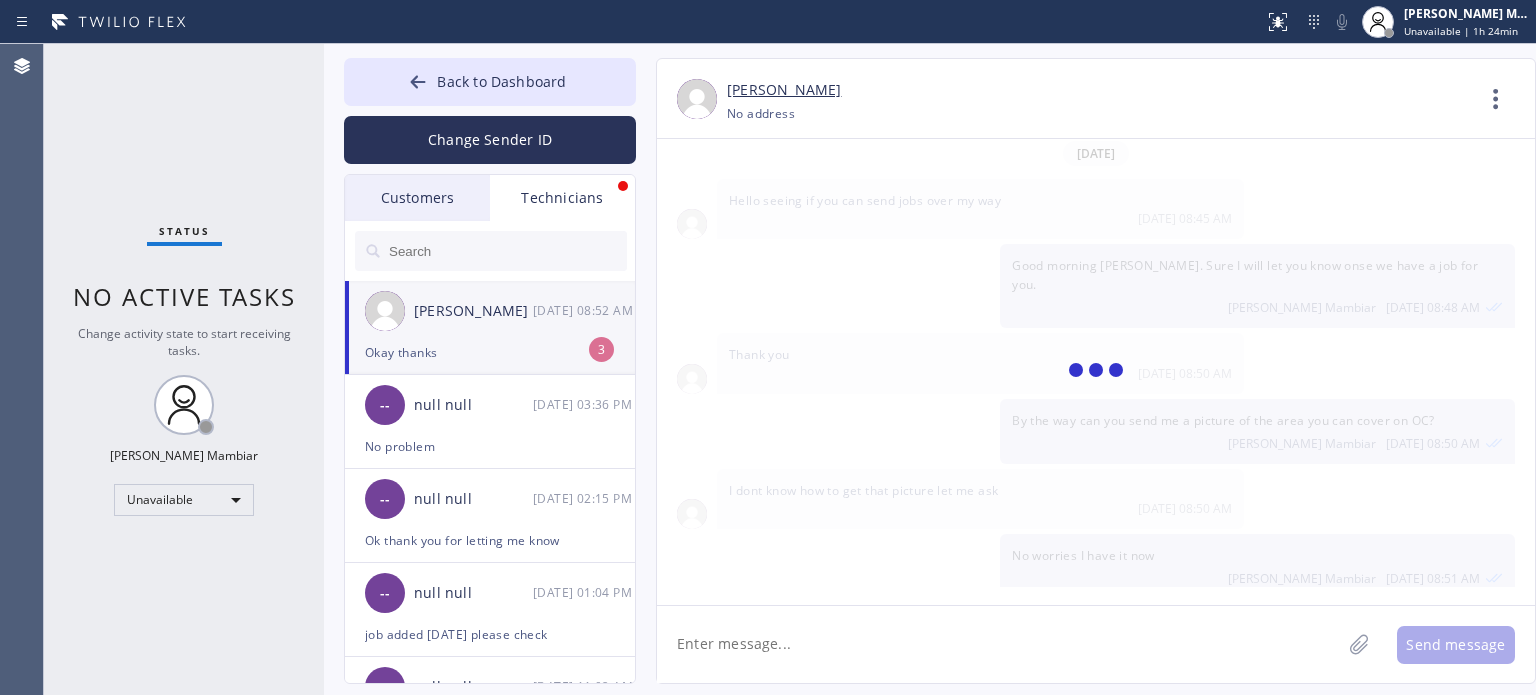 scroll, scrollTop: 1404, scrollLeft: 0, axis: vertical 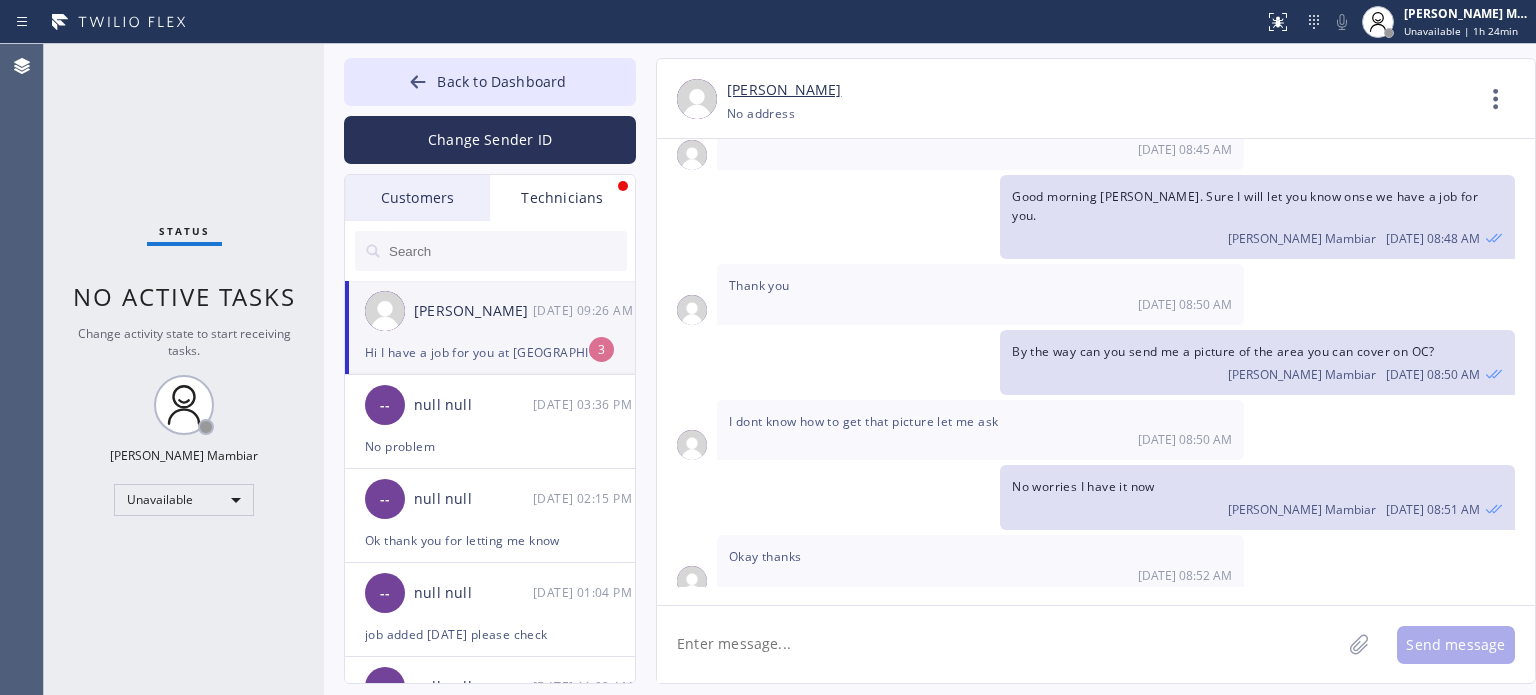 click 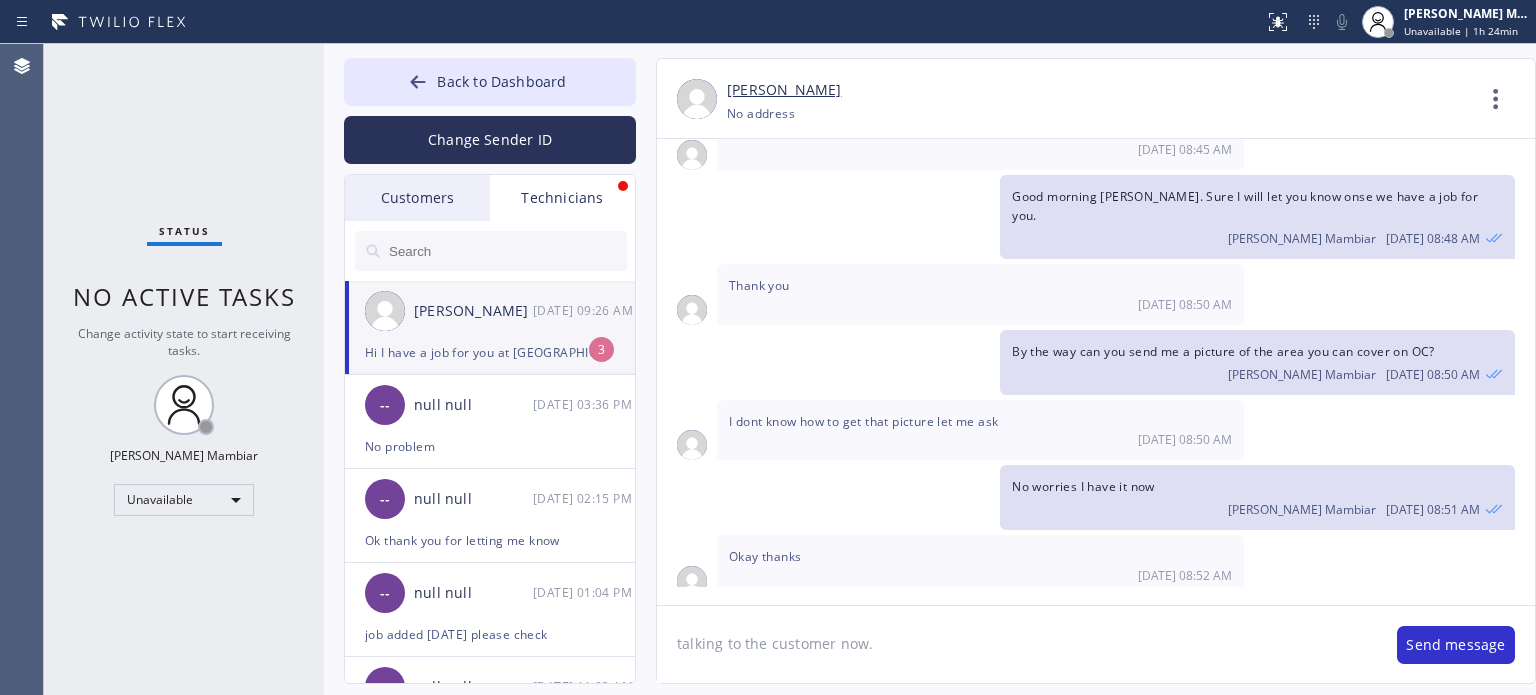 type on "talking to the customer now." 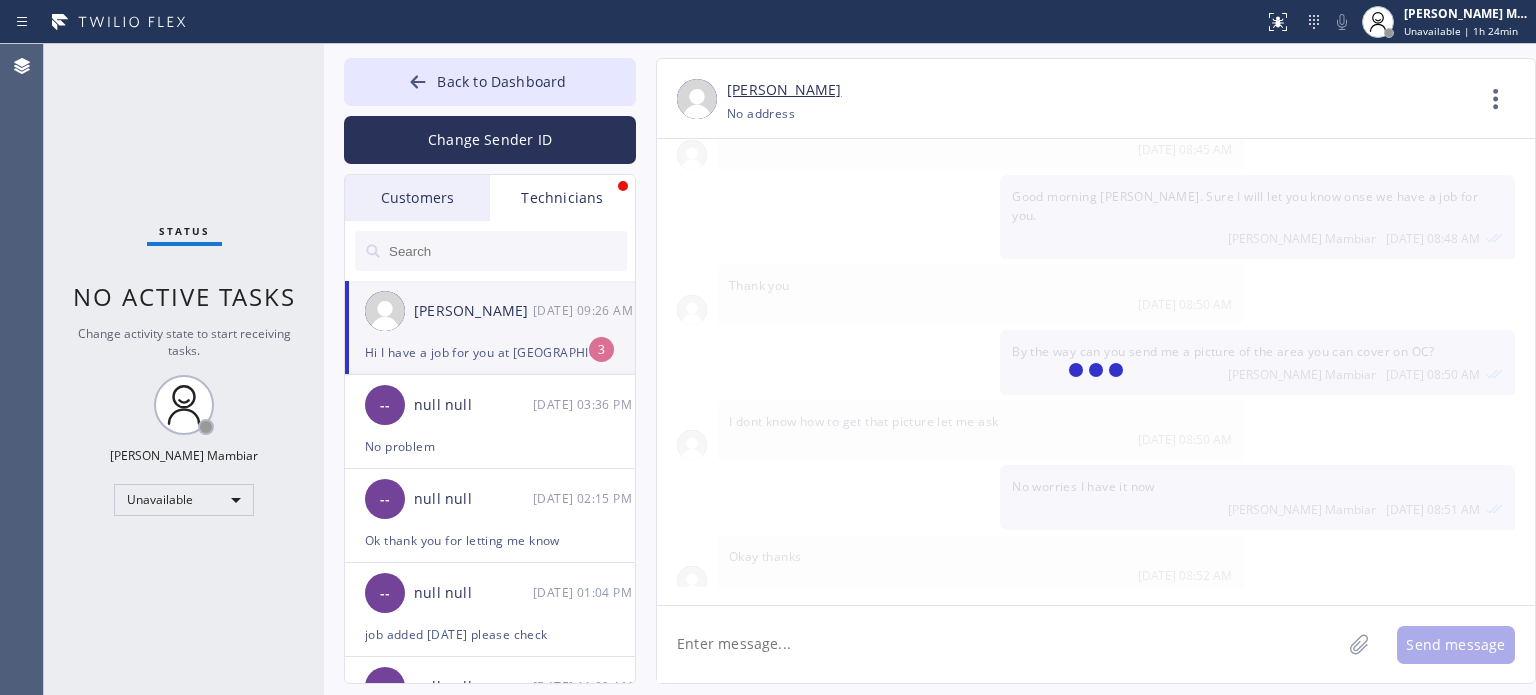 scroll, scrollTop: 1474, scrollLeft: 0, axis: vertical 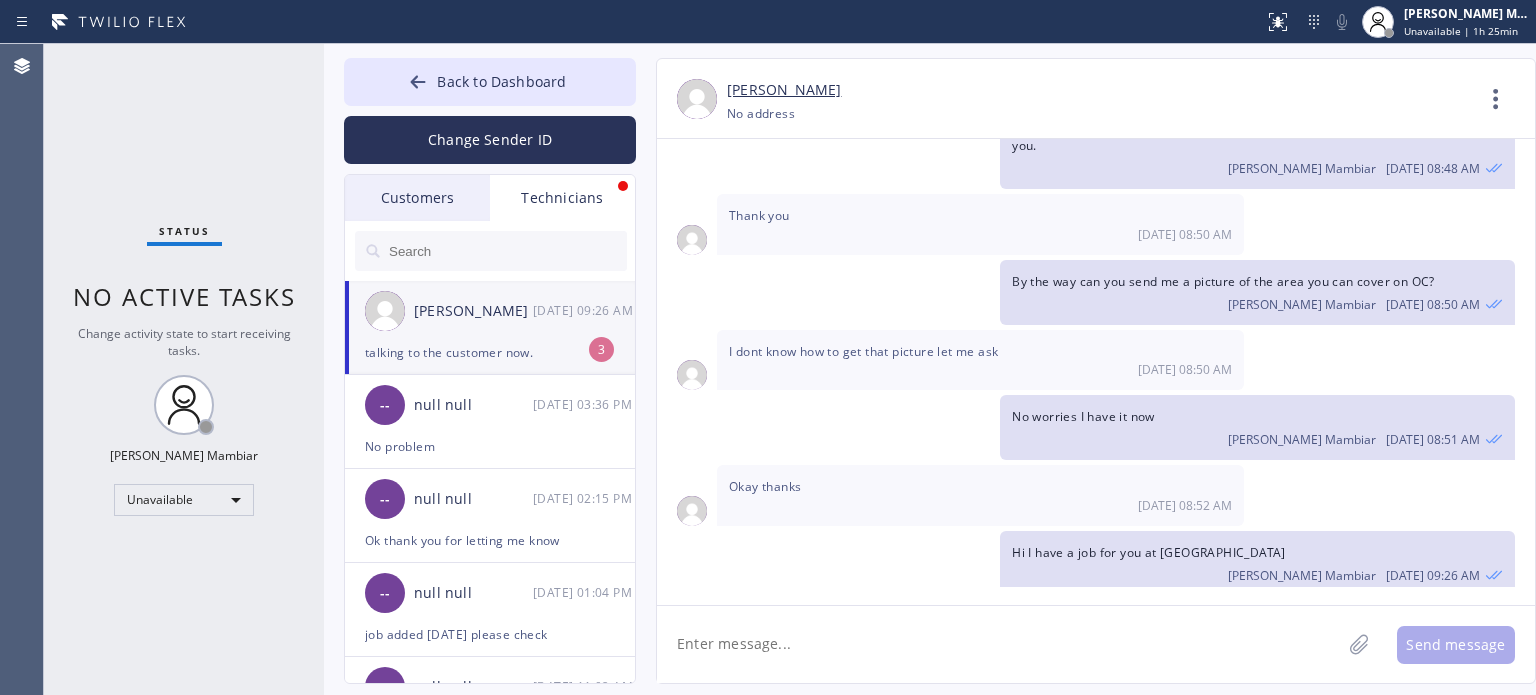 click on "Status   No active tasks     Change activity state to start receiving tasks.   [PERSON_NAME] Mambiar Unavailable" at bounding box center [184, 369] 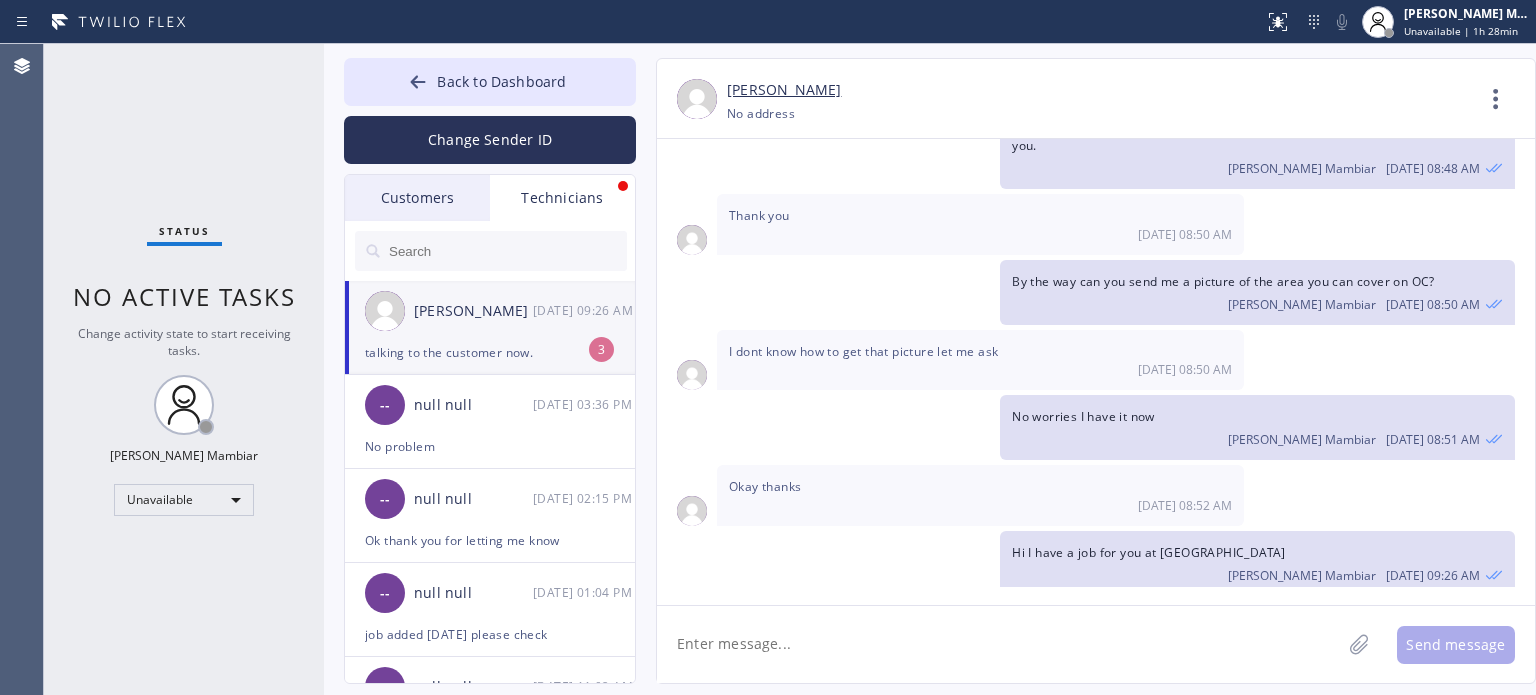 click at bounding box center (507, 251) 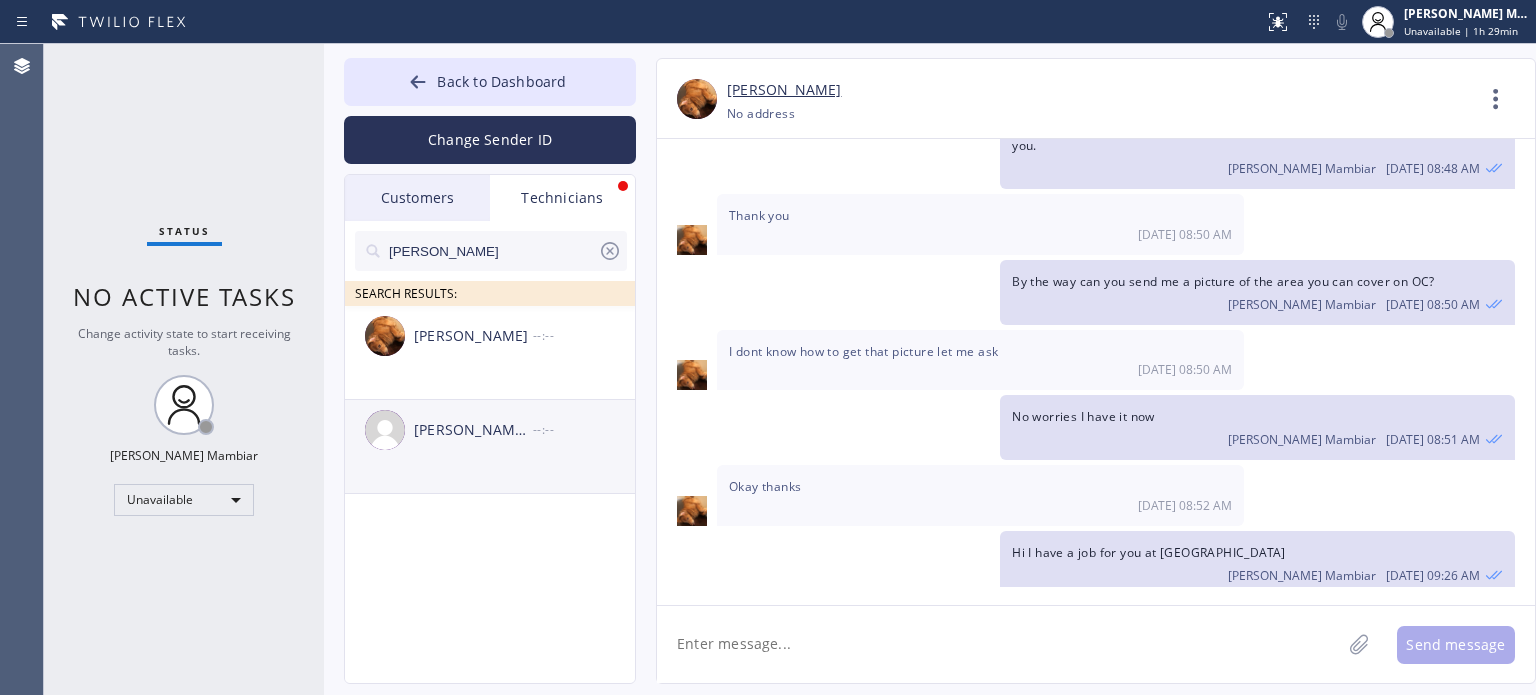 type on "[PERSON_NAME]" 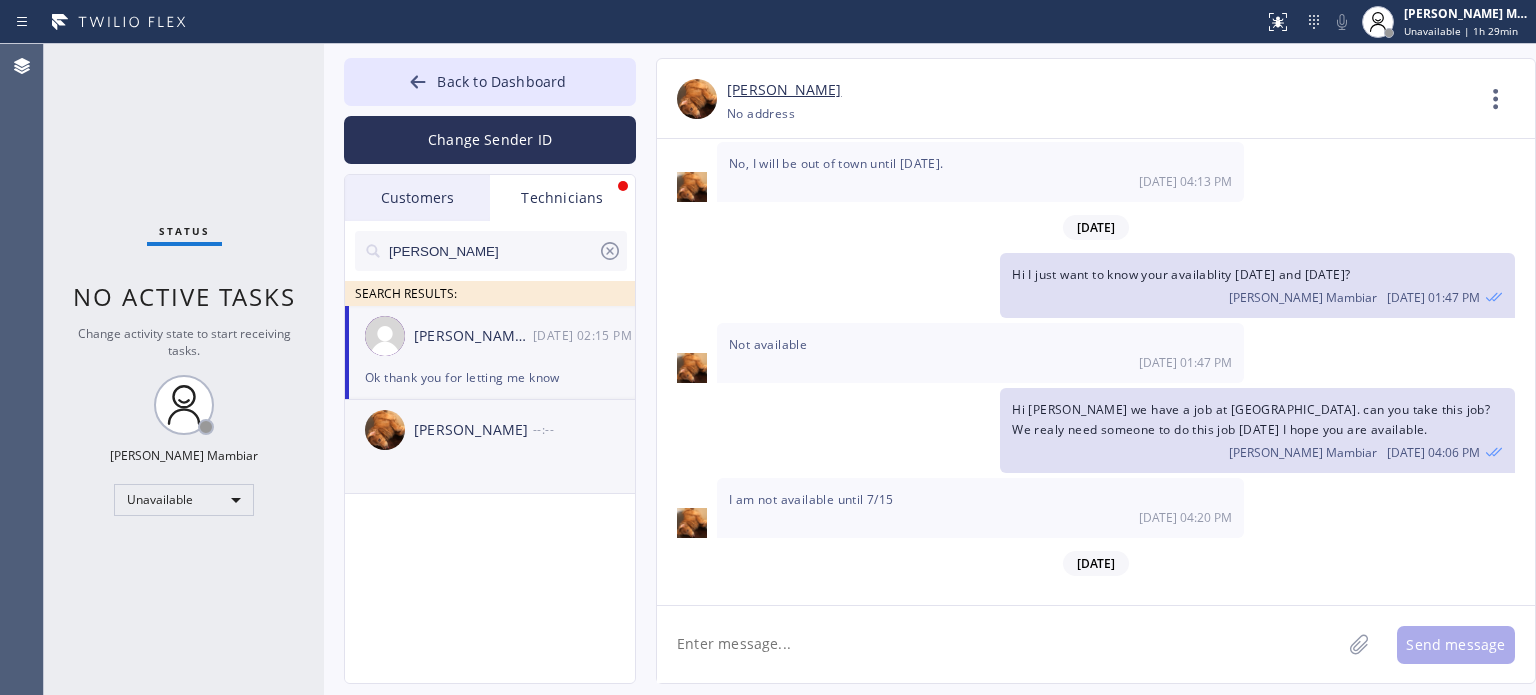 scroll, scrollTop: 1639, scrollLeft: 0, axis: vertical 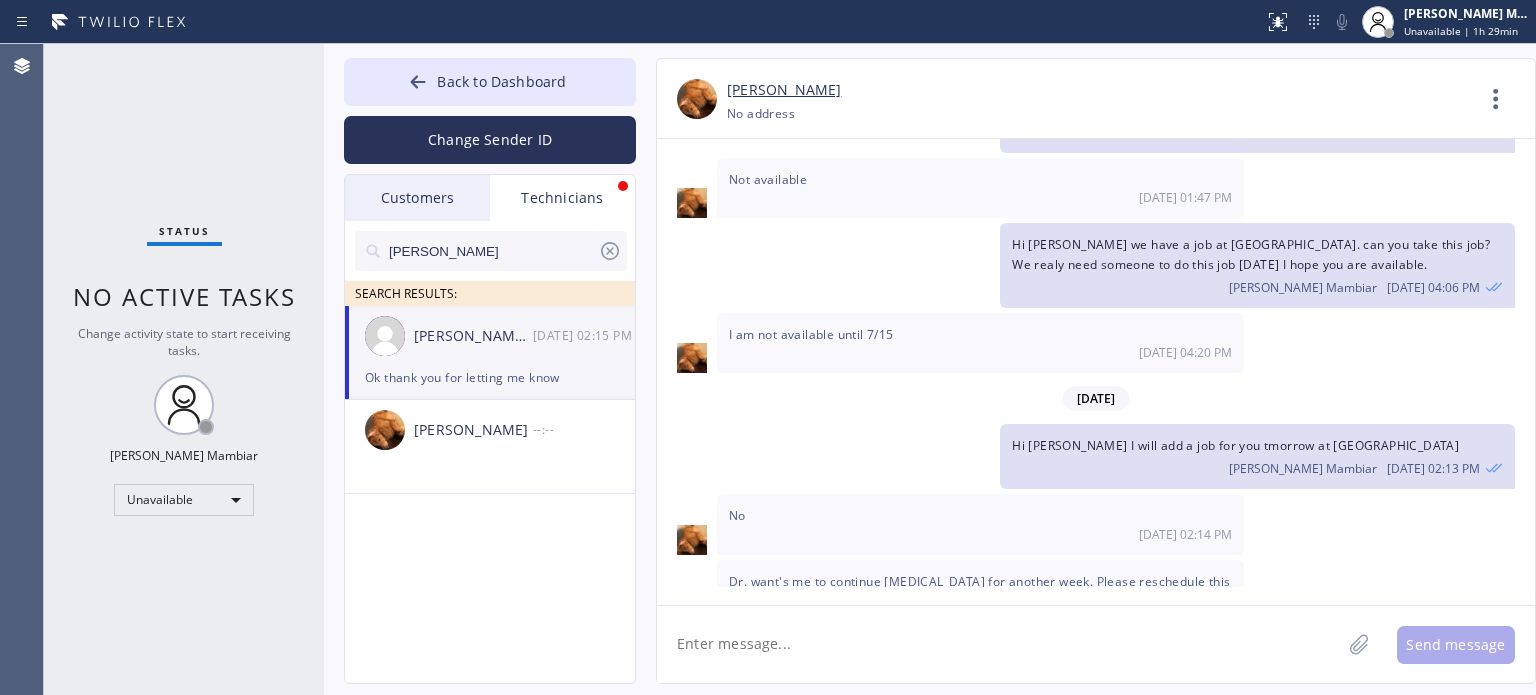 click on "[PERSON_NAME] [PERSON_NAME] [DATE] 02:15 PM Ok thank you for letting me know" 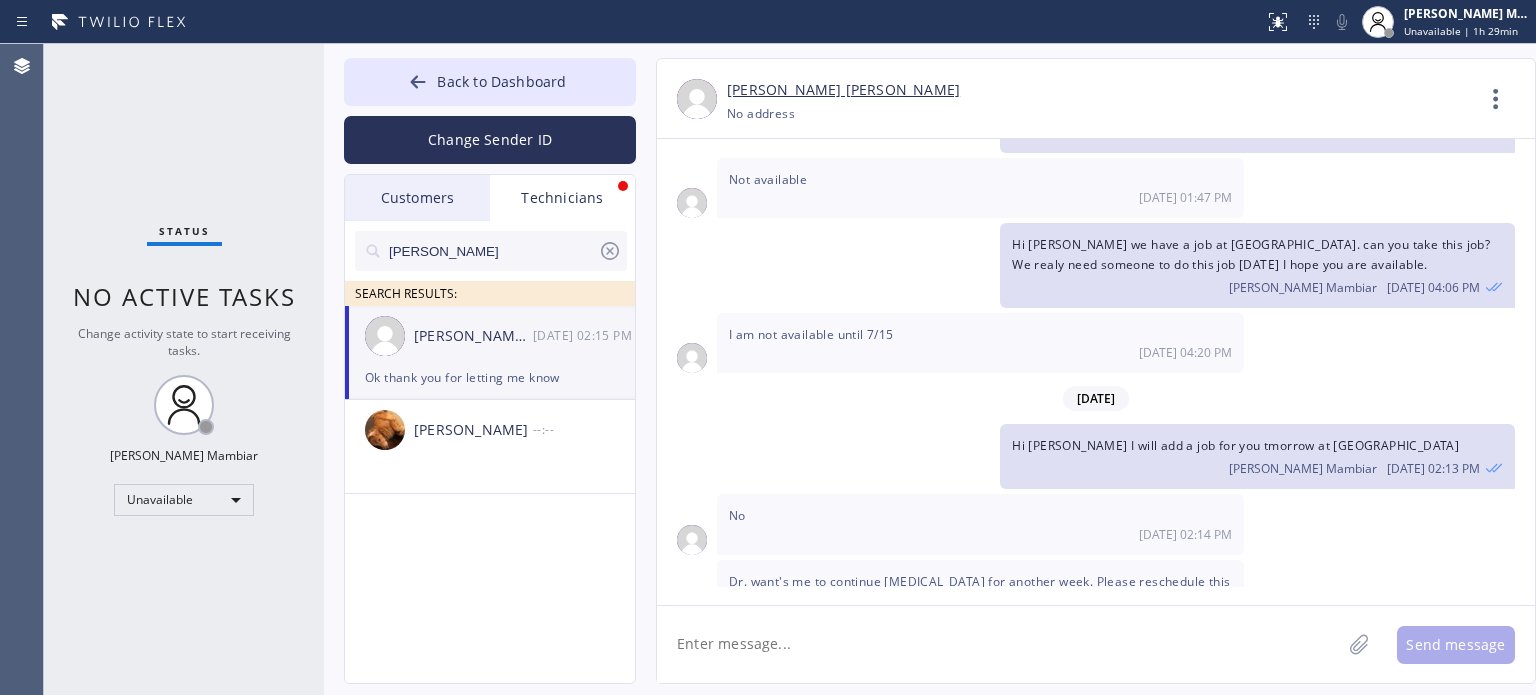 click on "Ok thank you for letting me know" at bounding box center [490, 377] 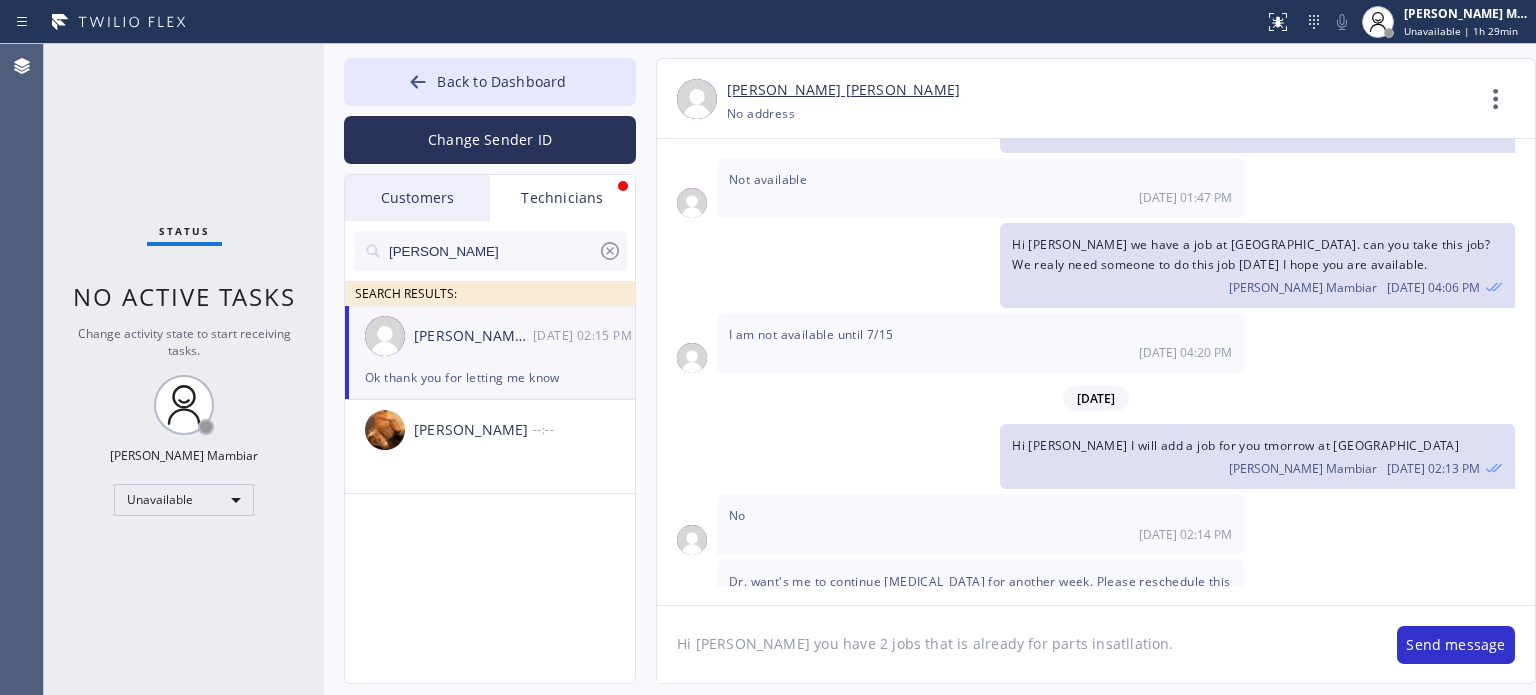 click on "Hi [PERSON_NAME] you have 2 jobs that is already for parts insatllation." 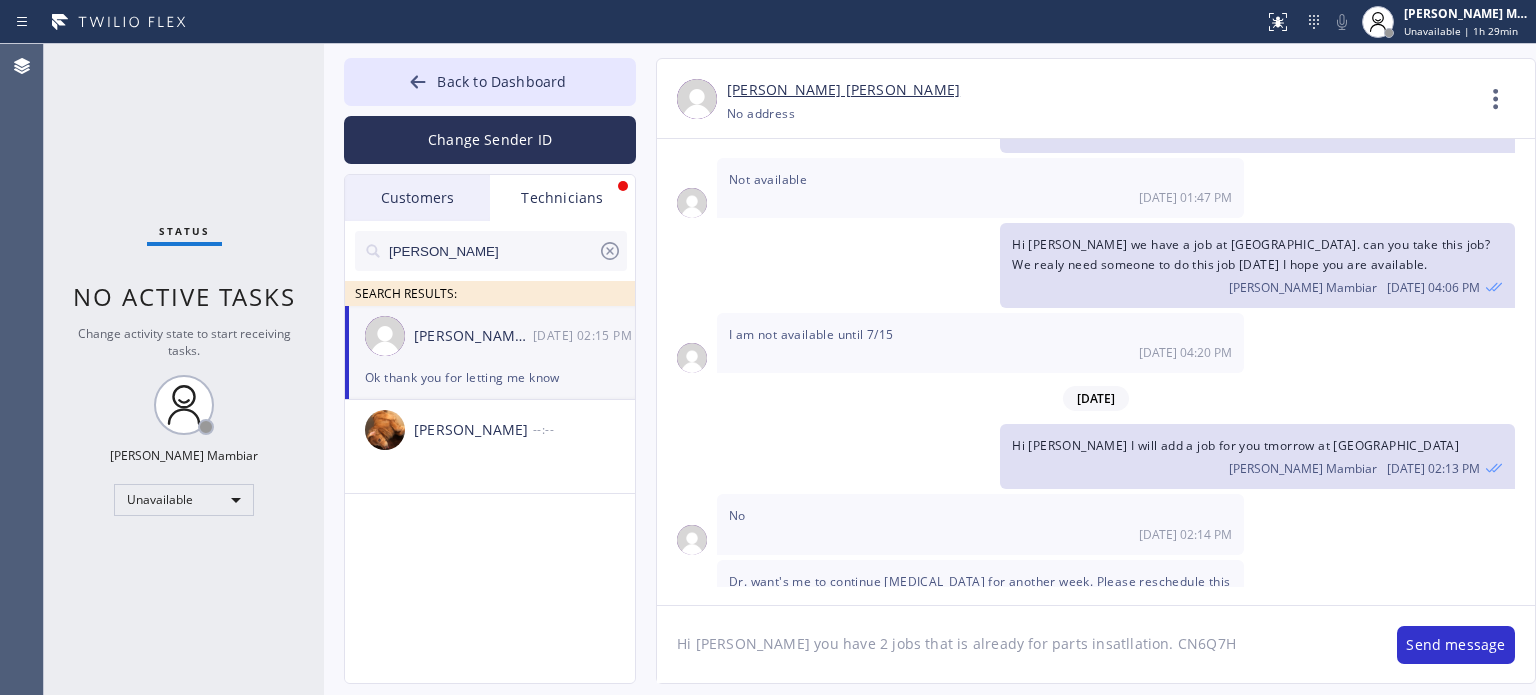 click on "Hi [PERSON_NAME] you have 2 jobs that is already for parts insatllation. CN6Q7H" 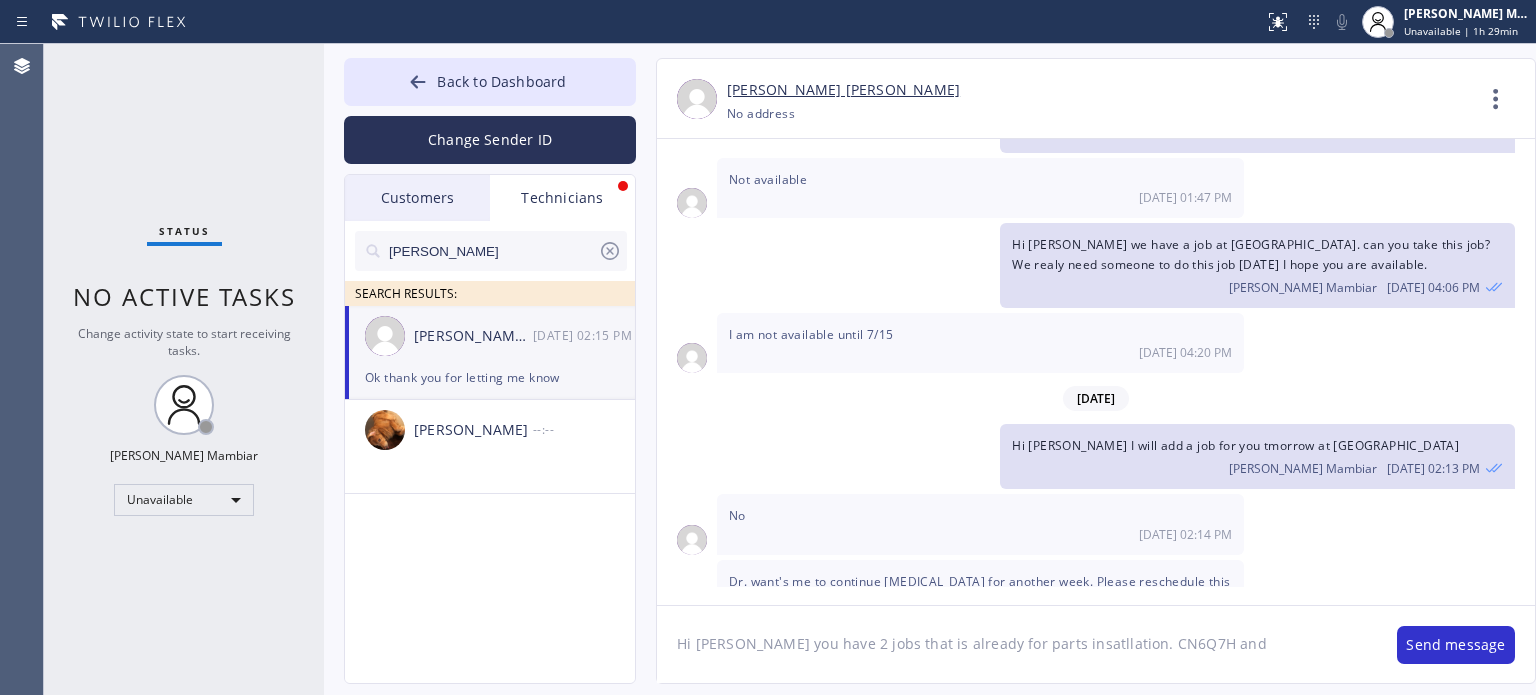 click on "Hi [PERSON_NAME] you have 2 jobs that is already for parts insatllation. CN6Q7H and" 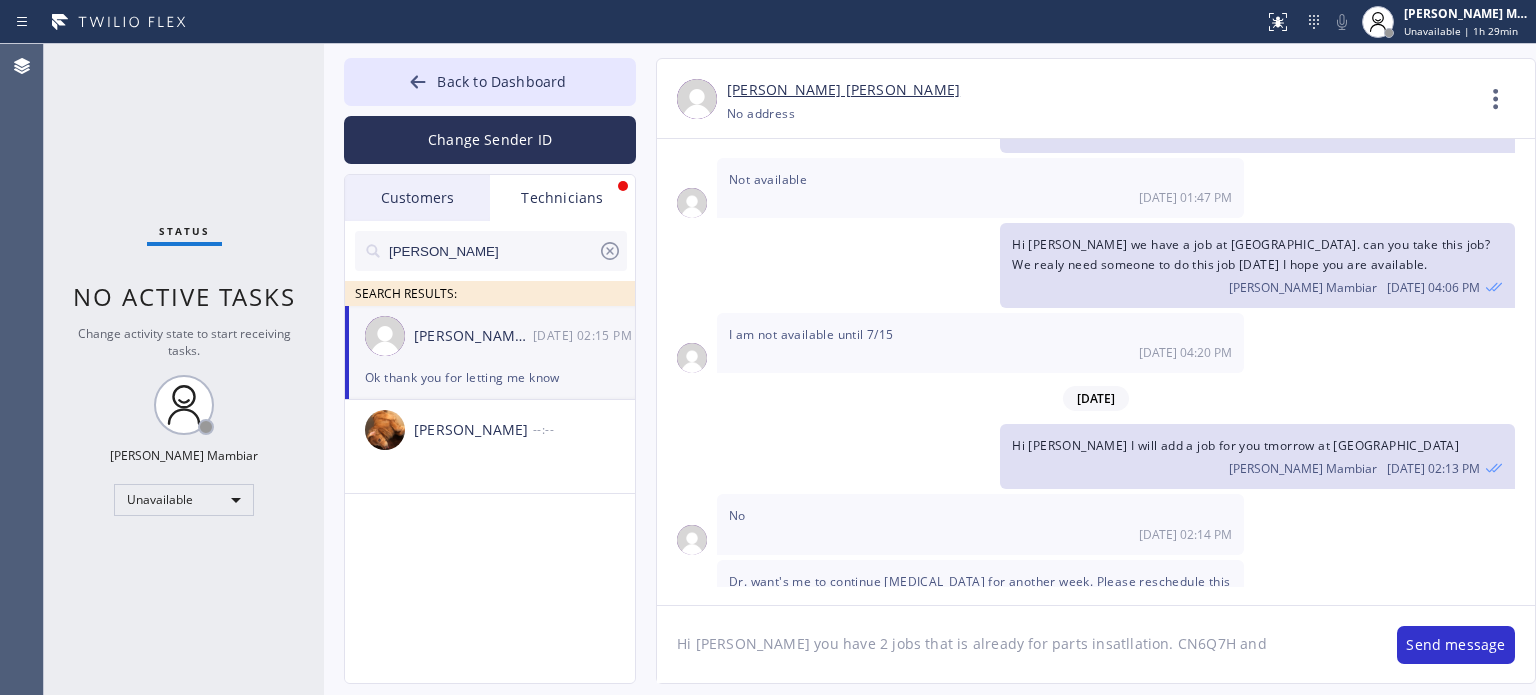 paste on "IBQWP9" 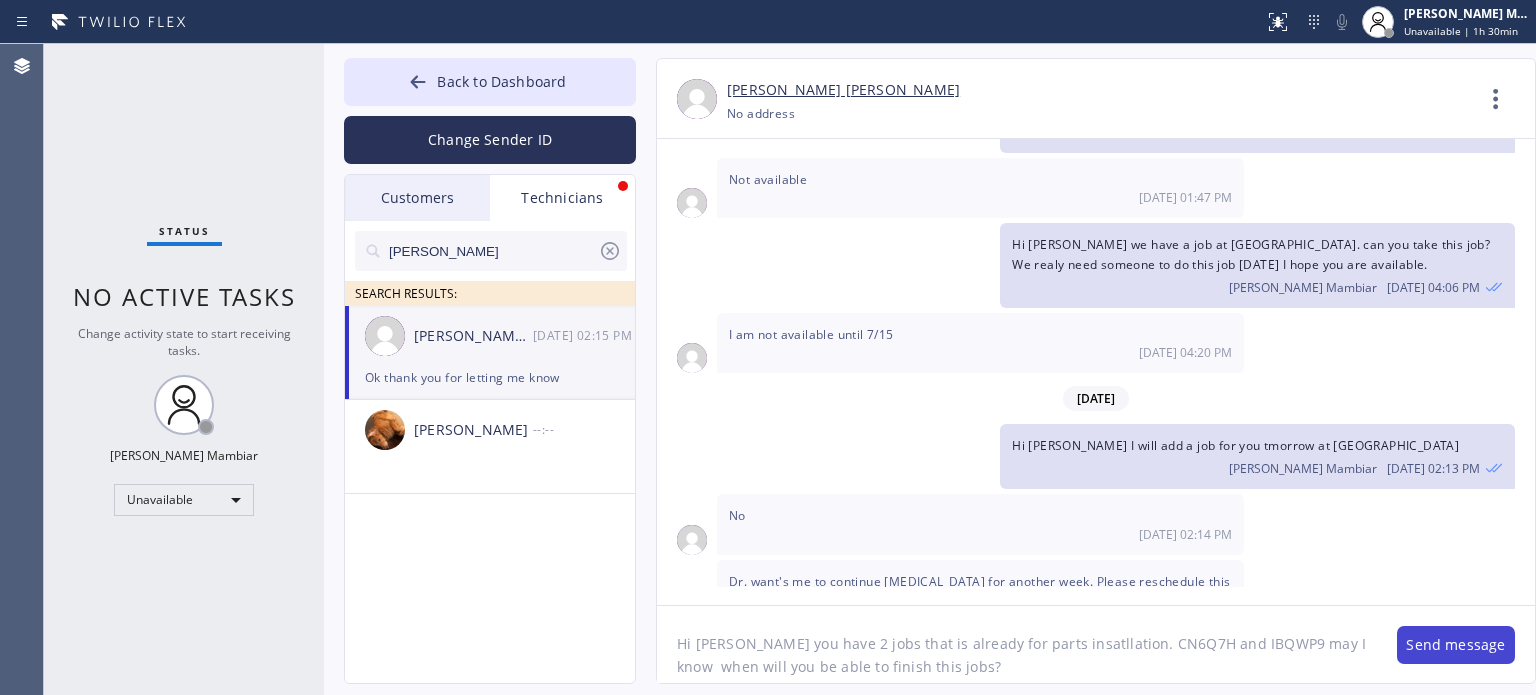 type on "Hi [PERSON_NAME] you have 2 jobs that is already for parts insatllation. CN6Q7H and IBQWP9 may I know  when will you be able to finish this jobs?" 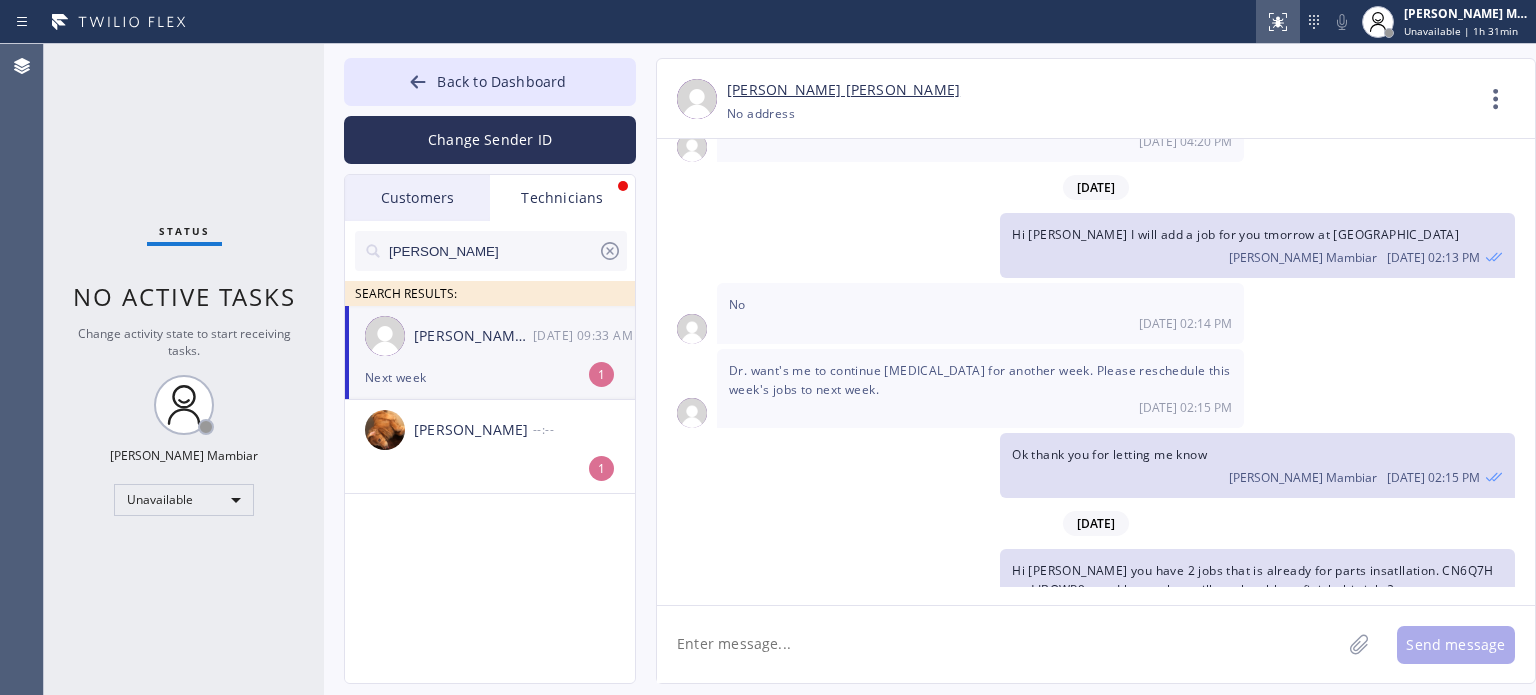 scroll, scrollTop: 1914, scrollLeft: 0, axis: vertical 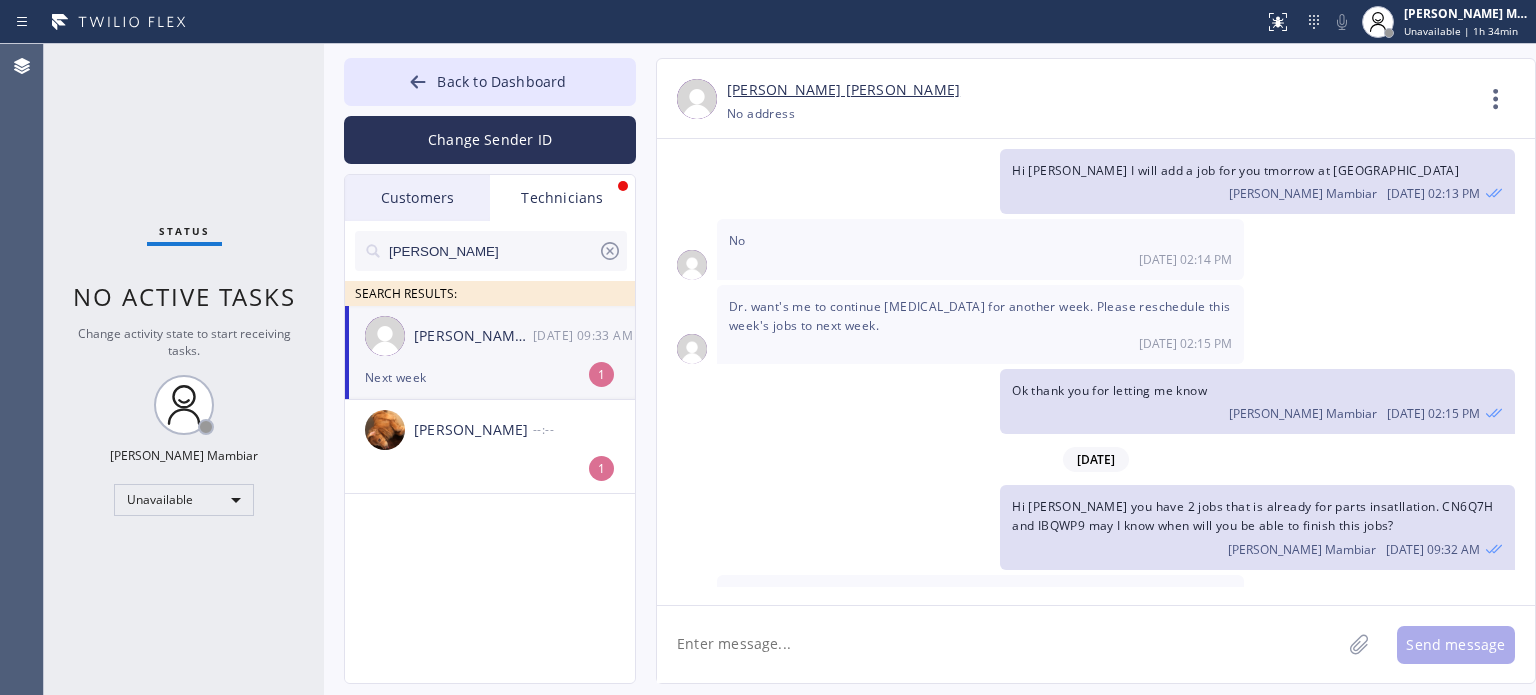 click 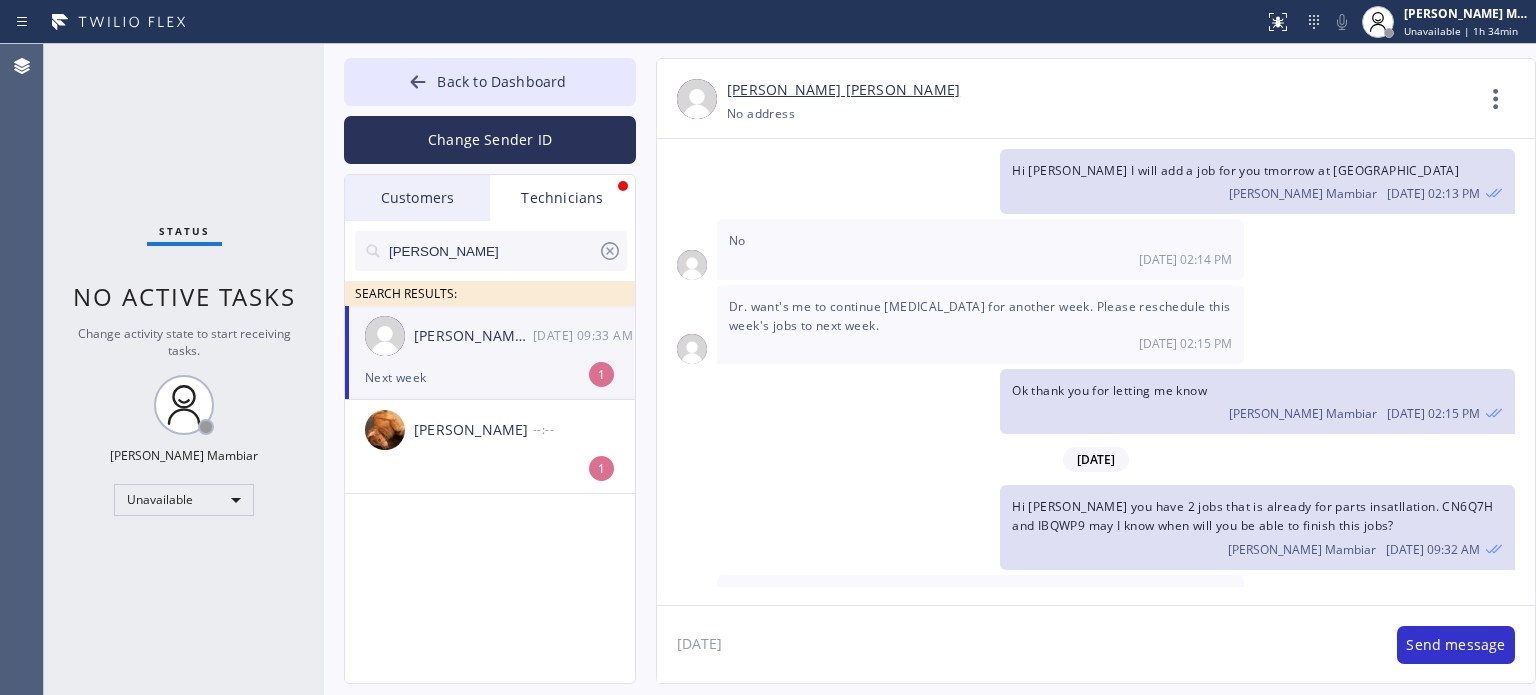 type on "[DATE]?" 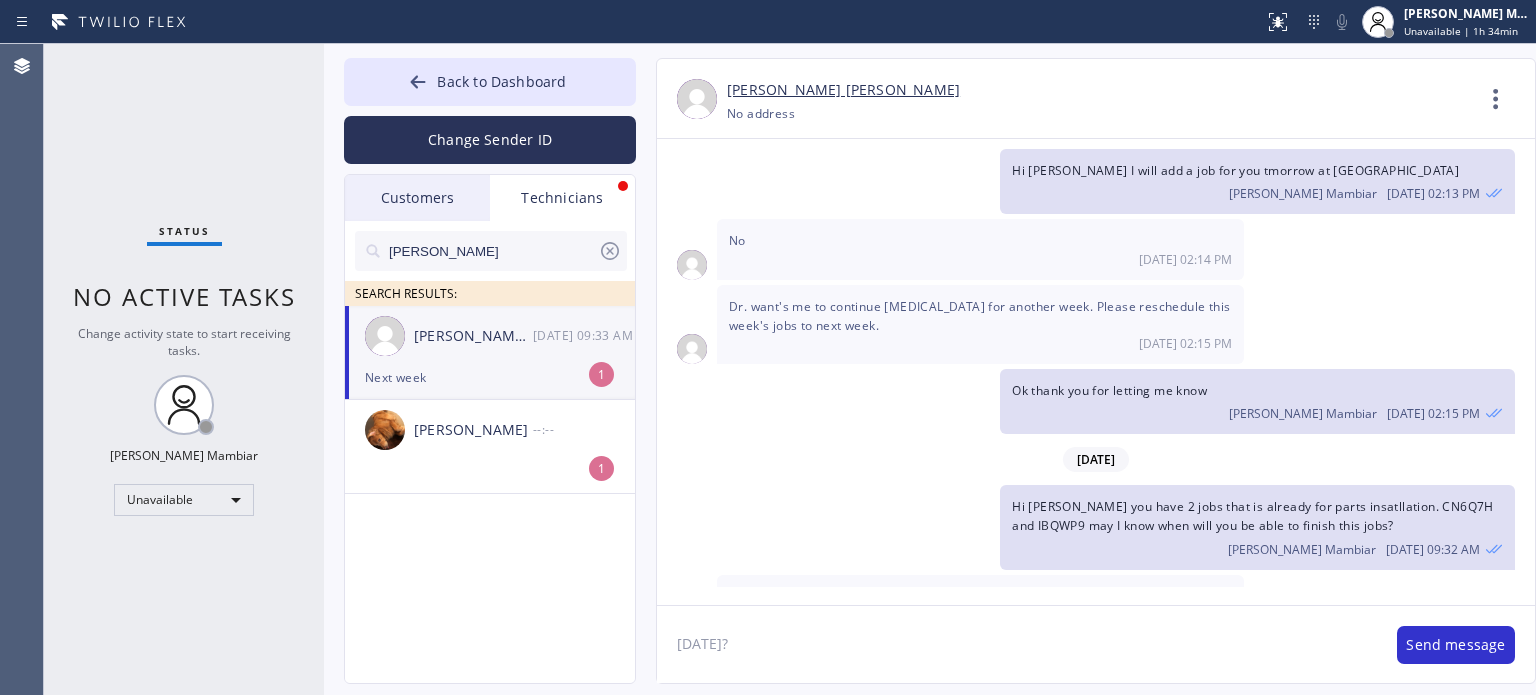 type 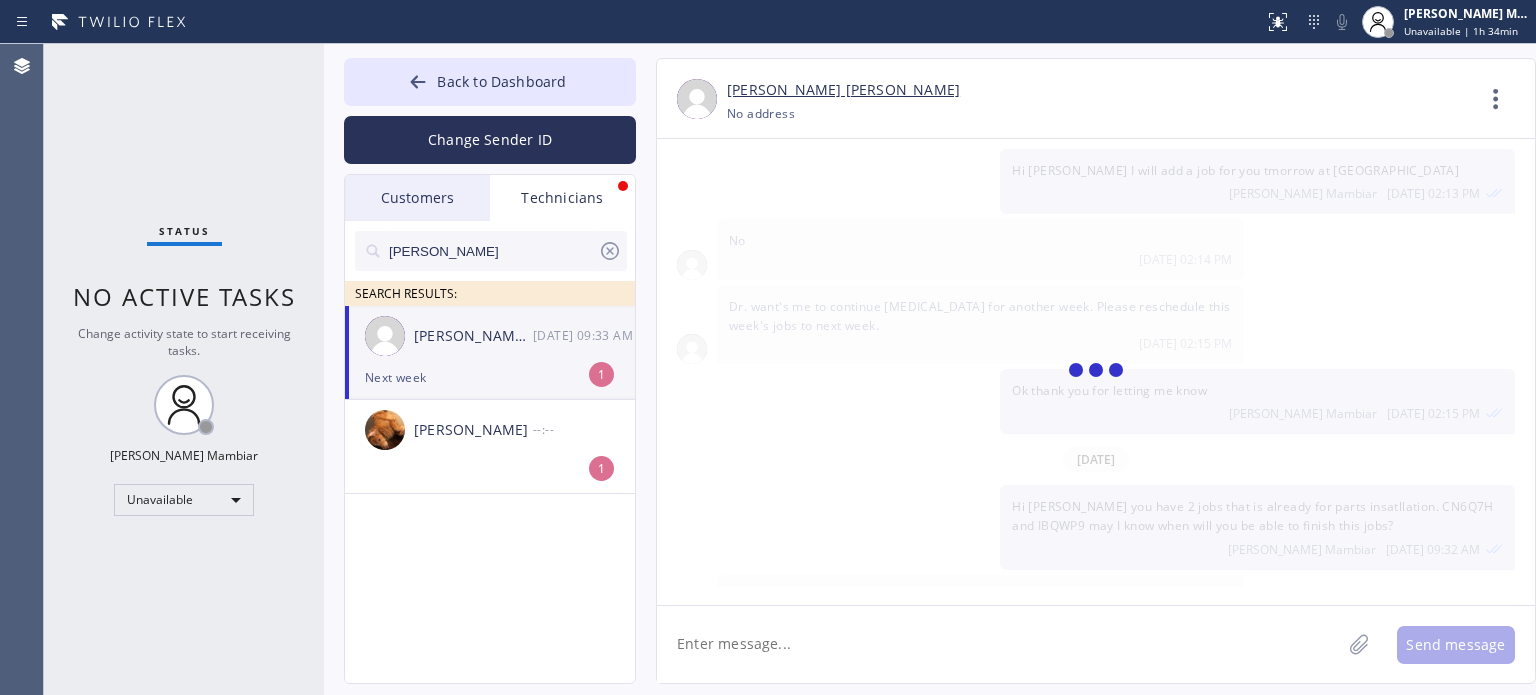 scroll, scrollTop: 1984, scrollLeft: 0, axis: vertical 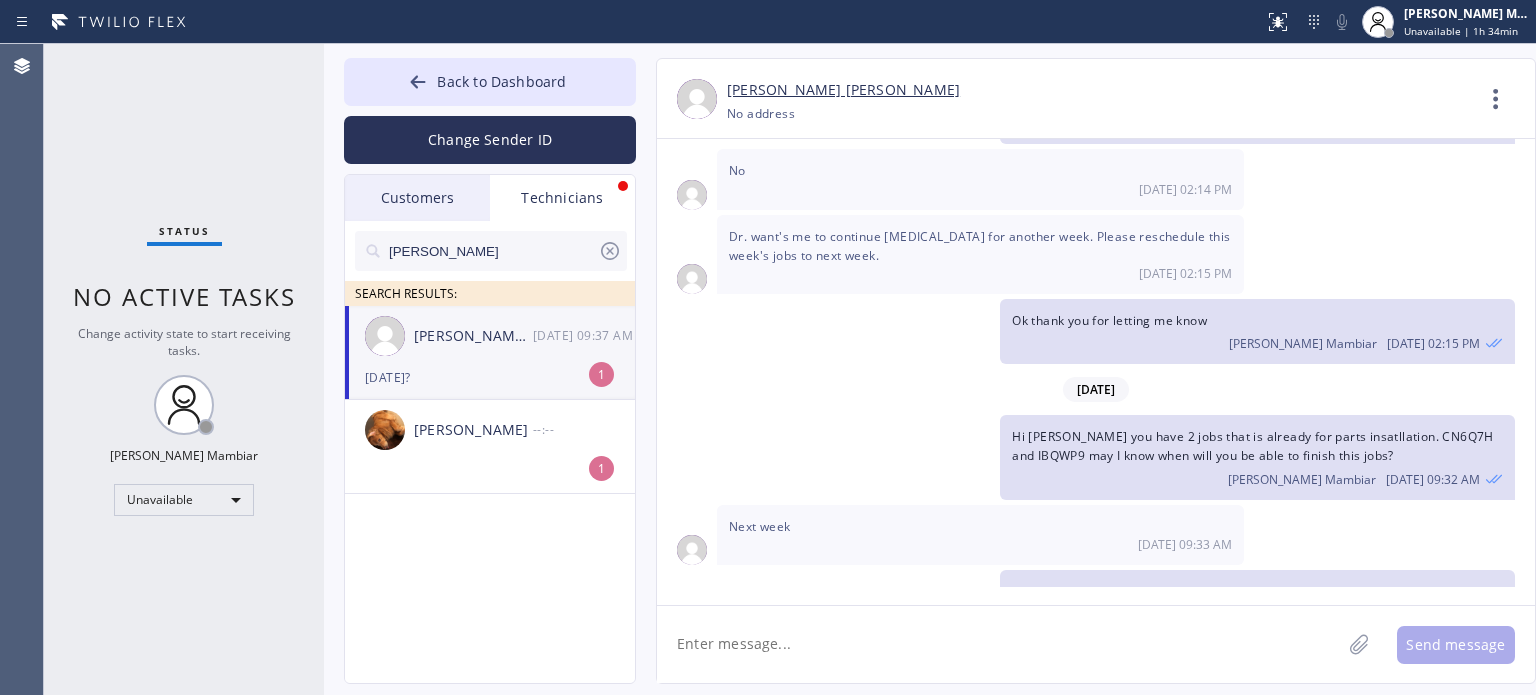 click 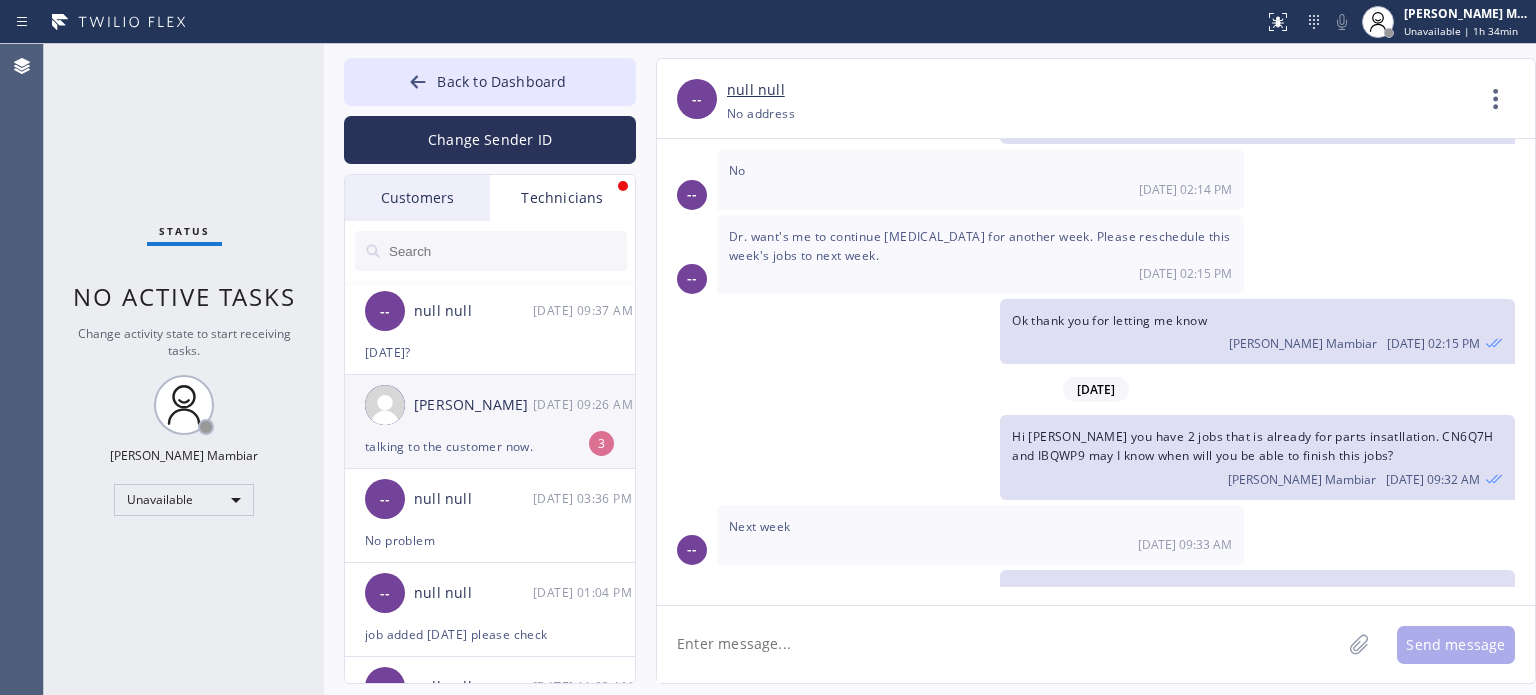 click on "talking to the customer now." at bounding box center (490, 446) 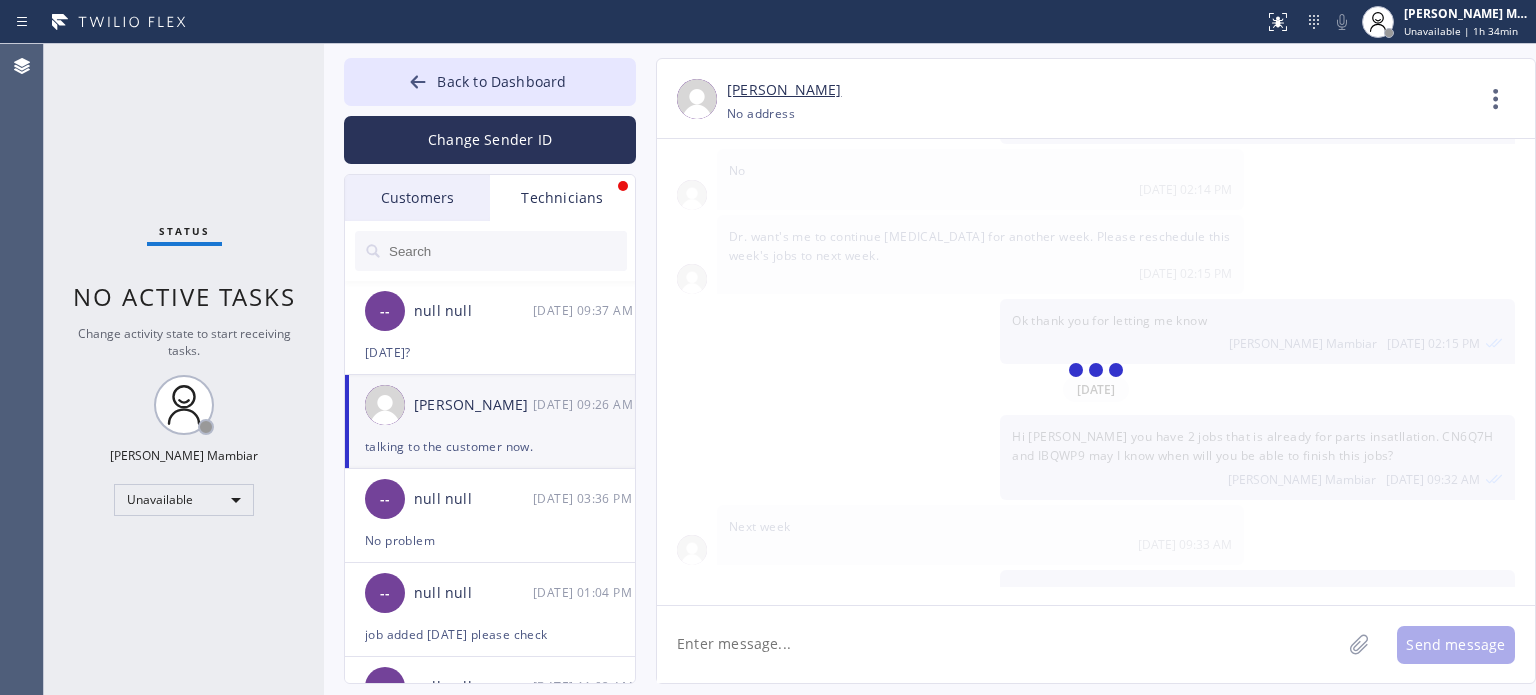 scroll, scrollTop: 1474, scrollLeft: 0, axis: vertical 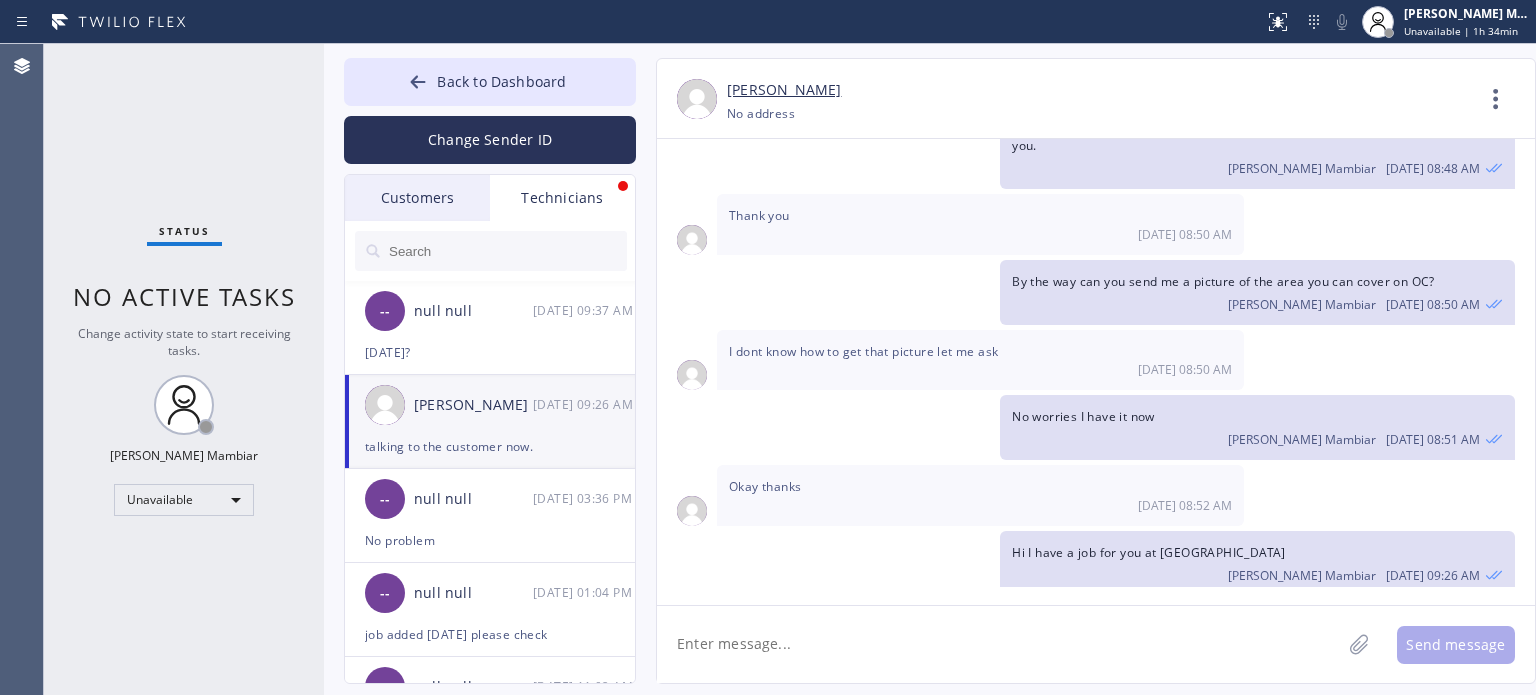 click 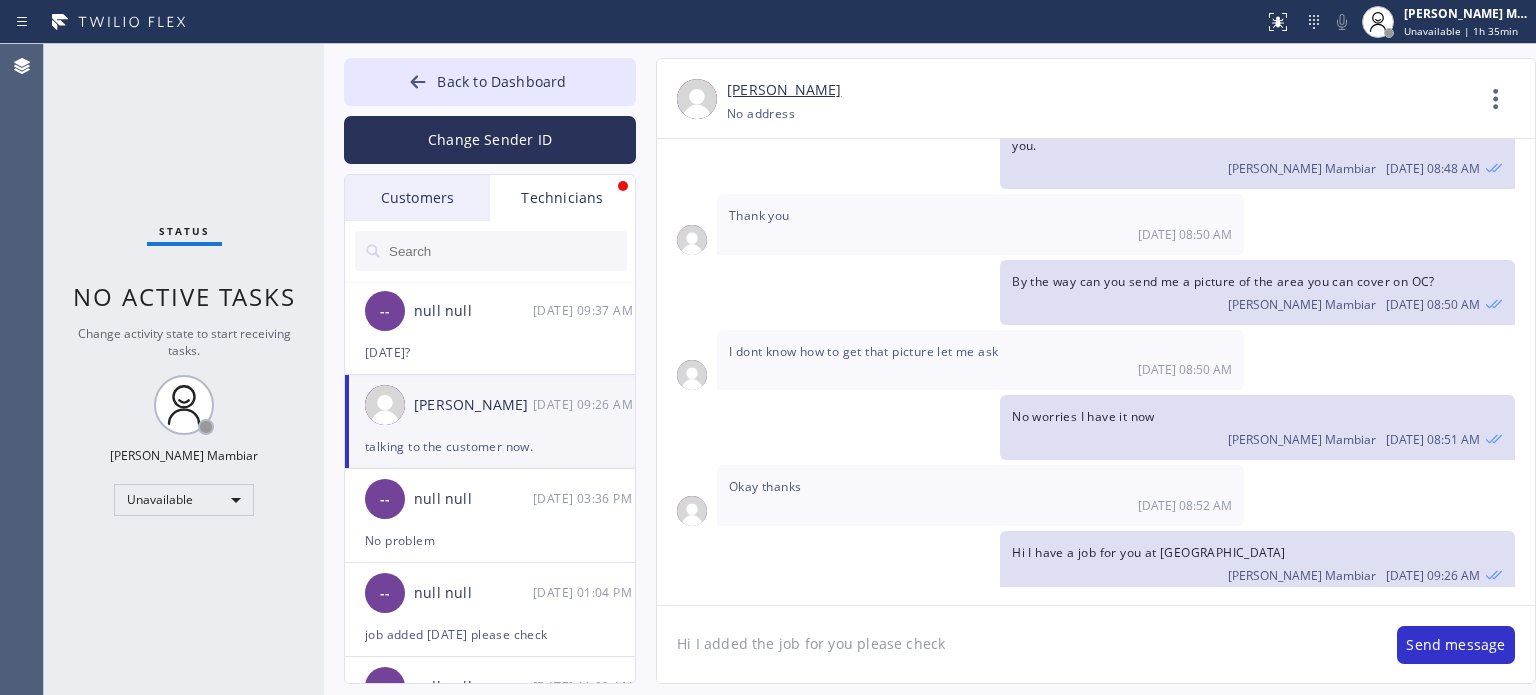 click on "Hi I added the job for you please check" 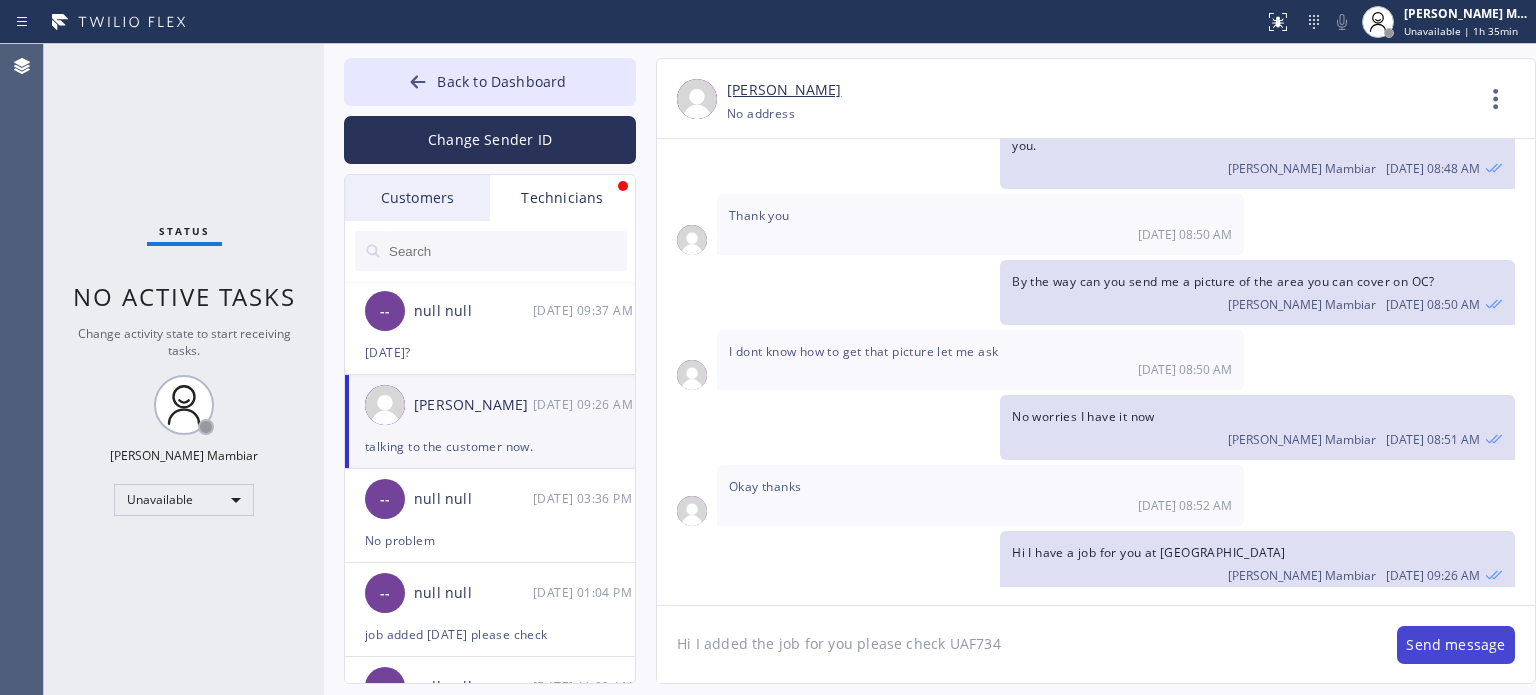 type on "Hi I added the job for you please check UAF734" 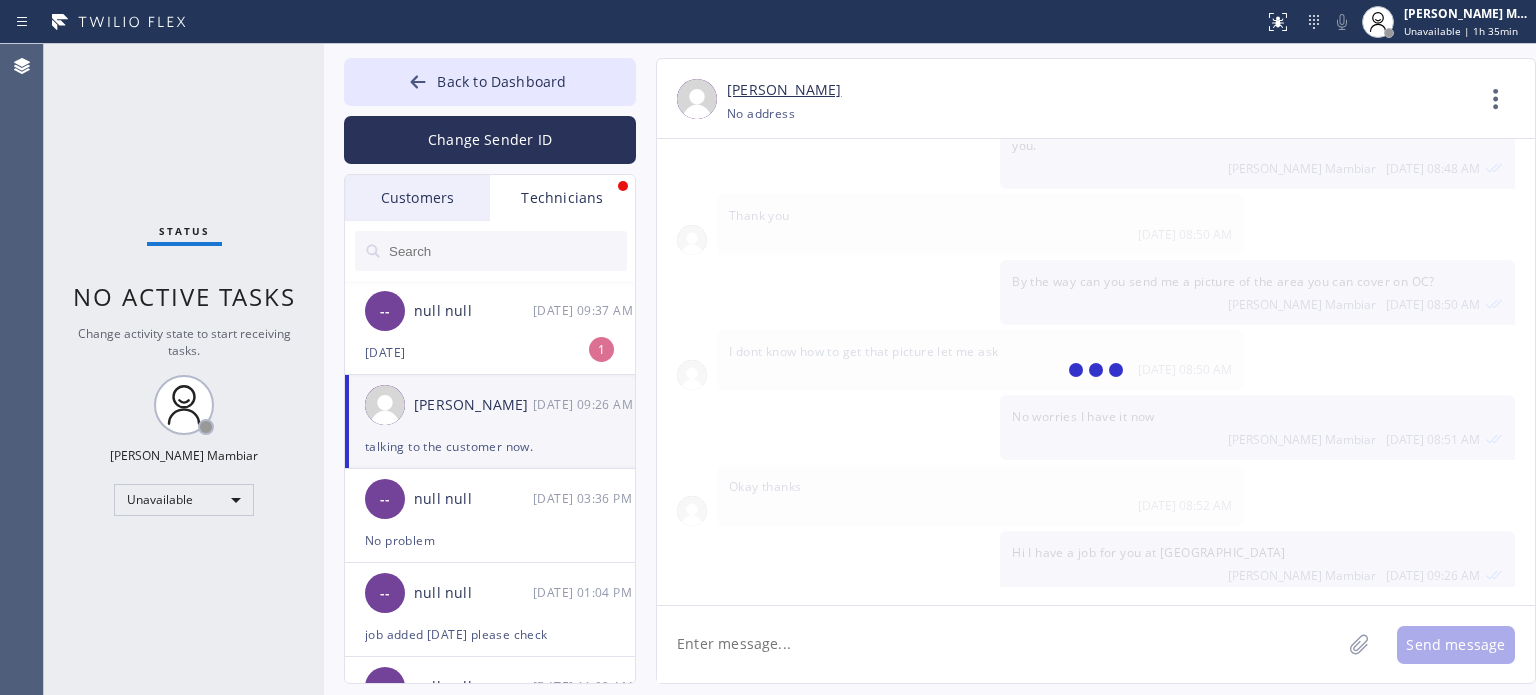scroll, scrollTop: 1543, scrollLeft: 0, axis: vertical 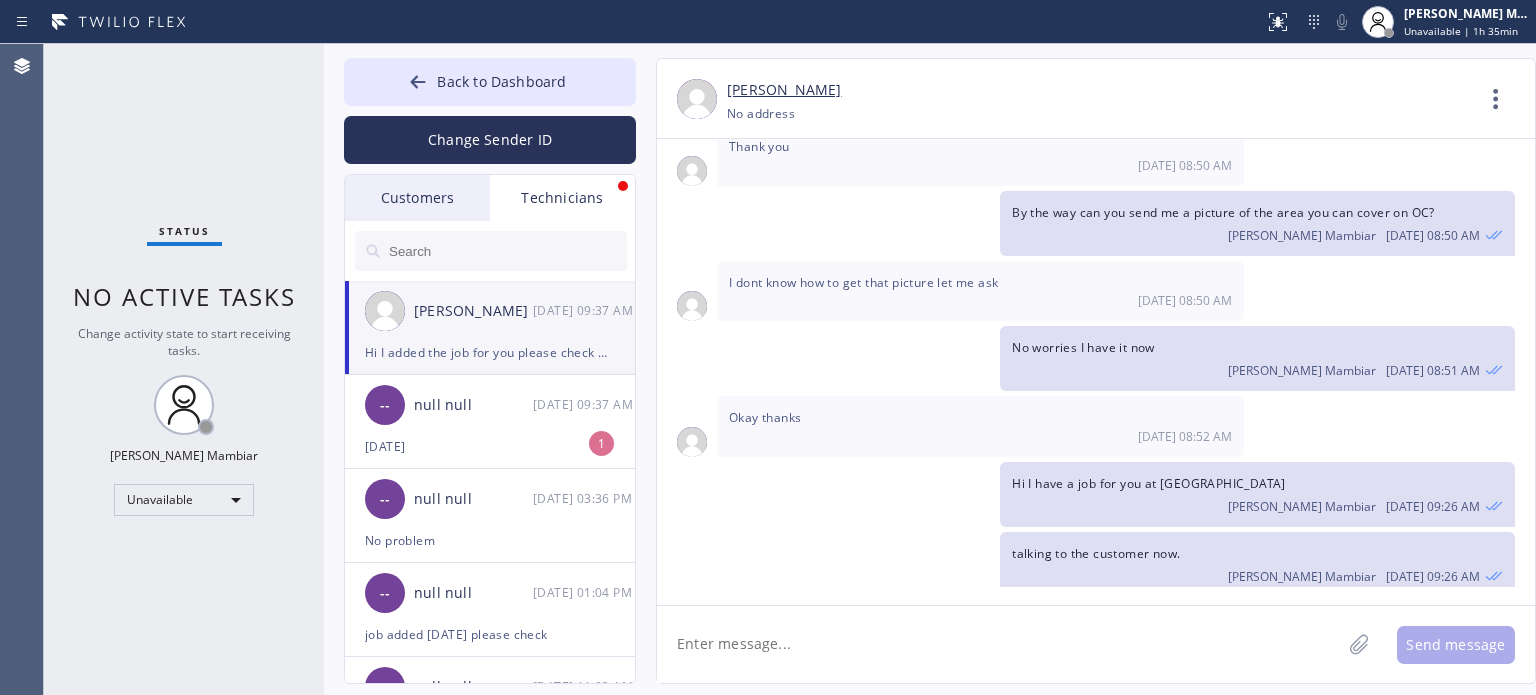 click 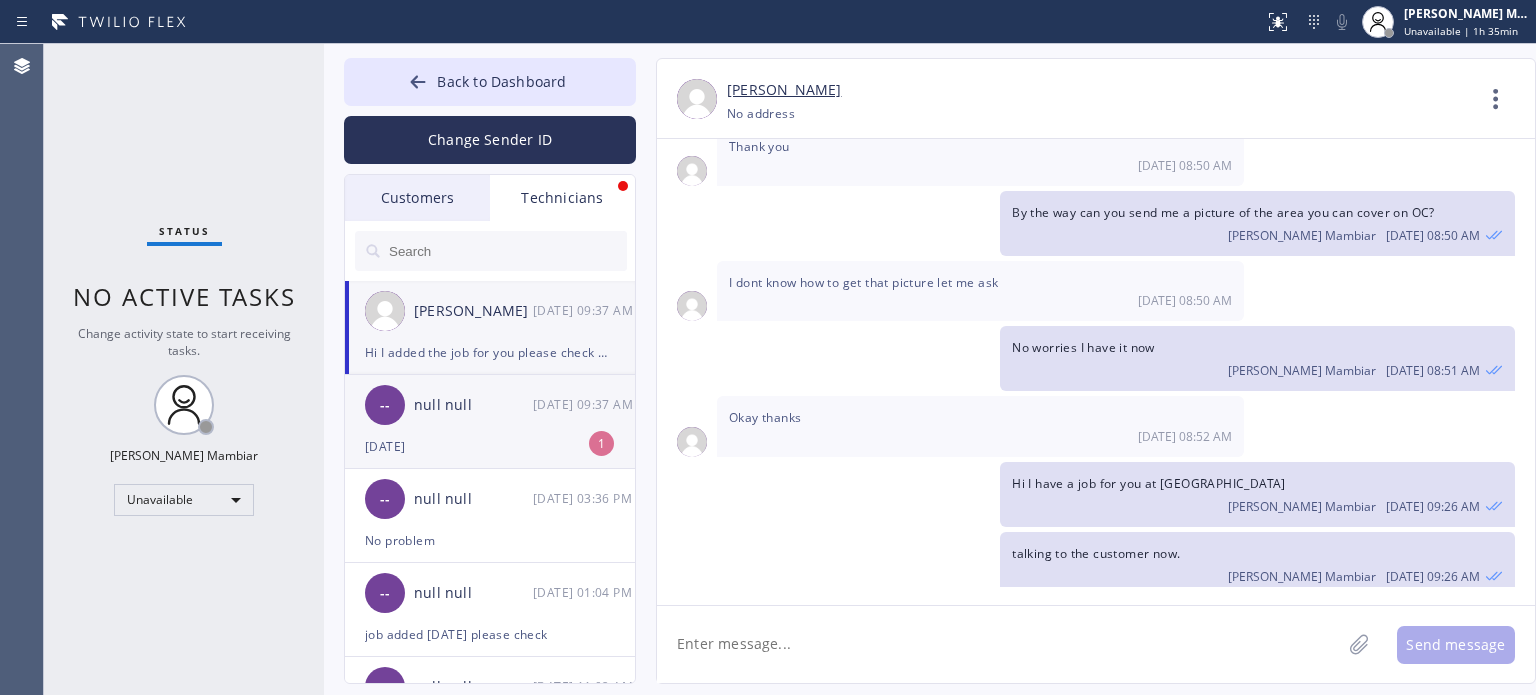 click on "-- null null [DATE] 09:37 AM" at bounding box center (491, 405) 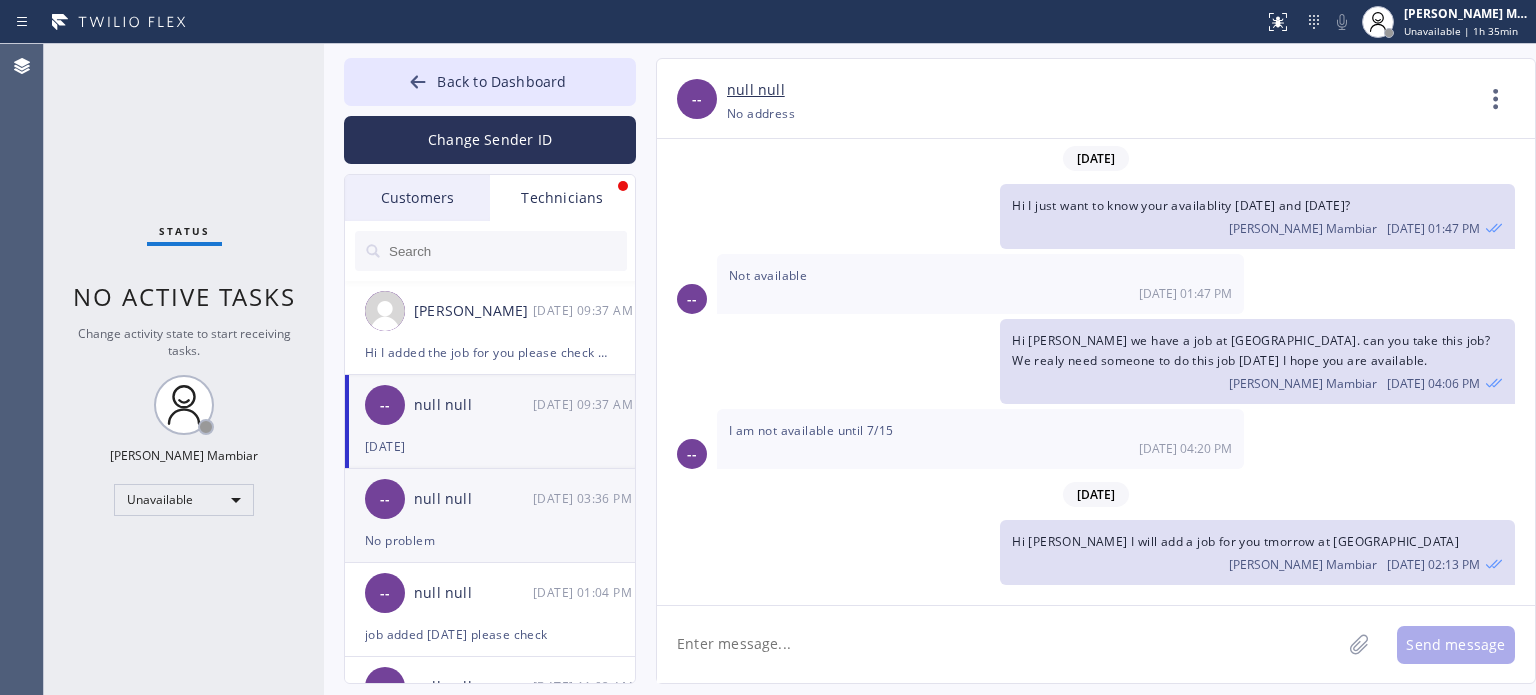 scroll, scrollTop: 2048, scrollLeft: 0, axis: vertical 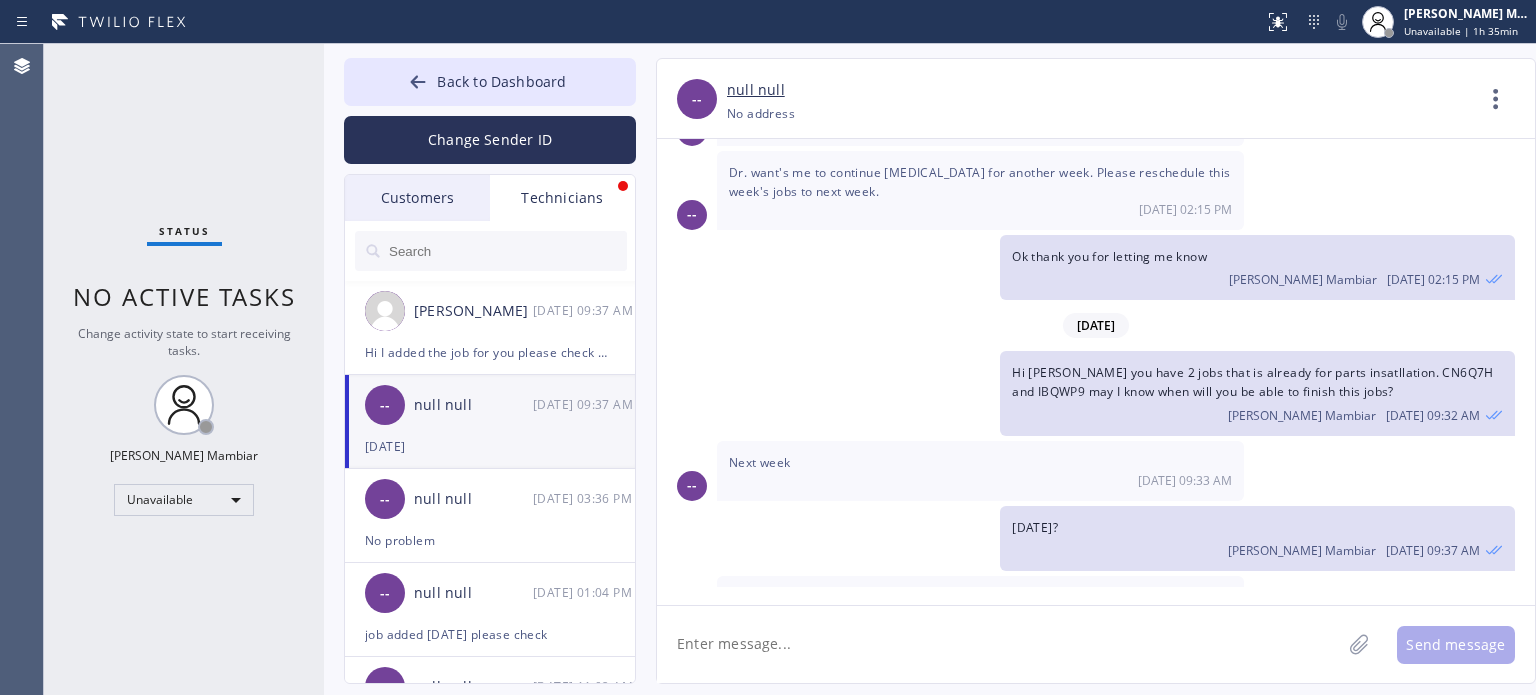 click 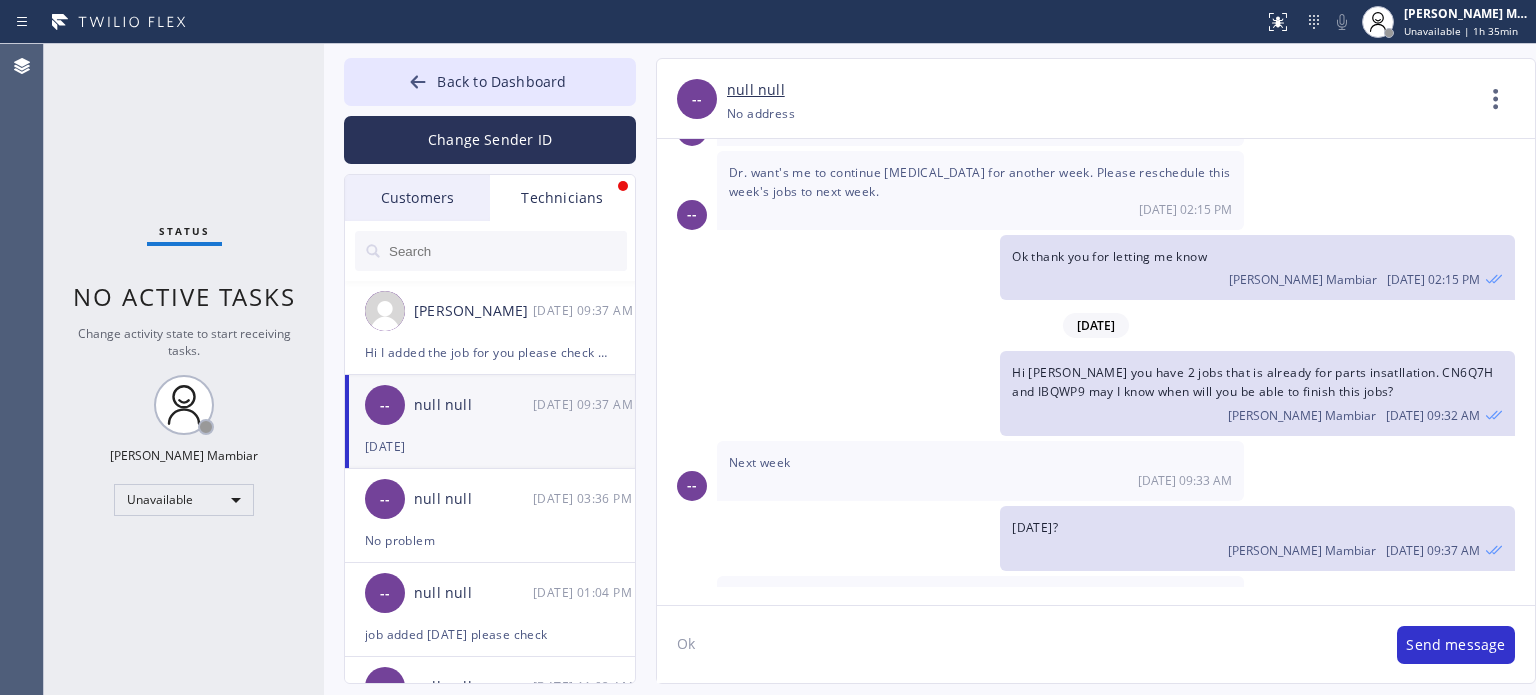 type on "Ok" 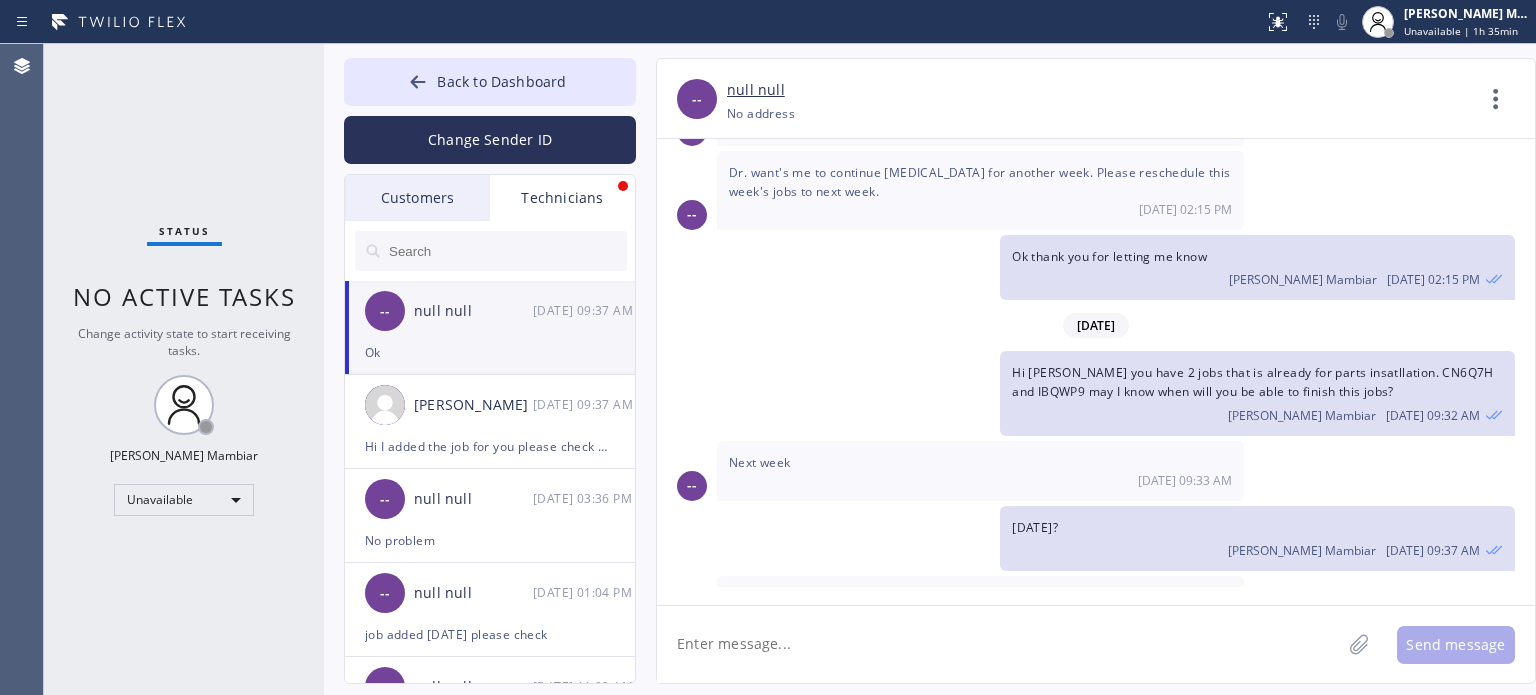 scroll, scrollTop: 2117, scrollLeft: 0, axis: vertical 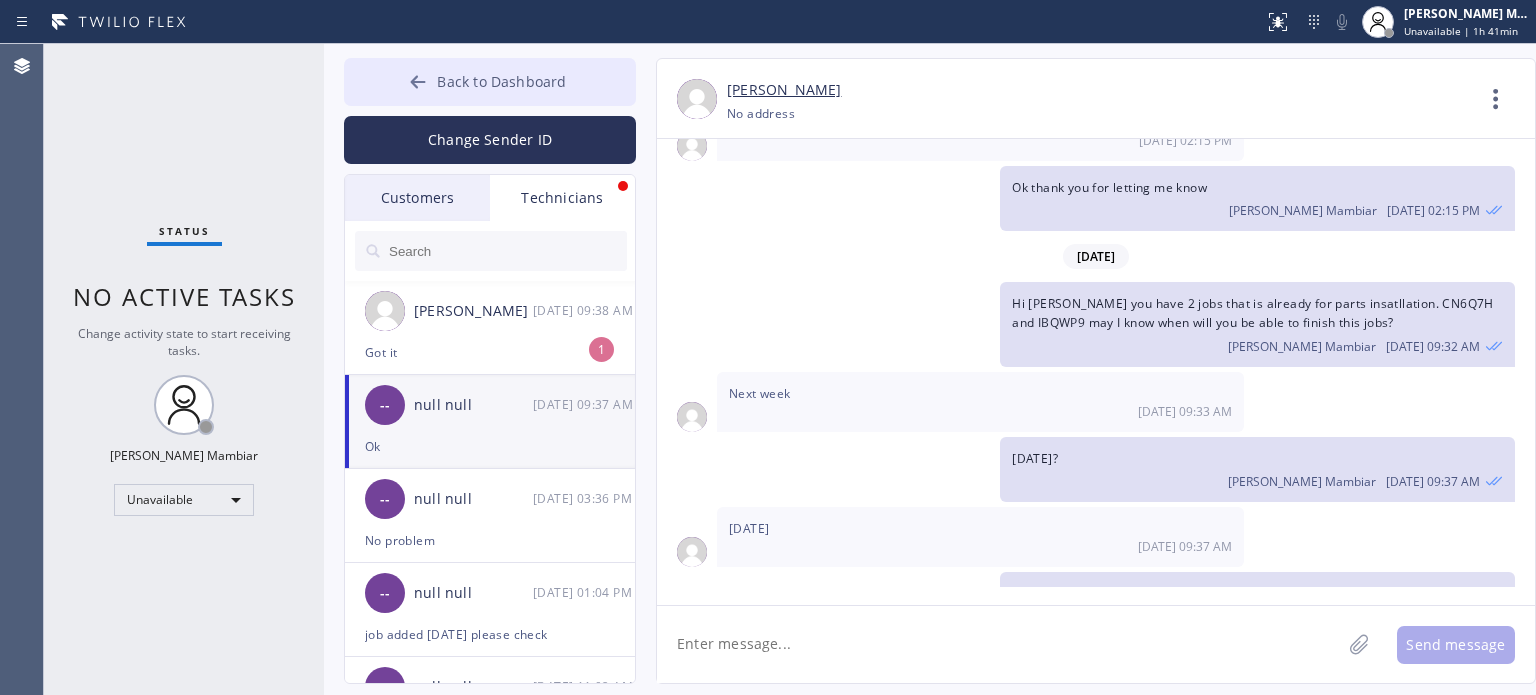 click on "Back to Dashboard" at bounding box center [501, 81] 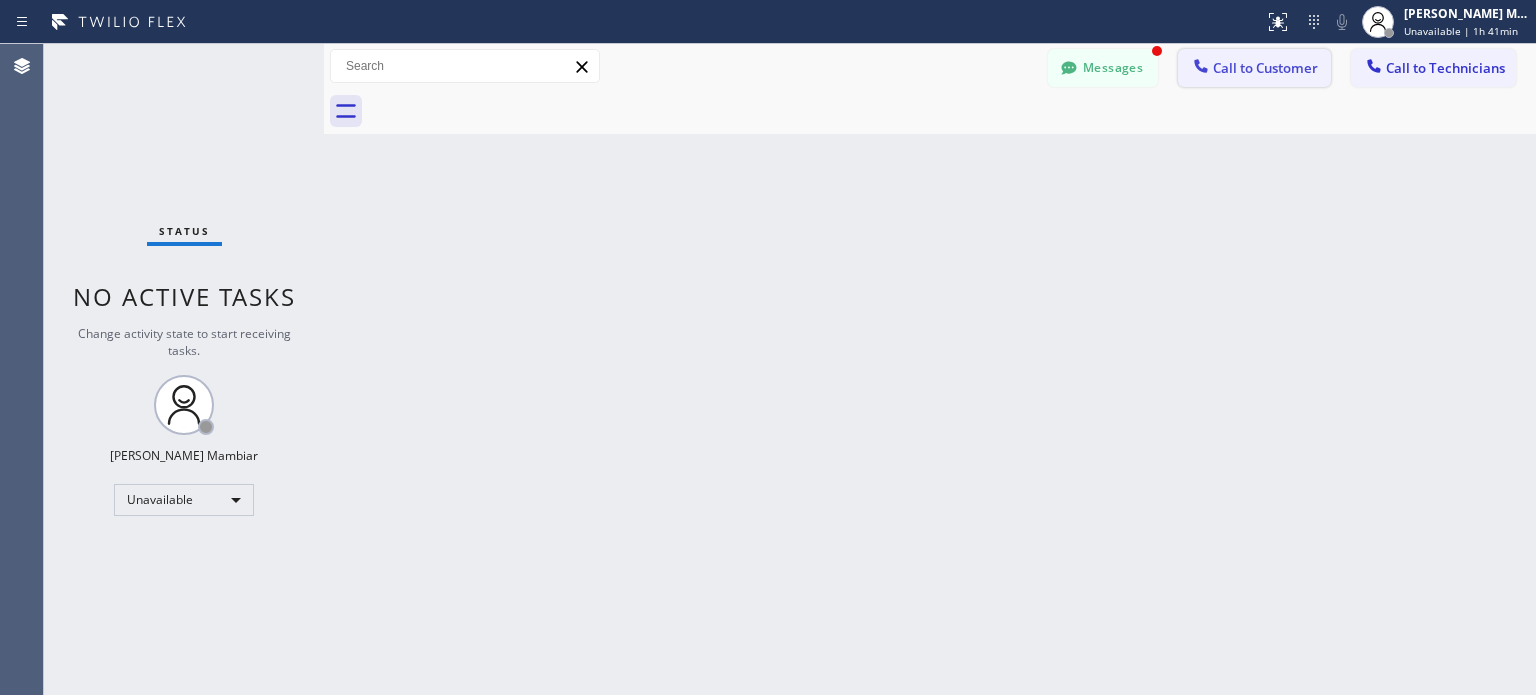 click 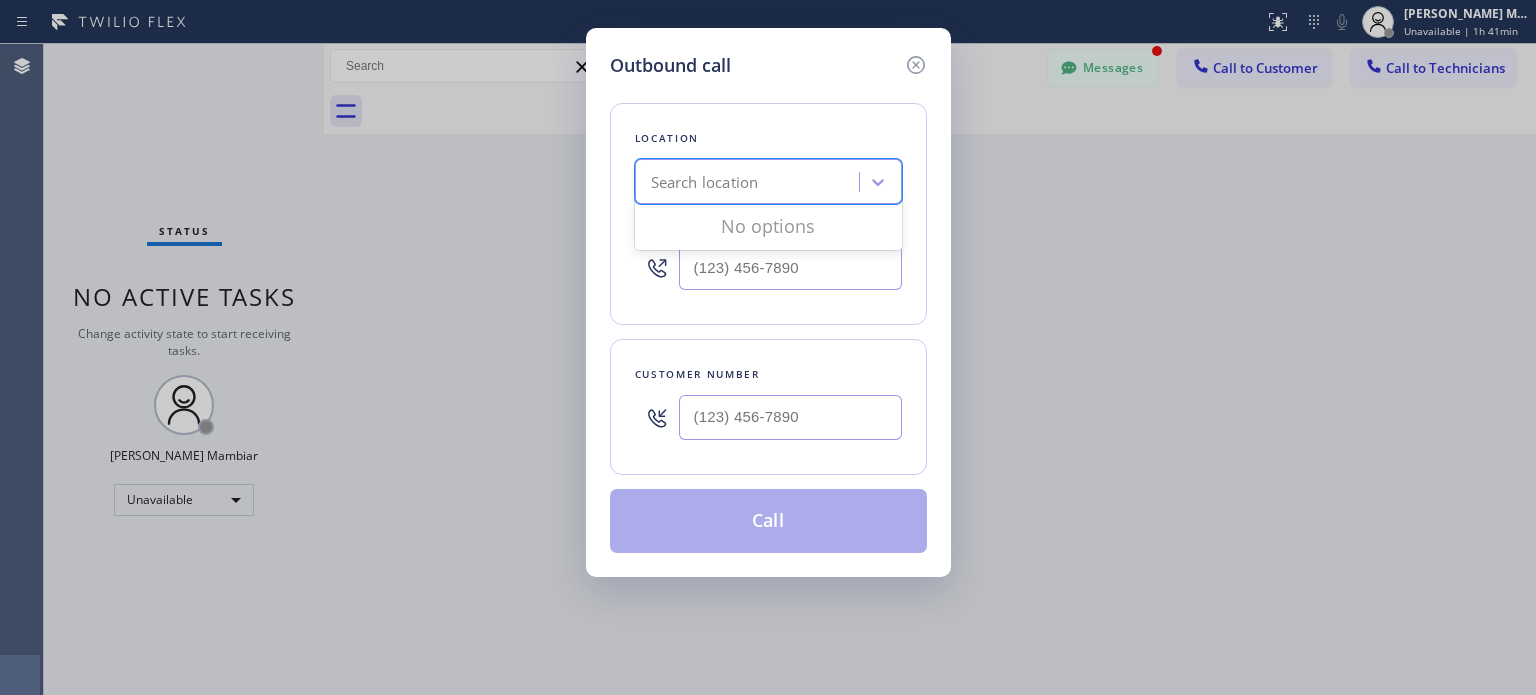 click on "Search location" at bounding box center (750, 182) 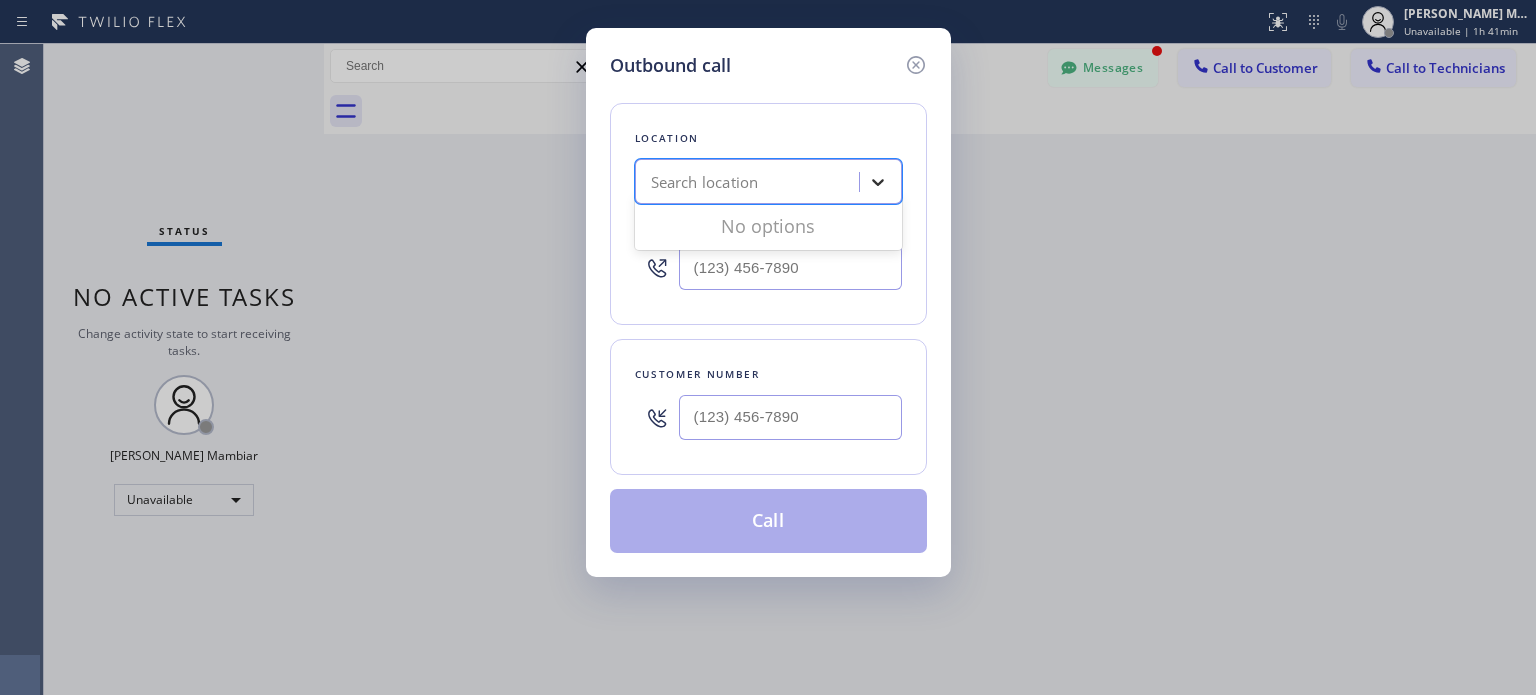 click at bounding box center (878, 182) 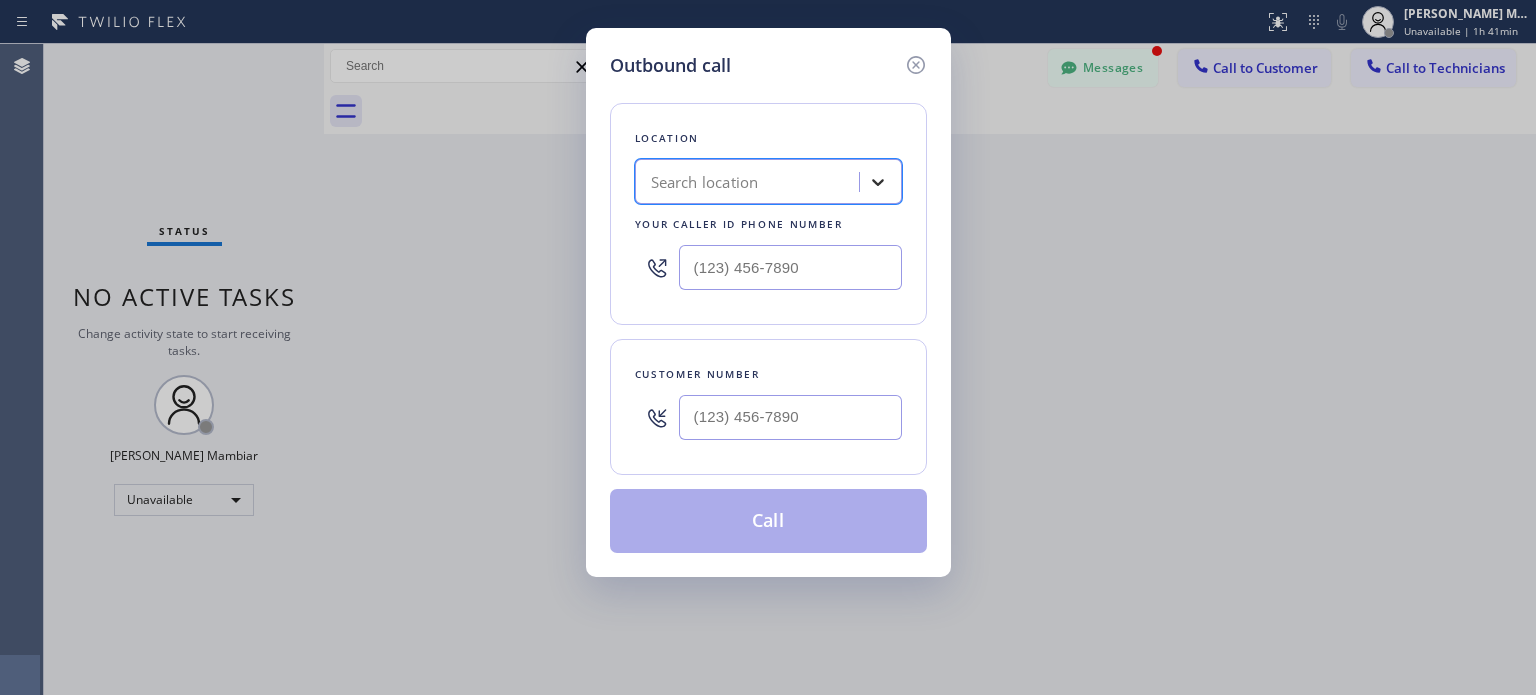 click 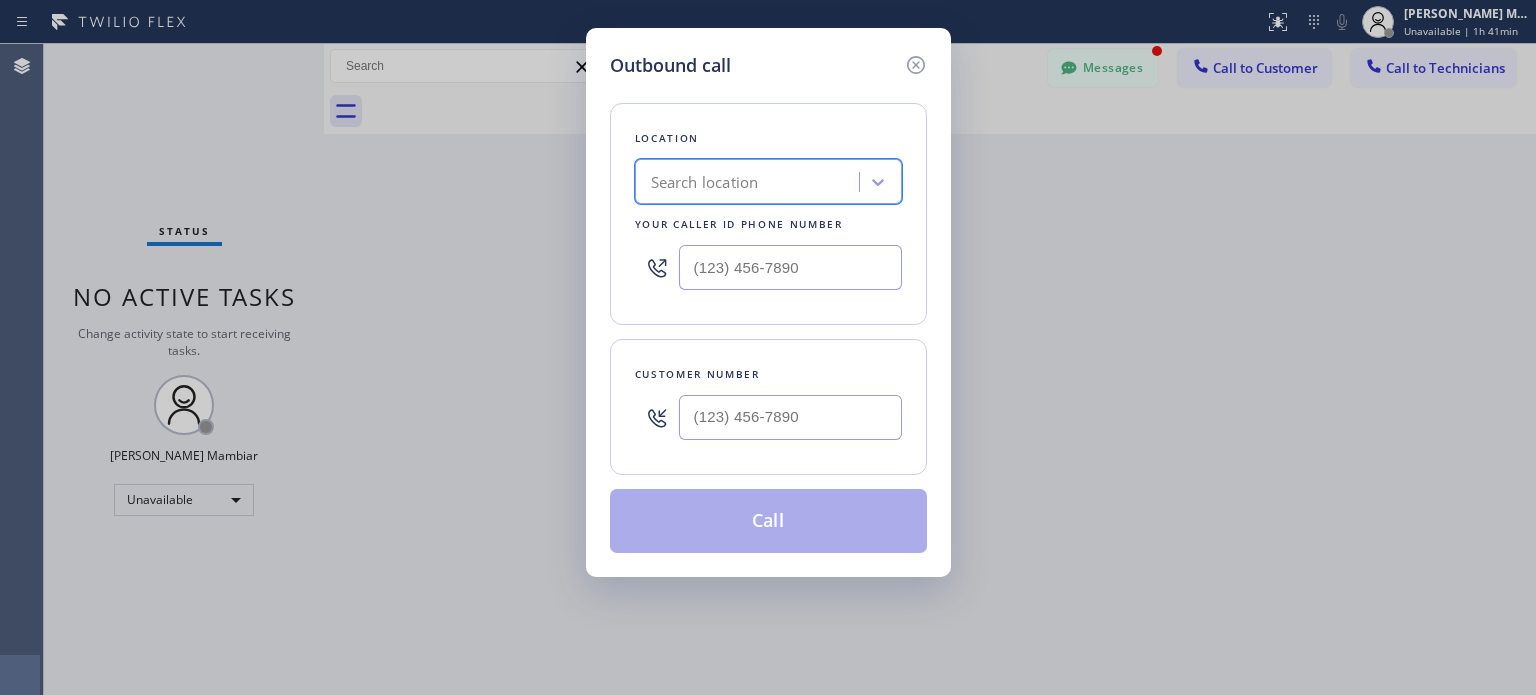 click on "Search location" at bounding box center (705, 182) 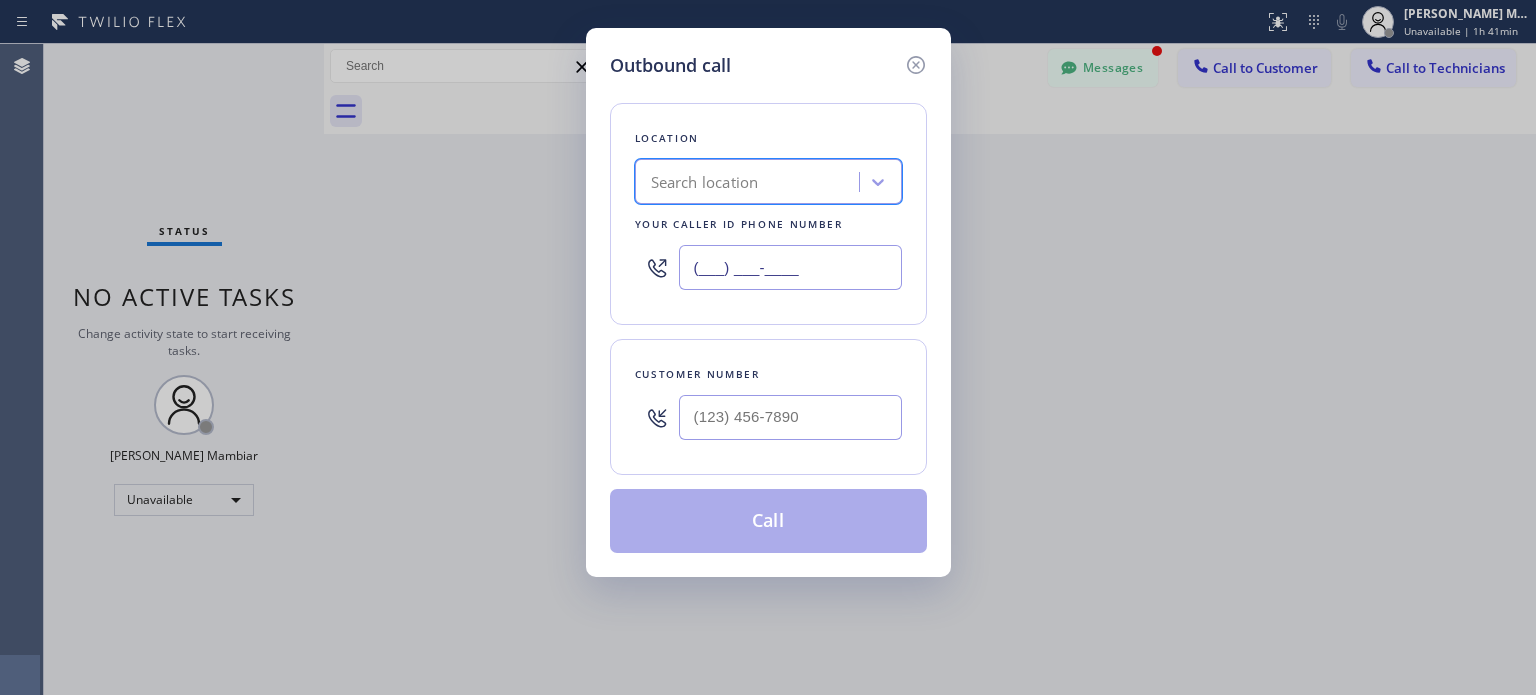 click on "(___) ___-____" at bounding box center [790, 267] 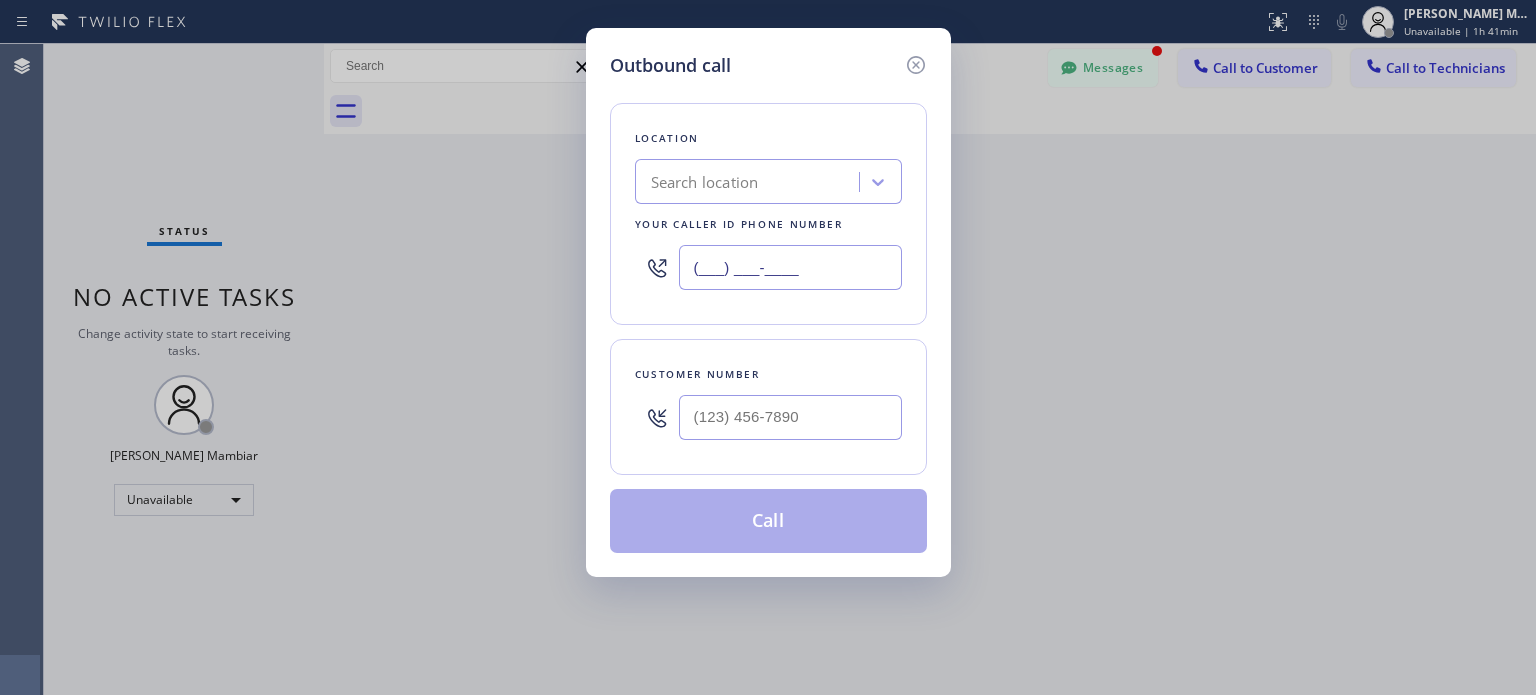 type 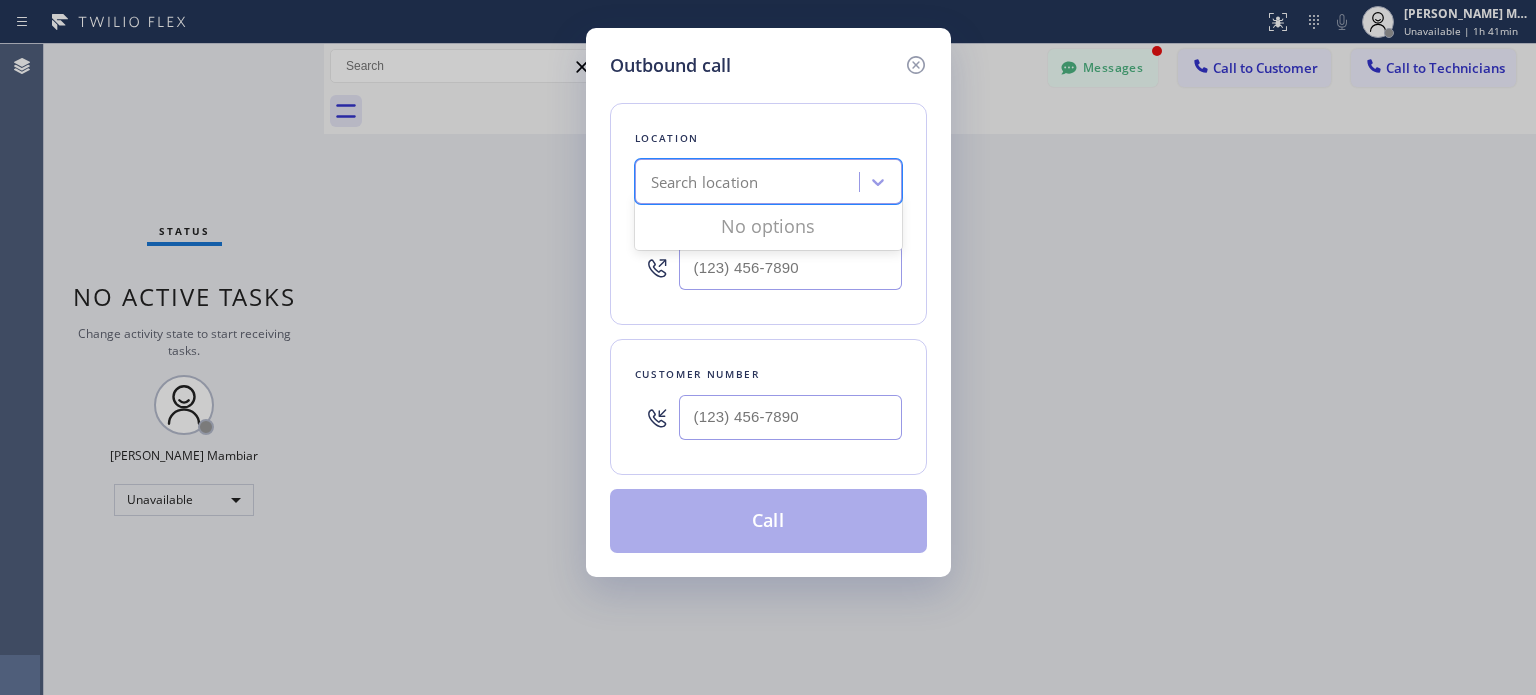 click on "Search location" at bounding box center [750, 182] 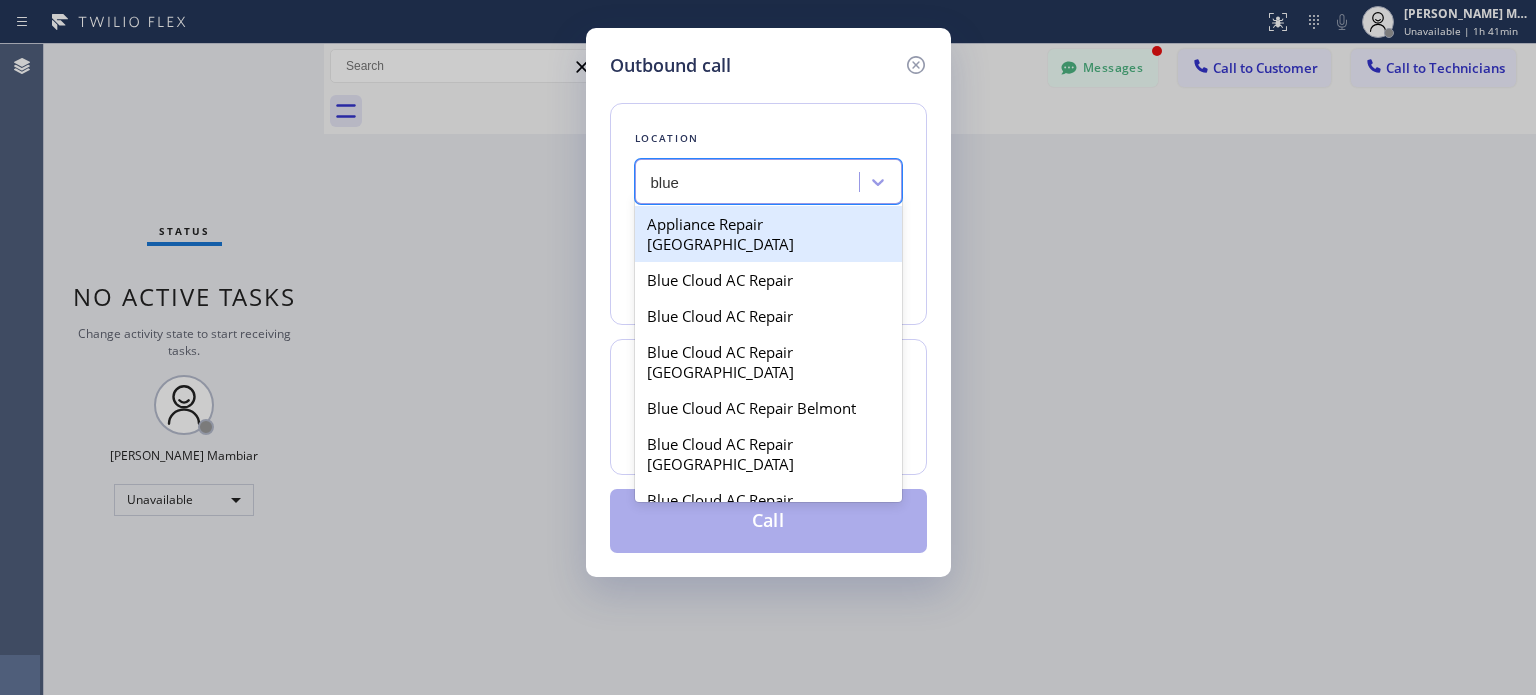 type on "blue" 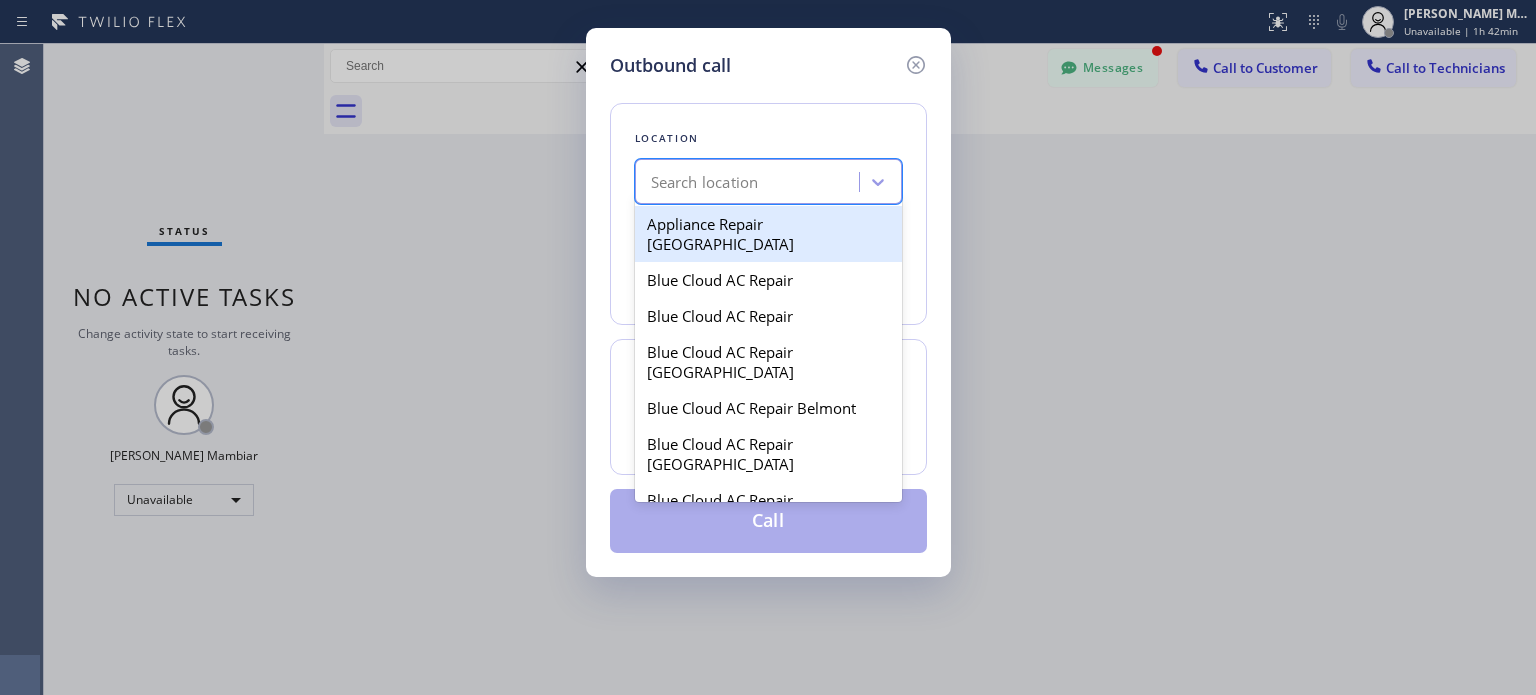 click on "Search location" at bounding box center [705, 182] 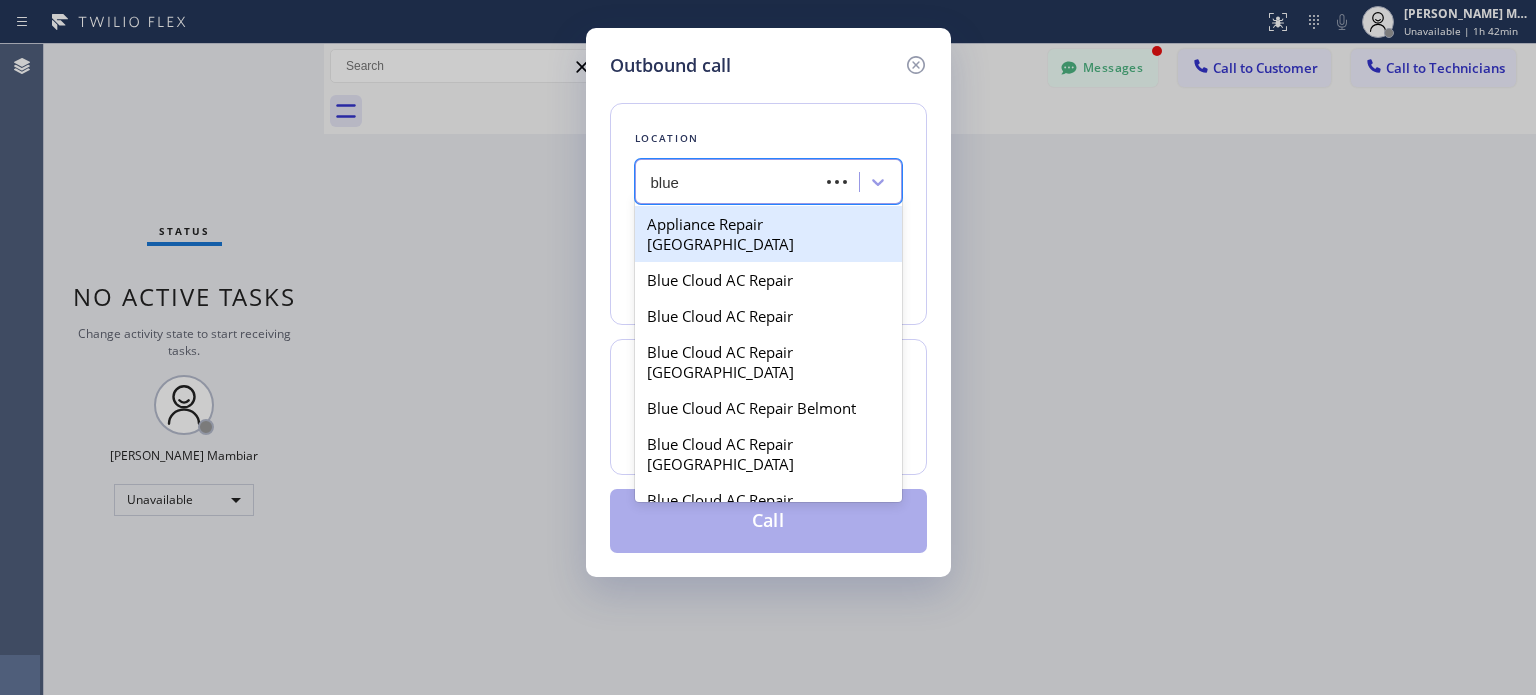type on "blue m" 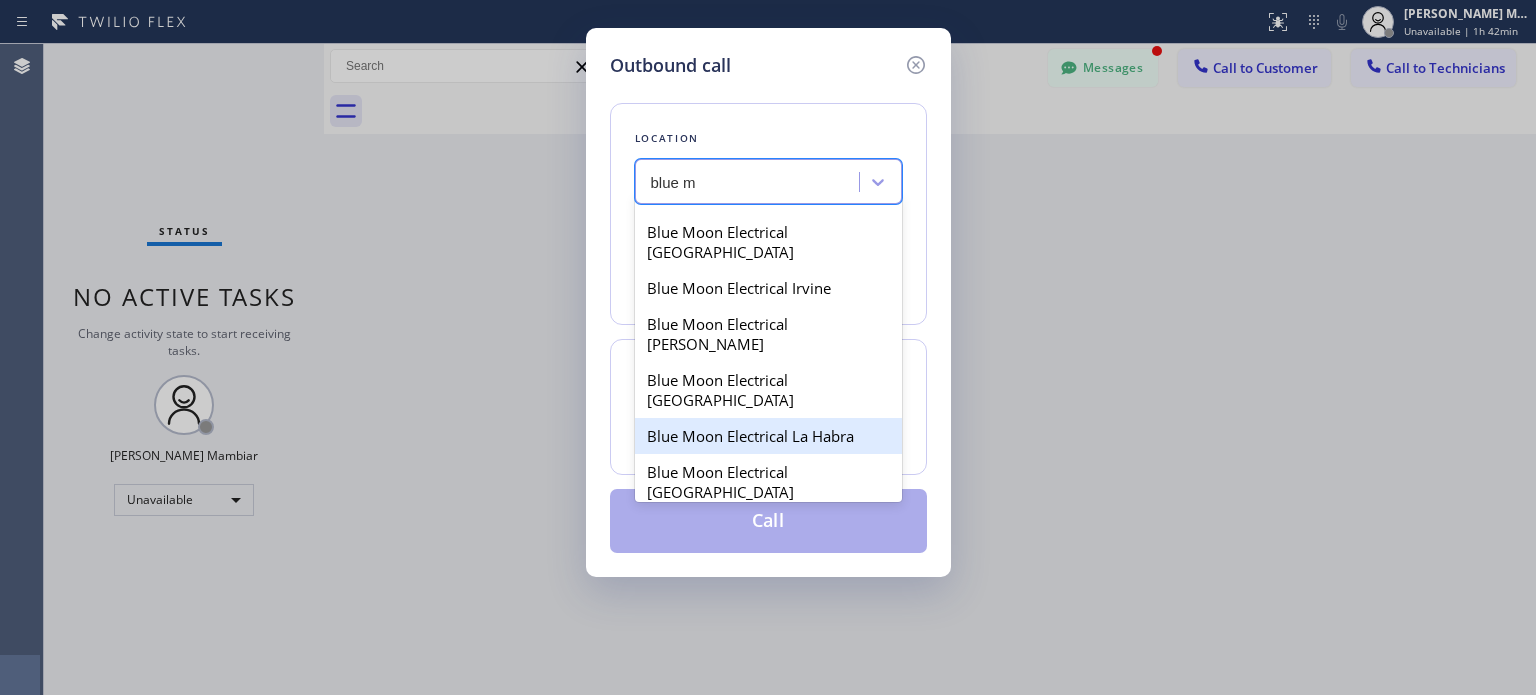 scroll, scrollTop: 900, scrollLeft: 0, axis: vertical 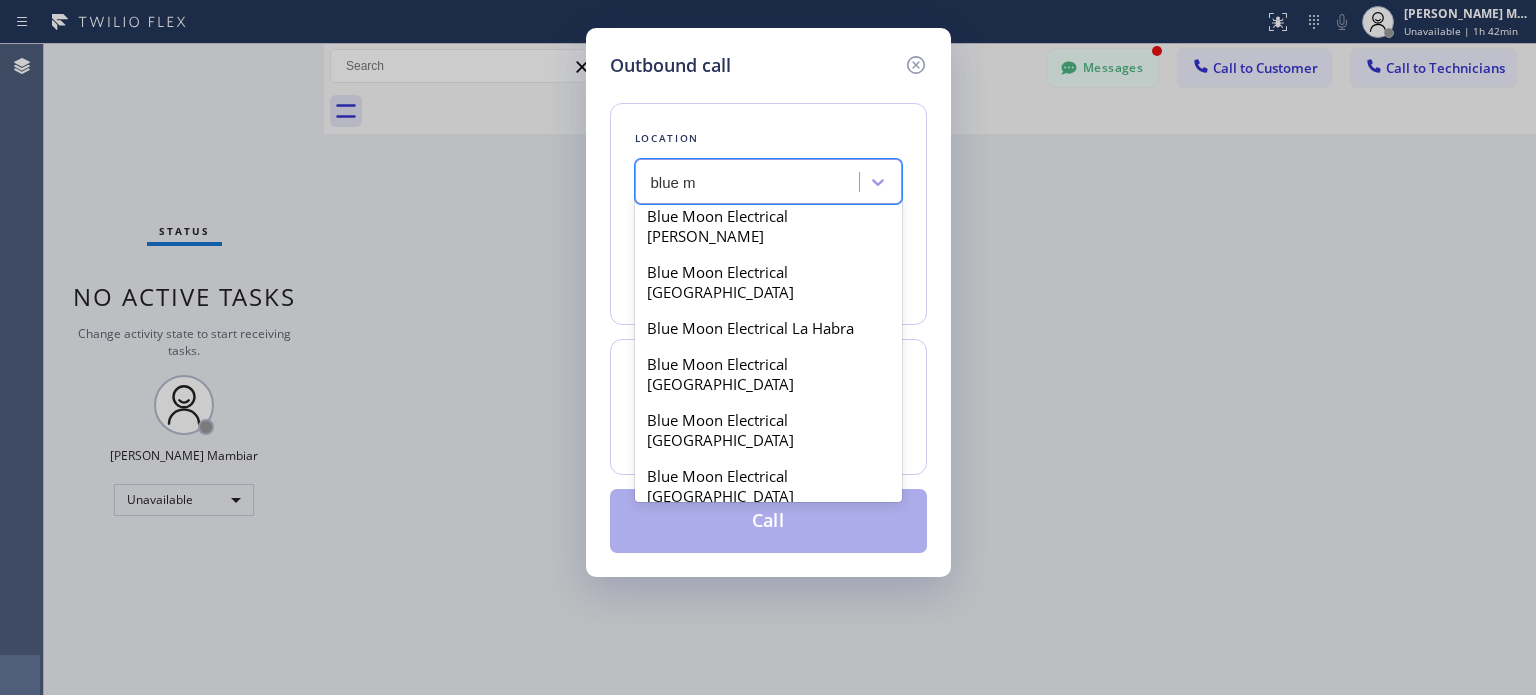 click on "Blue Moon Electrical [GEOGRAPHIC_DATA]" at bounding box center [768, 542] 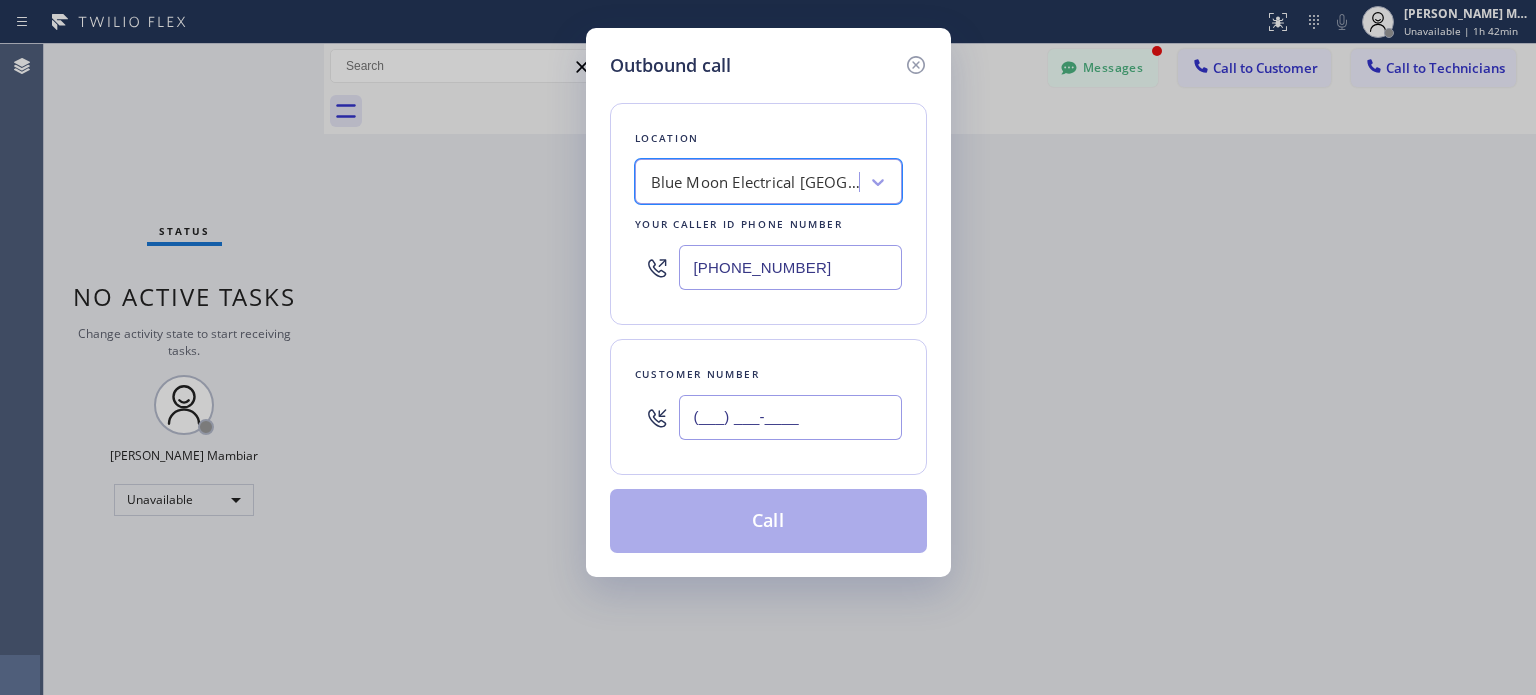 click on "(___) ___-____" at bounding box center [790, 417] 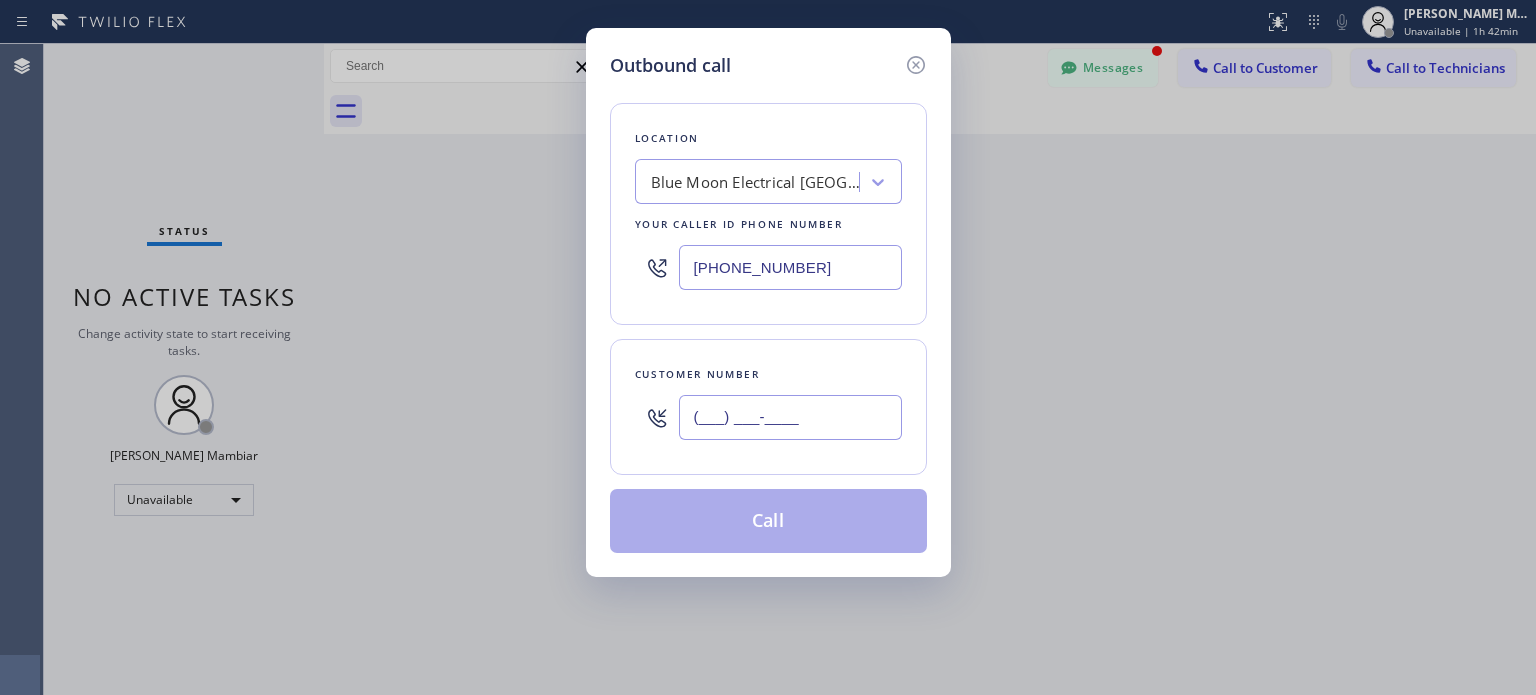 click on "(___) ___-____" at bounding box center [790, 417] 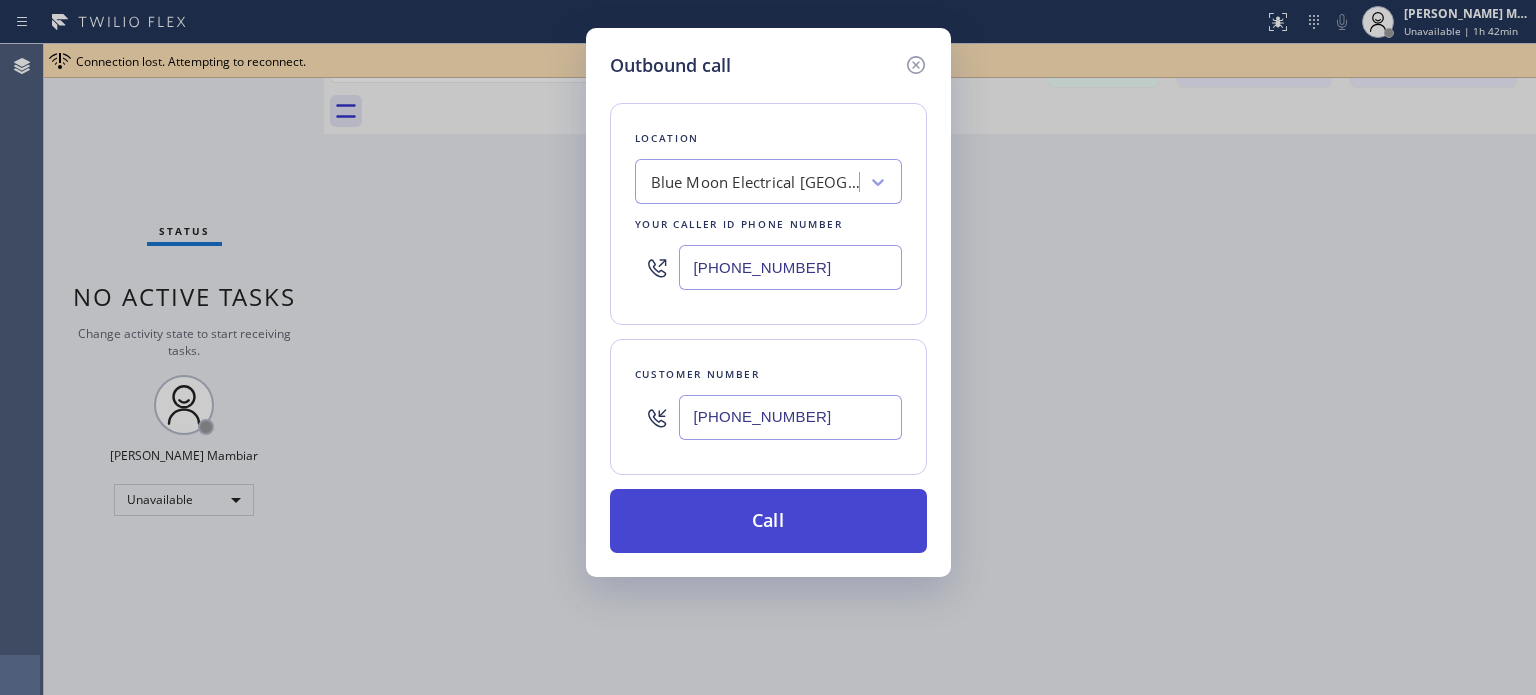 type on "[PHONE_NUMBER]" 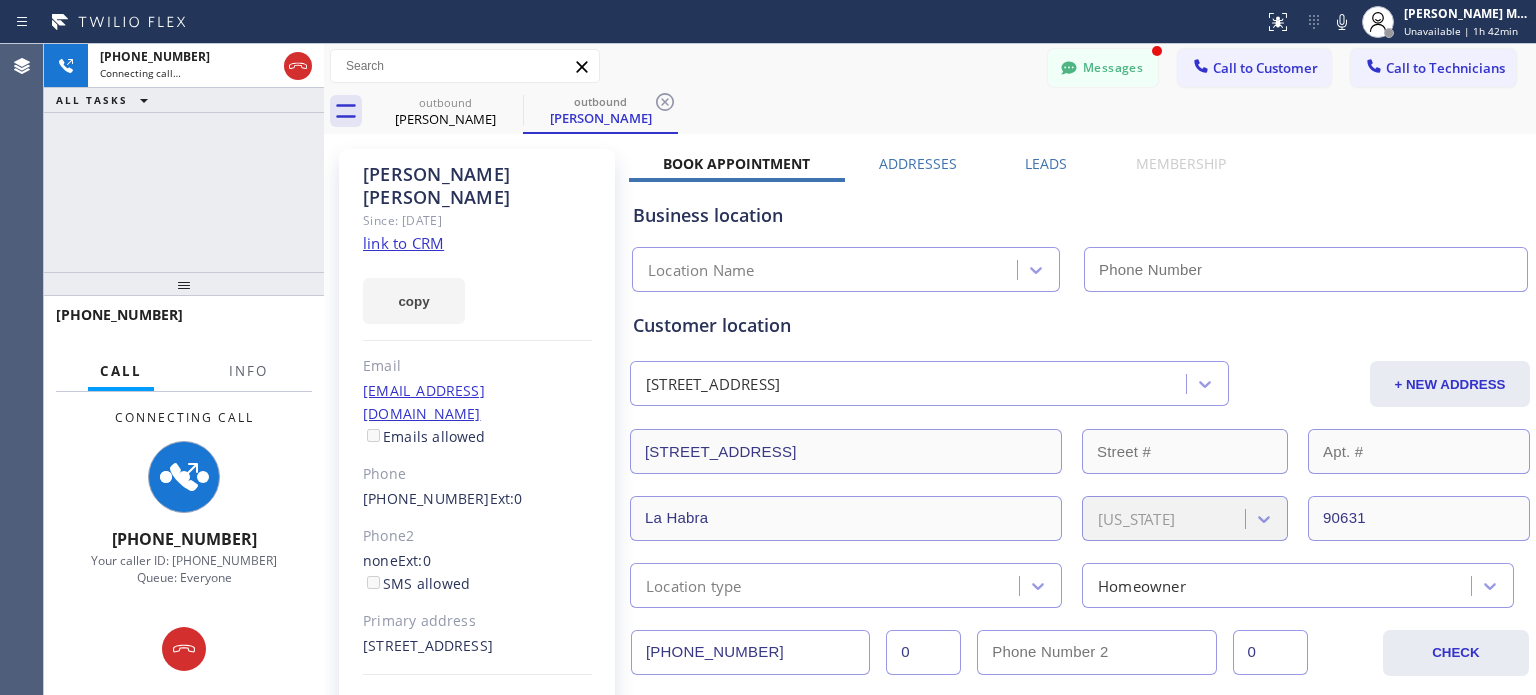 type on "[PHONE_NUMBER]" 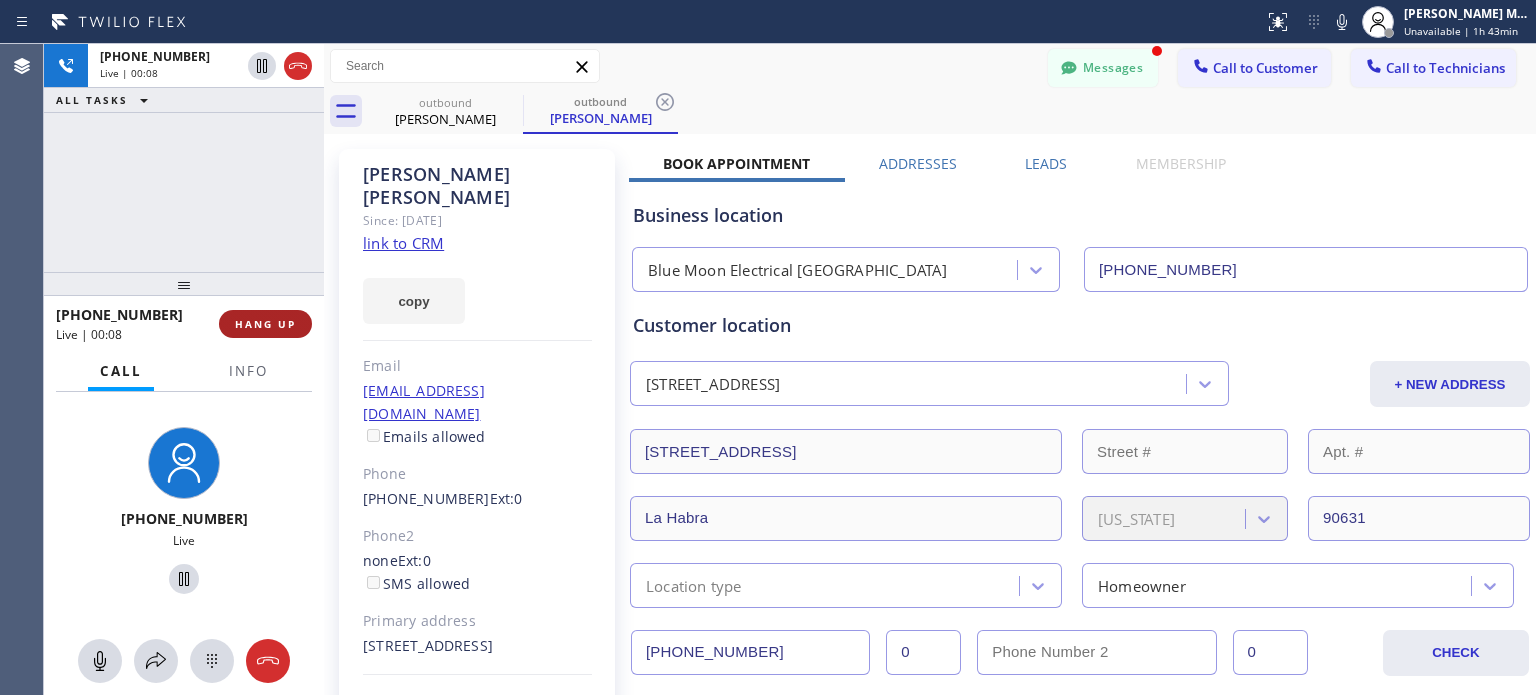 click on "HANG UP" at bounding box center [265, 324] 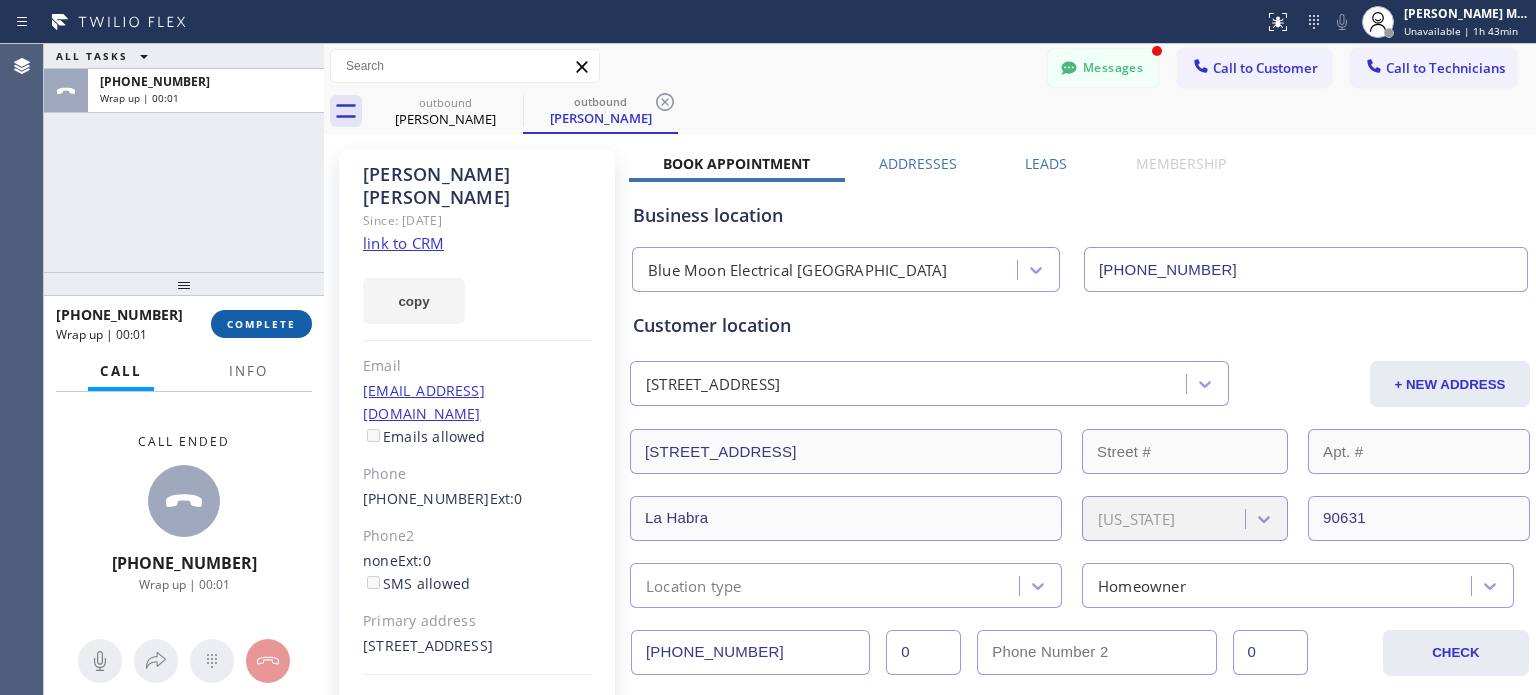 click on "COMPLETE" at bounding box center [261, 324] 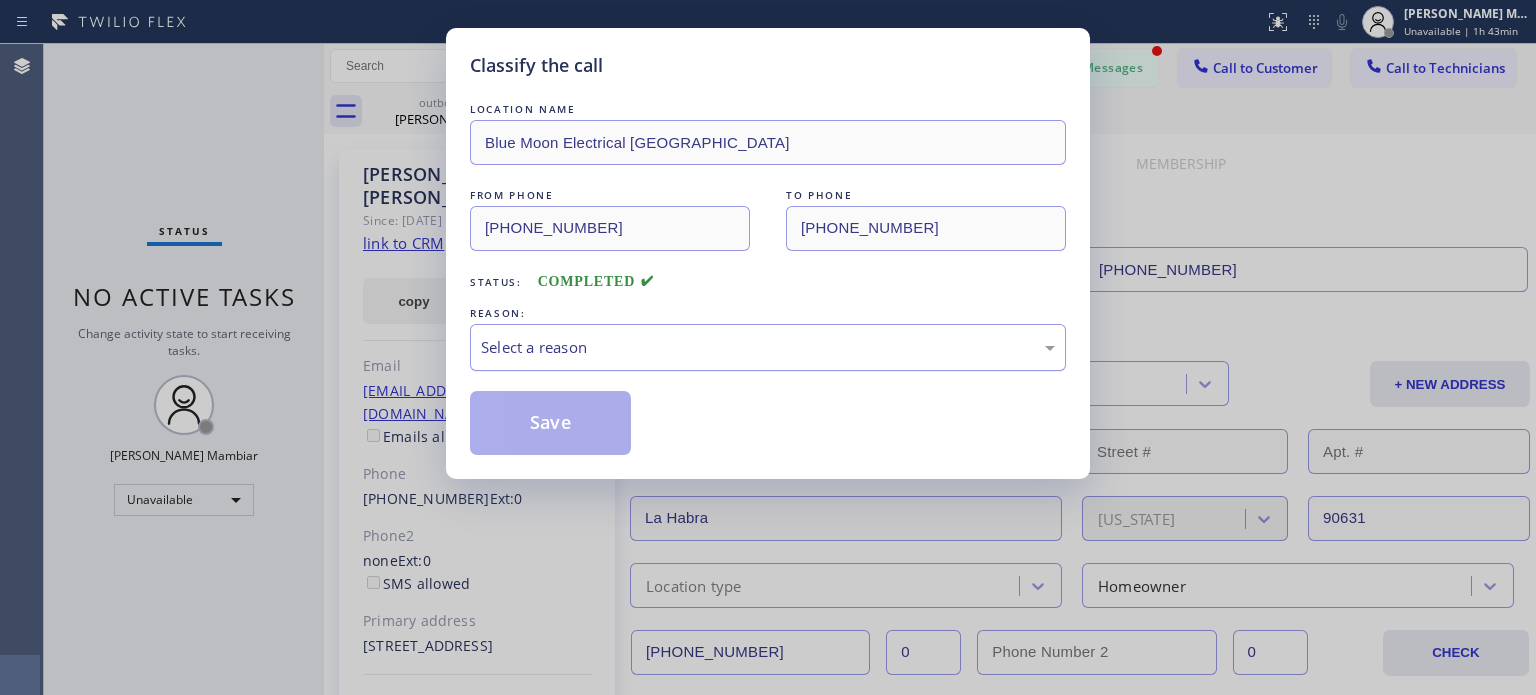 click on "Select a reason" at bounding box center [768, 347] 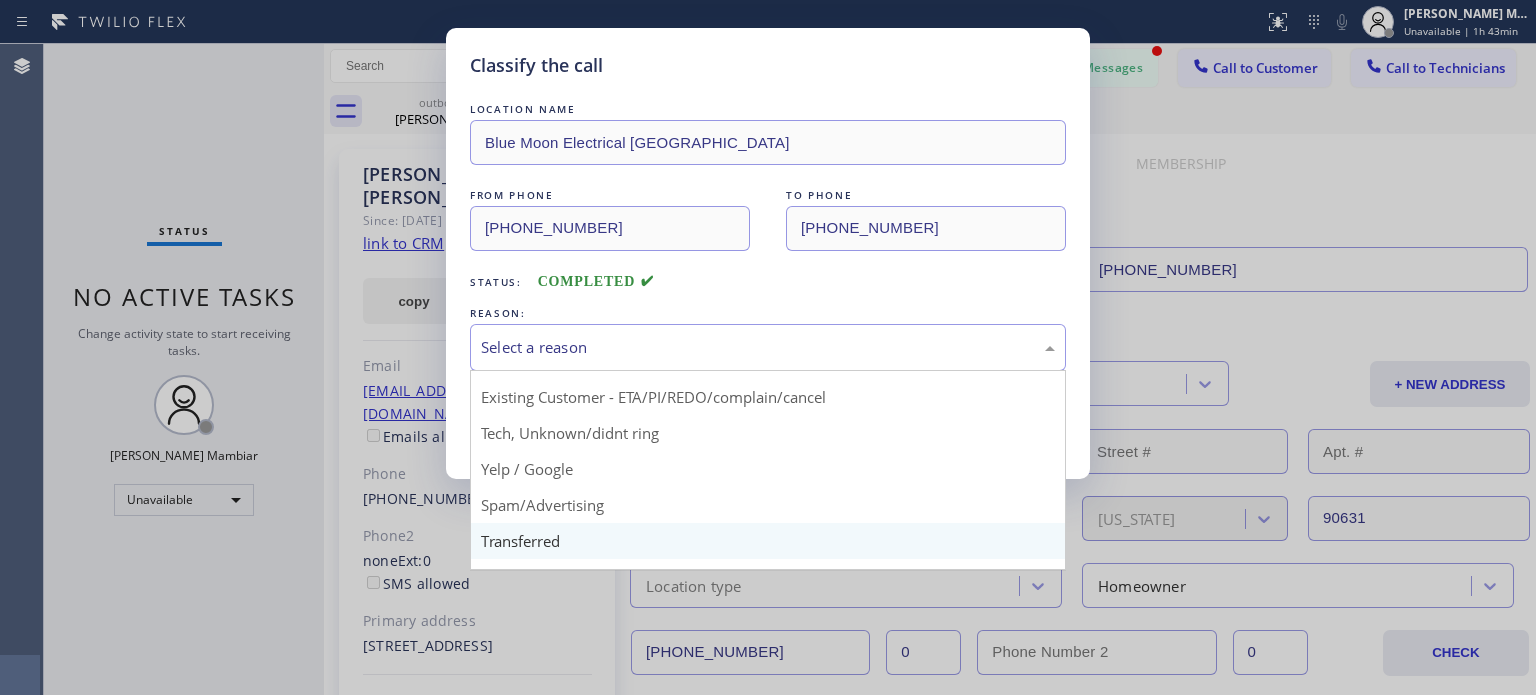 scroll, scrollTop: 125, scrollLeft: 0, axis: vertical 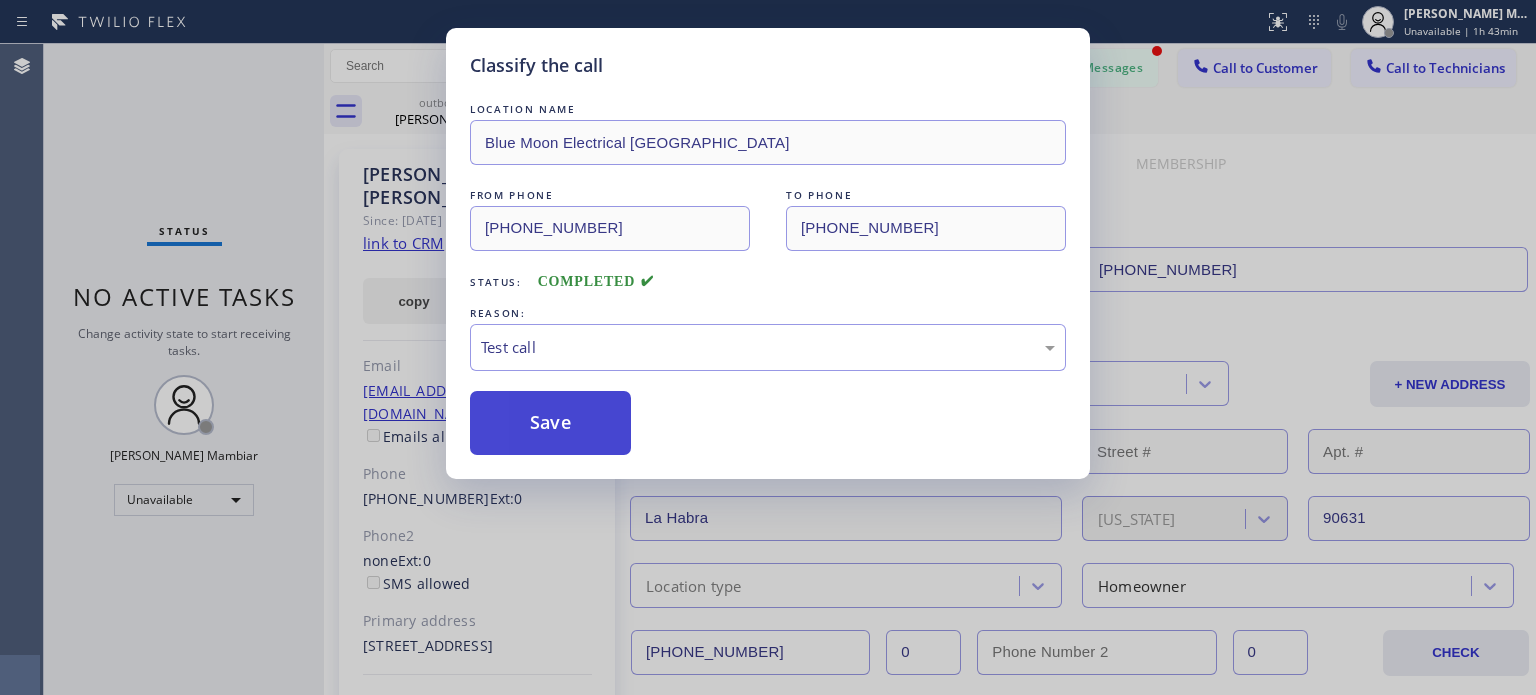 click on "Save" at bounding box center [550, 423] 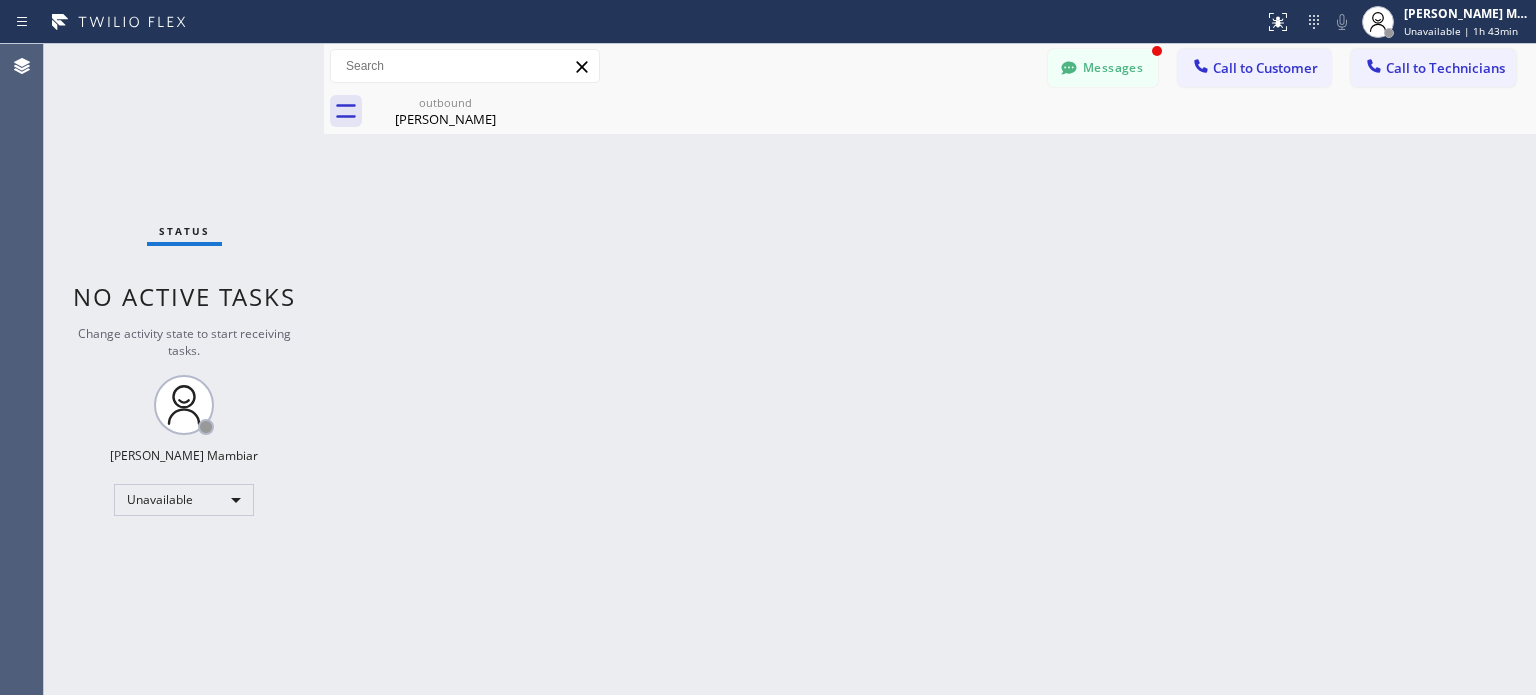 click on "outbound [PERSON_NAME]" at bounding box center (952, 111) 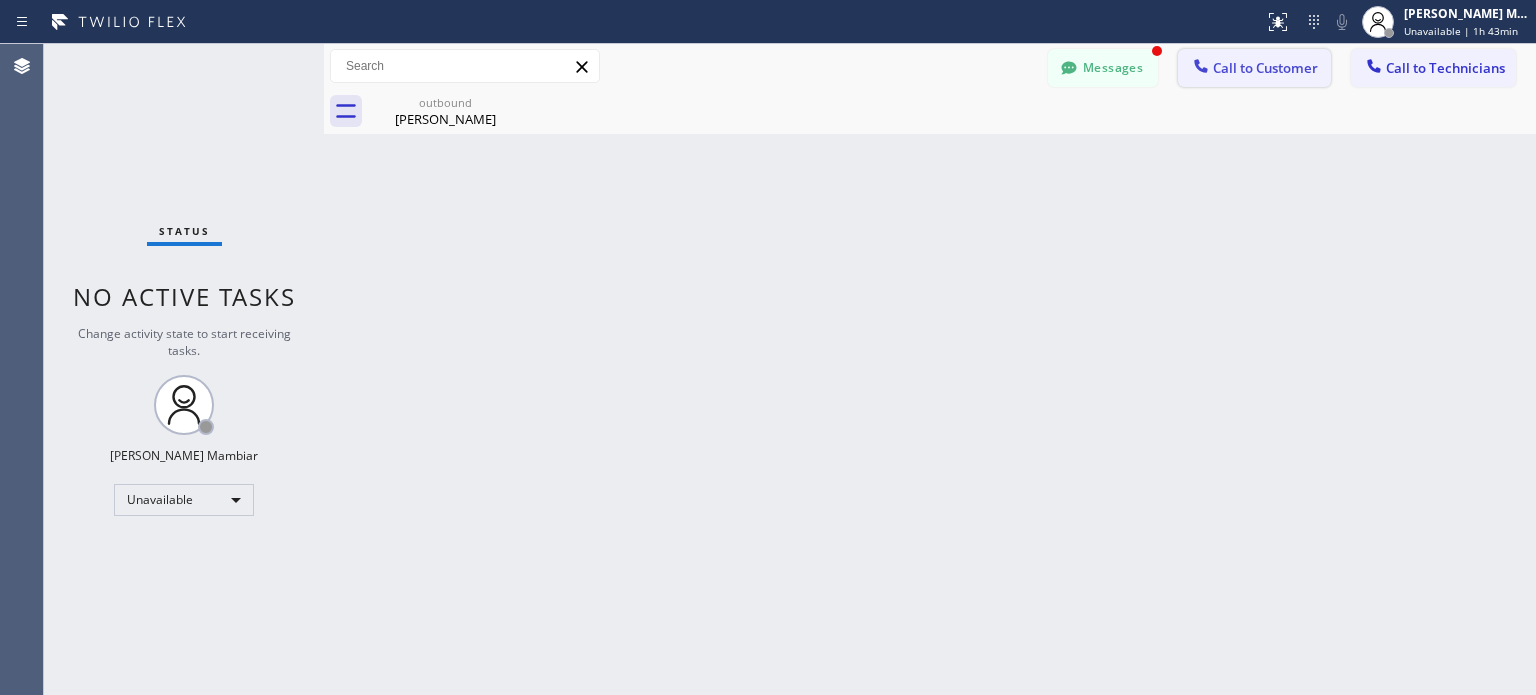 click on "Call to Customer" at bounding box center [1254, 68] 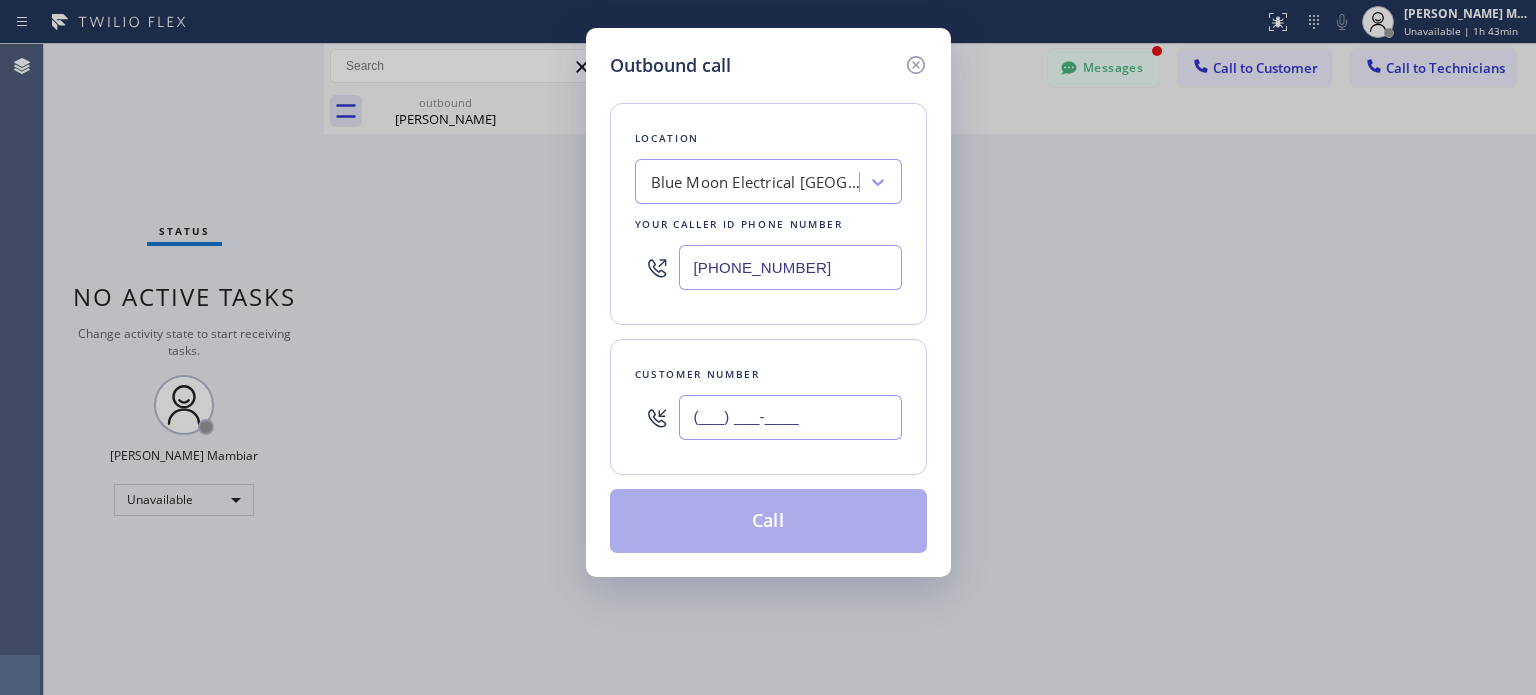 click on "(___) ___-____" at bounding box center (790, 417) 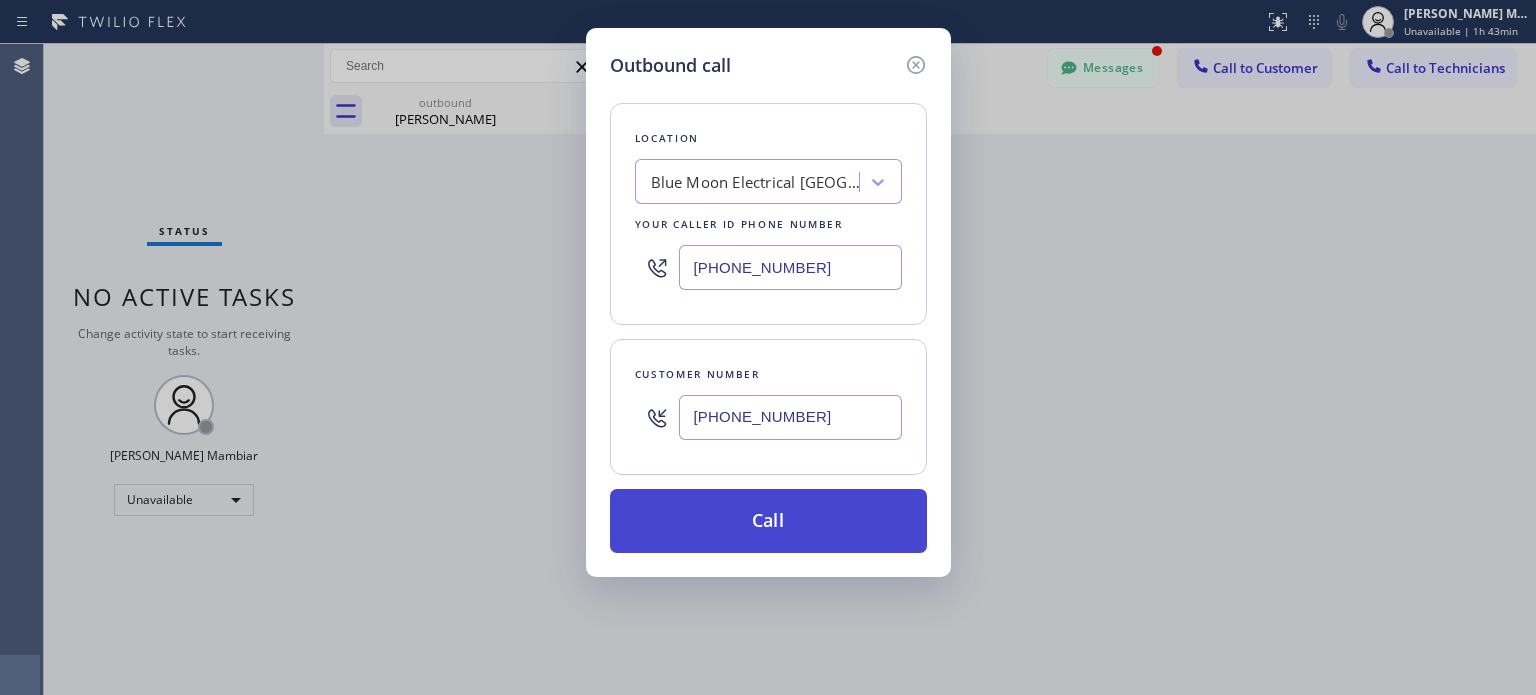type on "[PHONE_NUMBER]" 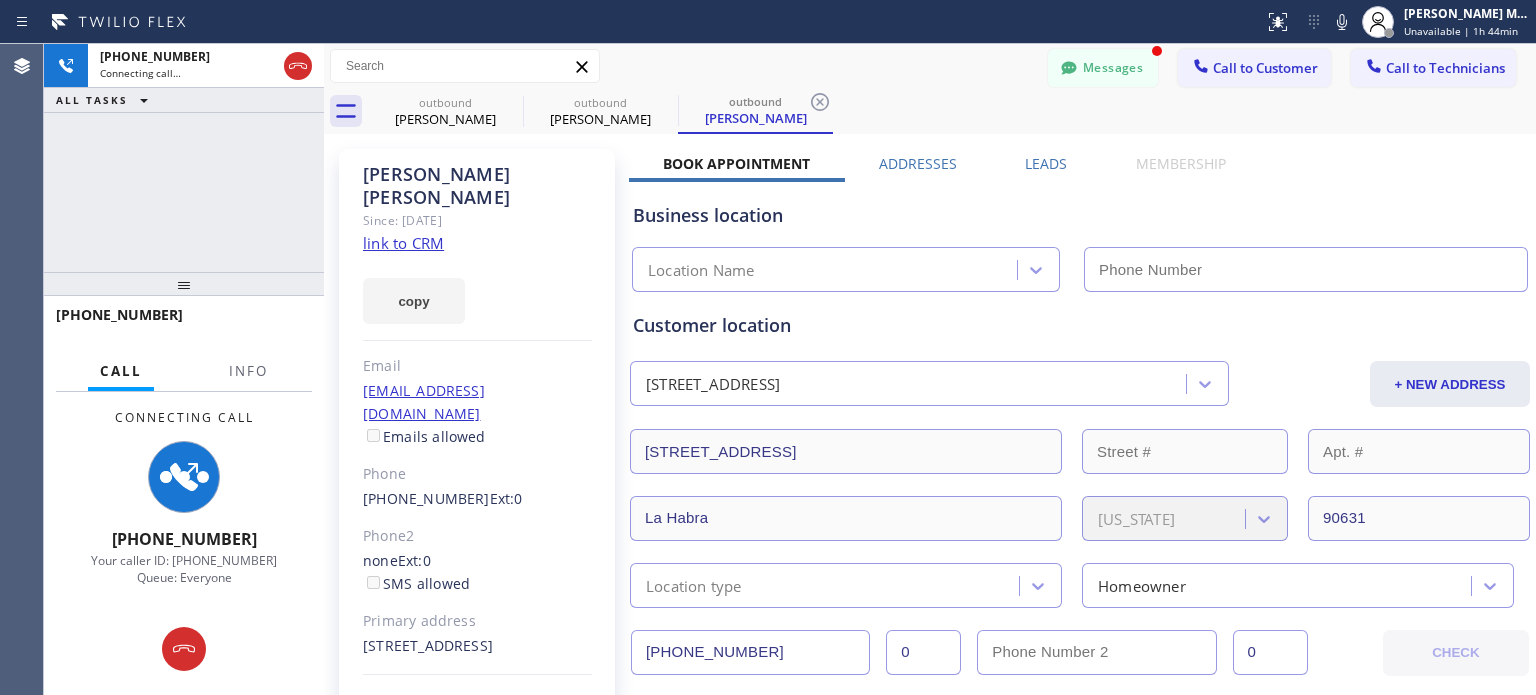 type on "[PHONE_NUMBER]" 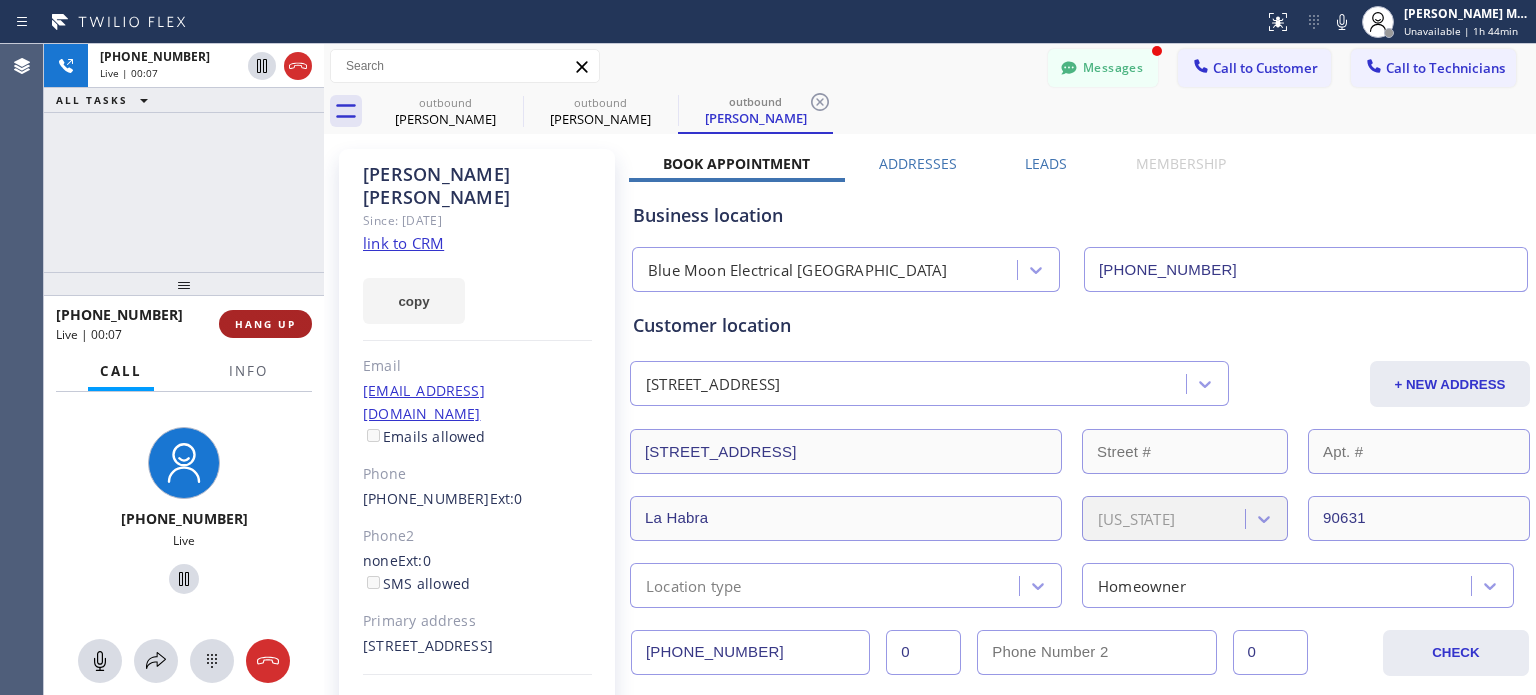 click on "HANG UP" at bounding box center [265, 324] 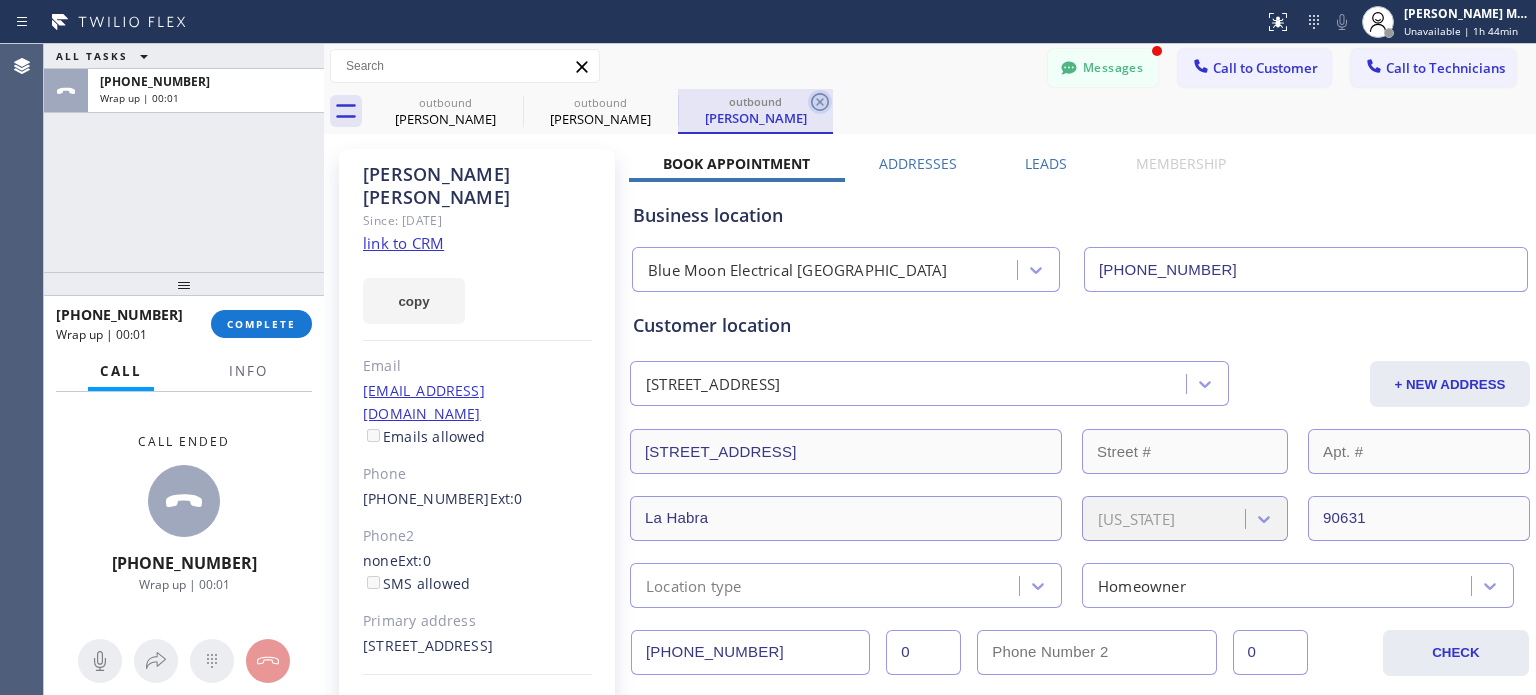 click 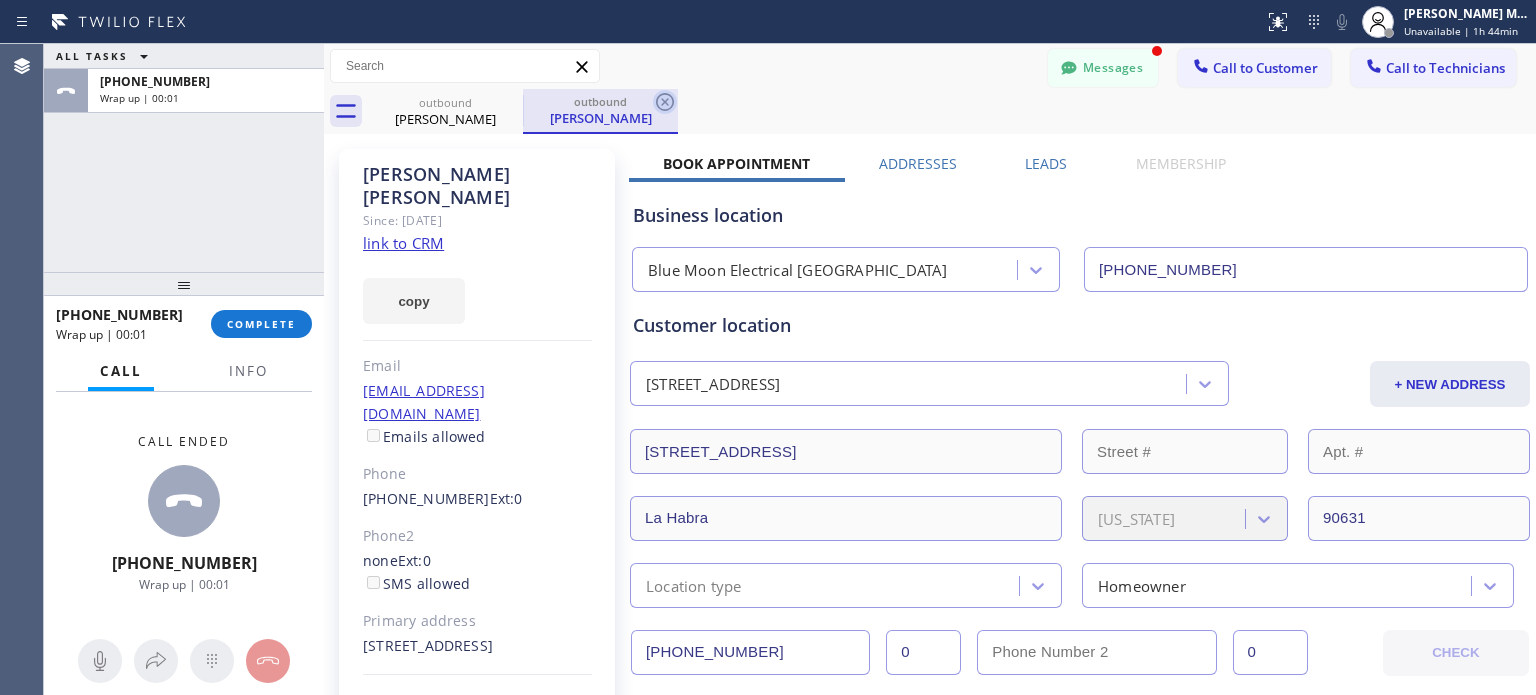 click 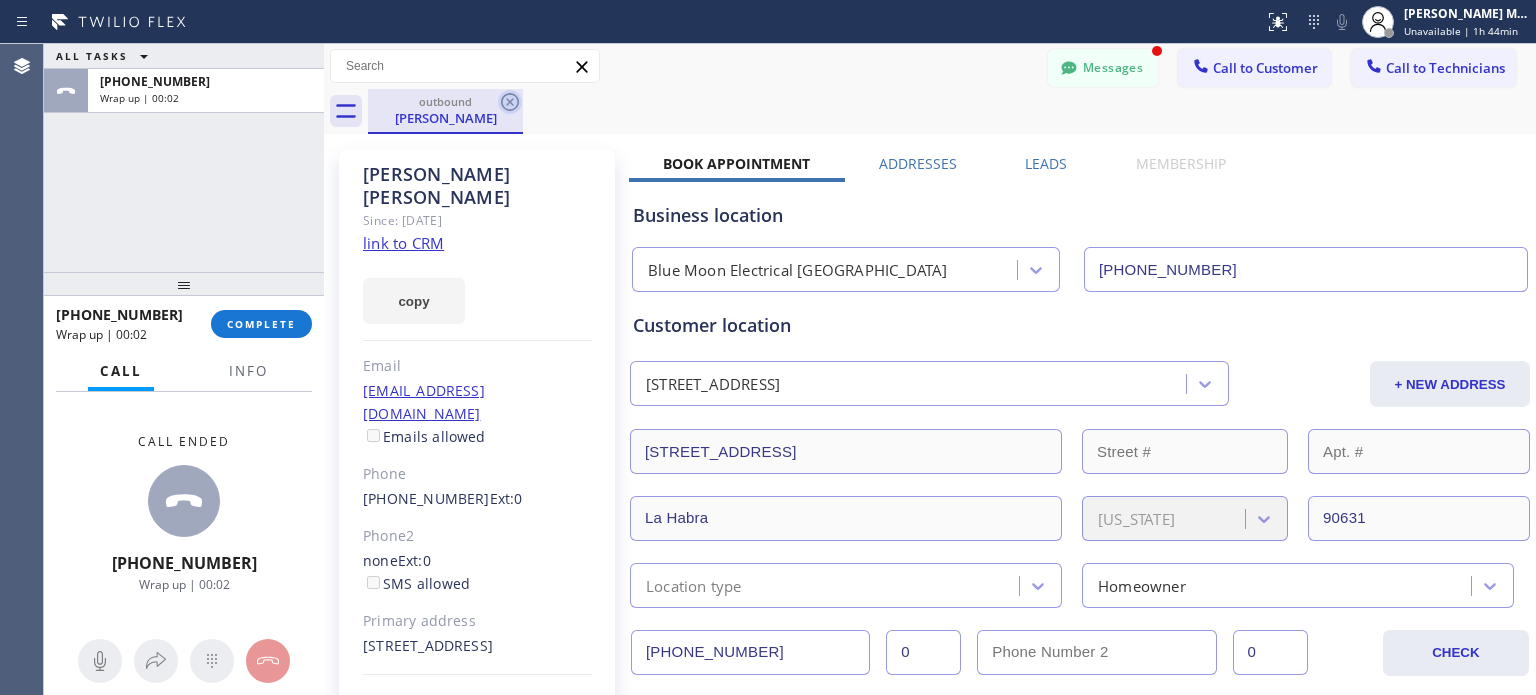click 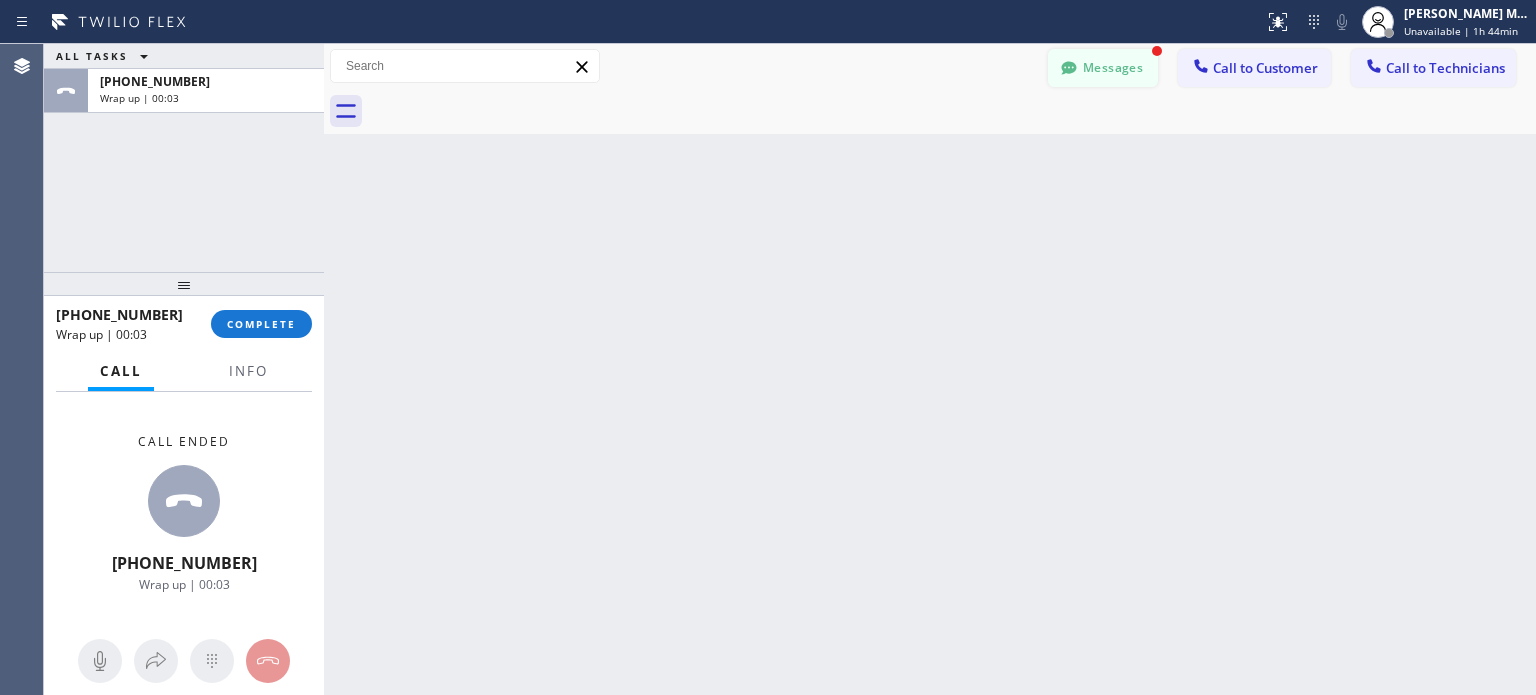 click on "Messages" at bounding box center [1103, 68] 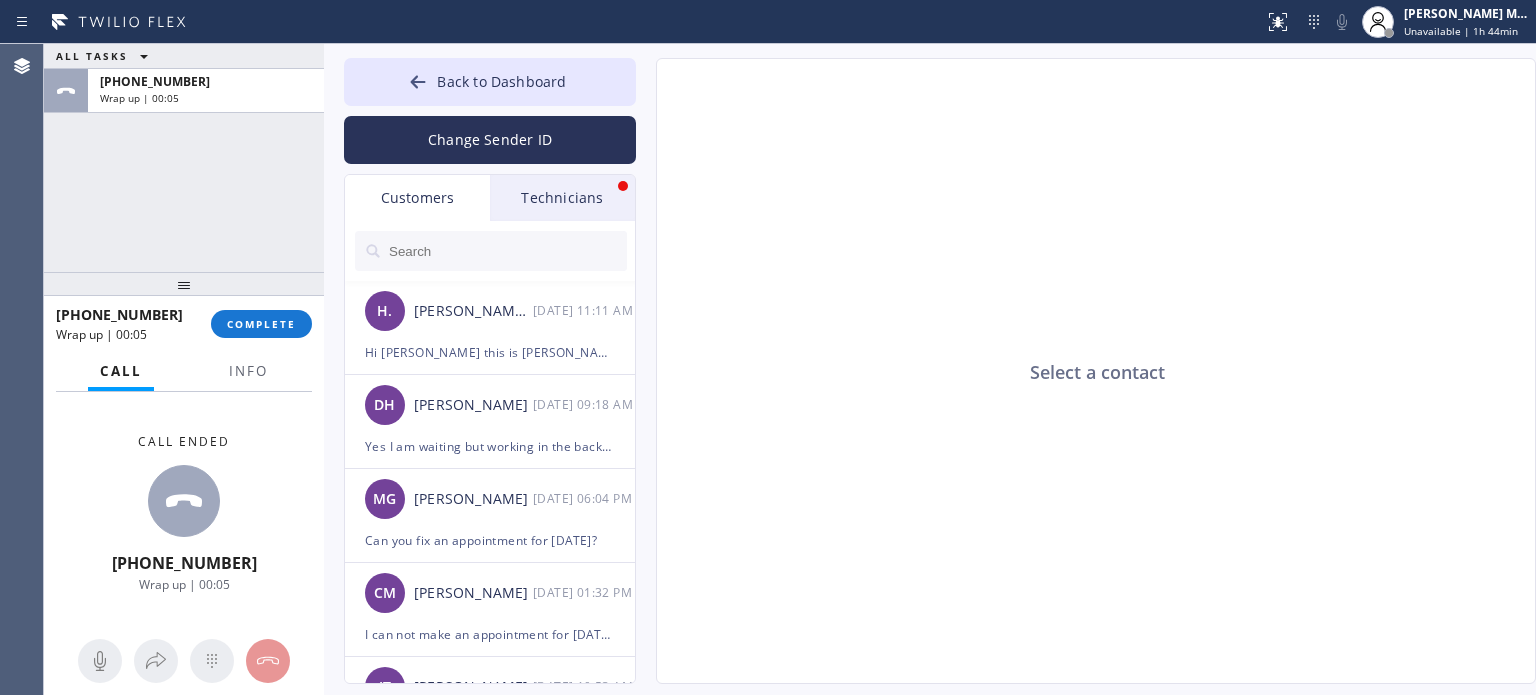 click on "Customers" at bounding box center [417, 198] 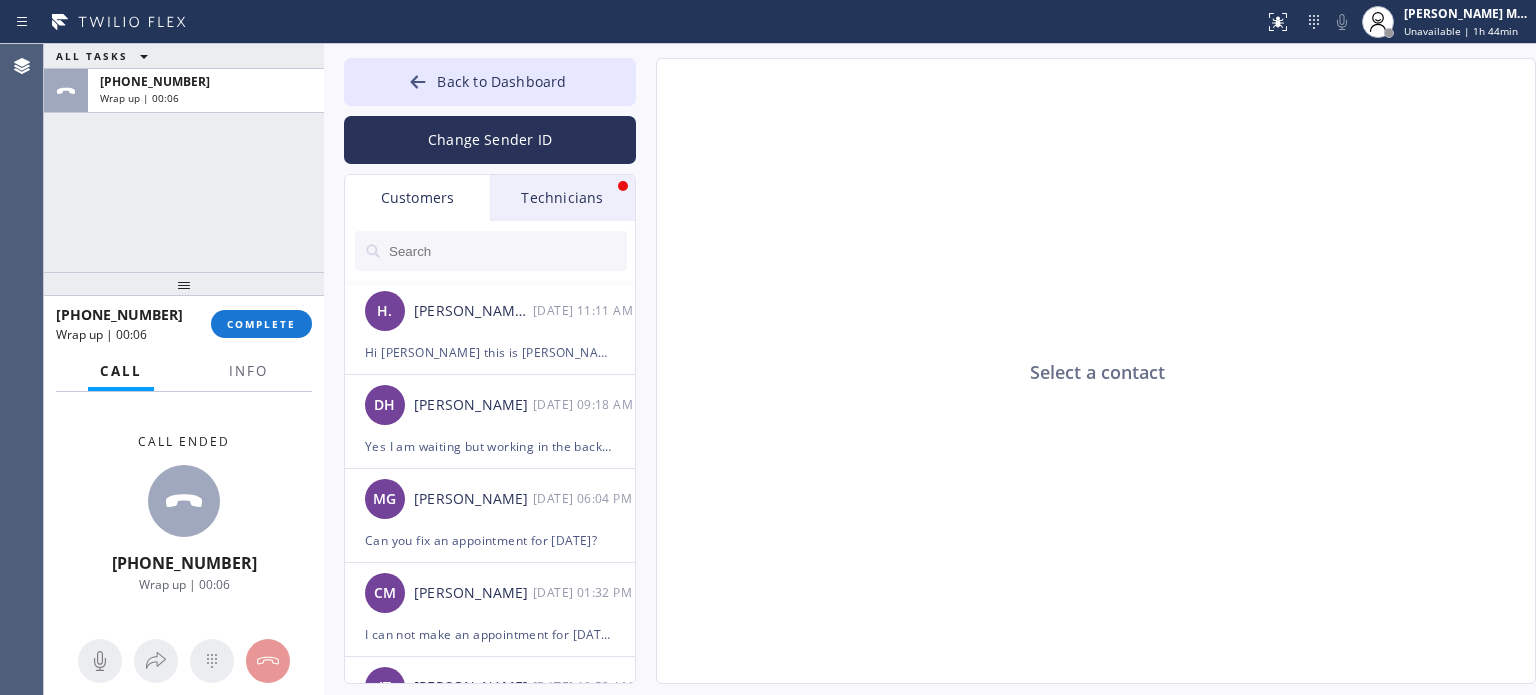 click at bounding box center [507, 251] 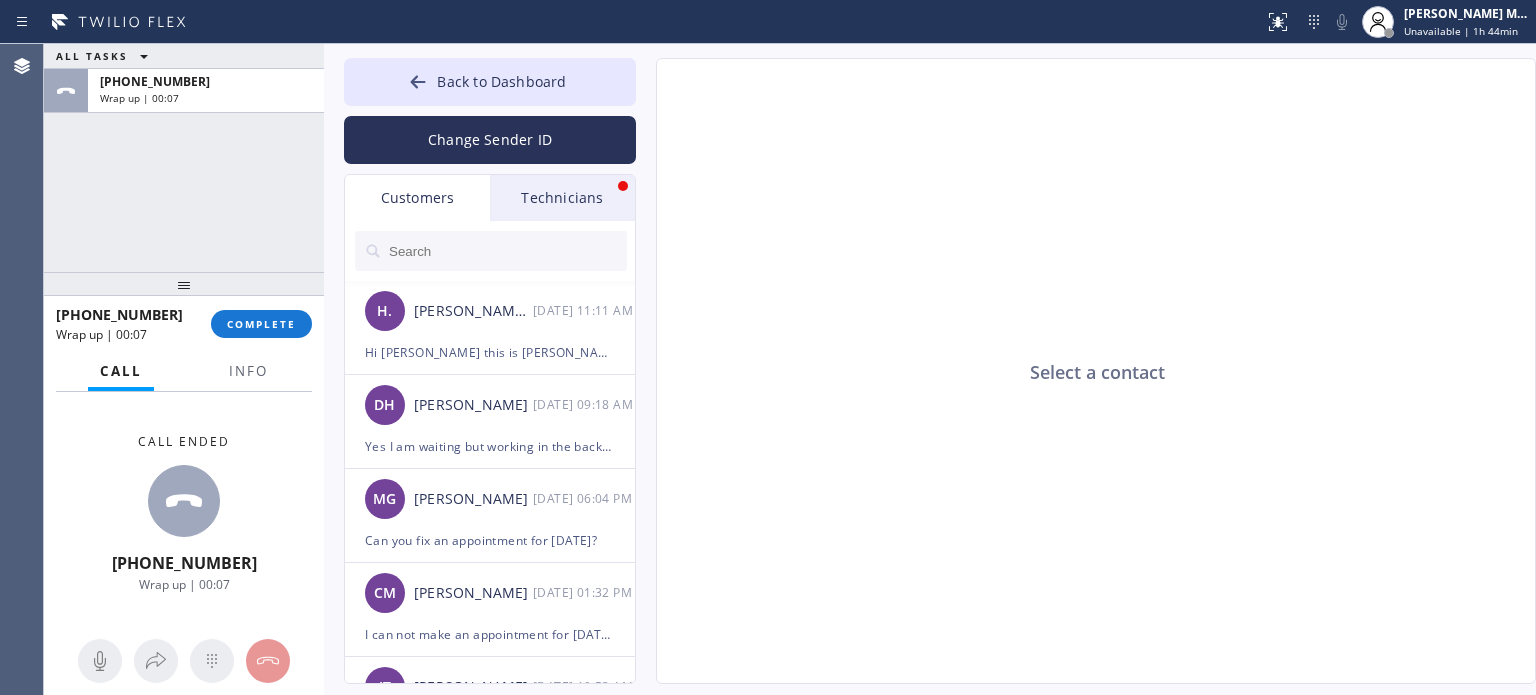 paste on "808) 485-9232" 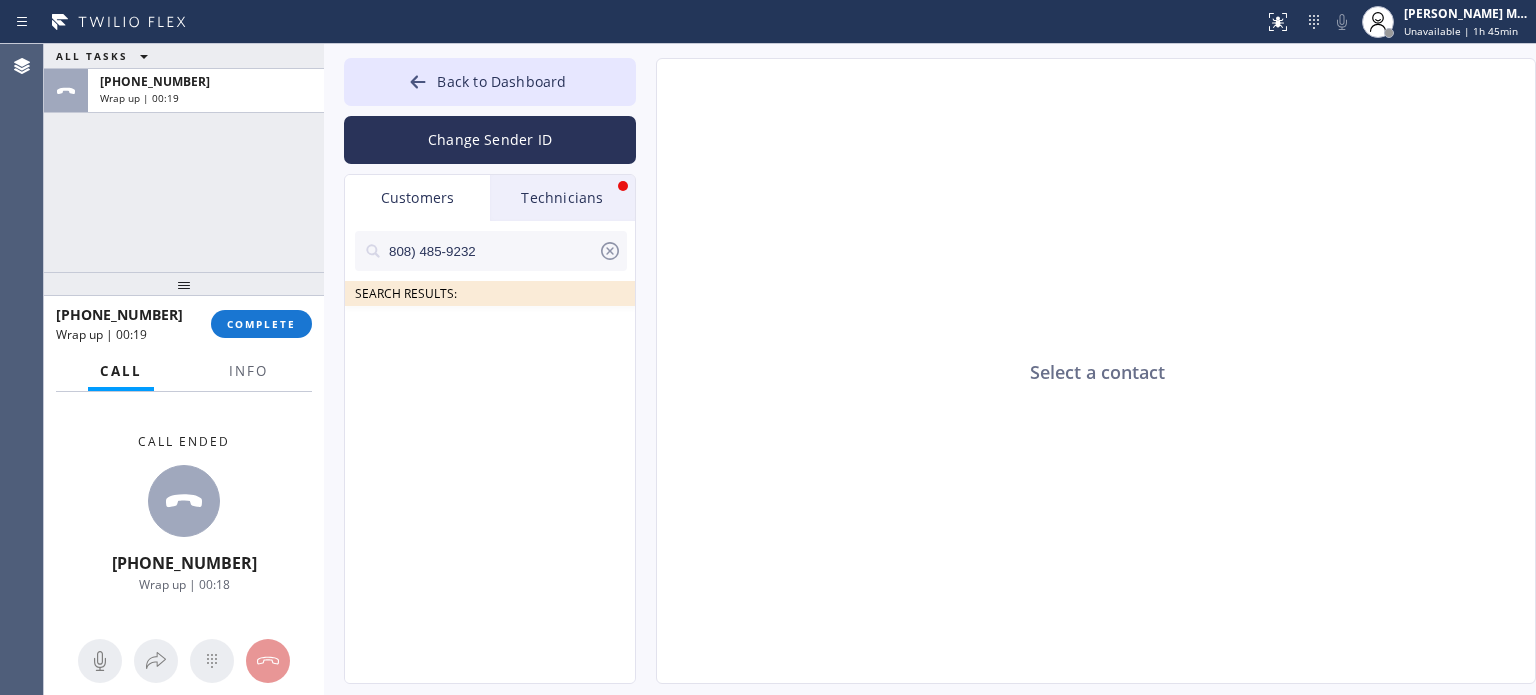 click on "808) 485-9232" at bounding box center [492, 251] 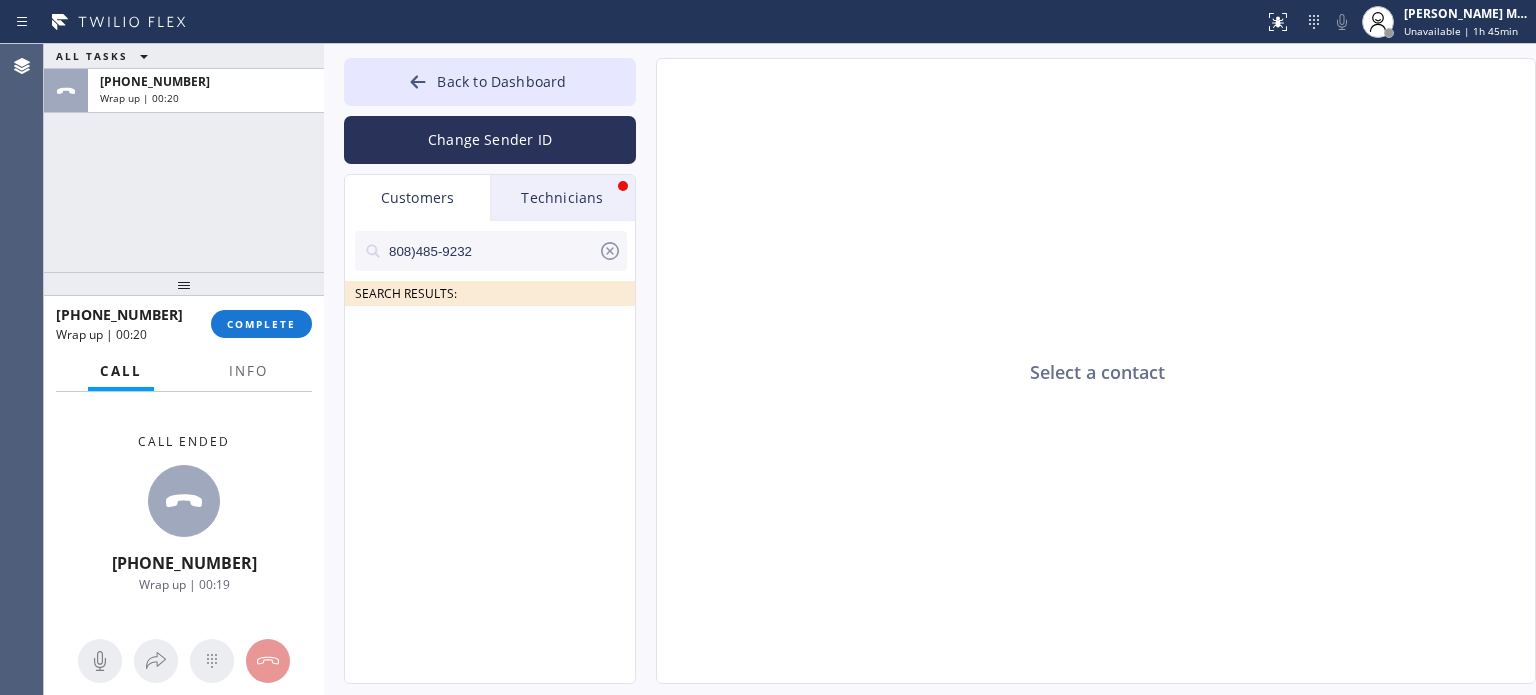 type on "808485-9232" 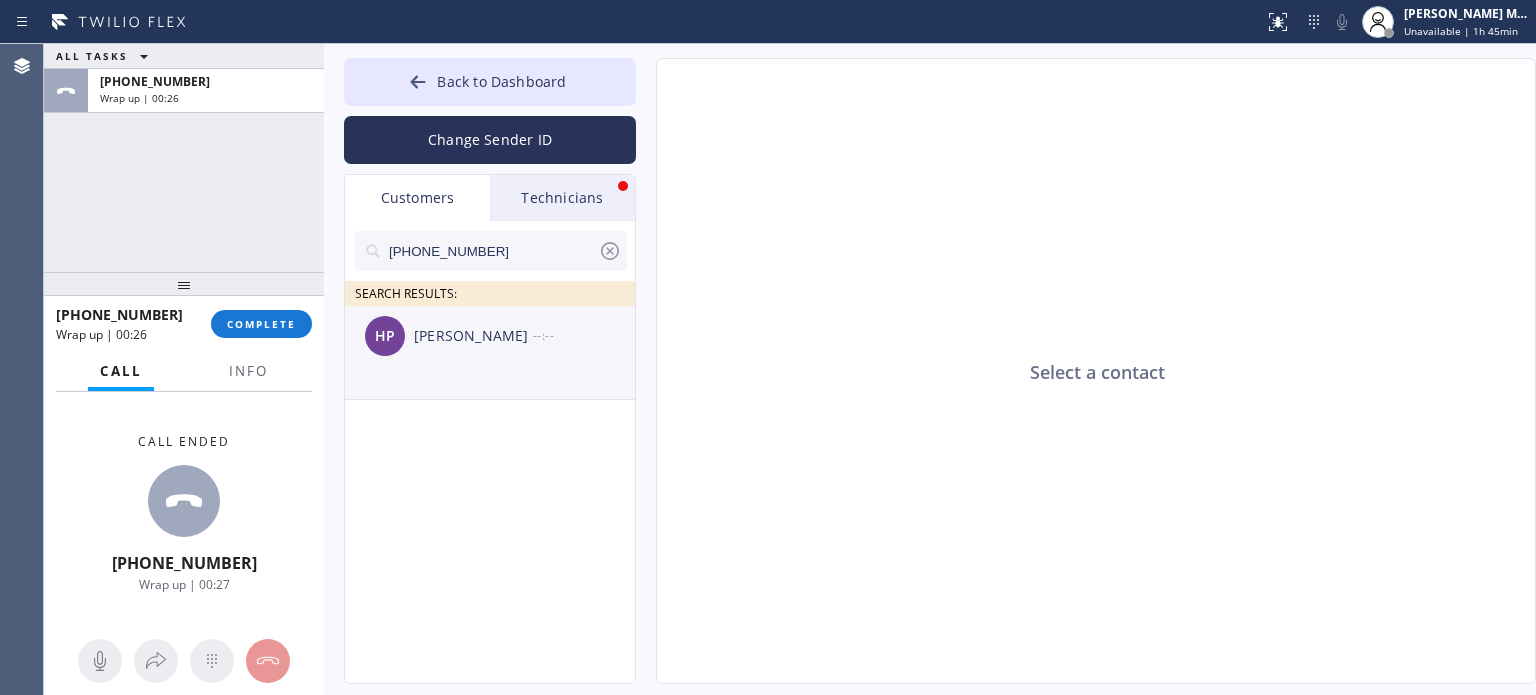 click on "[PERSON_NAME]" at bounding box center (473, 336) 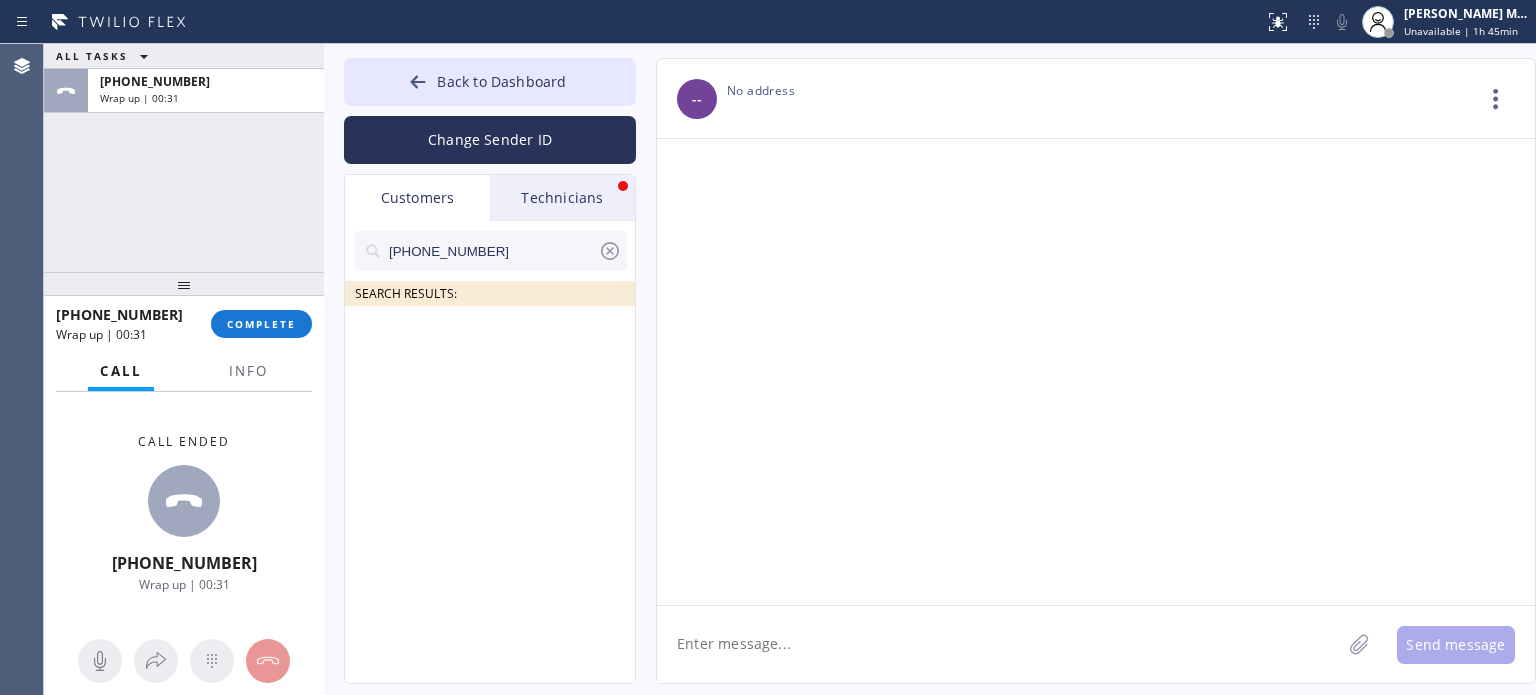 click on "[PHONE_NUMBER]" at bounding box center (492, 251) 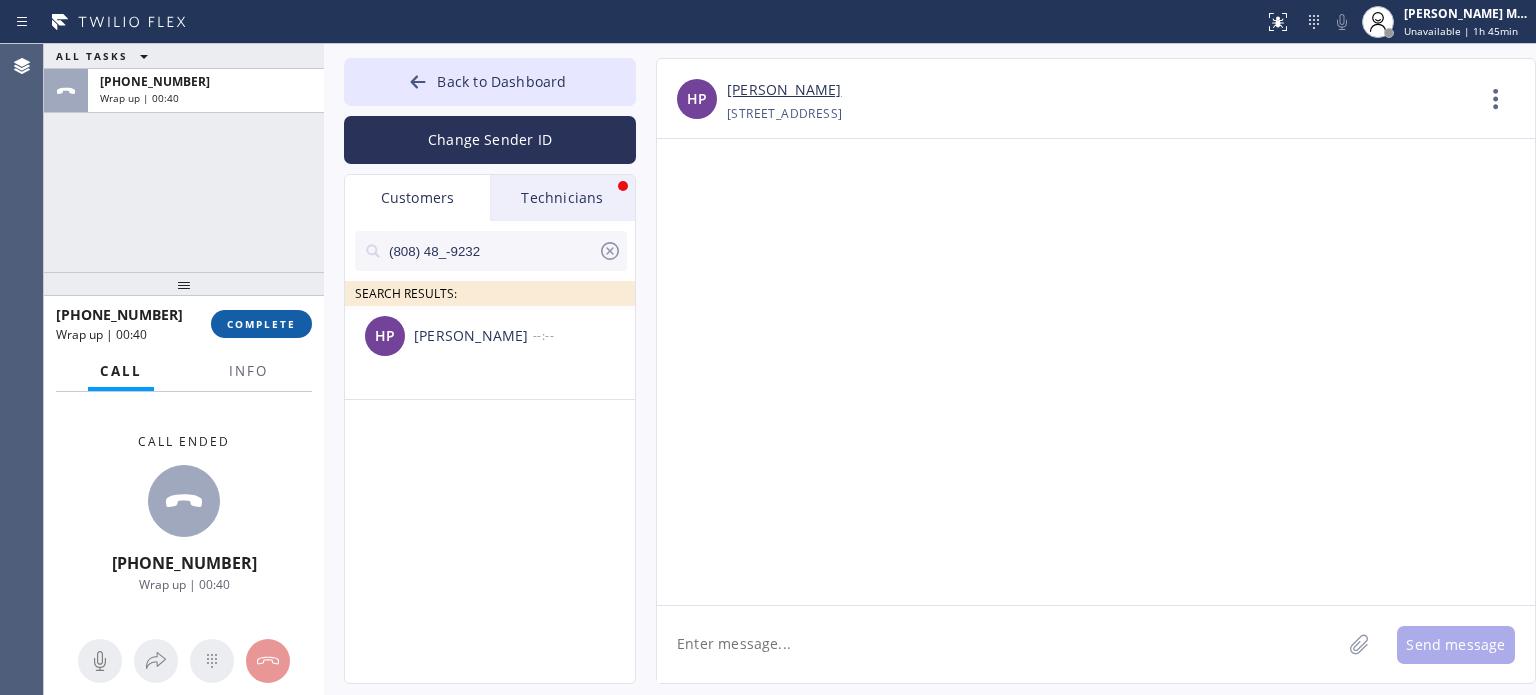 click on "COMPLETE" at bounding box center [261, 324] 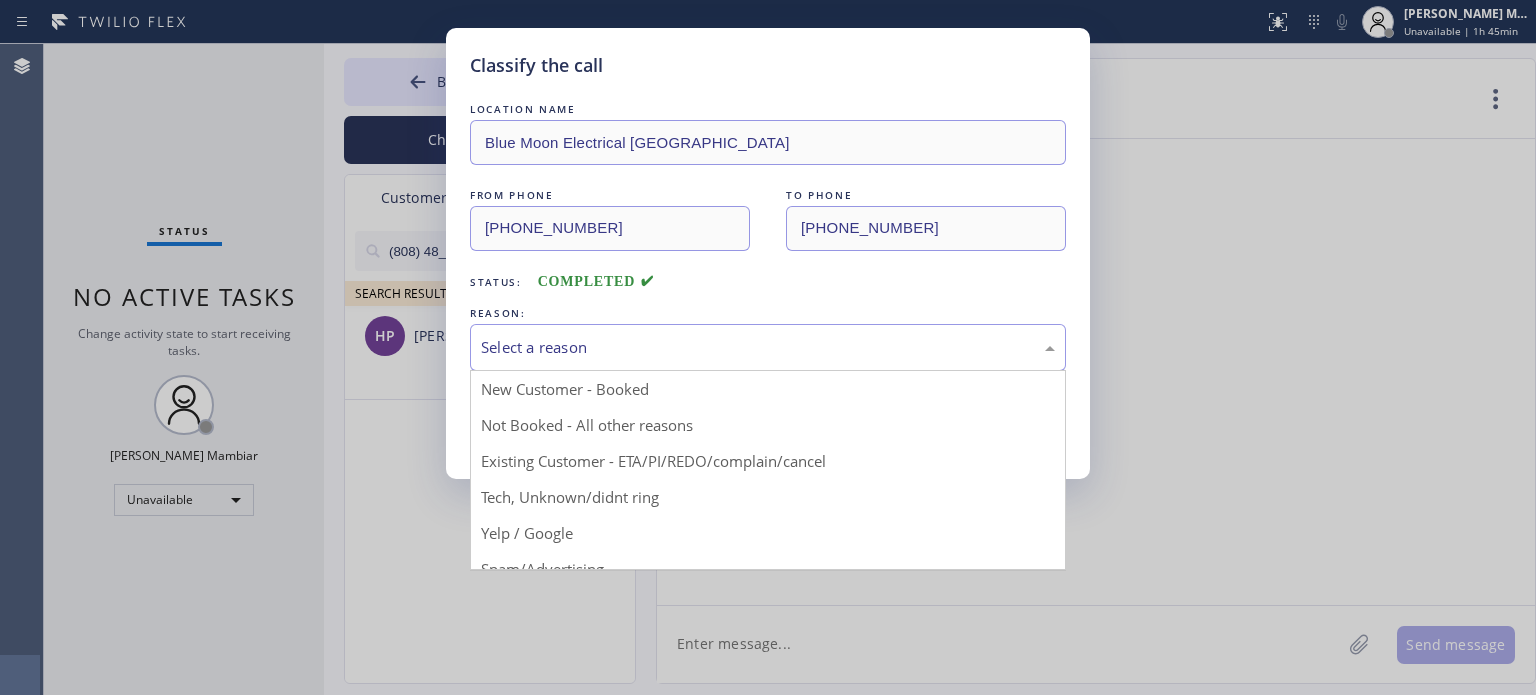 click on "Select a reason" at bounding box center (768, 347) 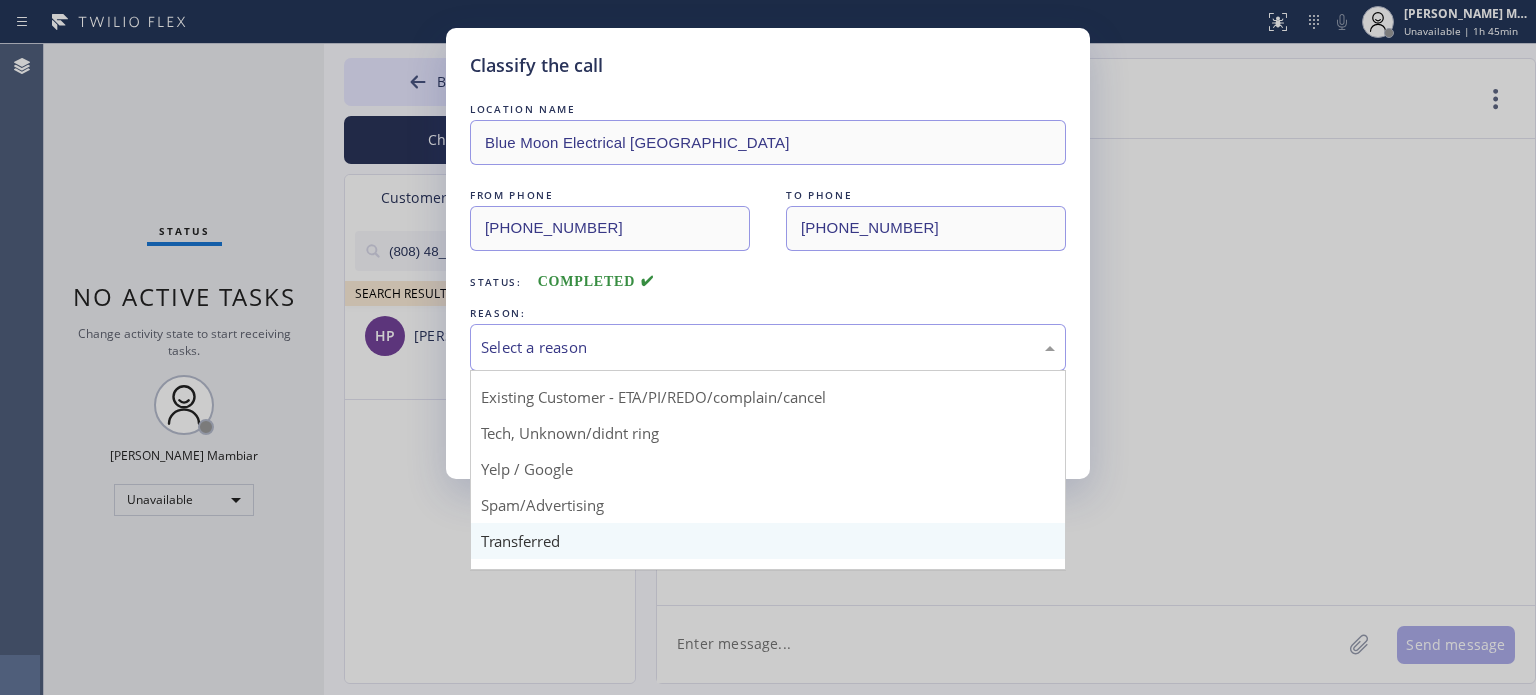 scroll, scrollTop: 125, scrollLeft: 0, axis: vertical 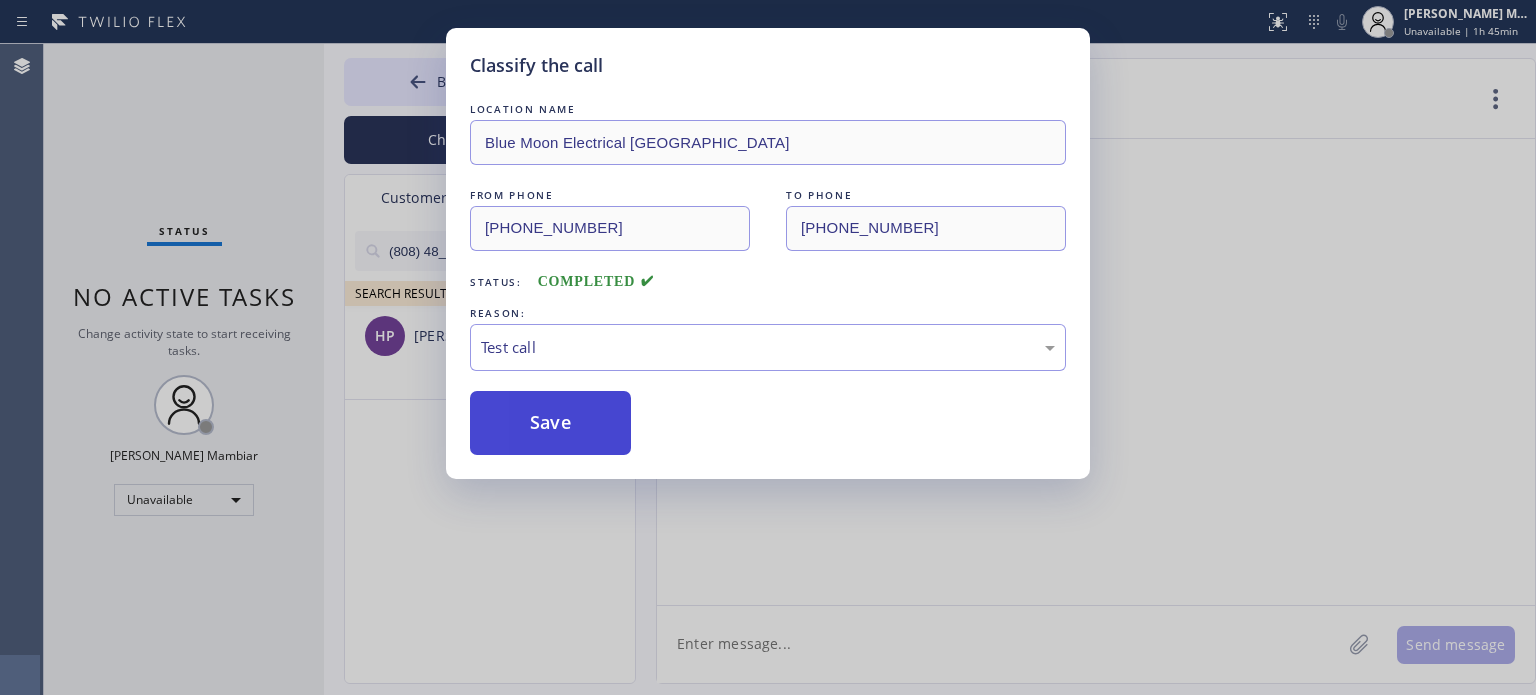 click on "Save" at bounding box center (550, 423) 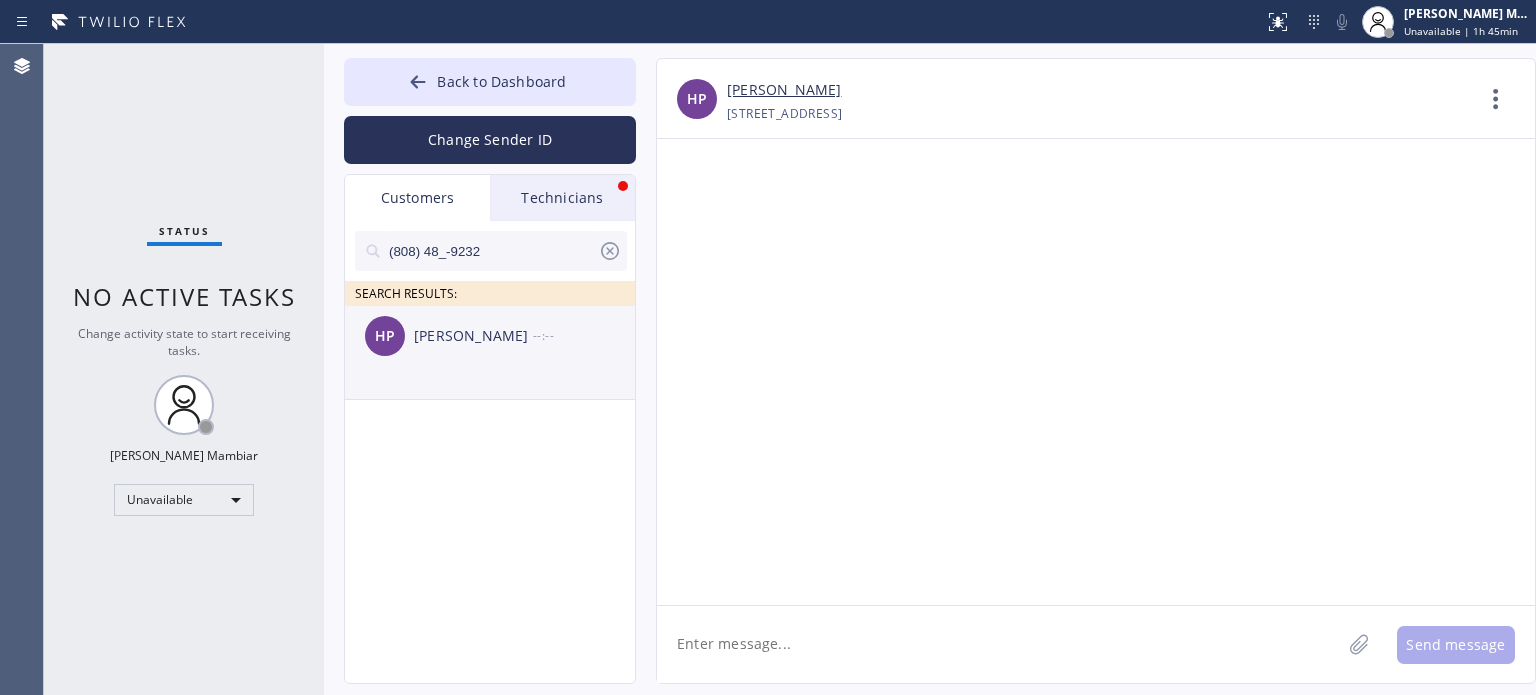 click on "[PERSON_NAME]" at bounding box center [473, 336] 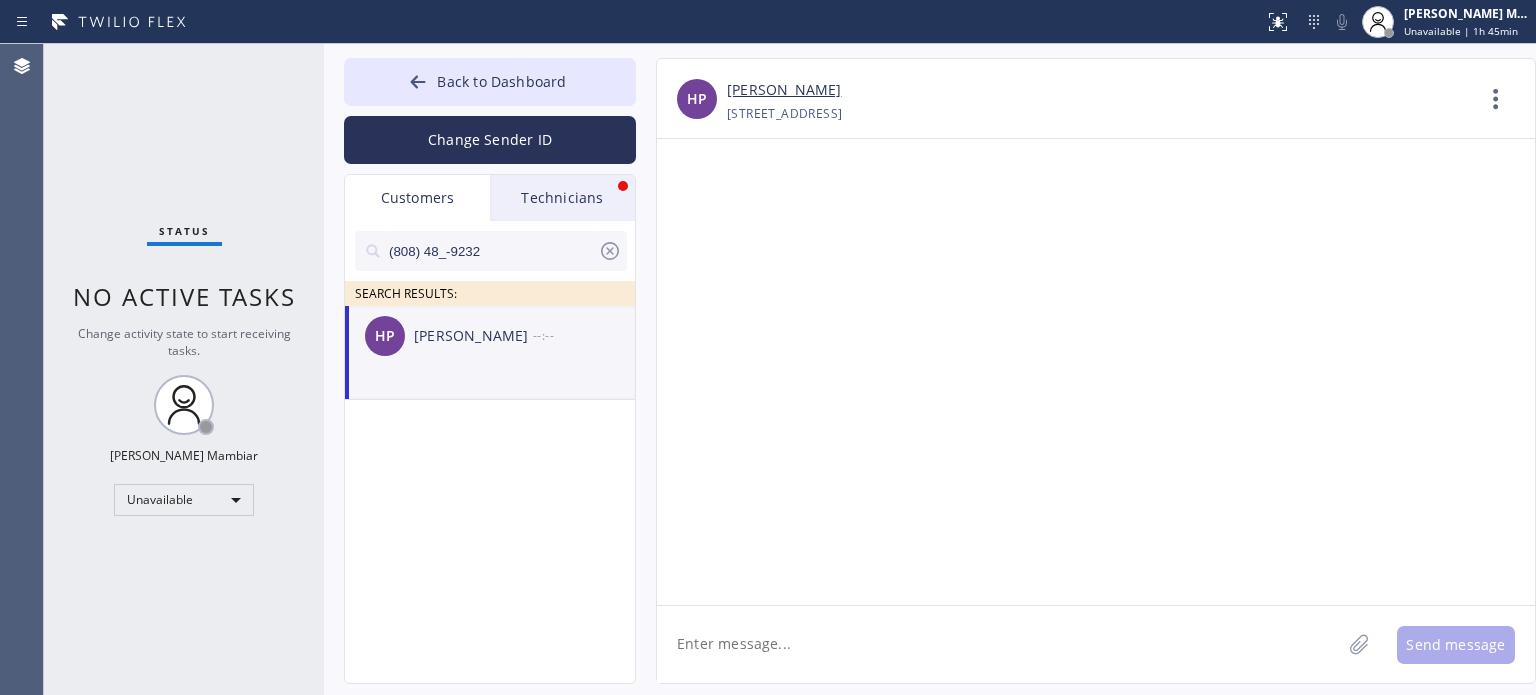 click 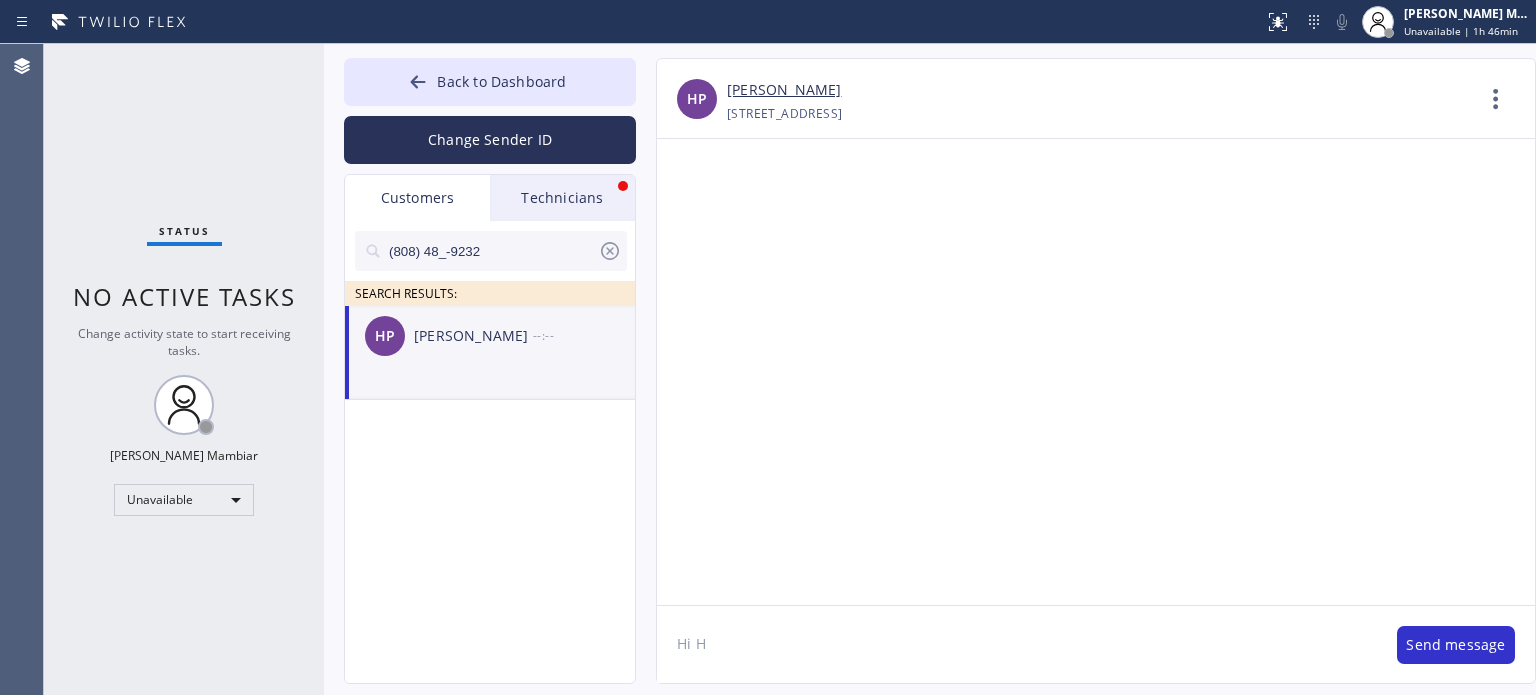 click on "Hi H" 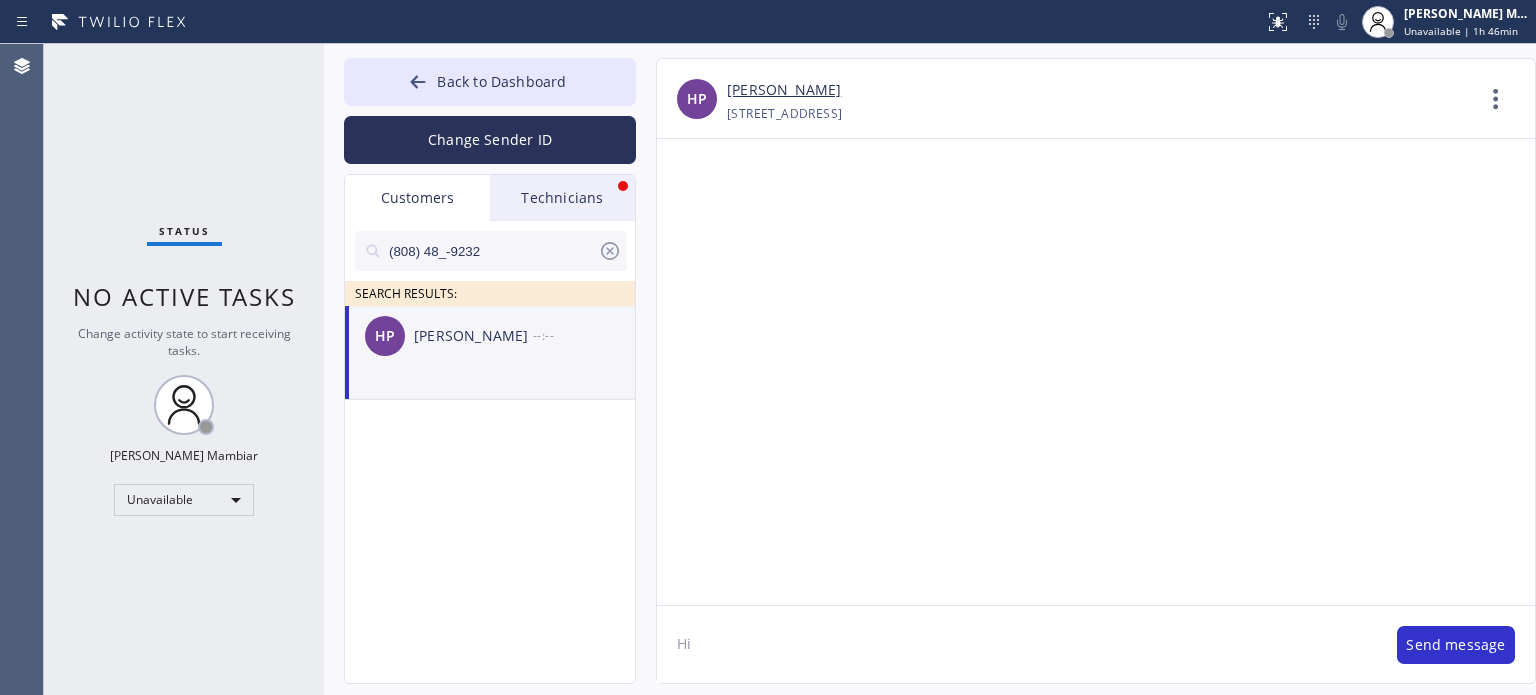 type on "H" 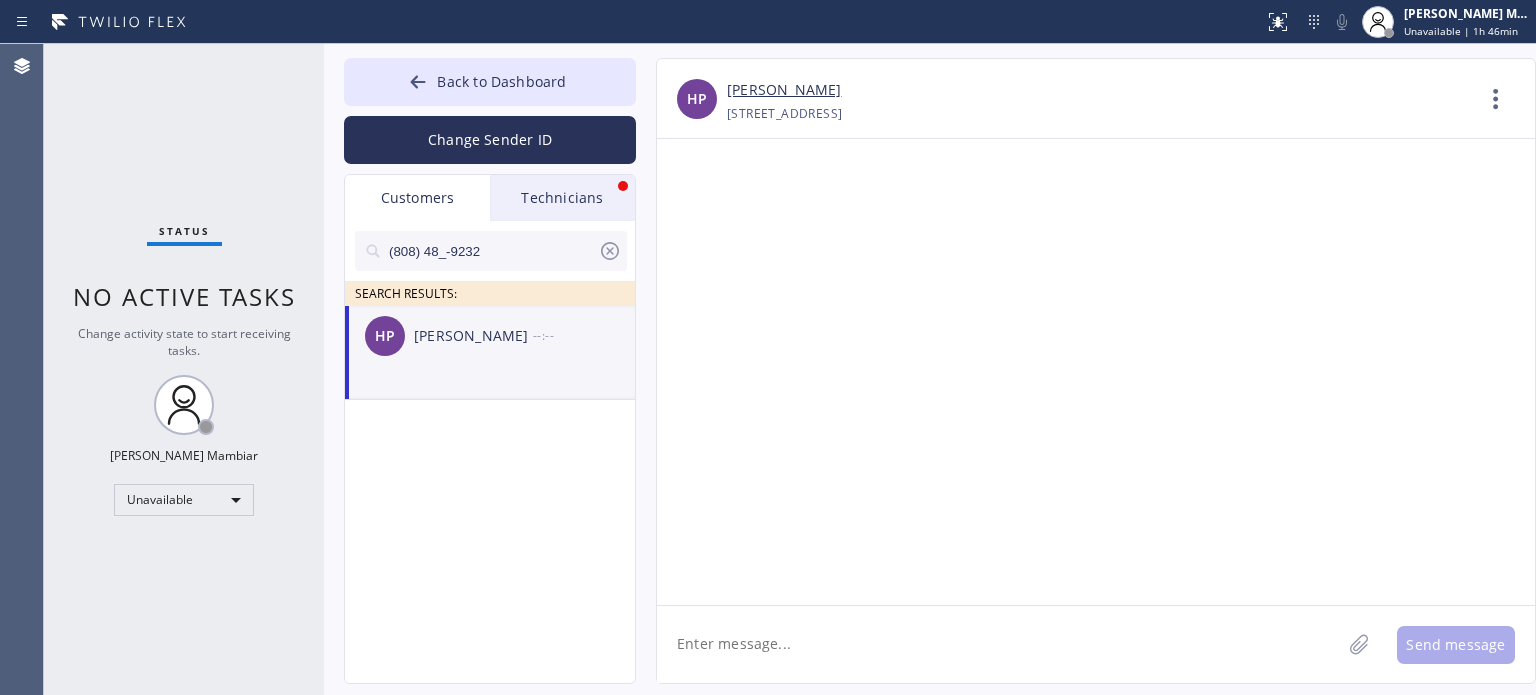 paste on "Hi [PERSON_NAME], this is [PERSON_NAME] from Electrical Land. I tried calling but couldn’t reach you. We apologize for the inconvenience, but we need to reschedule your appointment from 9 AM–12 PM to 2 PM–5 PM [DATE]." 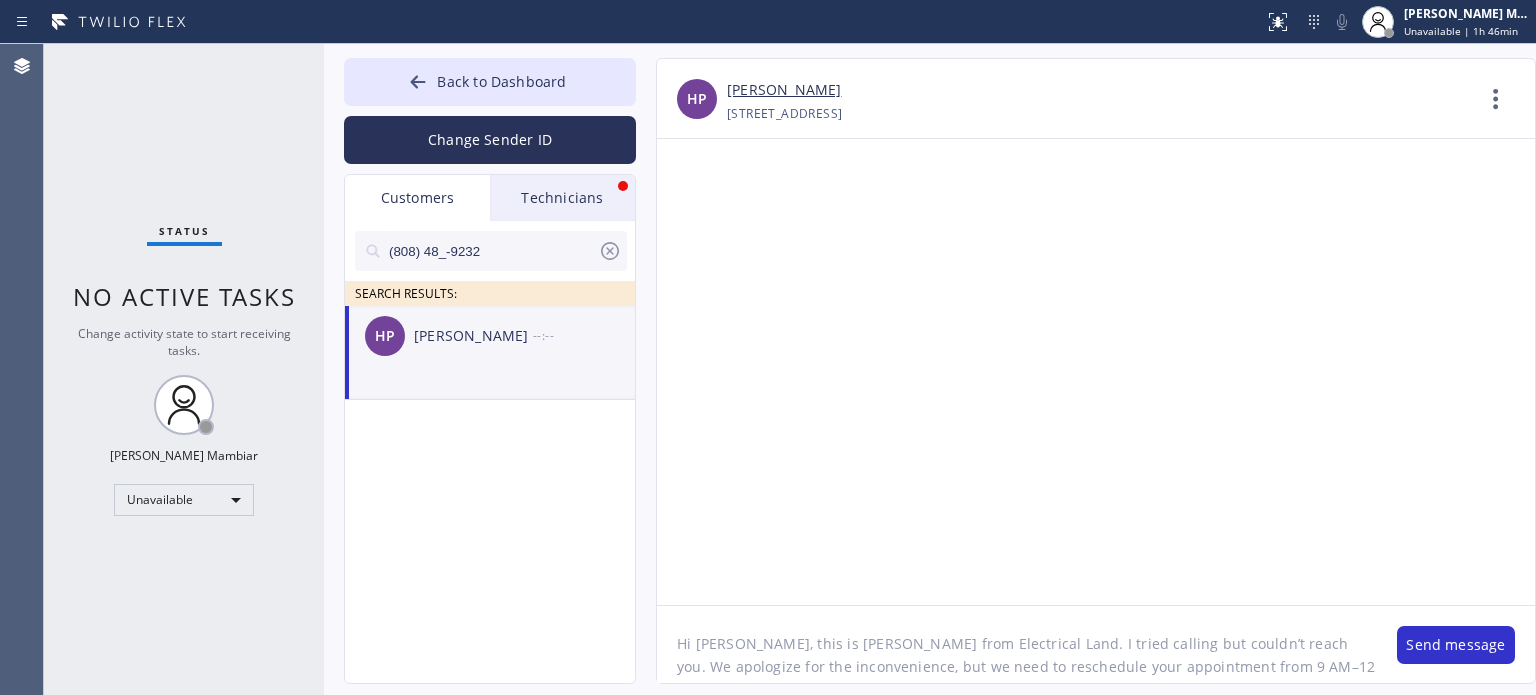 click on "Hi [PERSON_NAME], this is [PERSON_NAME] from Electrical Land. I tried calling but couldn’t reach you. We apologize for the inconvenience, but we need to reschedule your appointment from 9 AM–12 PM to 2 PM–5 PM [DATE]." 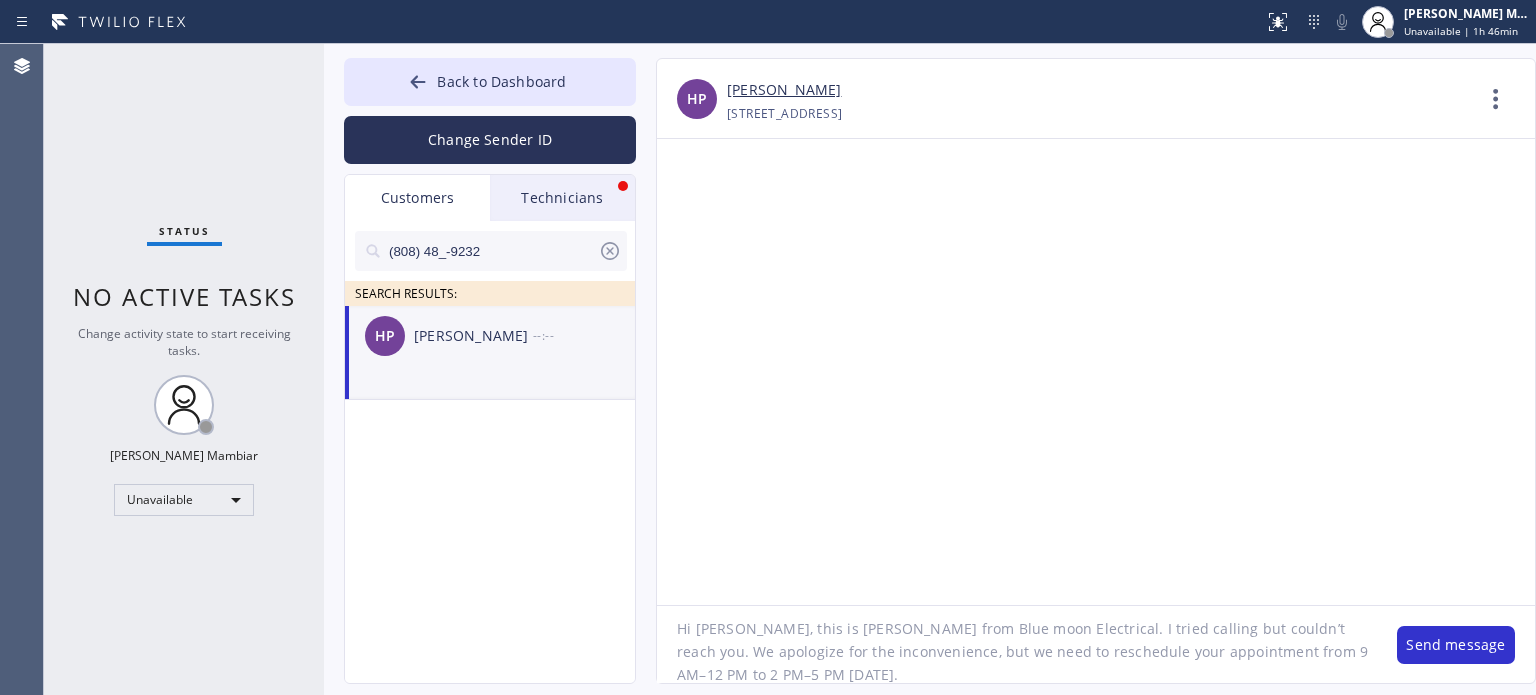 scroll, scrollTop: 18, scrollLeft: 0, axis: vertical 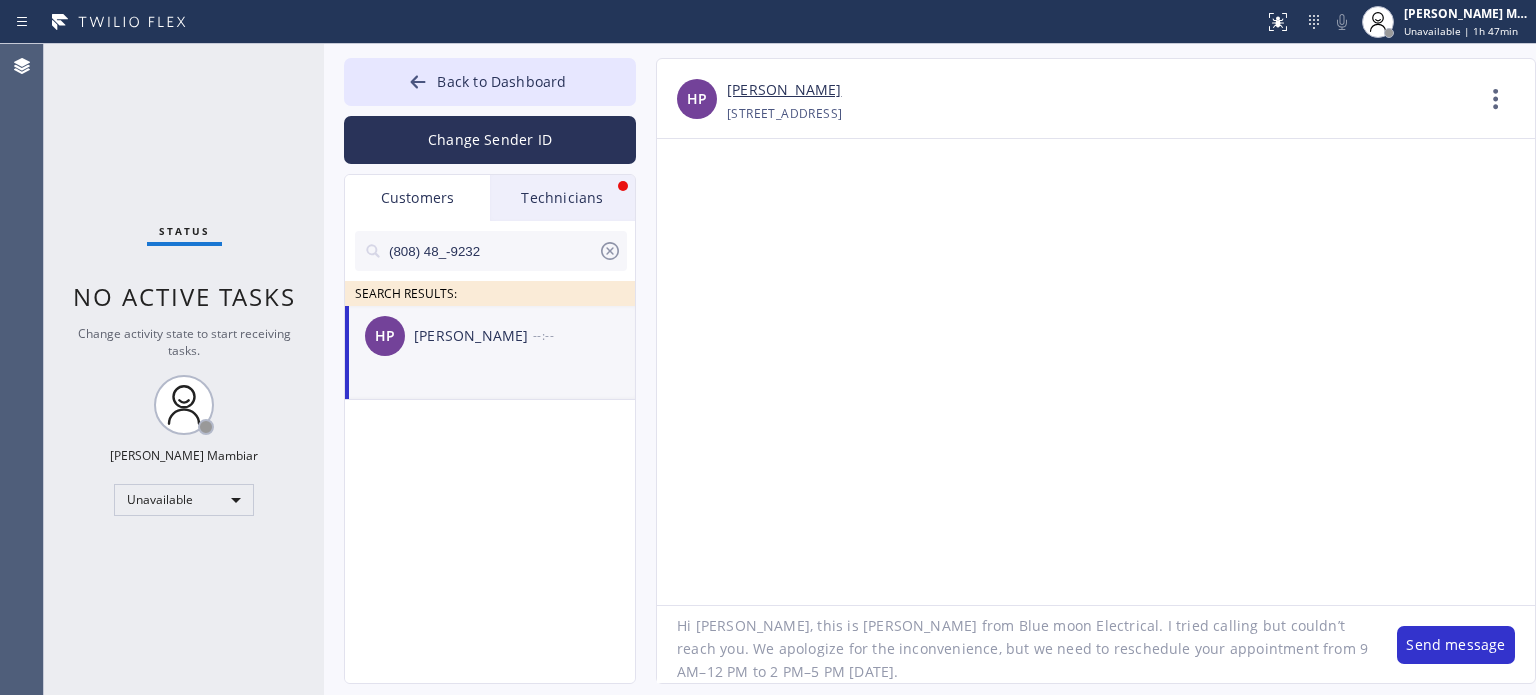drag, startPoint x: 1138, startPoint y: 647, endPoint x: 716, endPoint y: 671, distance: 422.68192 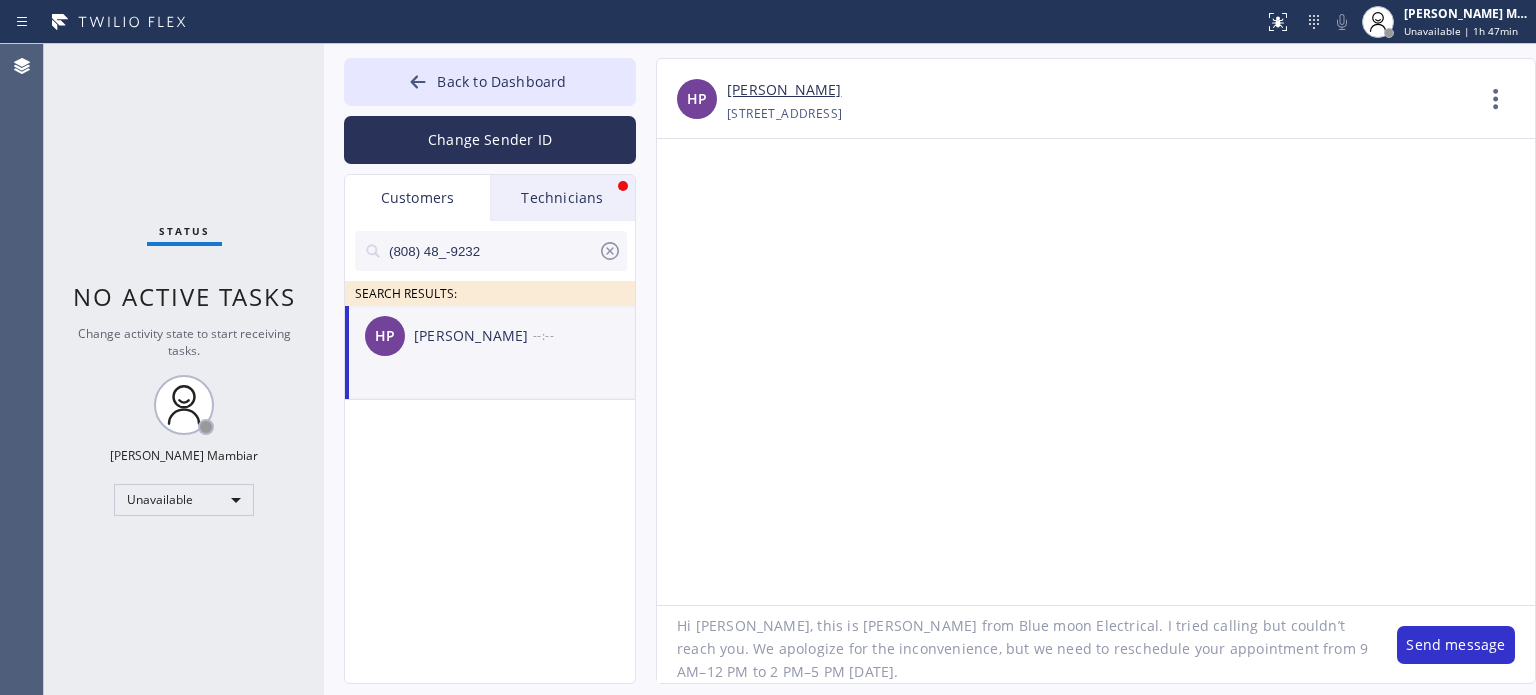 click on "Hi [PERSON_NAME], this is [PERSON_NAME] from Blue moon Electrical. I tried calling but couldn’t reach you. We apologize for the inconvenience, but we need to reschedule your appointment from 9 AM–12 PM to 2 PM–5 PM [DATE]." 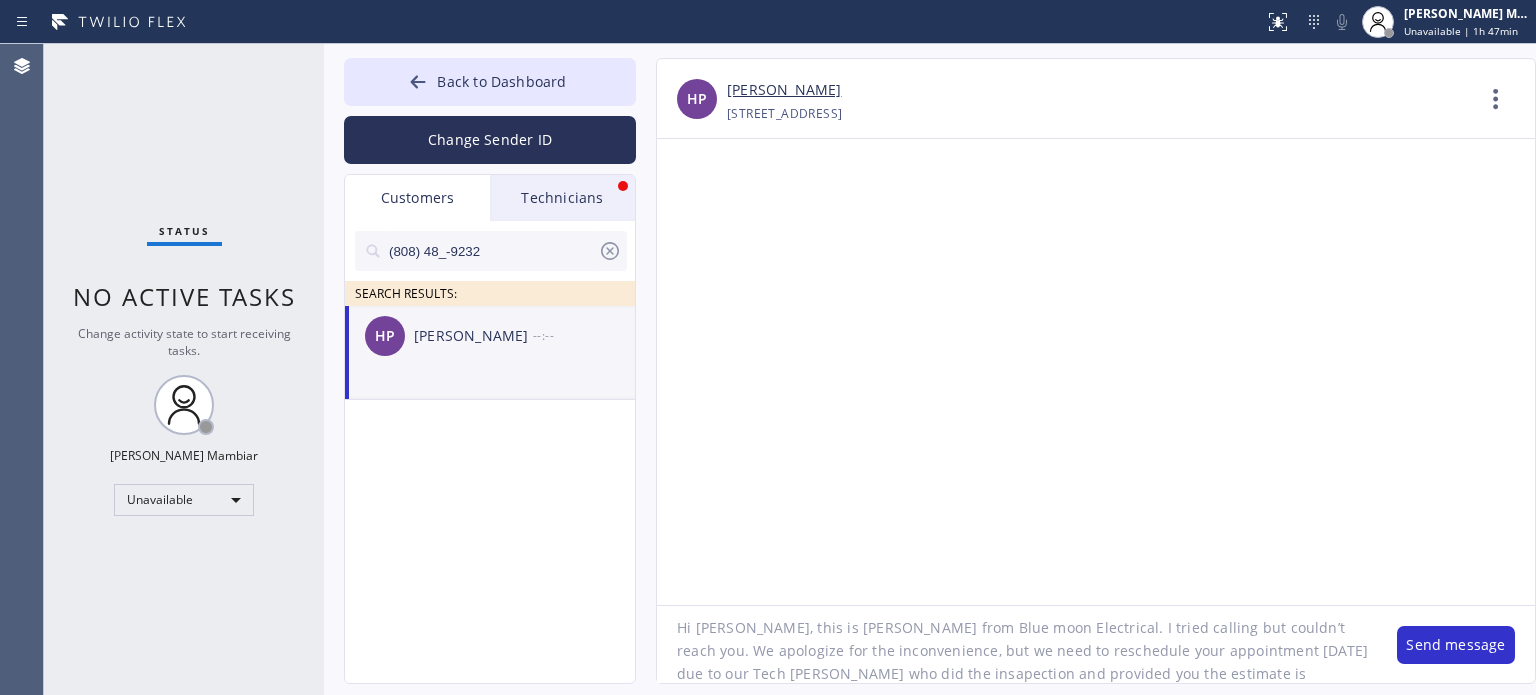 scroll, scrollTop: 40, scrollLeft: 0, axis: vertical 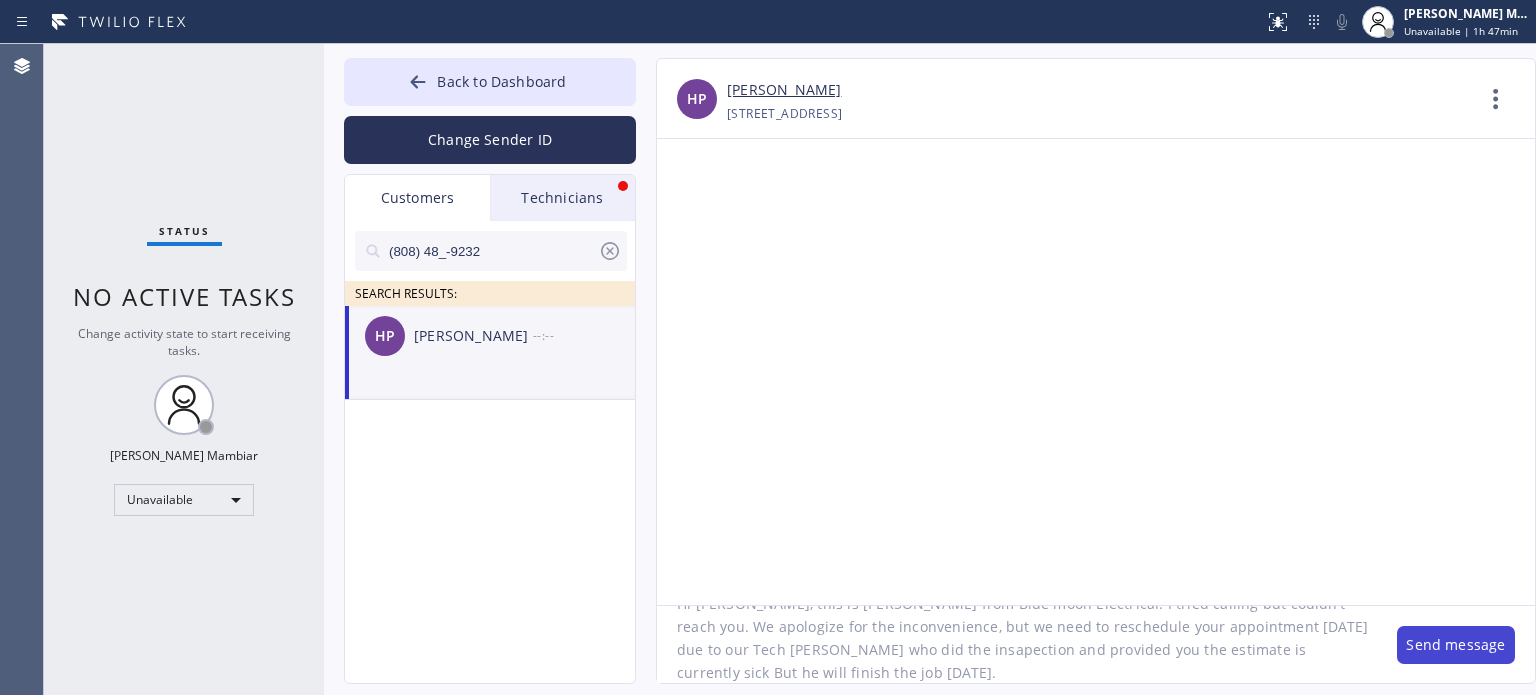 type on "Hi [PERSON_NAME], this is [PERSON_NAME] from Blue moon Electrical. I tried calling but couldn’t reach you. We apologize for the inconvenience, but we need to reschedule your appointment [DATE] due to our Tech [PERSON_NAME] who did the insapection and provided you the estimate is  currently sick But he will finish the job [DATE]." 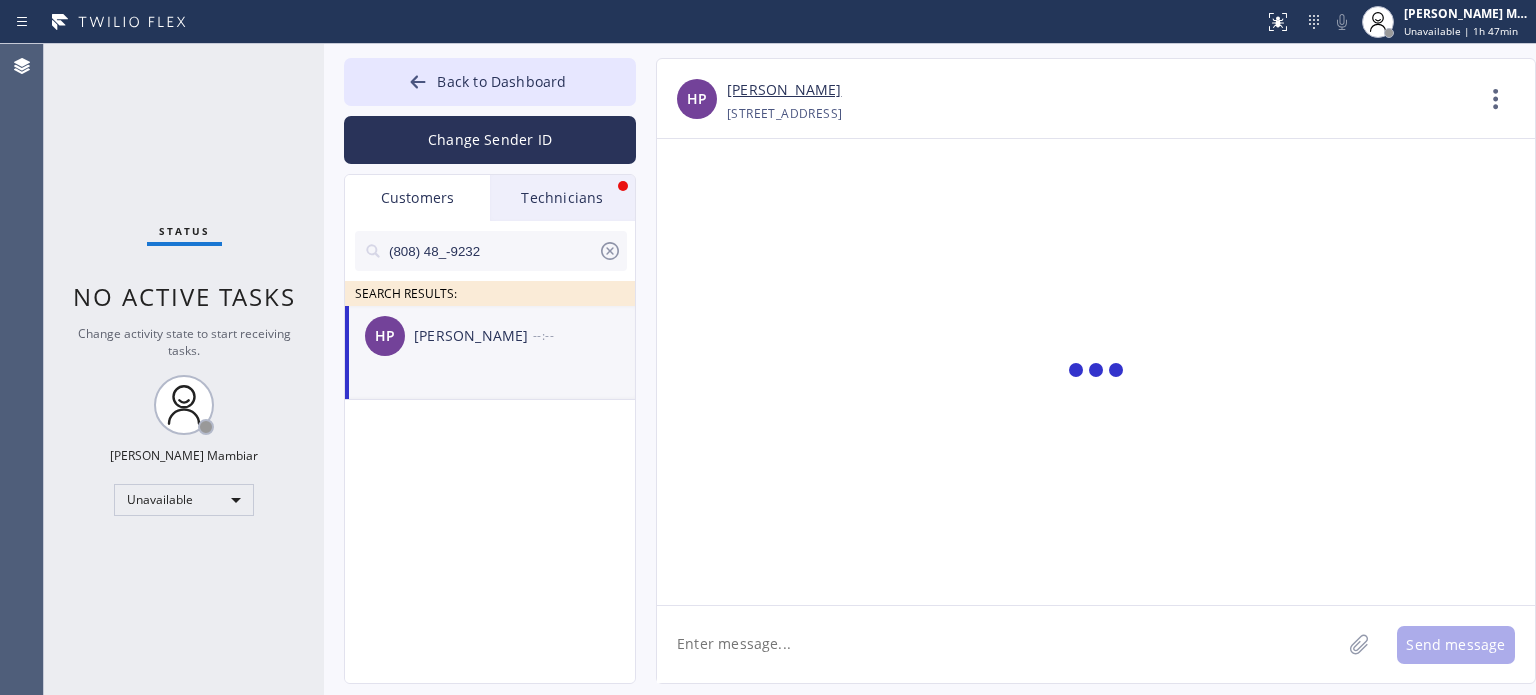 scroll, scrollTop: 0, scrollLeft: 0, axis: both 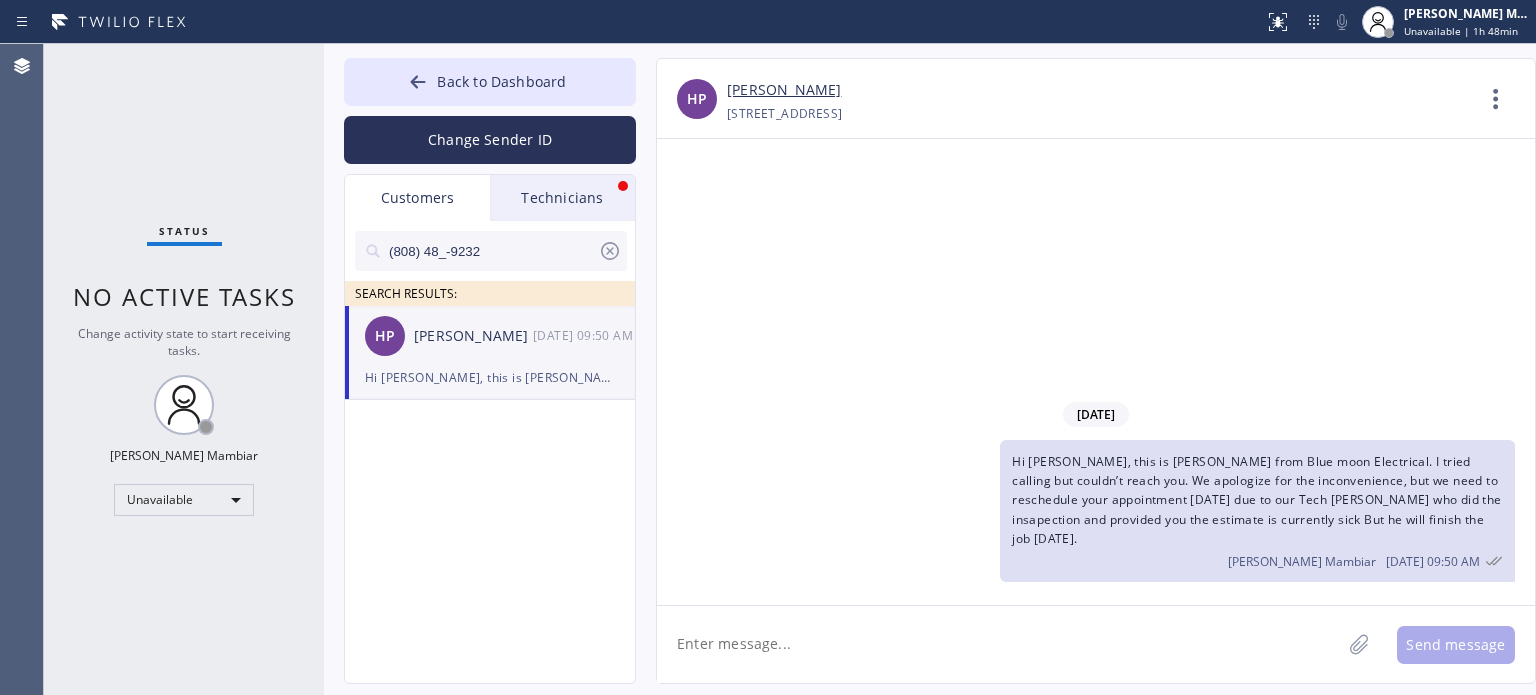 click 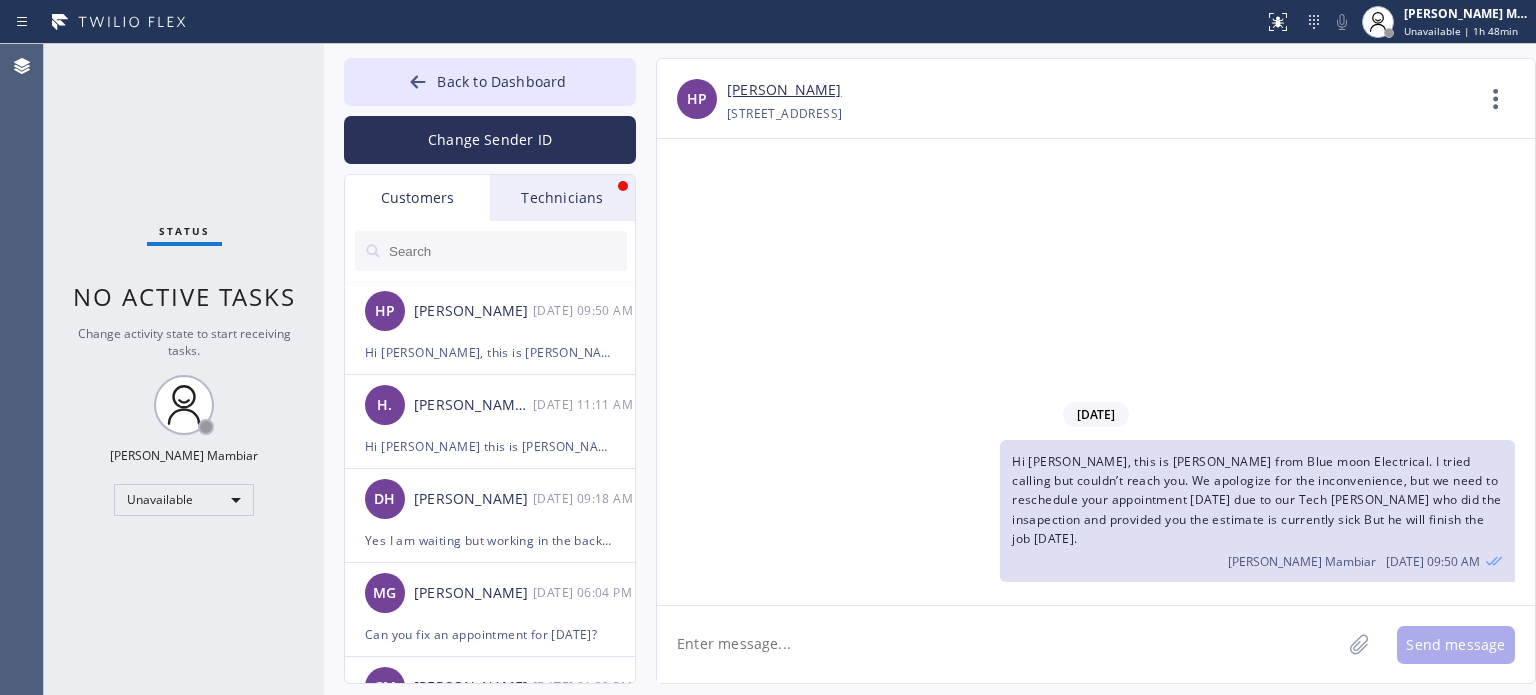 click on "[DATE] Hi [PERSON_NAME], this is [PERSON_NAME] from Blue moon Electrical. I tried calling but couldn’t reach you. We apologize for the inconvenience, but we need to reschedule your appointment [DATE] due to our Tech [PERSON_NAME] who did the insapection and provided you the estimate is  currently sick But he will finish the job [DATE]. [PERSON_NAME] Mambiar [DATE] 09:50 AM" at bounding box center (1096, 372) 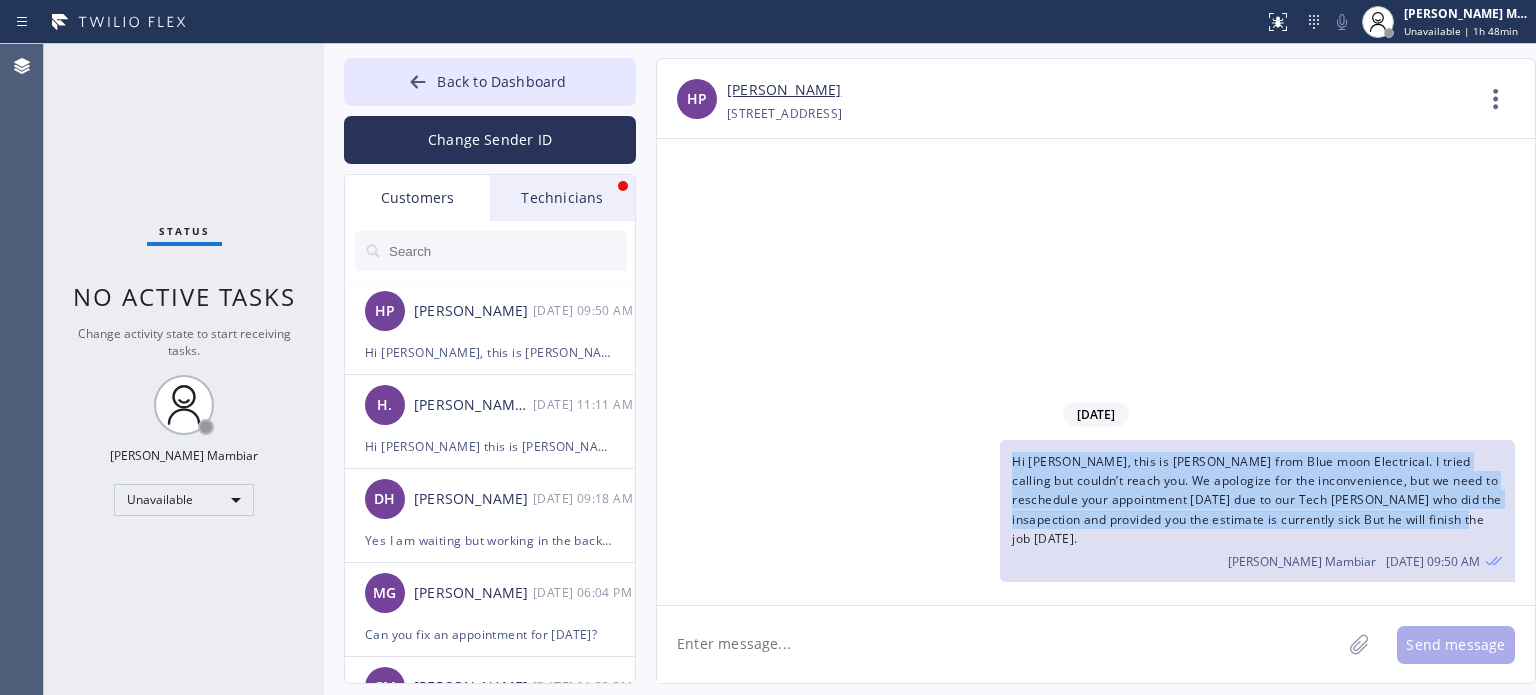 drag, startPoint x: 1012, startPoint y: 484, endPoint x: 1472, endPoint y: 538, distance: 463.15872 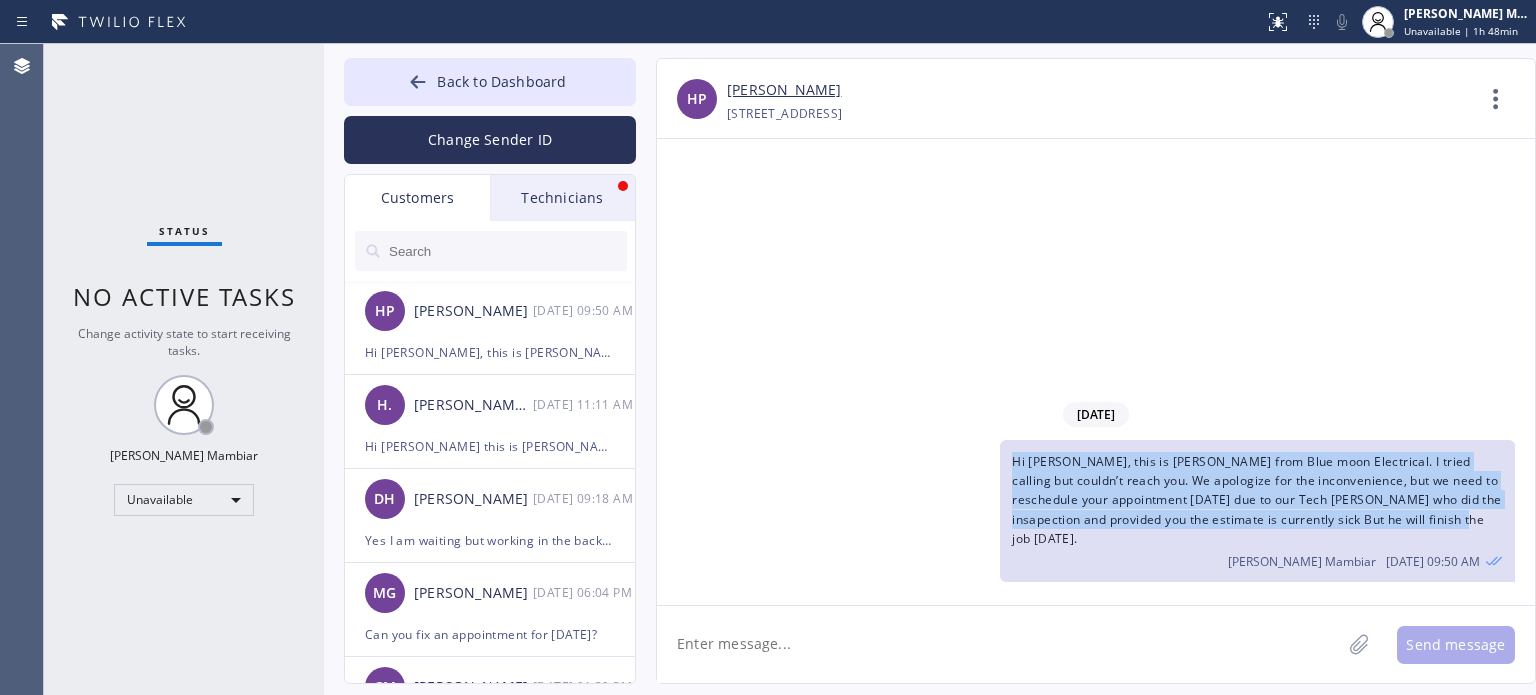 click on "Hi [PERSON_NAME], this is [PERSON_NAME] from Blue moon Electrical. I tried calling but couldn’t reach you. We apologize for the inconvenience, but we need to reschedule your appointment [DATE] due to our Tech [PERSON_NAME] who did the insapection and provided you the estimate is  currently sick But he will finish the job [DATE]." at bounding box center (1256, 500) 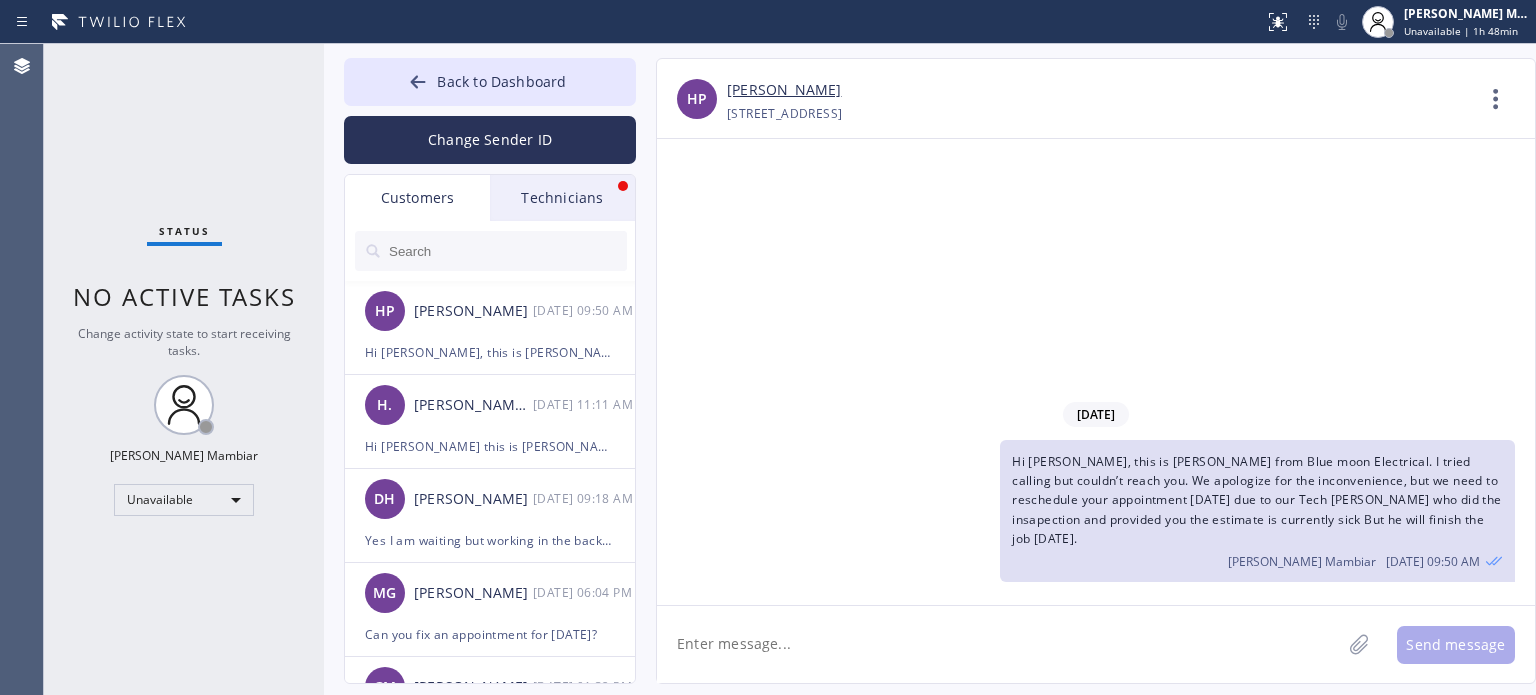 click at bounding box center (507, 251) 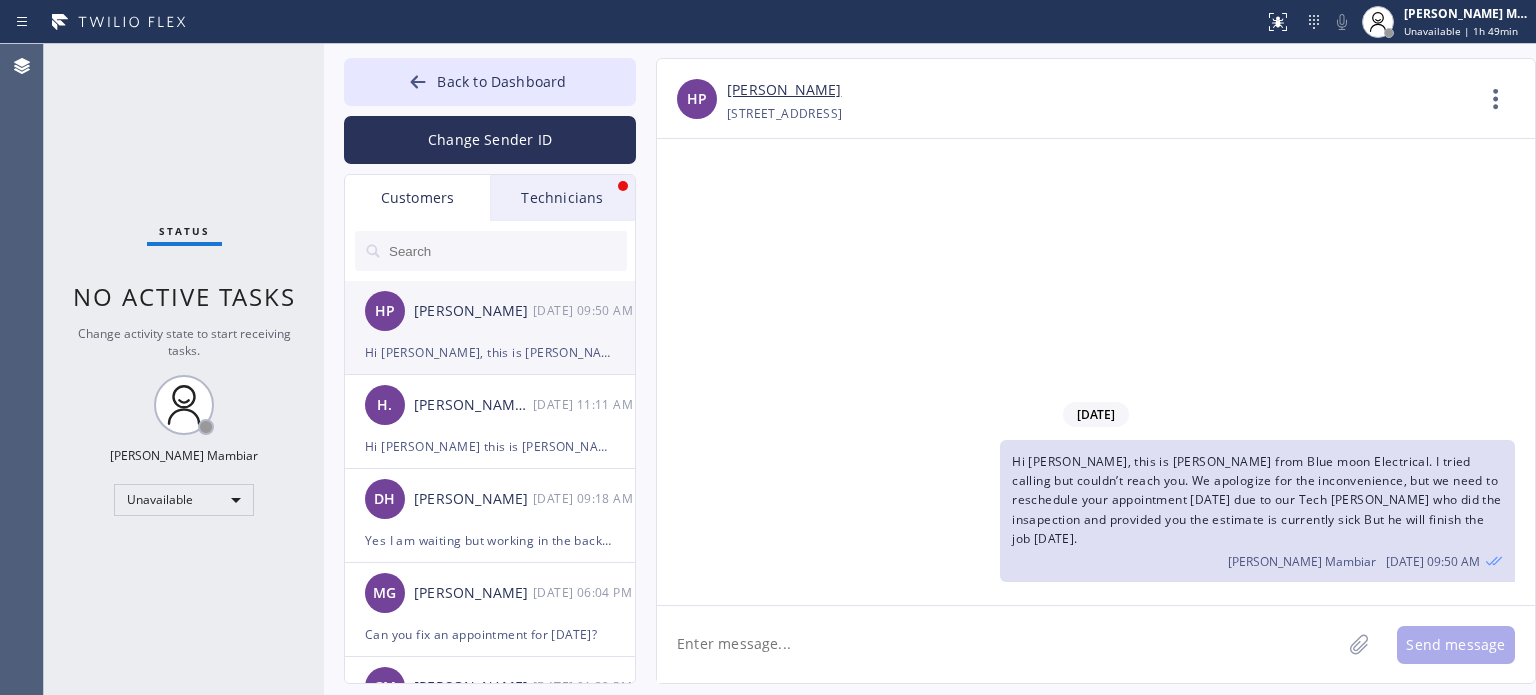 click on "HP [PERSON_NAME] [DATE] 09:50 AM" at bounding box center (491, 311) 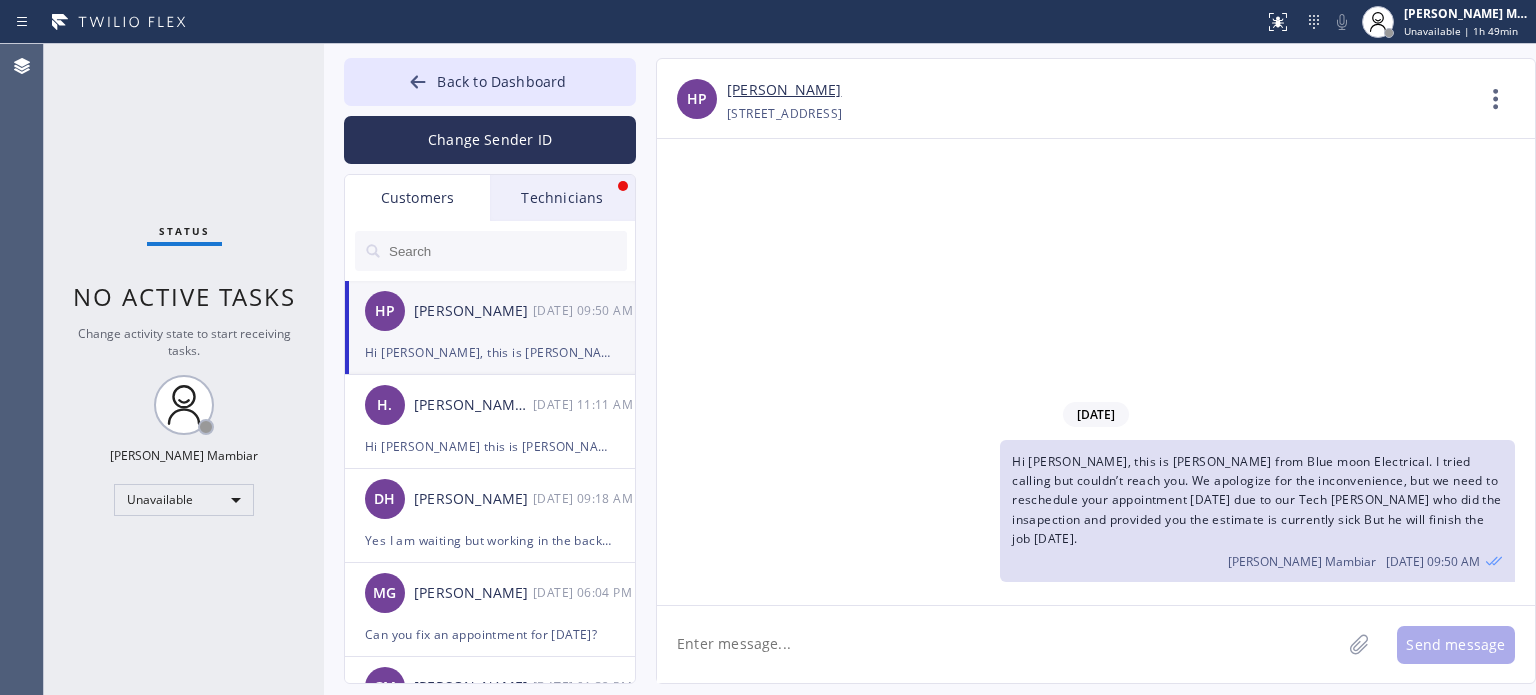 click at bounding box center (507, 251) 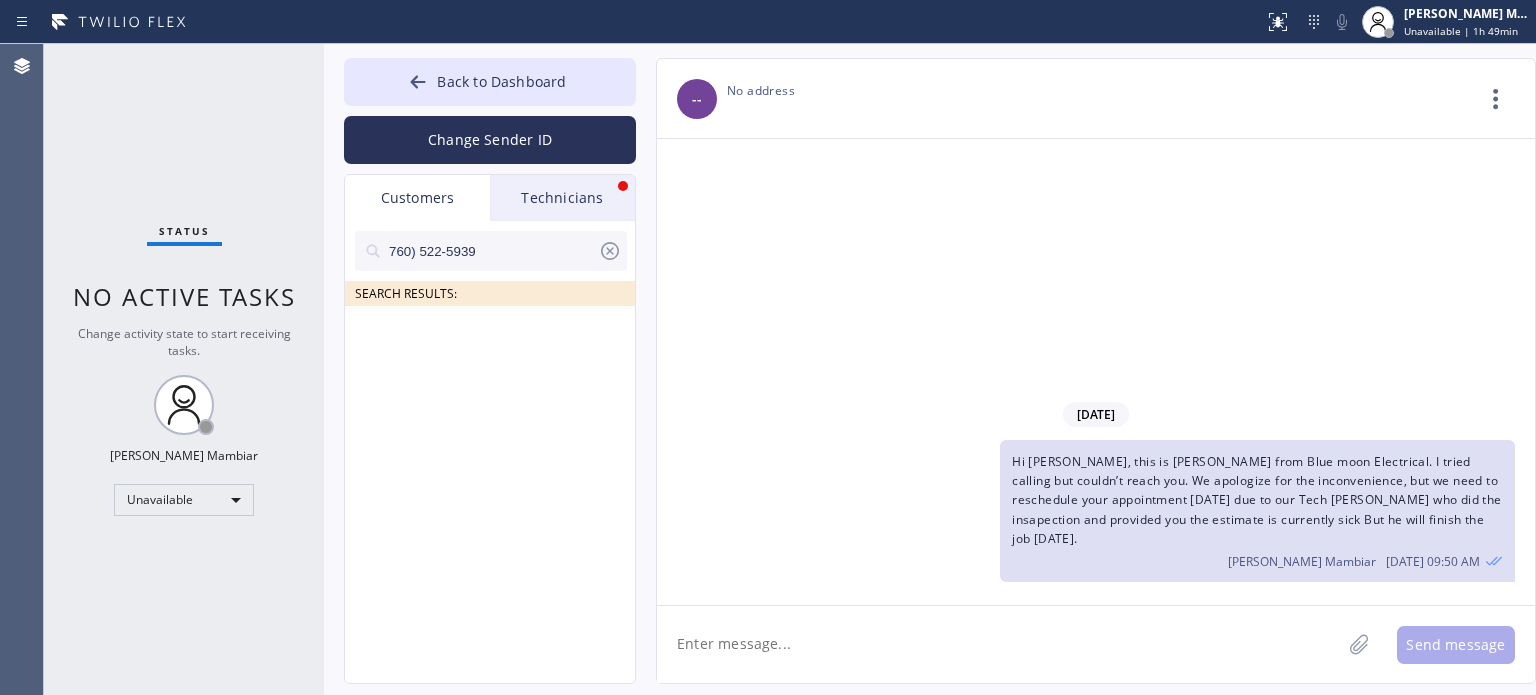 click on "760) 522-5939" at bounding box center [492, 251] 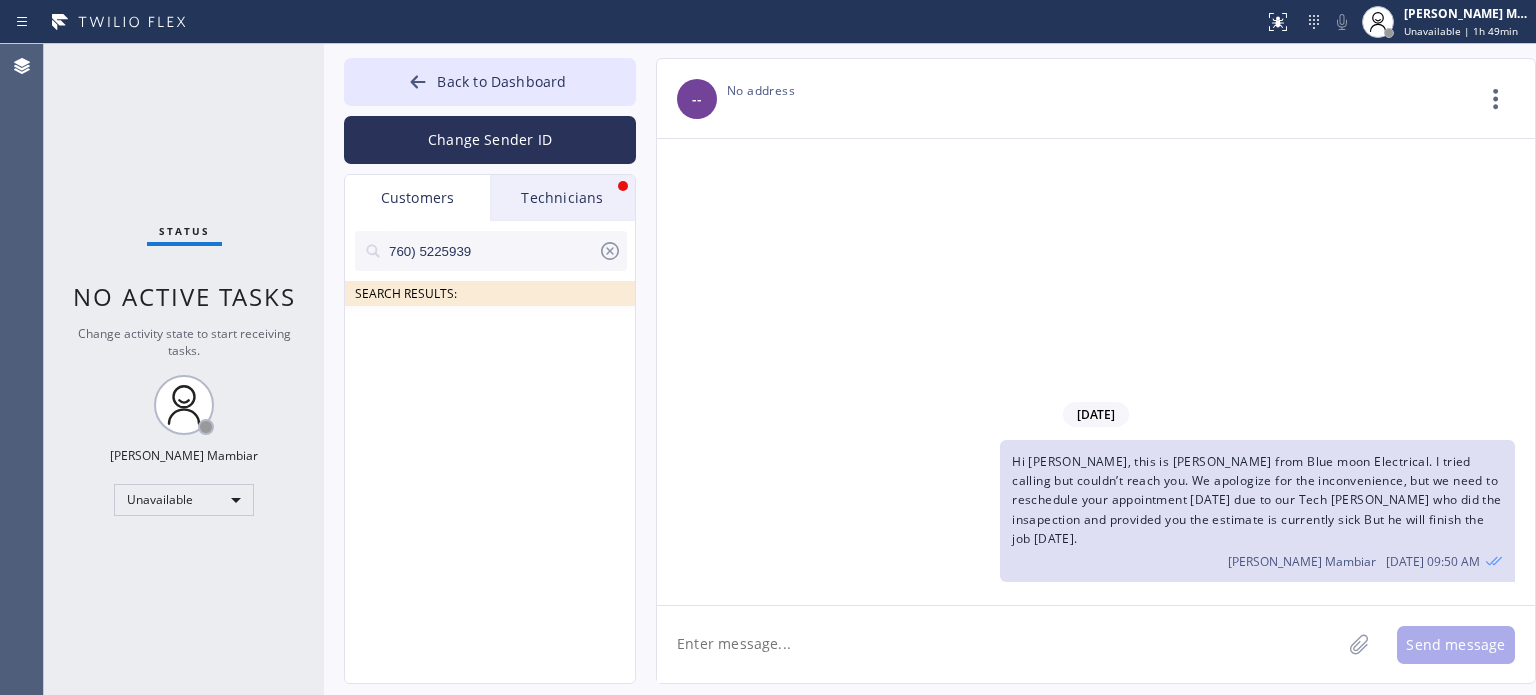 drag, startPoint x: 418, startPoint y: 245, endPoint x: 429, endPoint y: 297, distance: 53.15073 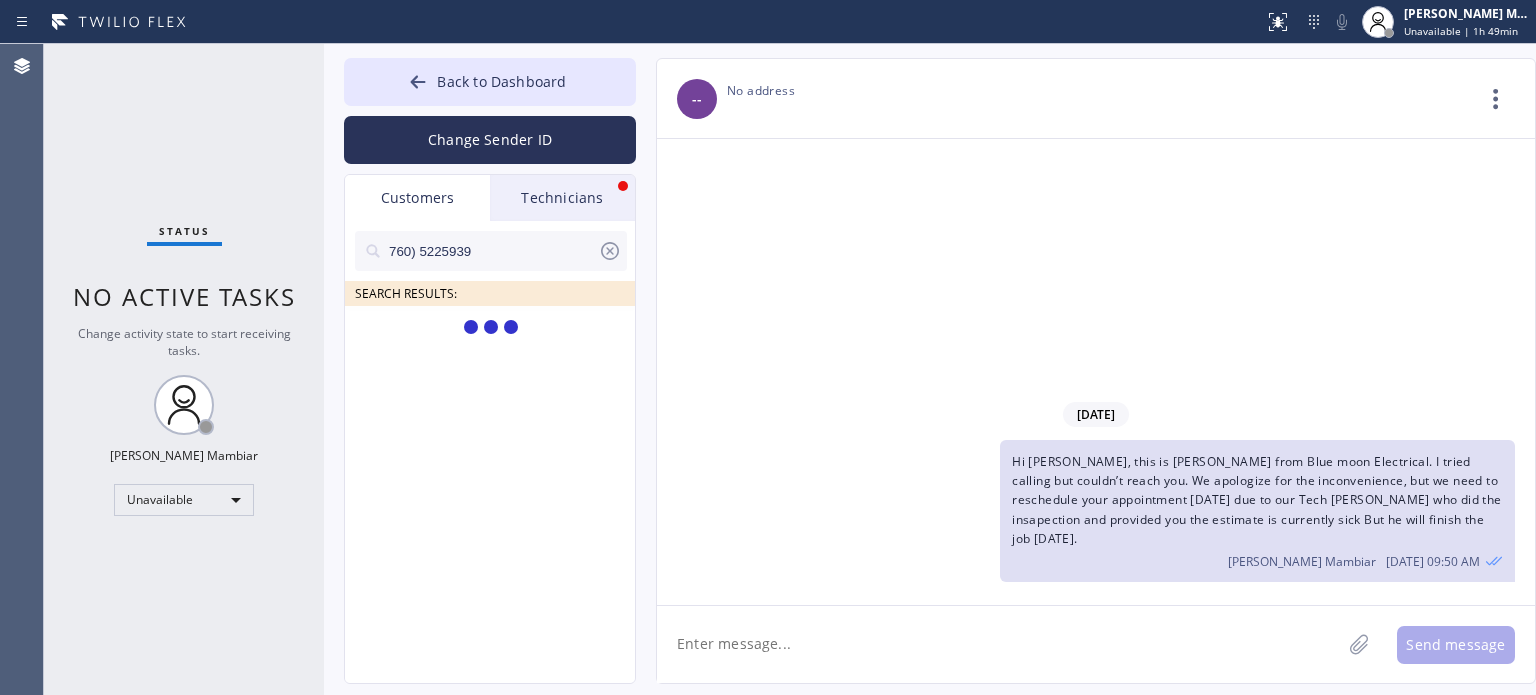 type on "760)5225939" 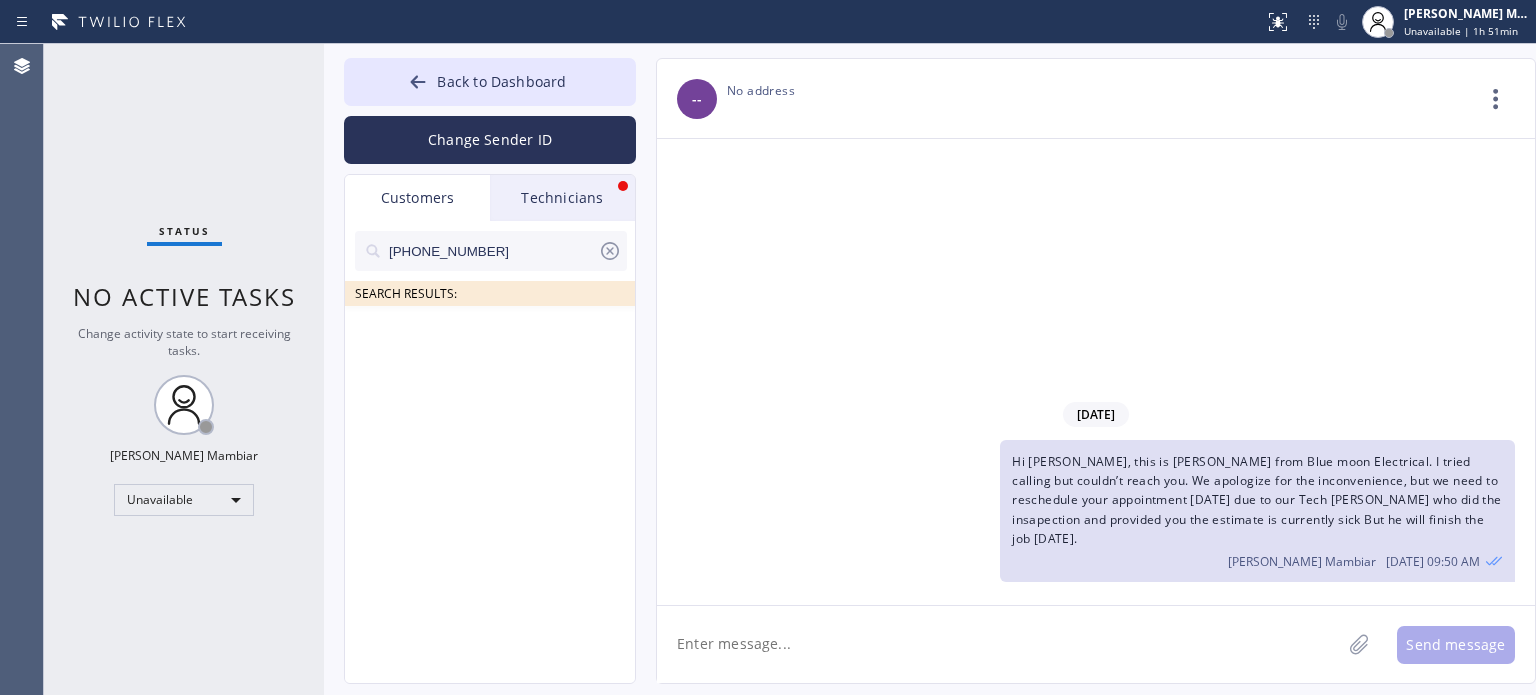 click on "[PHONE_NUMBER]" at bounding box center [492, 251] 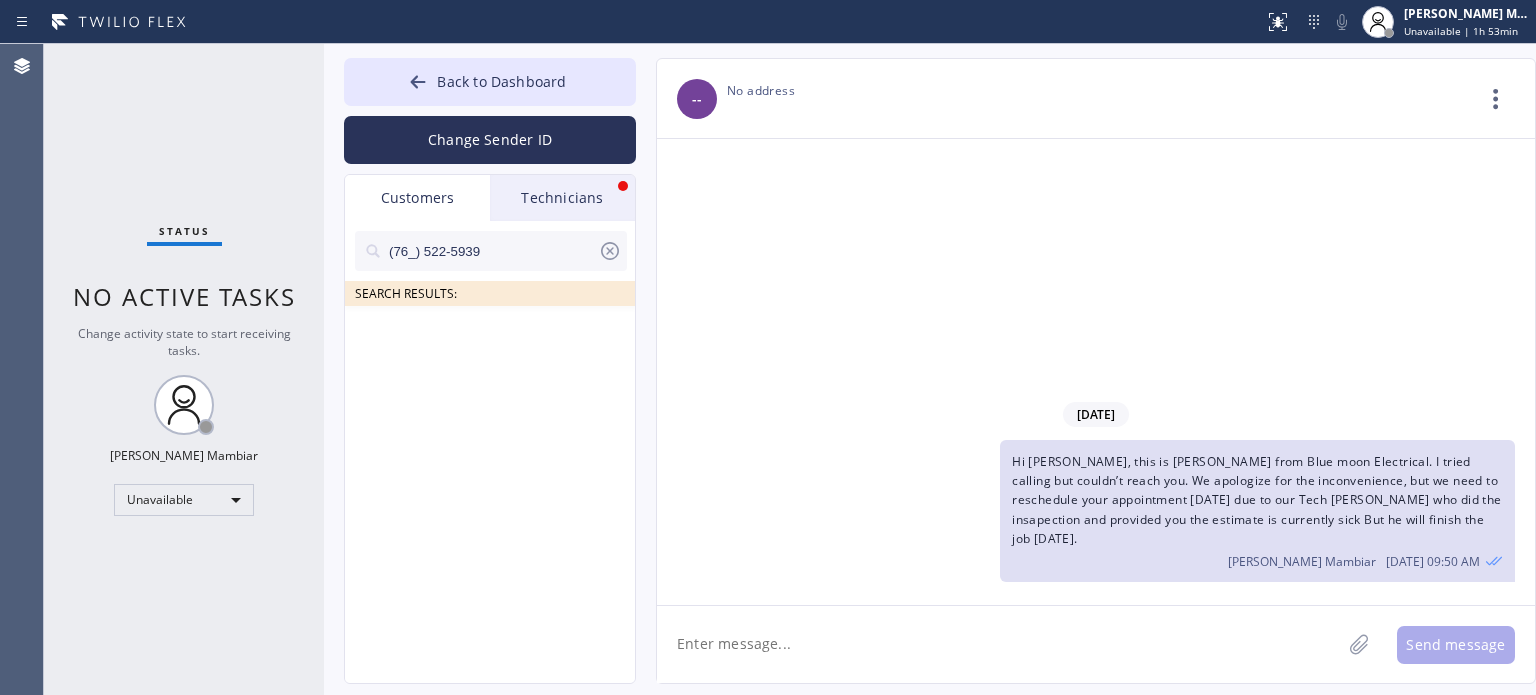 click 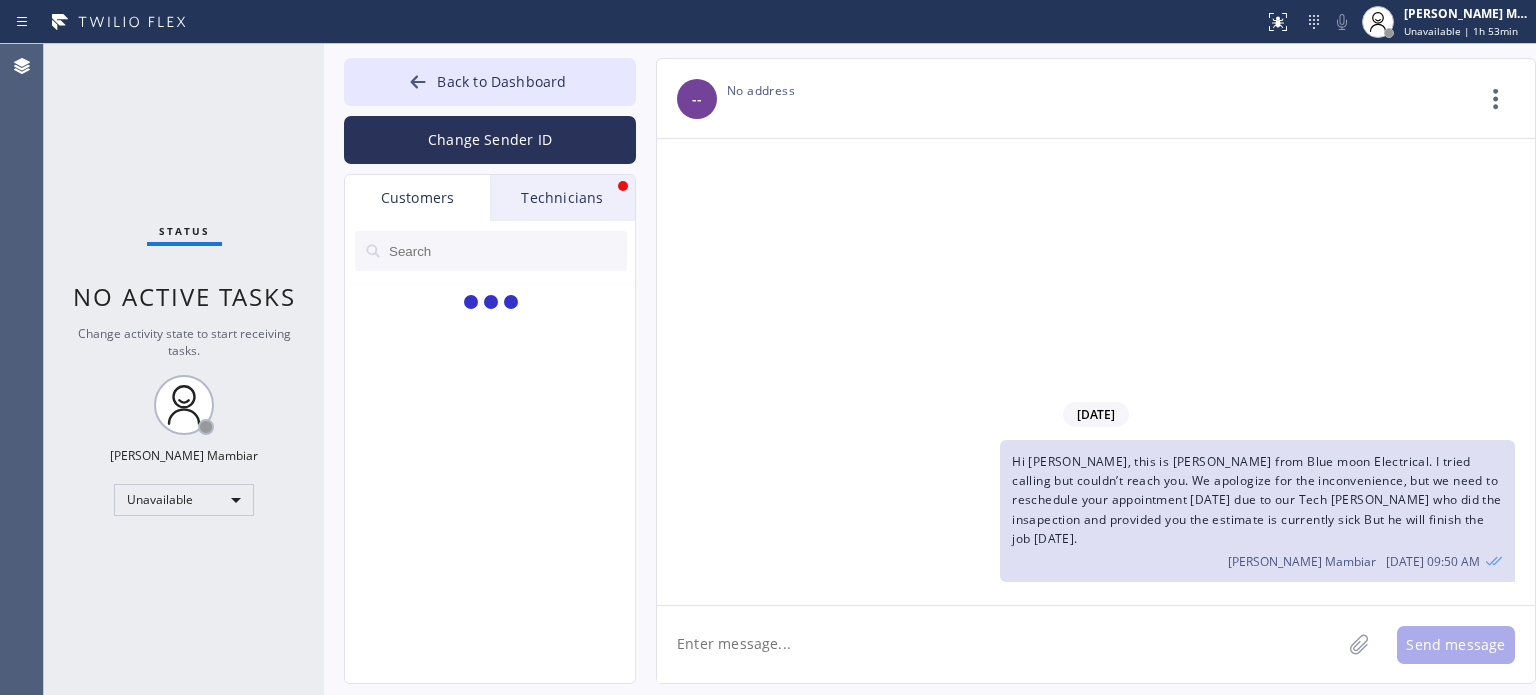 click at bounding box center [507, 251] 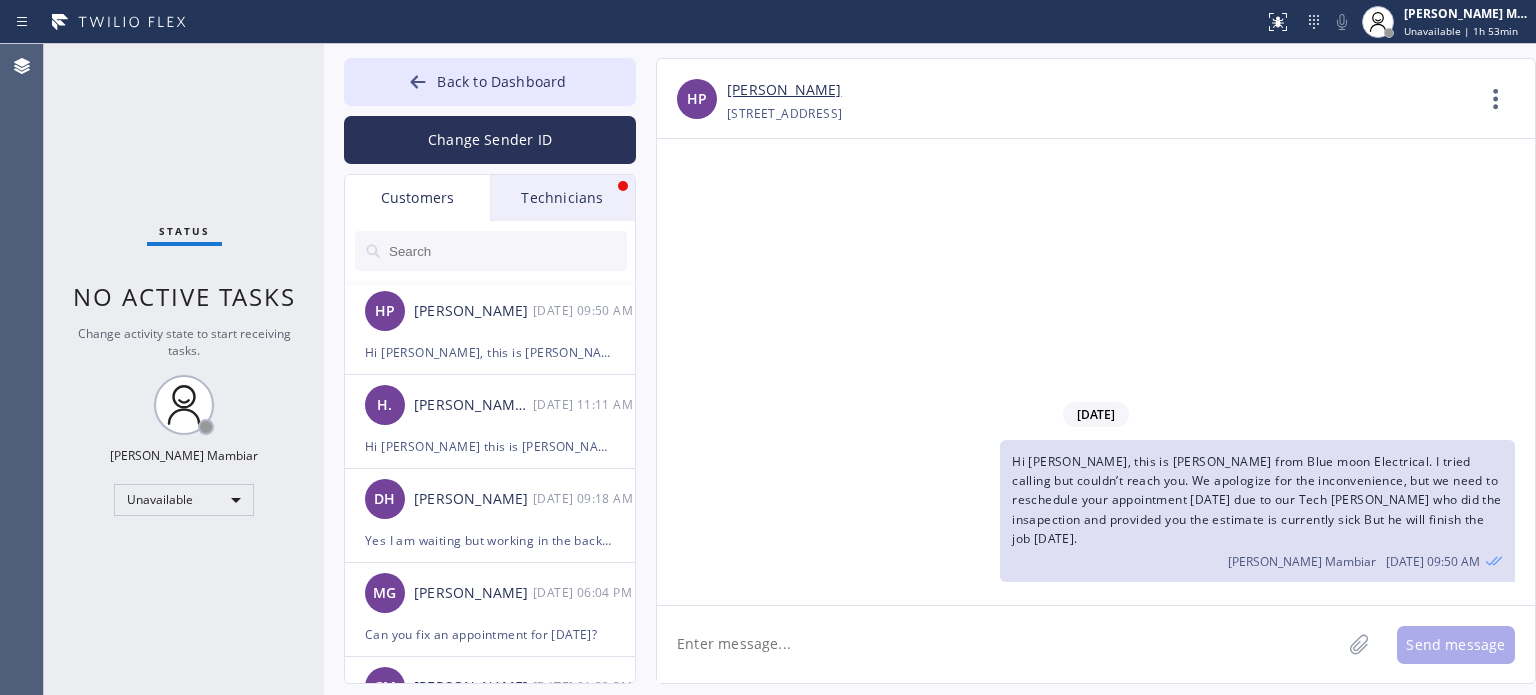 paste on "760) 522-5939" 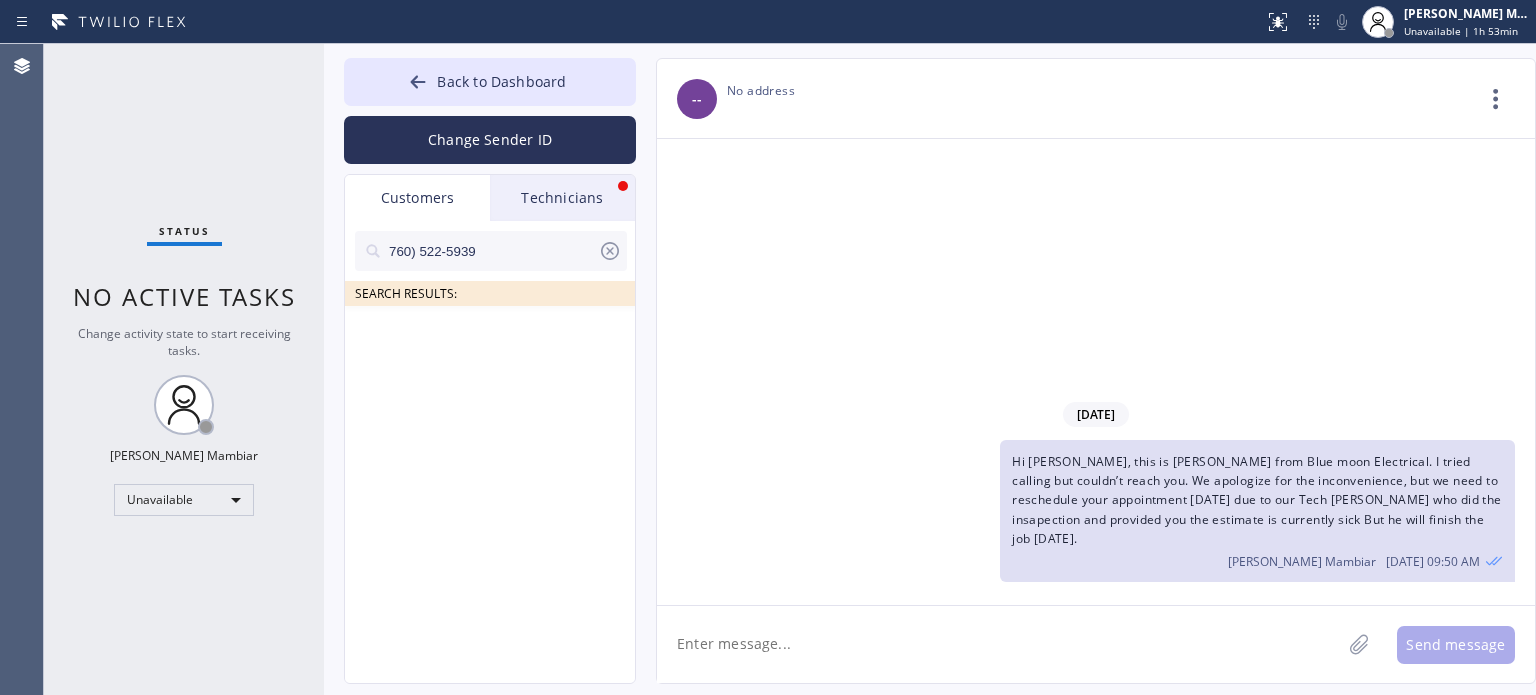 click on "760) 522-5939" at bounding box center [492, 251] 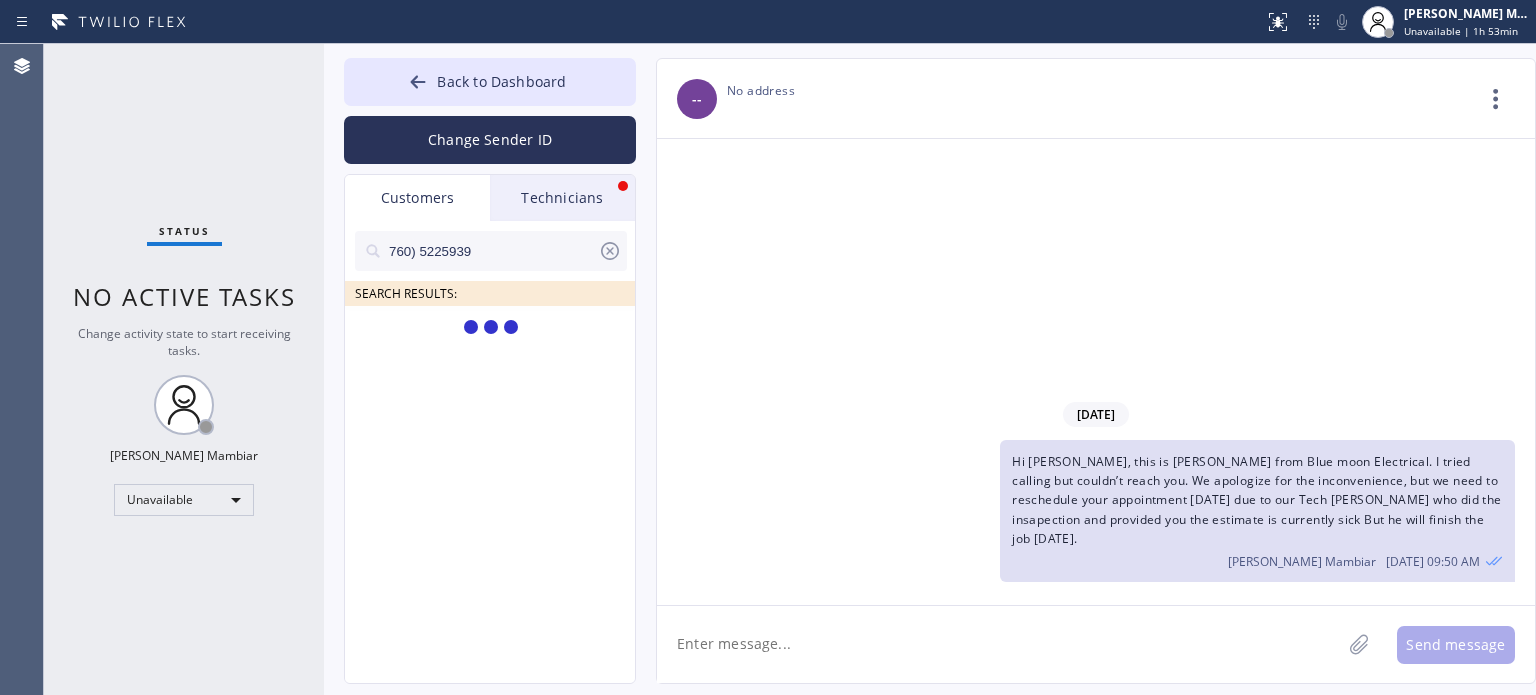 type on "760)5225939" 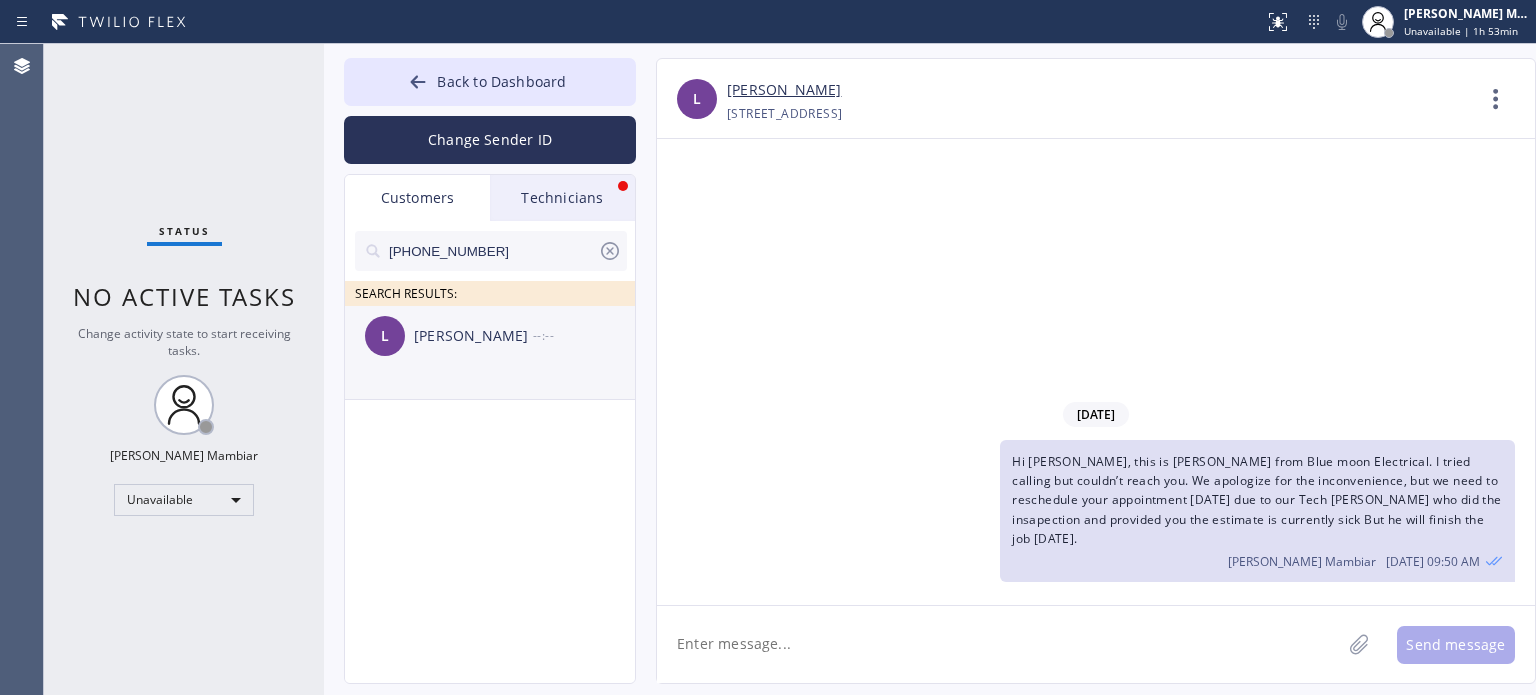 click on "[PERSON_NAME]" at bounding box center (473, 336) 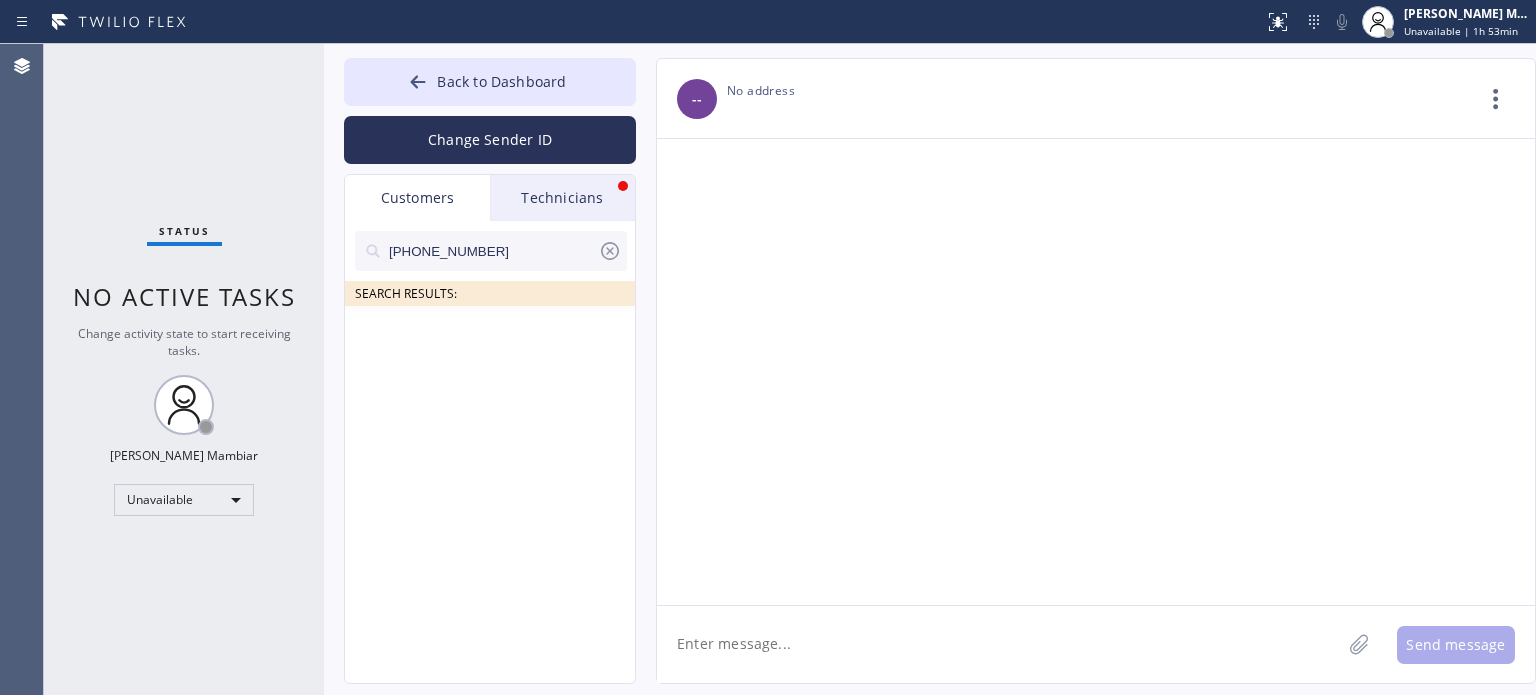 click 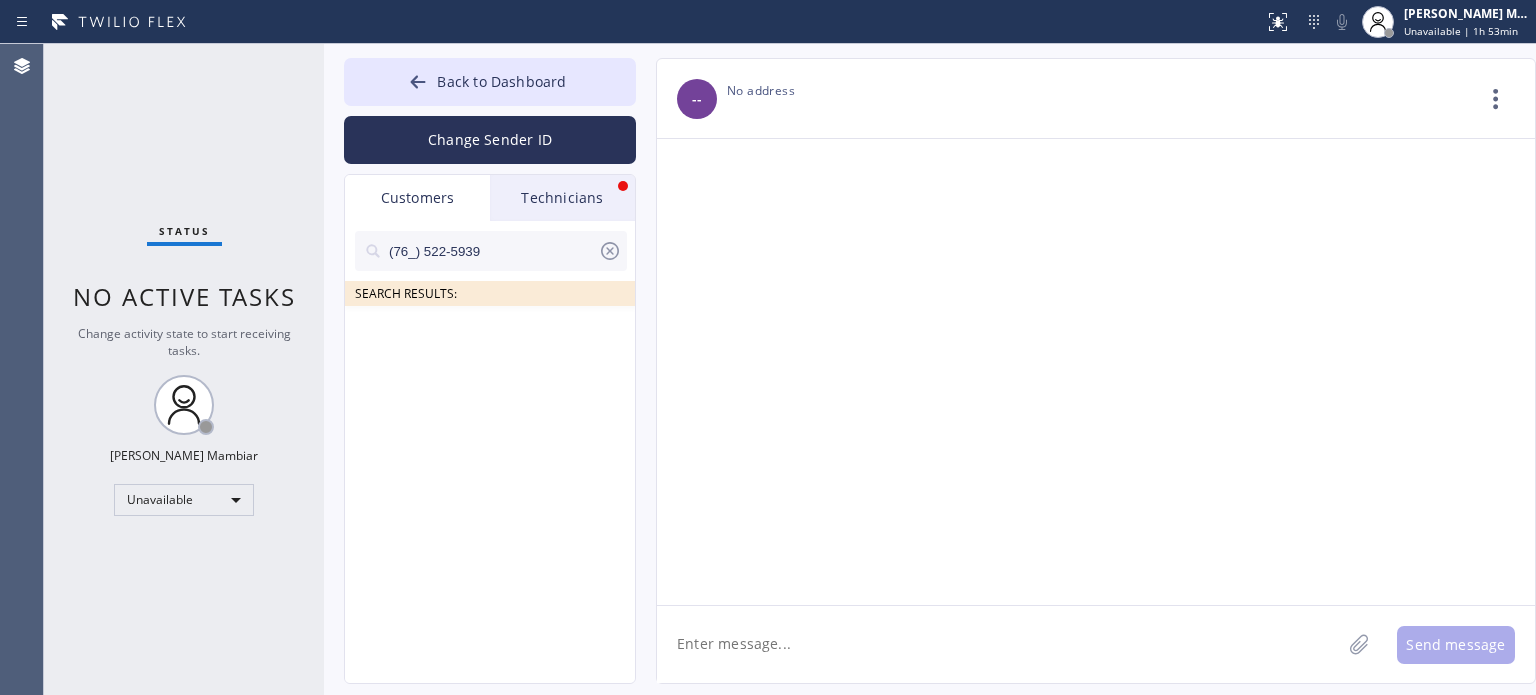 click 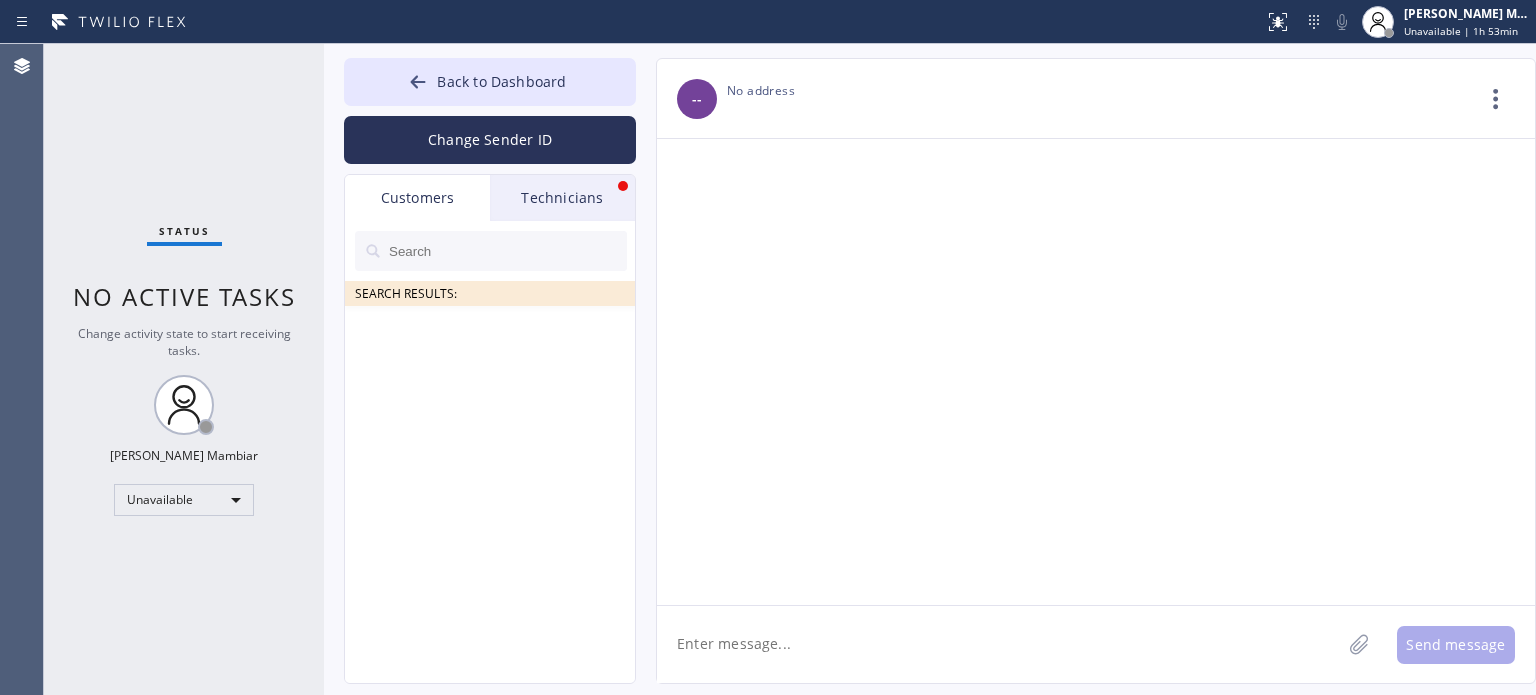 click at bounding box center (507, 251) 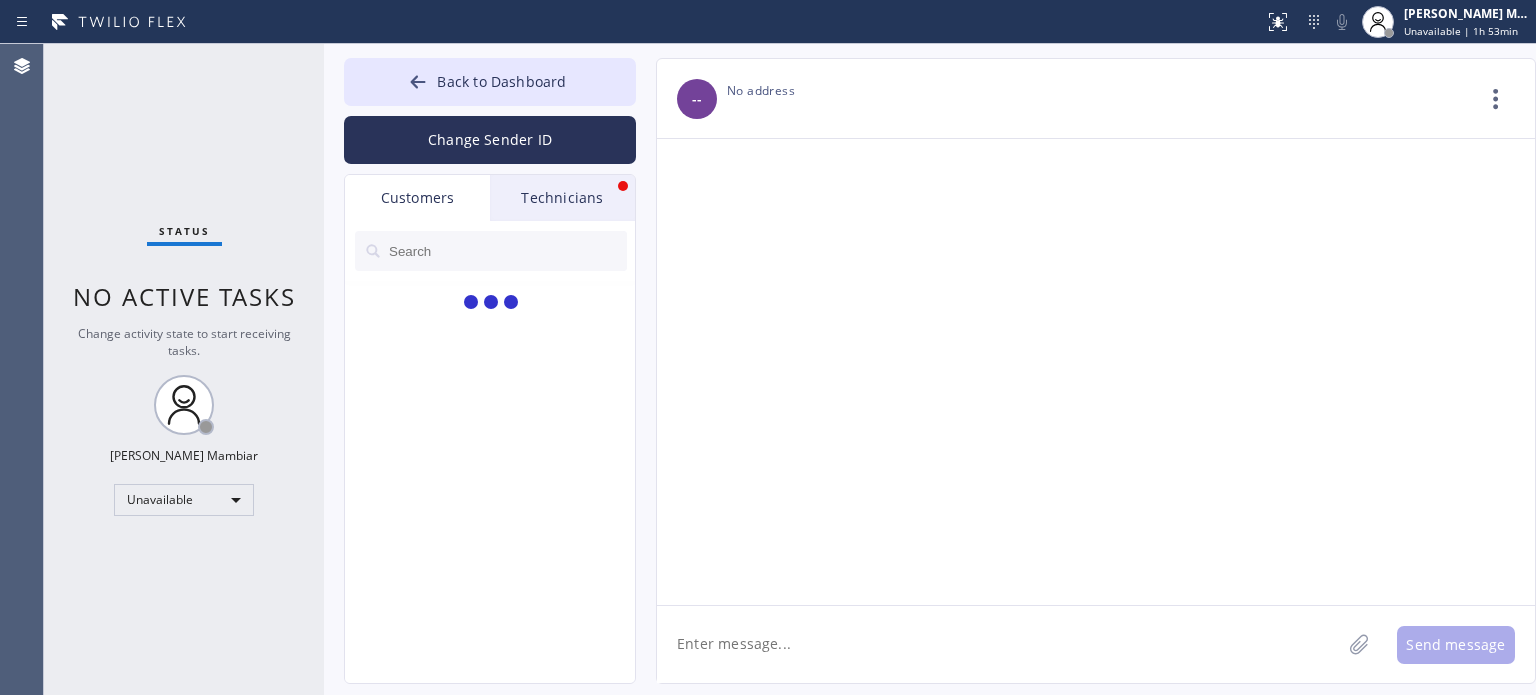 paste on "760) 522-5939" 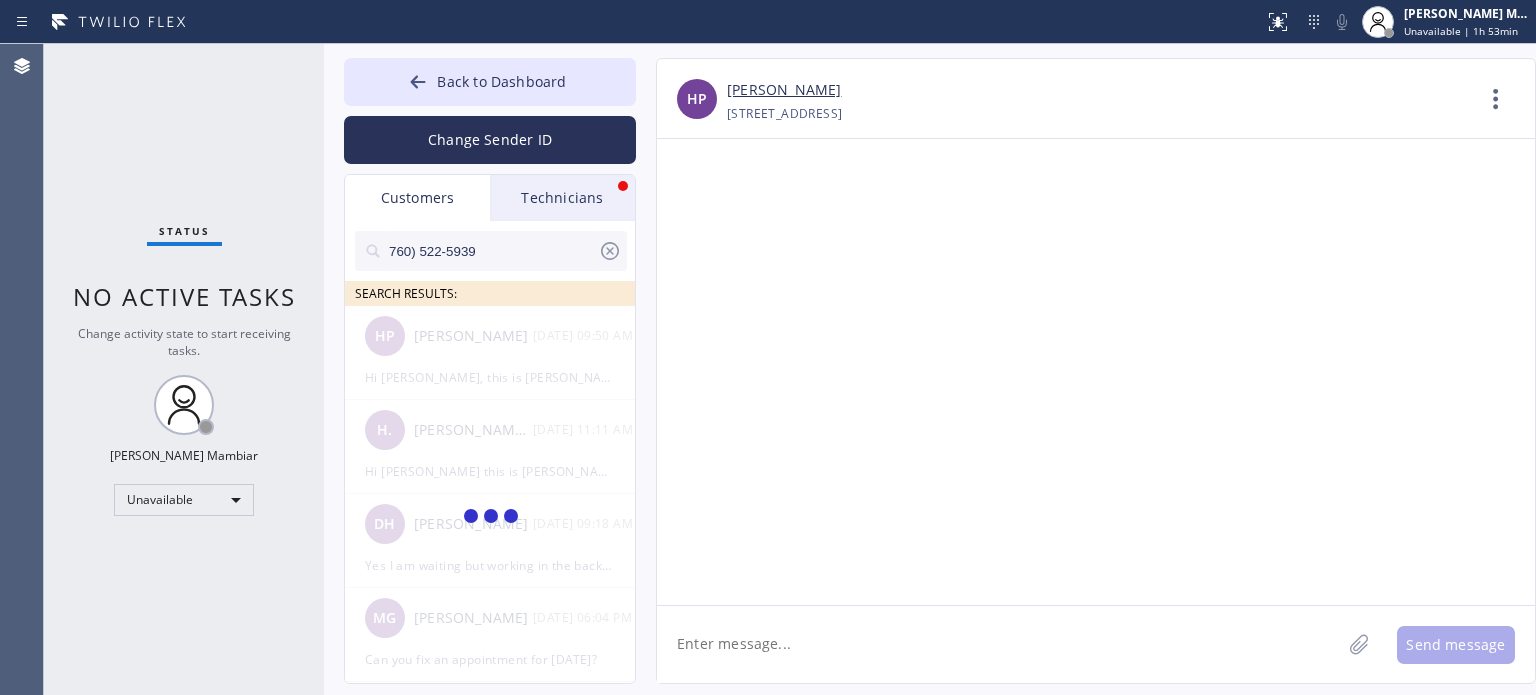 click on "760) 522-5939" at bounding box center [492, 251] 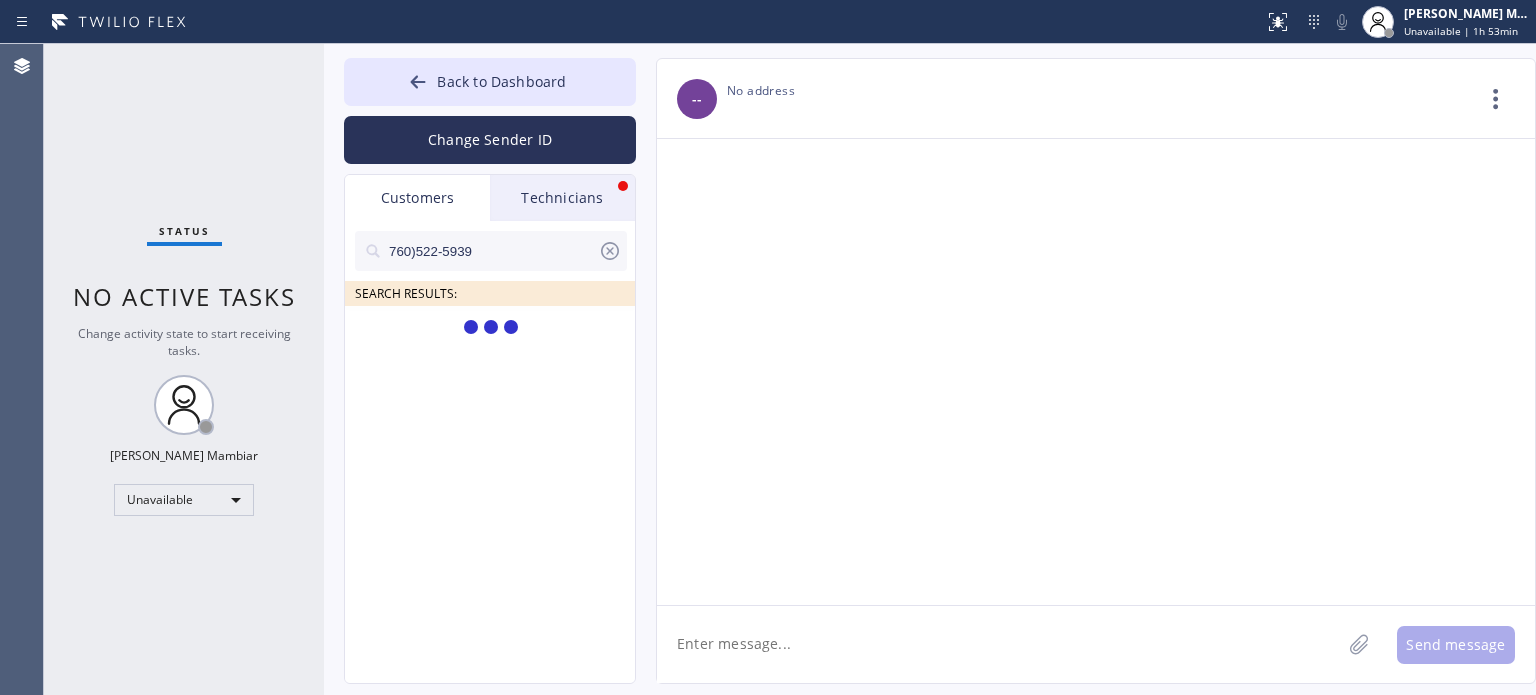 type on "760522-5939" 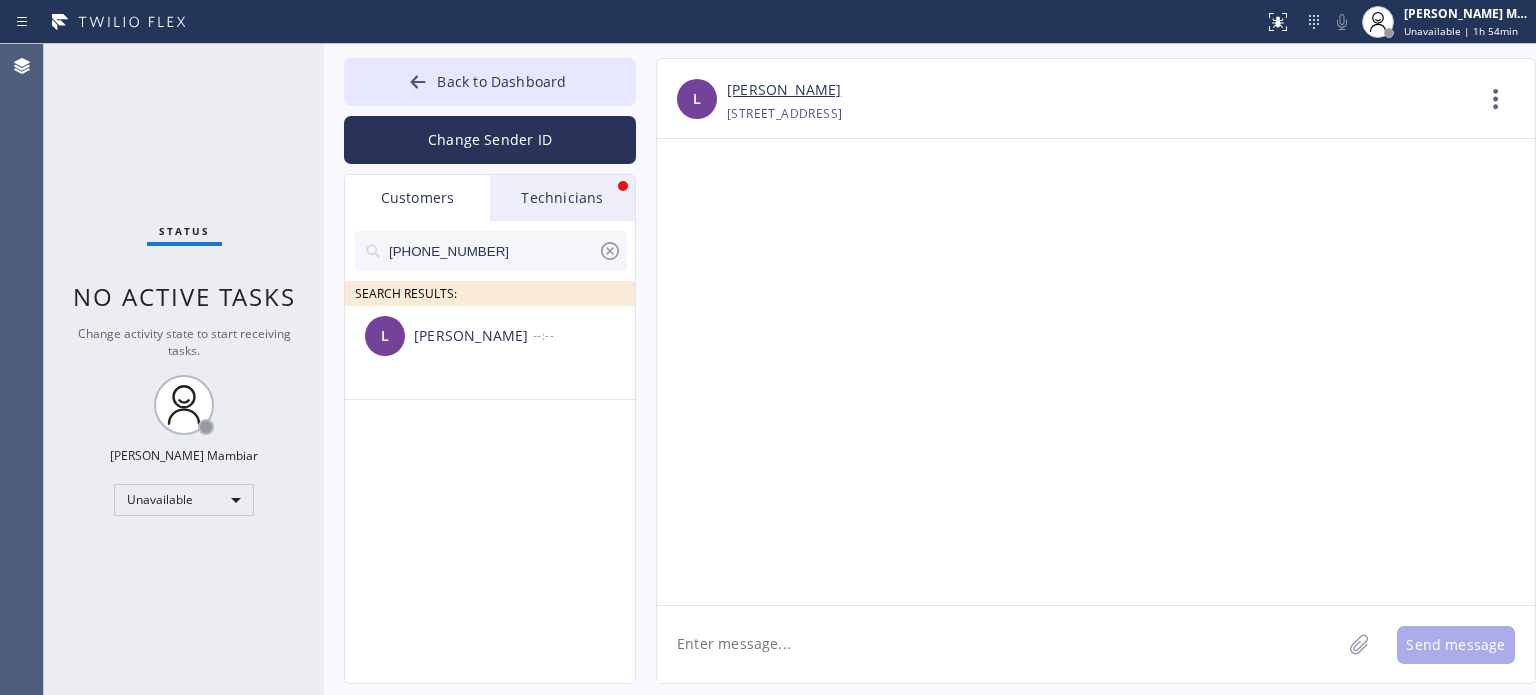 click on "[PERSON_NAME]" at bounding box center (473, 336) 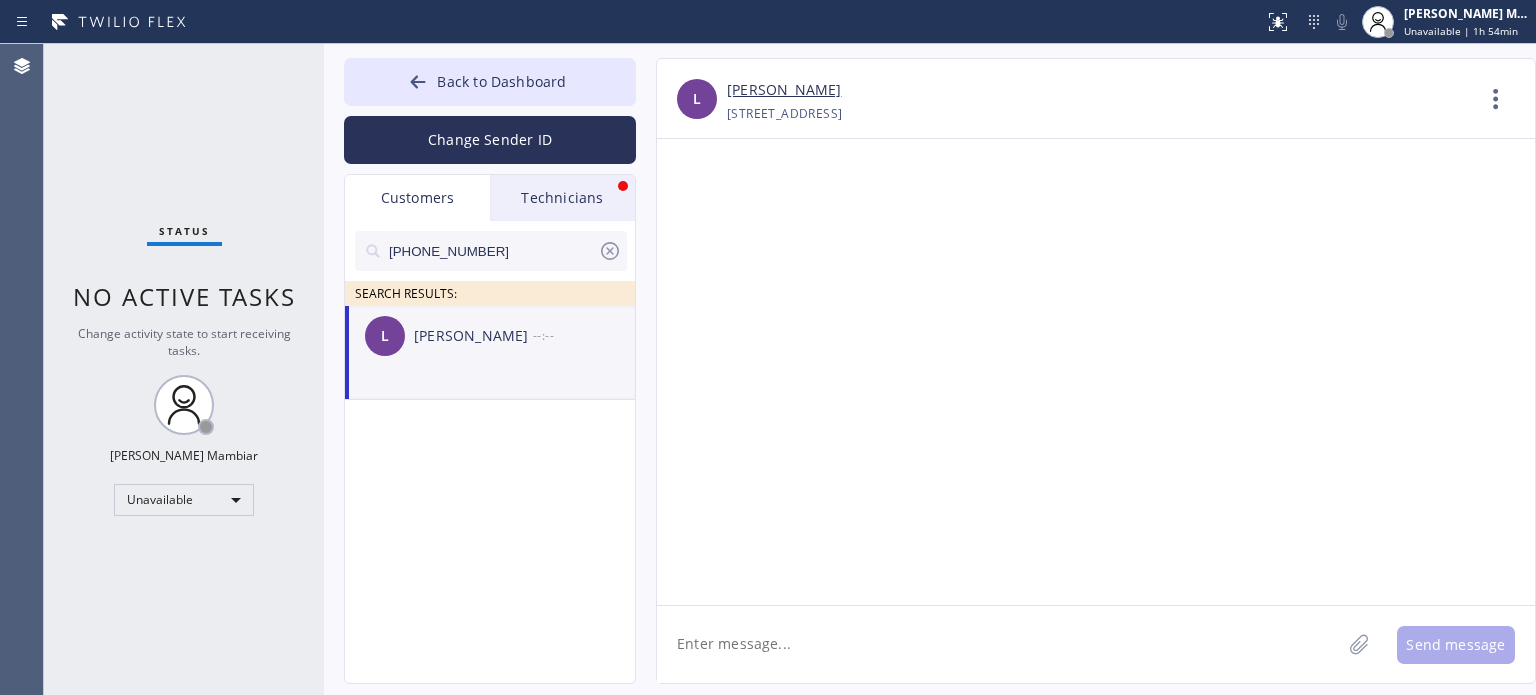 click 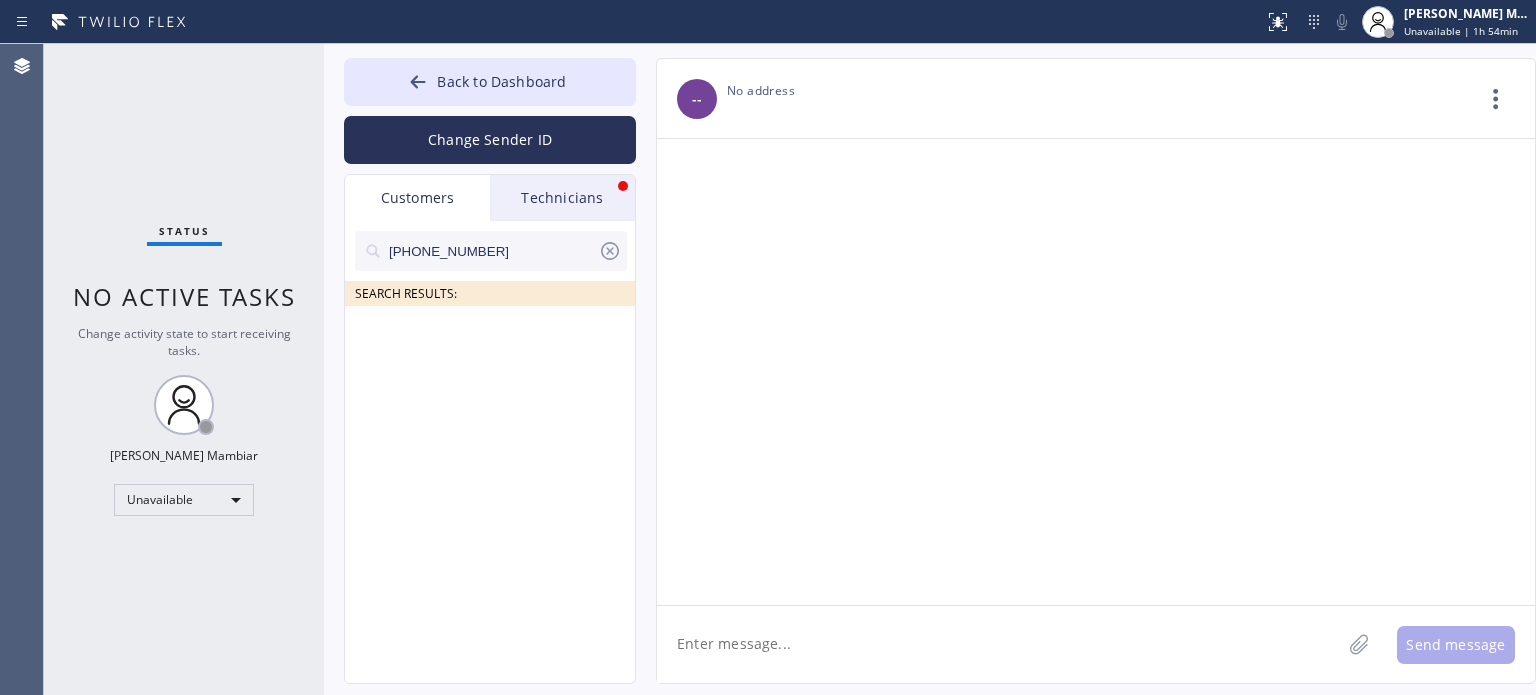 click at bounding box center [491, 328] 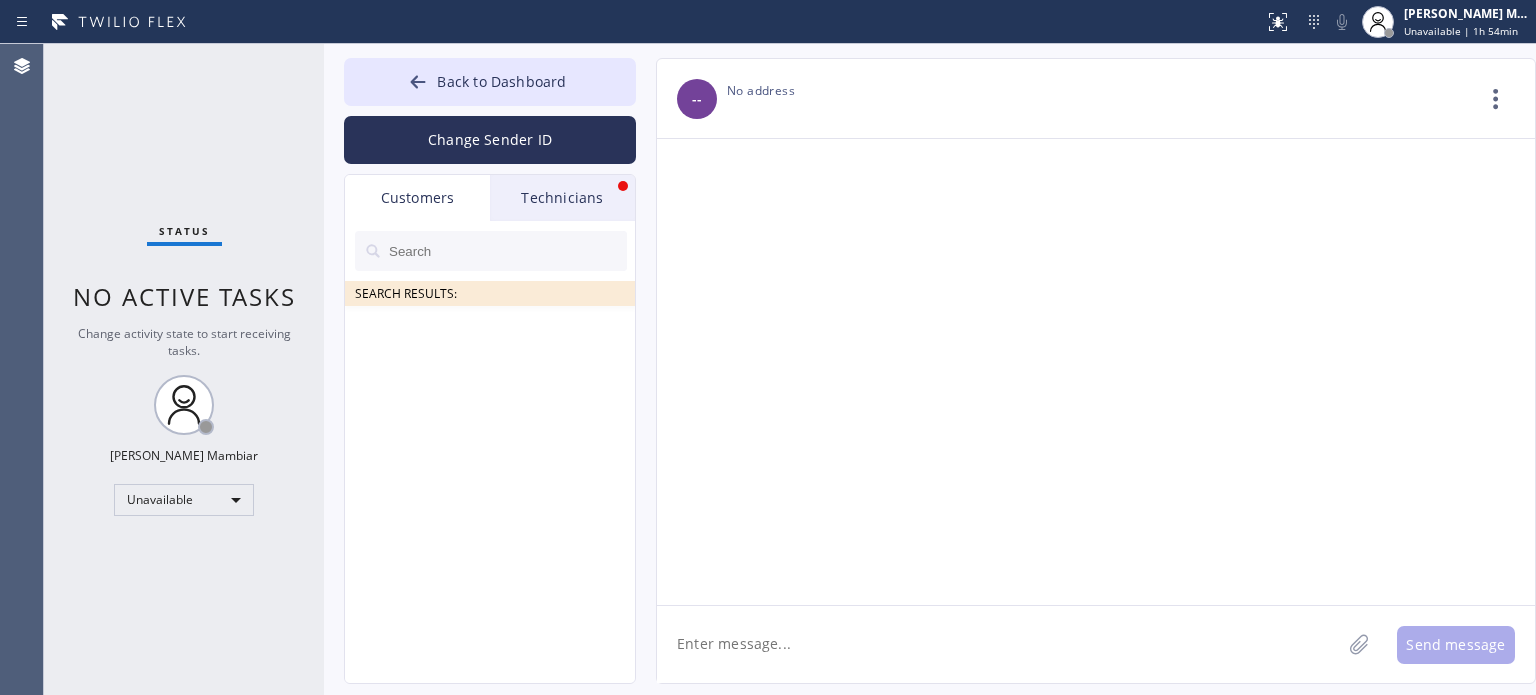 click at bounding box center [507, 251] 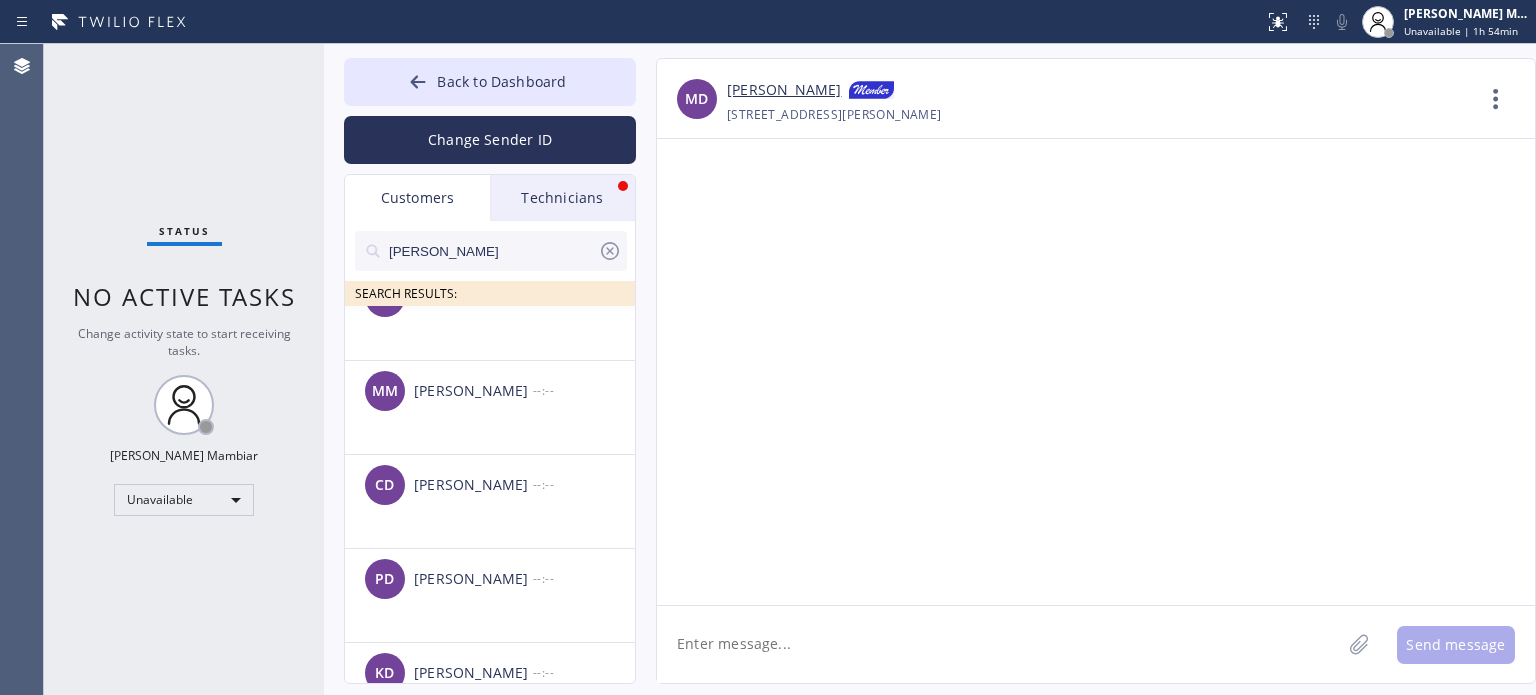 scroll, scrollTop: 1100, scrollLeft: 0, axis: vertical 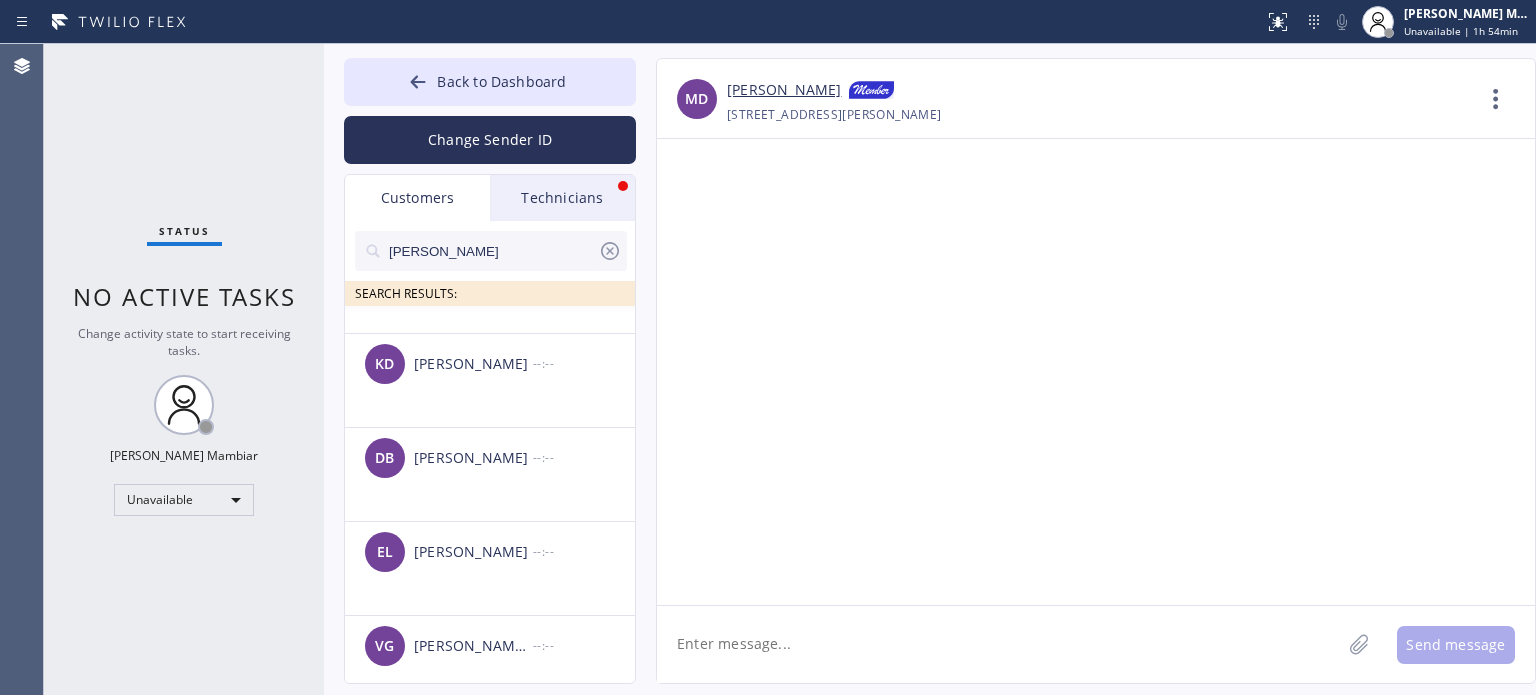 type on "[PERSON_NAME]" 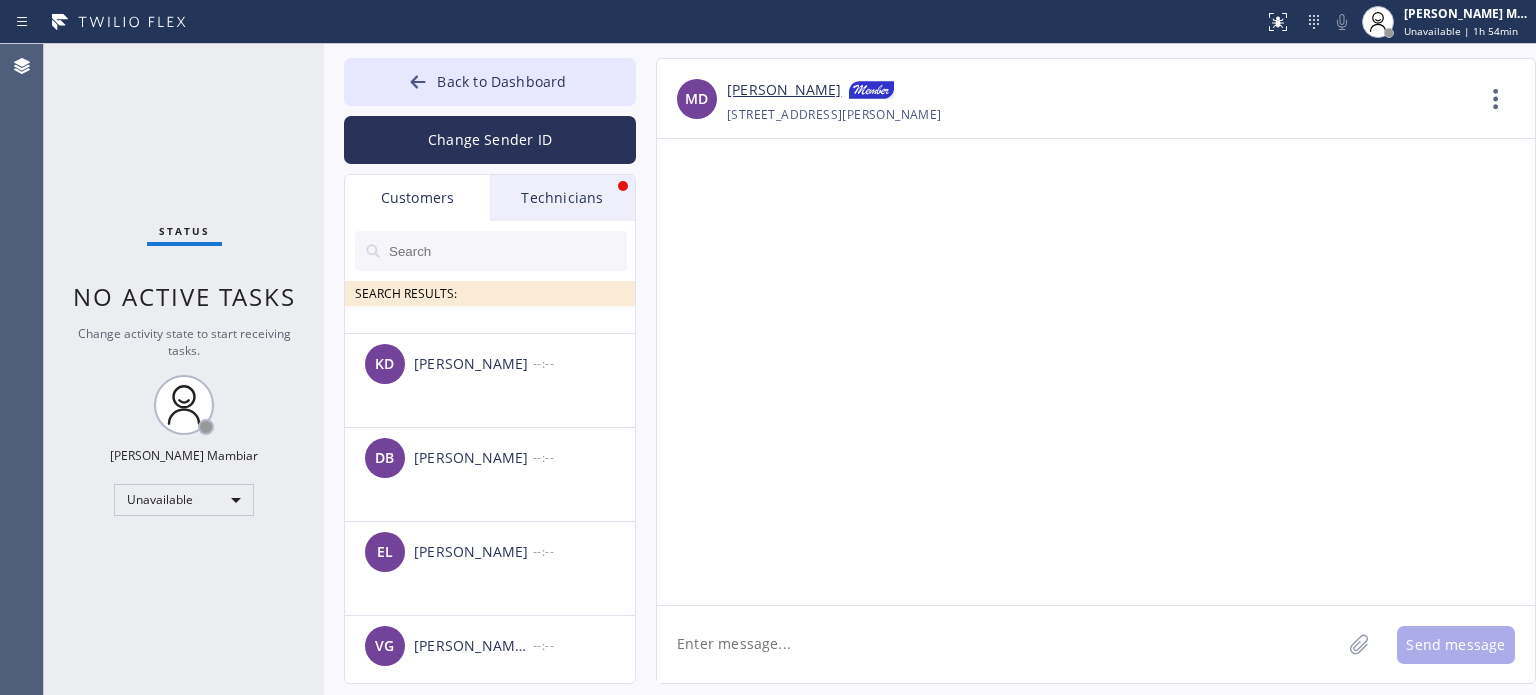 click at bounding box center [507, 251] 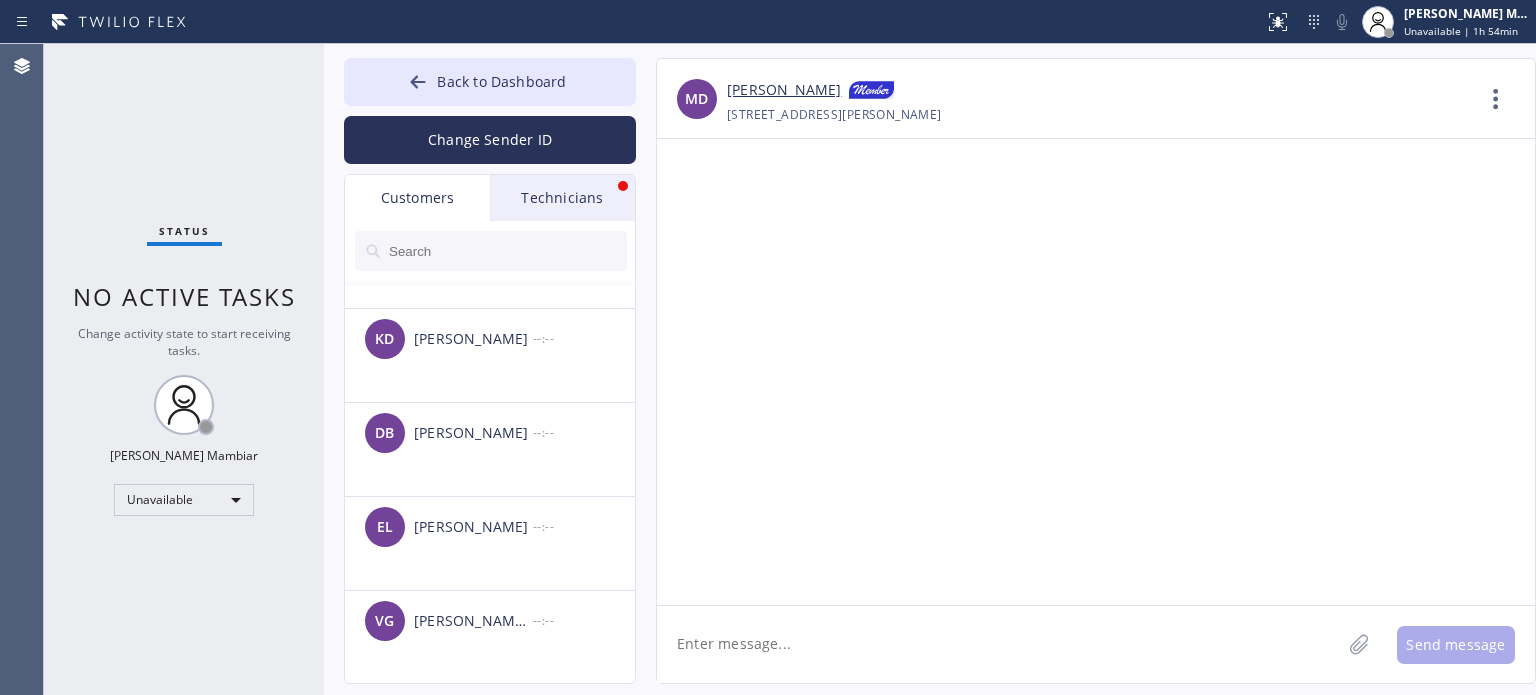 paste on "Hi [PERSON_NAME], this is [PERSON_NAME] from Blue moon Electrical. I tried calling but couldn’t reach you. We apologize for the inconvenience, but we need to reschedule your appointment [DATE] due to our Tech [PERSON_NAME] who did the insapection and provided you the estimate is currently sick But he will finish the job [DATE]" 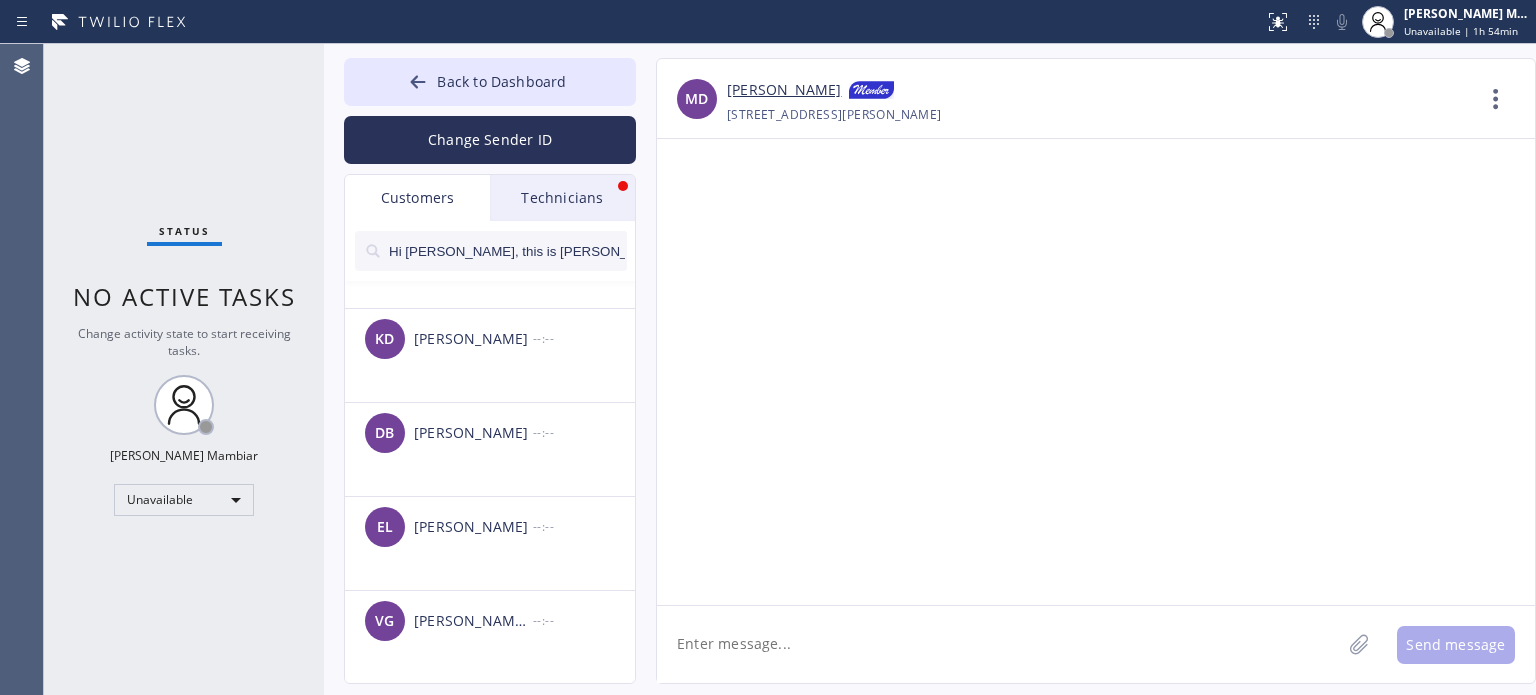 scroll, scrollTop: 160, scrollLeft: 0, axis: vertical 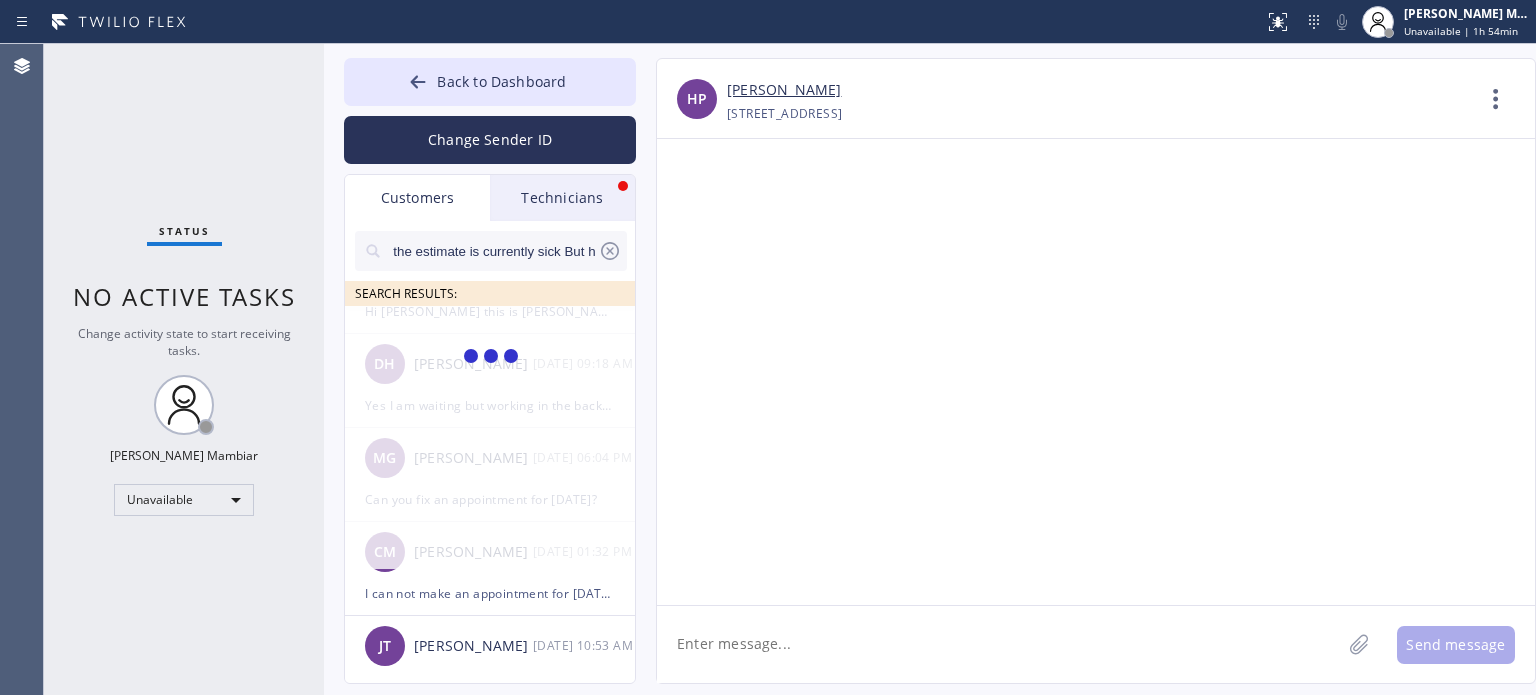 type on "Hi [PERSON_NAME], this is [PERSON_NAME] from Blue moon Electrical. I tried calling but couldn’t reach you. We apologize for the inconvenience, but we need to reschedule your appointment [DATE] due to our Tech [PERSON_NAME] who did the insapection and provided you the estimate is currently sick But he will finish the job [DATE]" 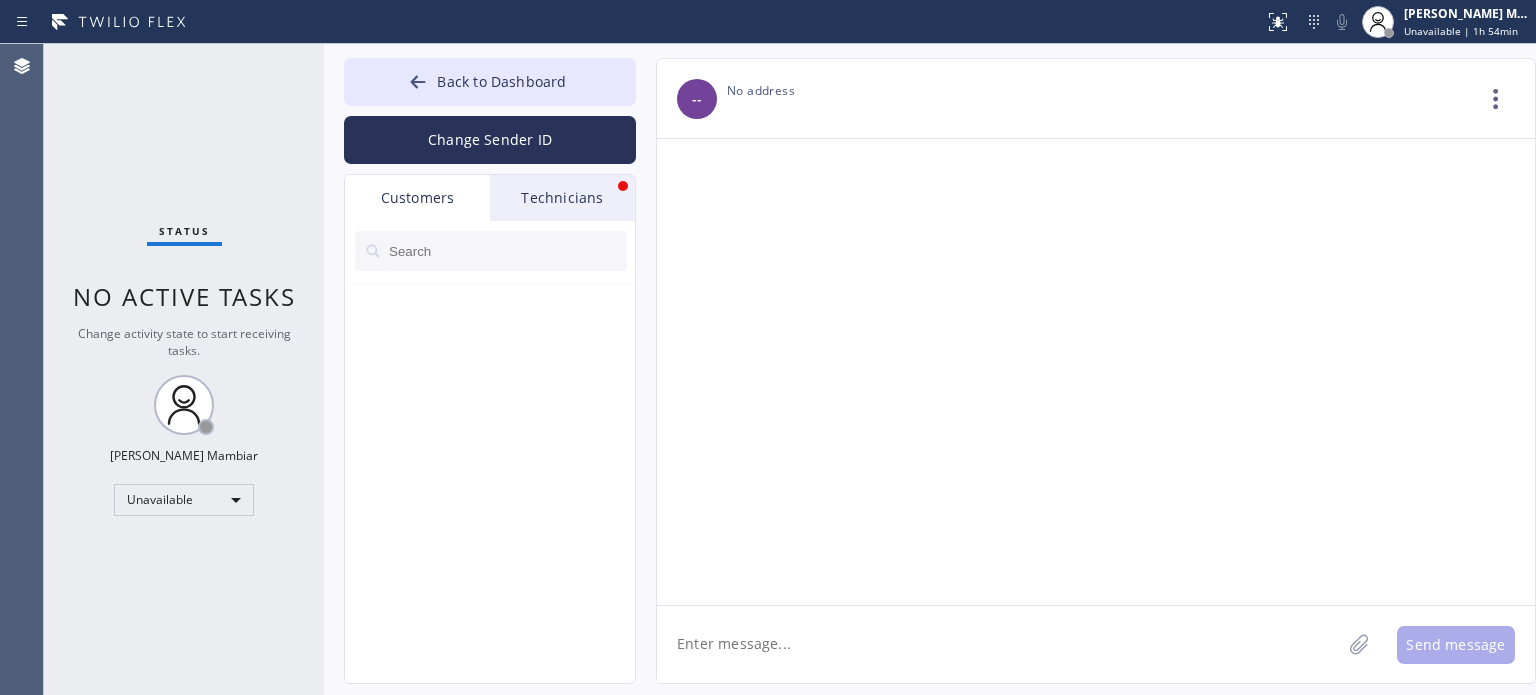 scroll, scrollTop: 0, scrollLeft: 0, axis: both 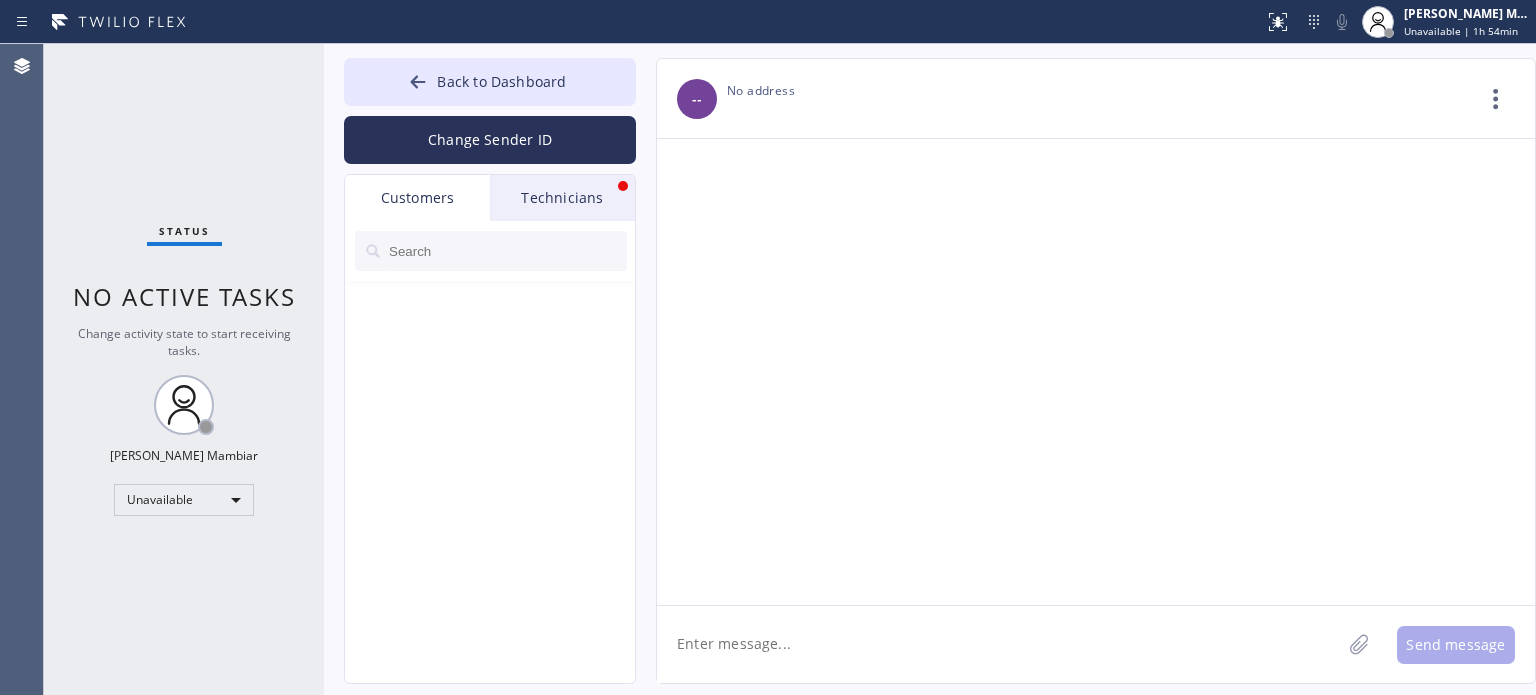 click at bounding box center (507, 251) 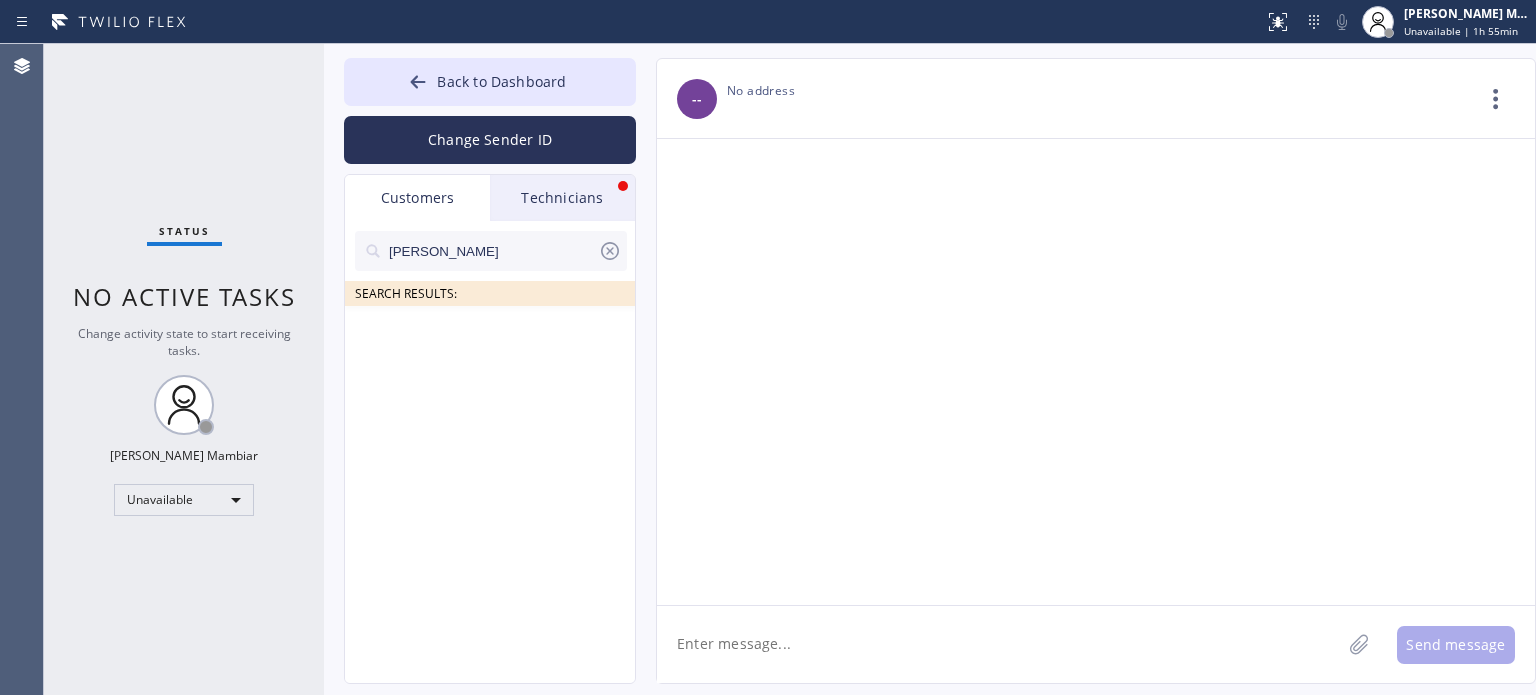 type on "[PERSON_NAME]" 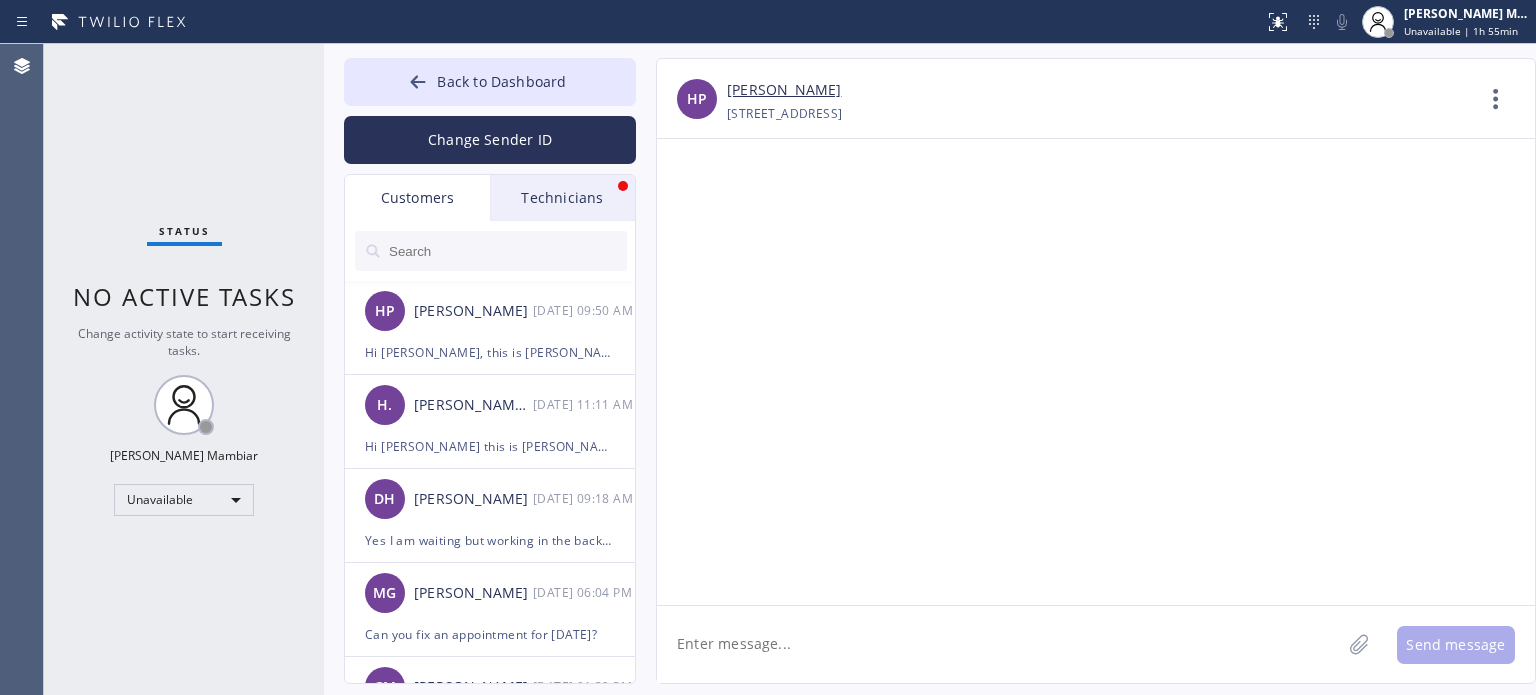 click at bounding box center (507, 251) 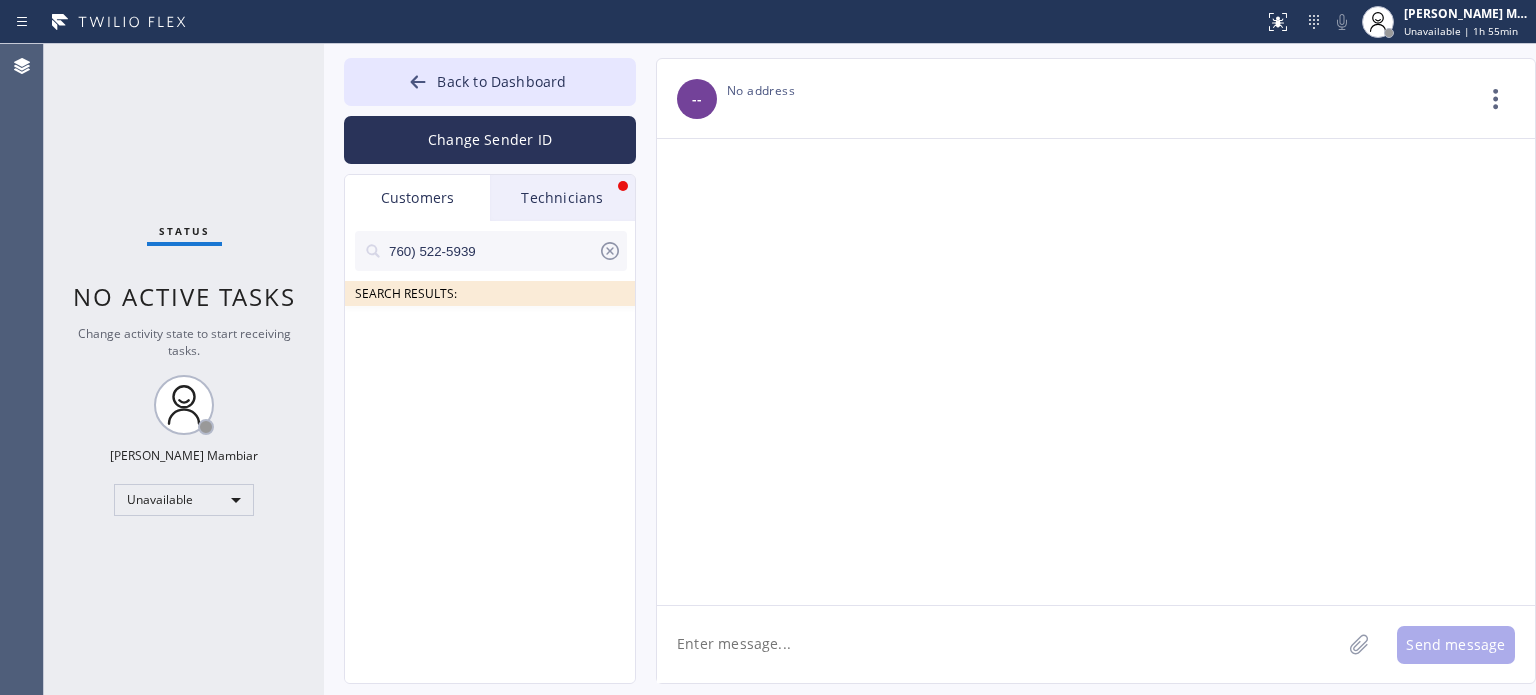 click on "760) 522-5939" at bounding box center (492, 251) 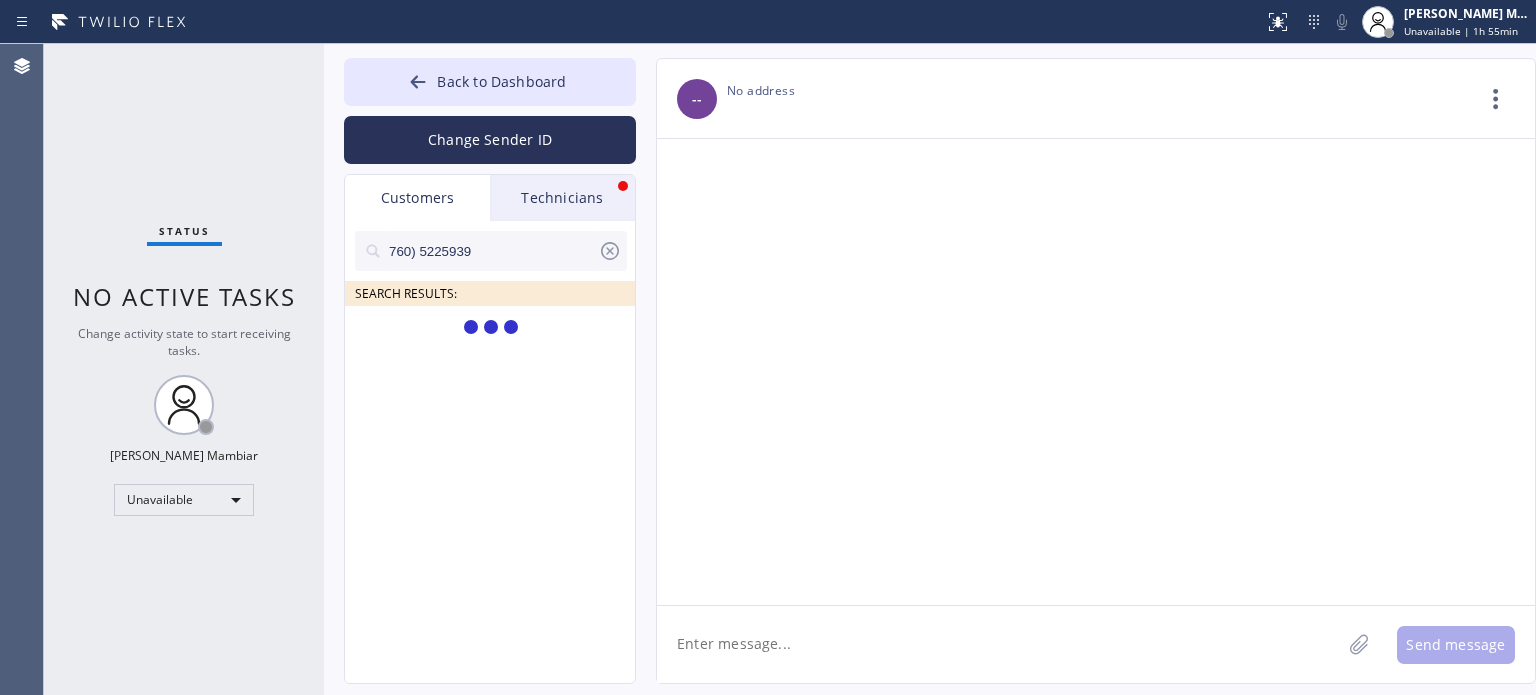 type on "760)5225939" 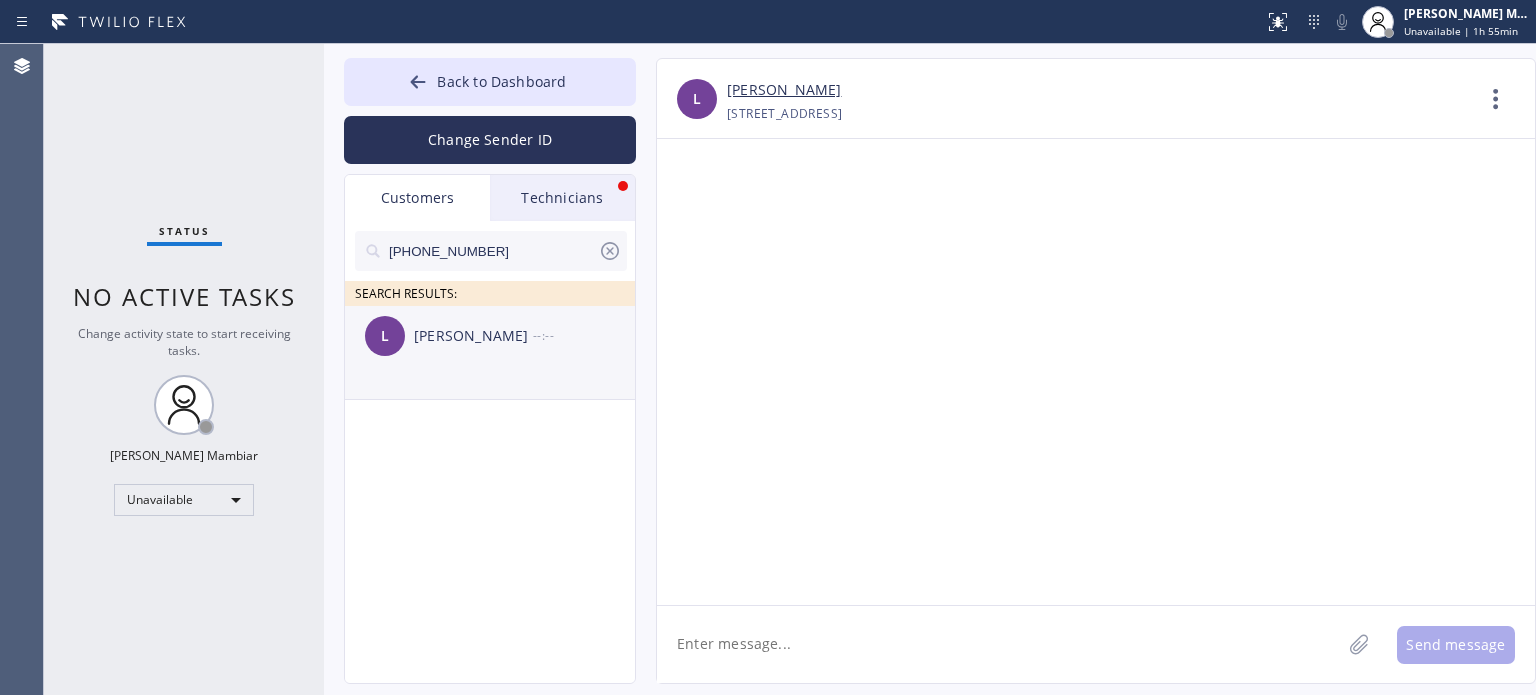 click on "[PERSON_NAME]" at bounding box center (473, 336) 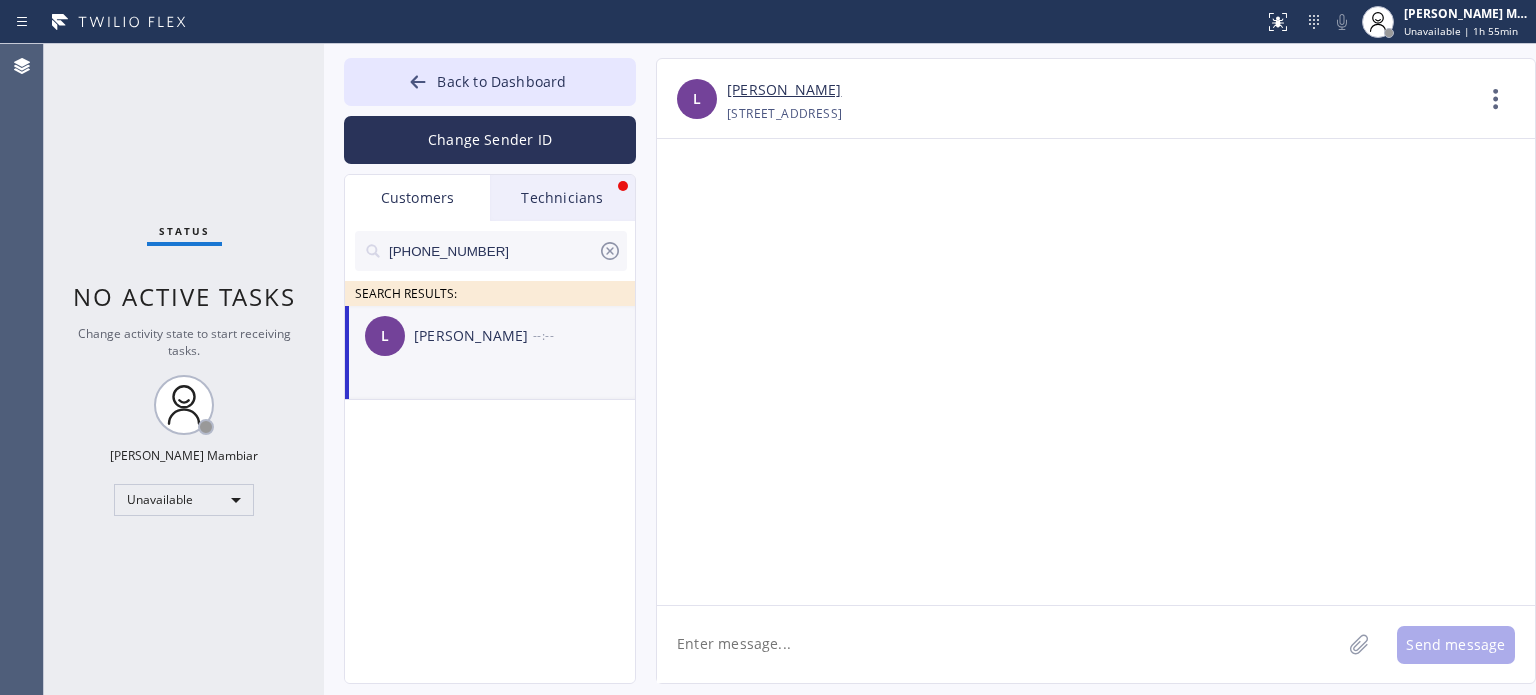 click 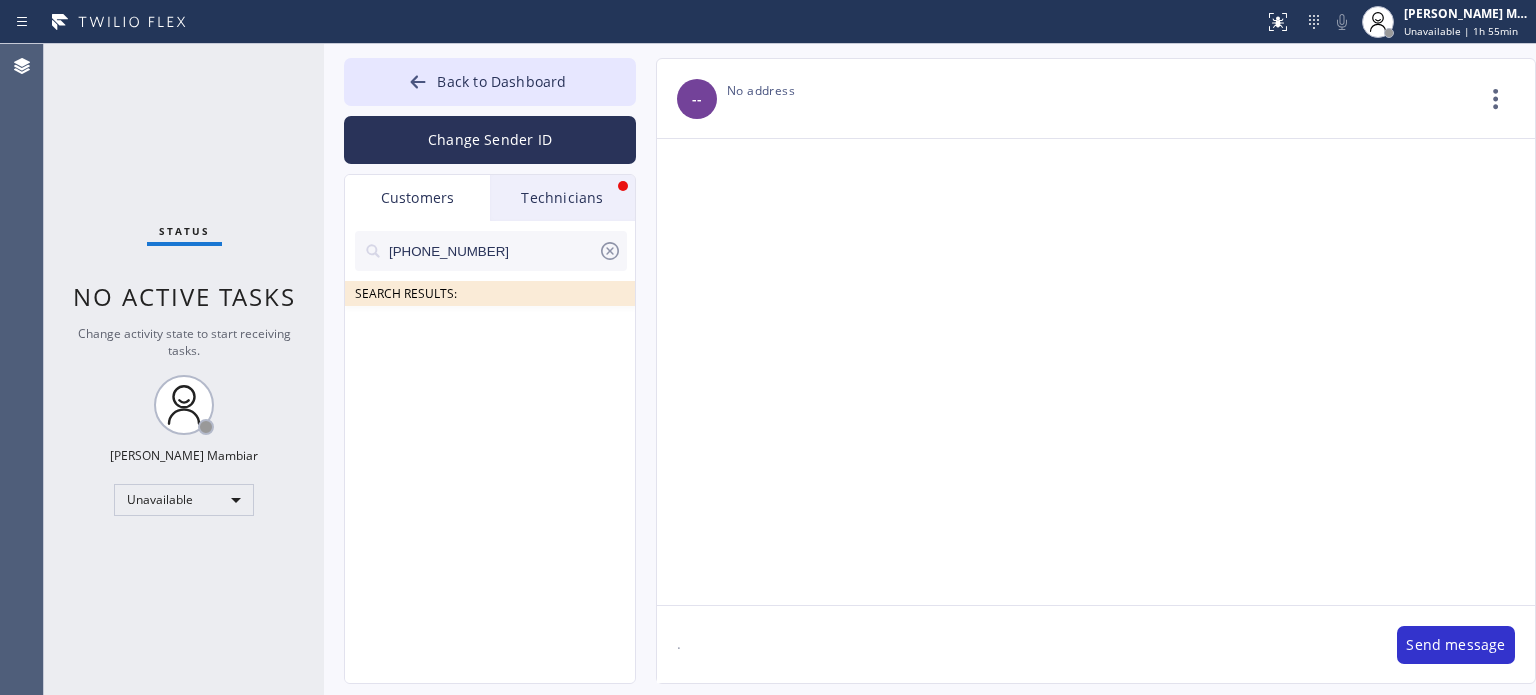 type on "." 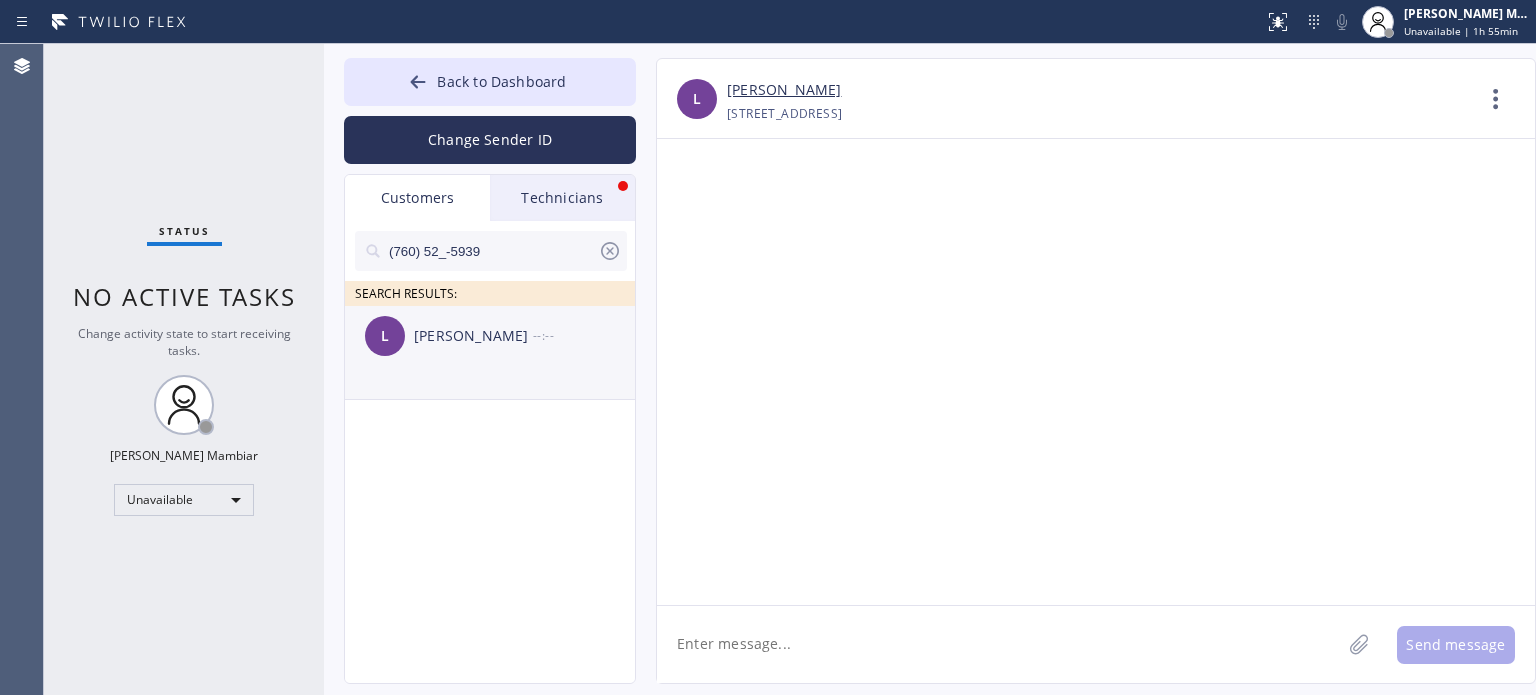 click on "[PERSON_NAME]" at bounding box center (473, 336) 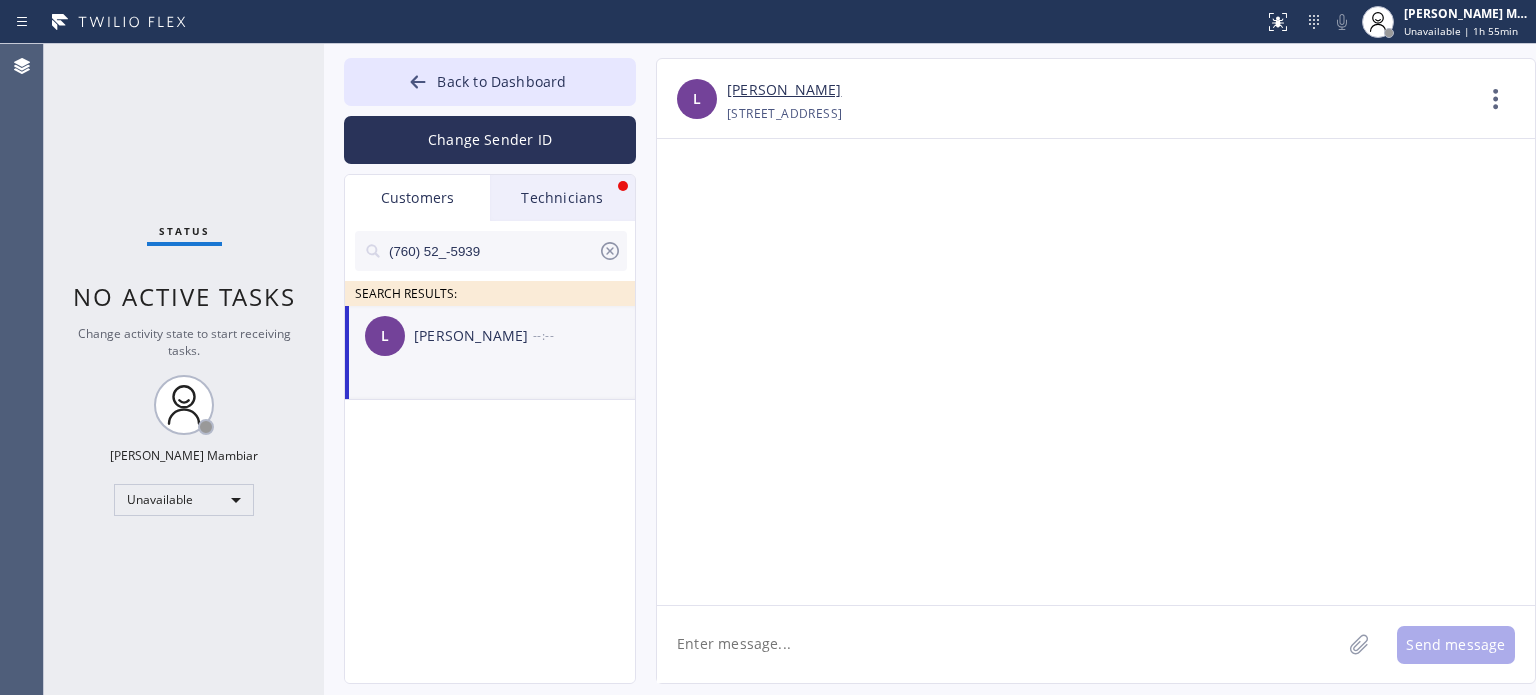 click 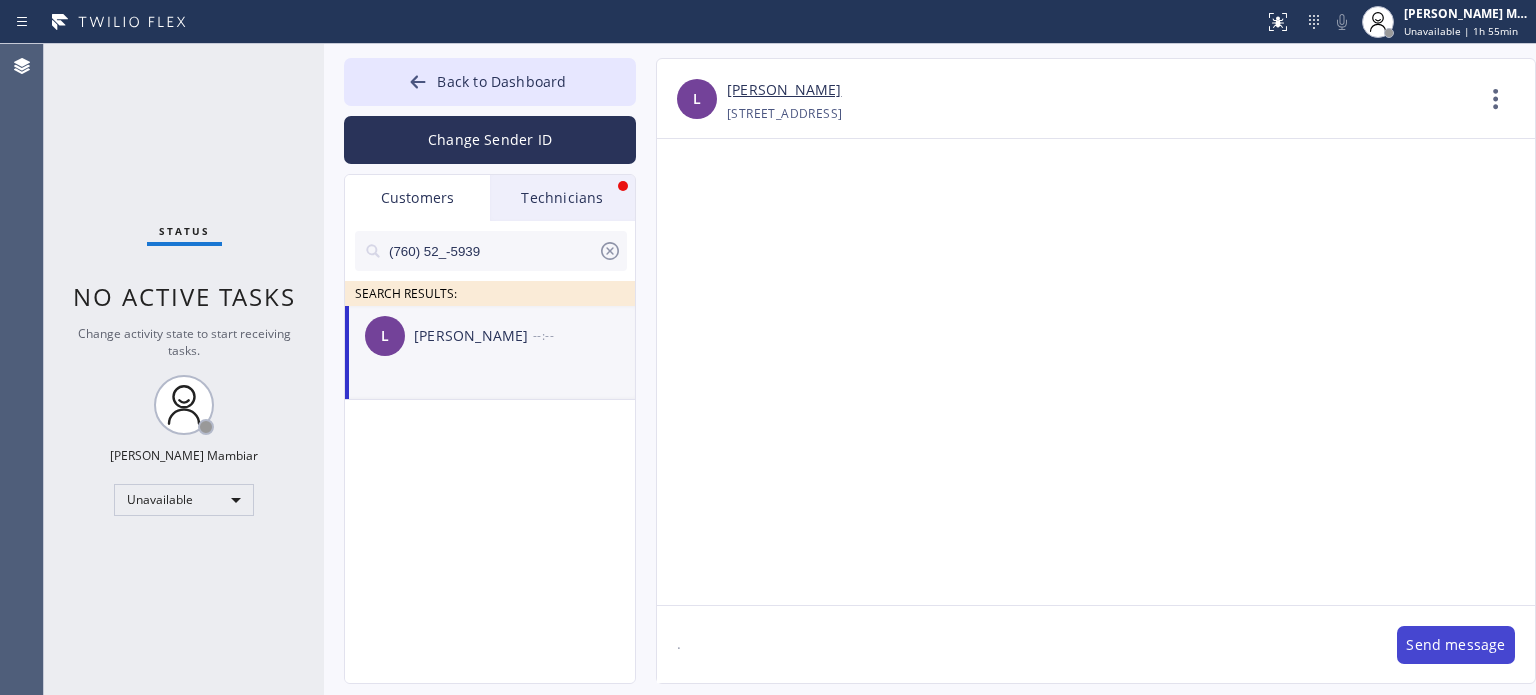 type on "." 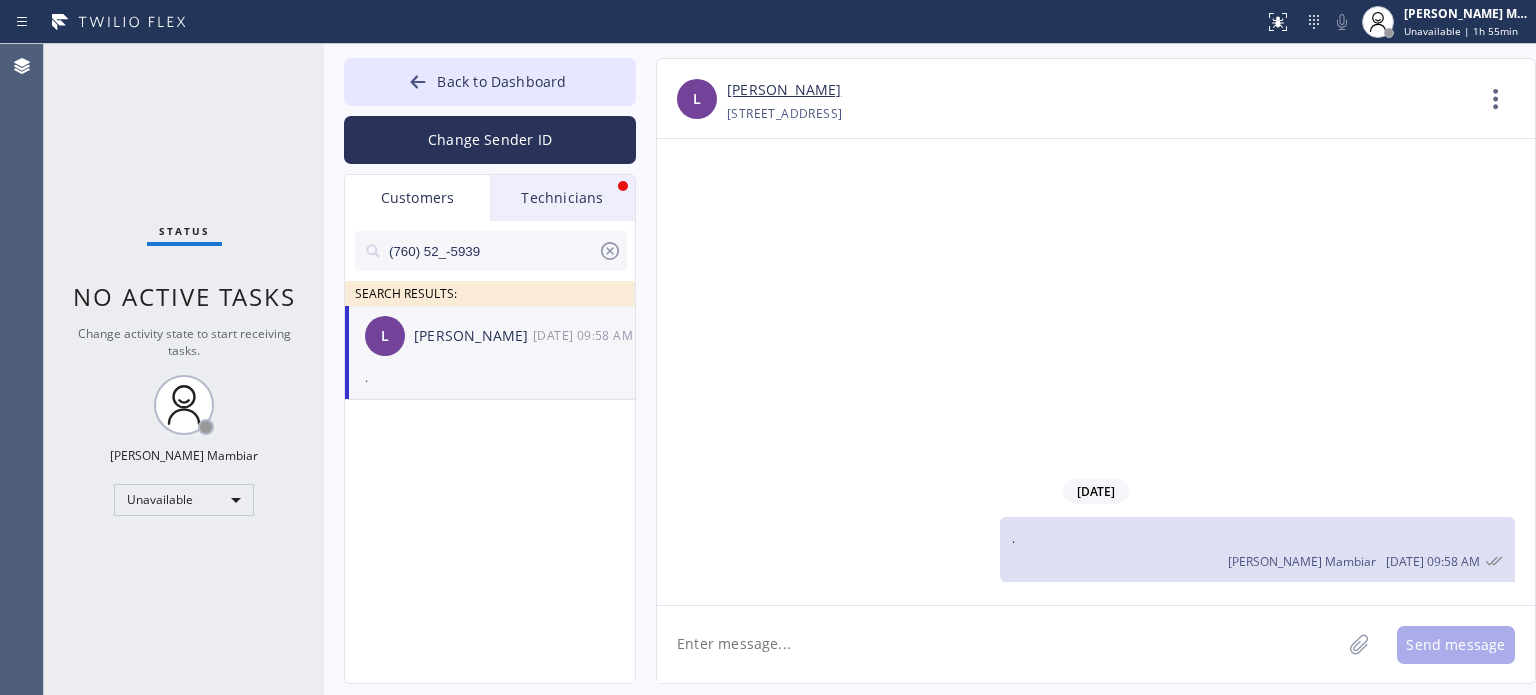click 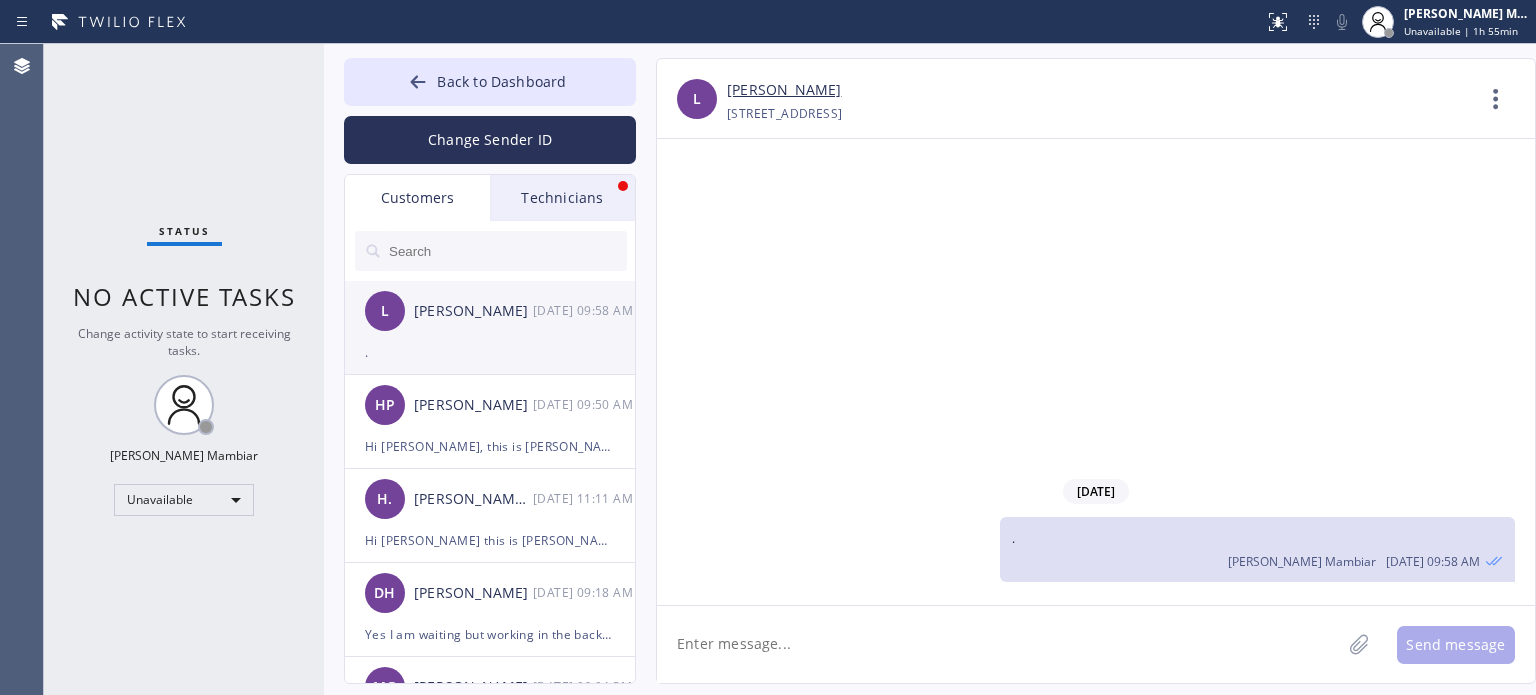 click on "L  [PERSON_NAME] [DATE] 09:58 AM" at bounding box center [491, 311] 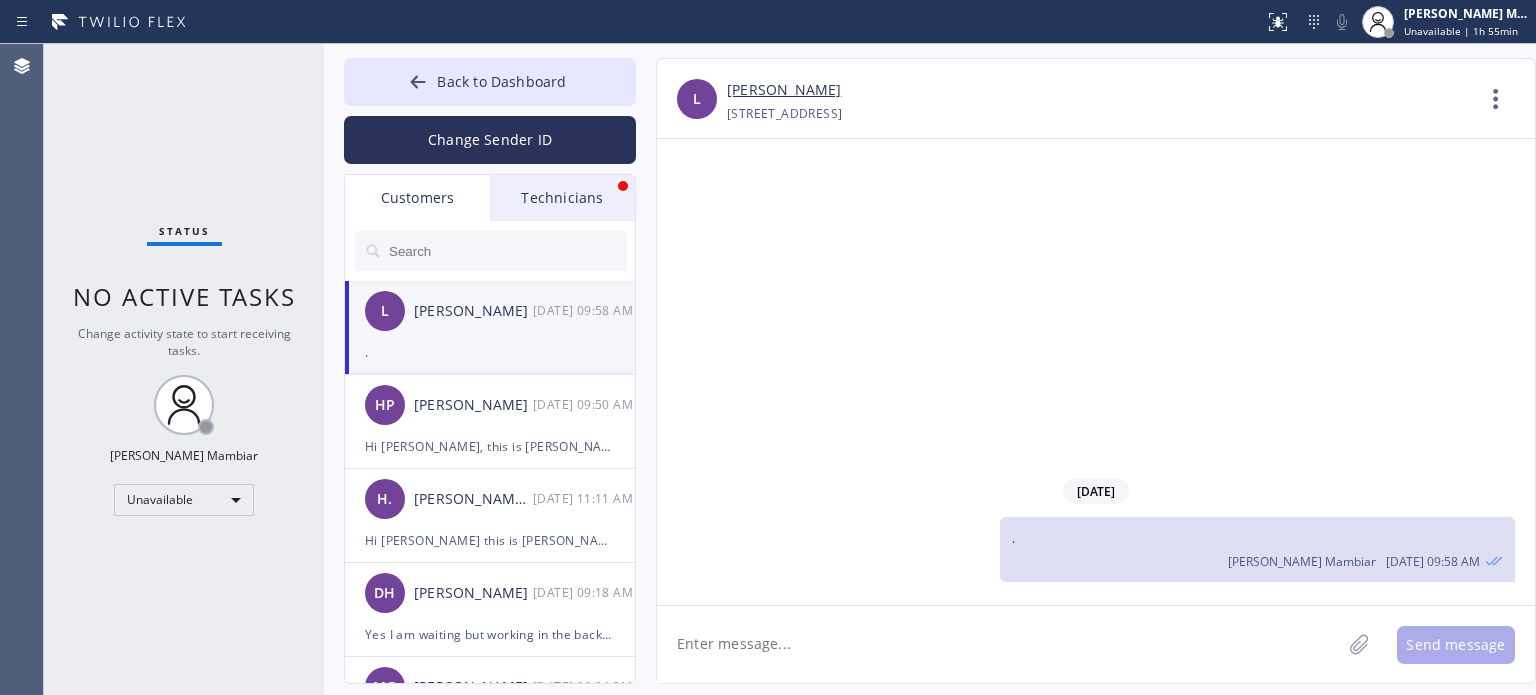 click 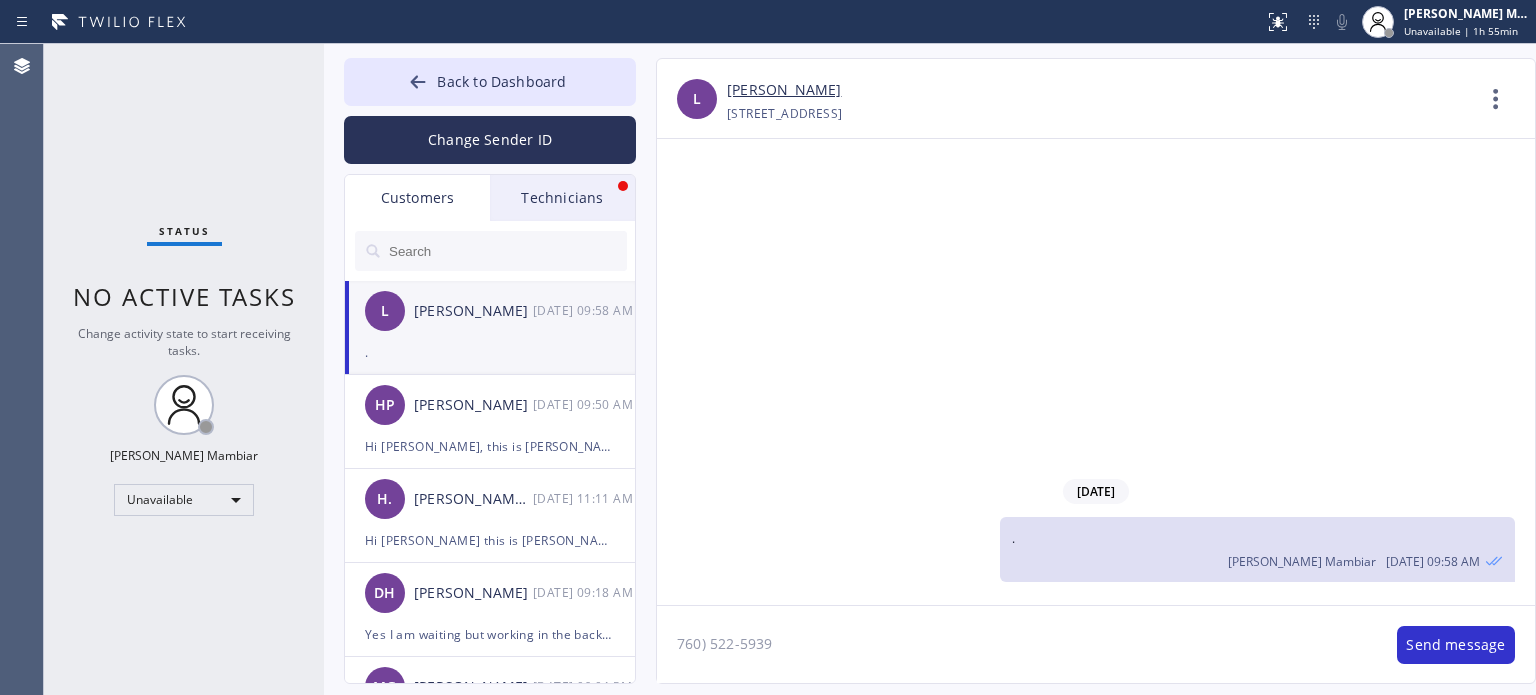 drag, startPoint x: 784, startPoint y: 648, endPoint x: 635, endPoint y: 635, distance: 149.56604 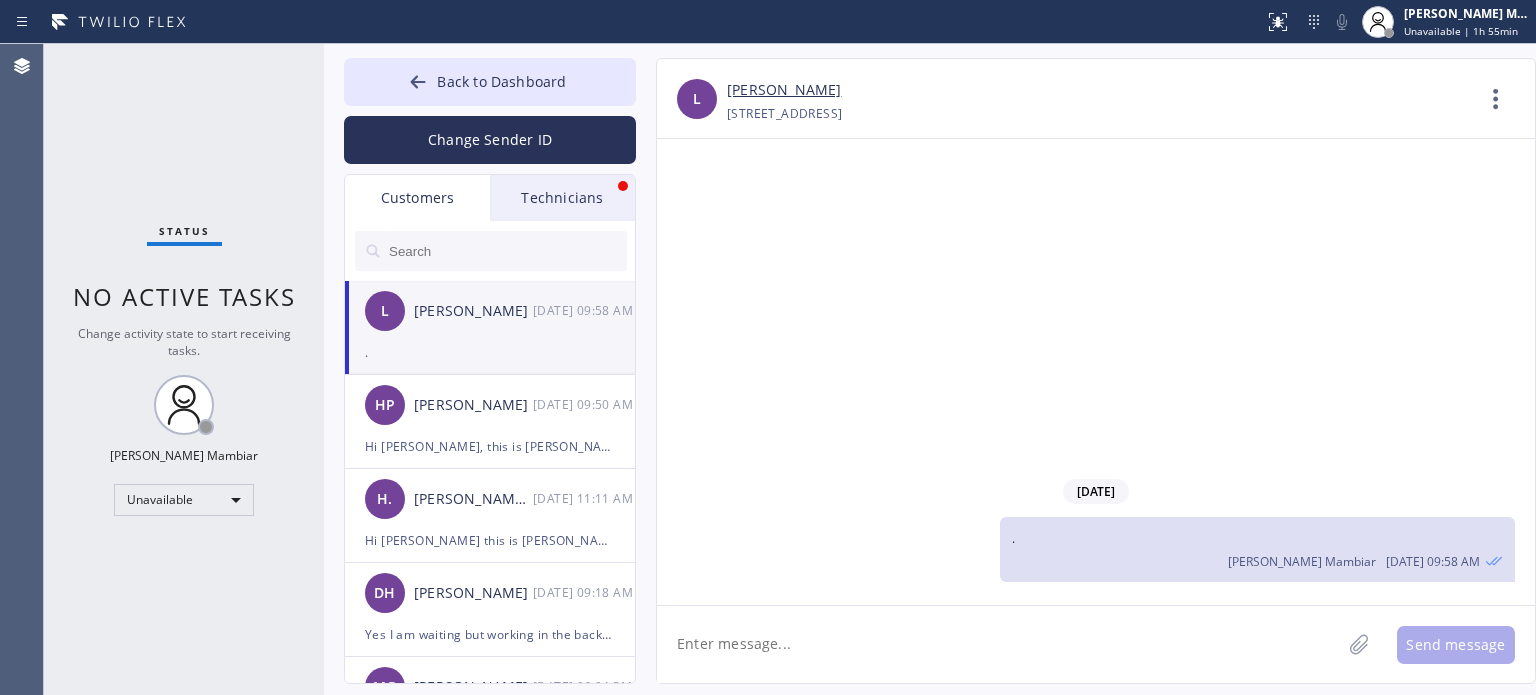 click 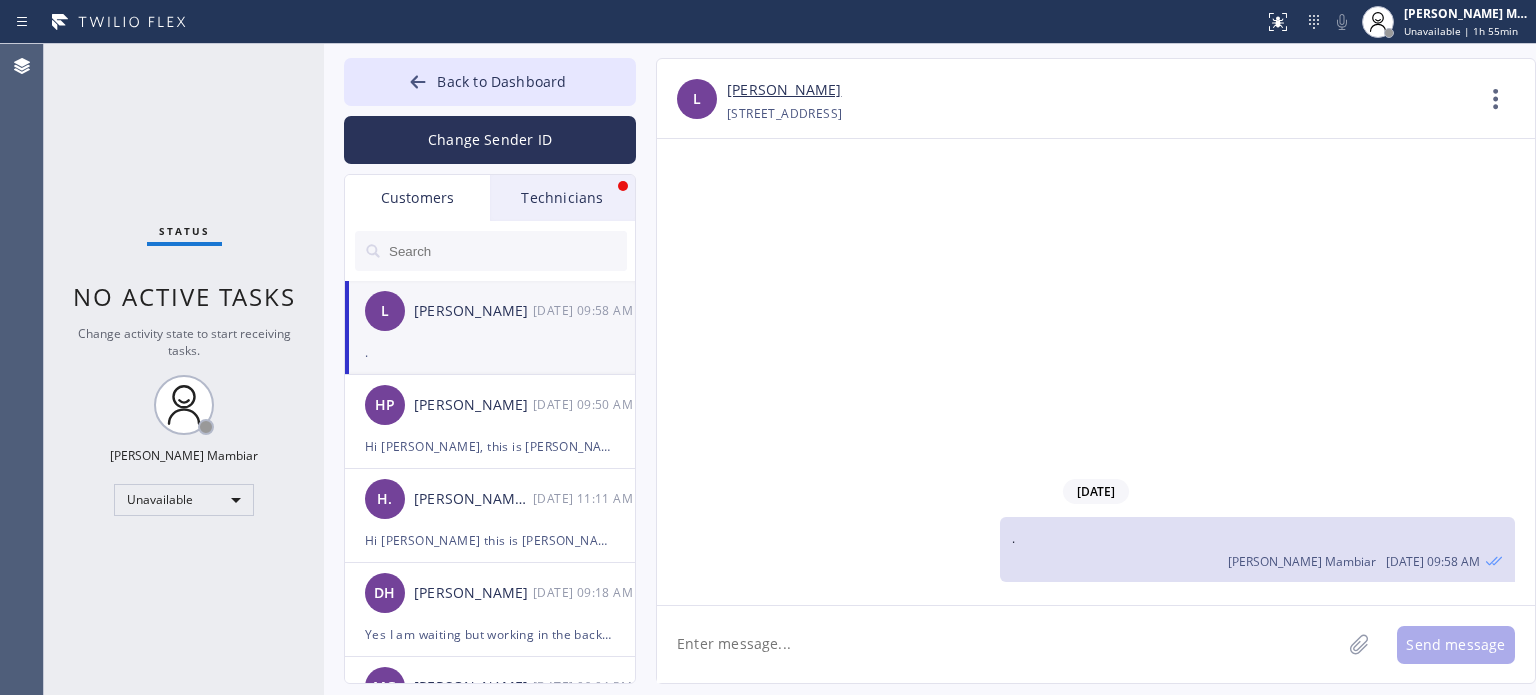 paste on "Hi [PERSON_NAME], this is [PERSON_NAME] from Blue moon Electrical. I tried calling but couldn’t reach you. We apologize for the inconvenience, but we need to reschedule your appointment [DATE] due to our Tech [PERSON_NAME] who did the insapection and provided you the estimate is currently sick But he will finish the job [DATE]" 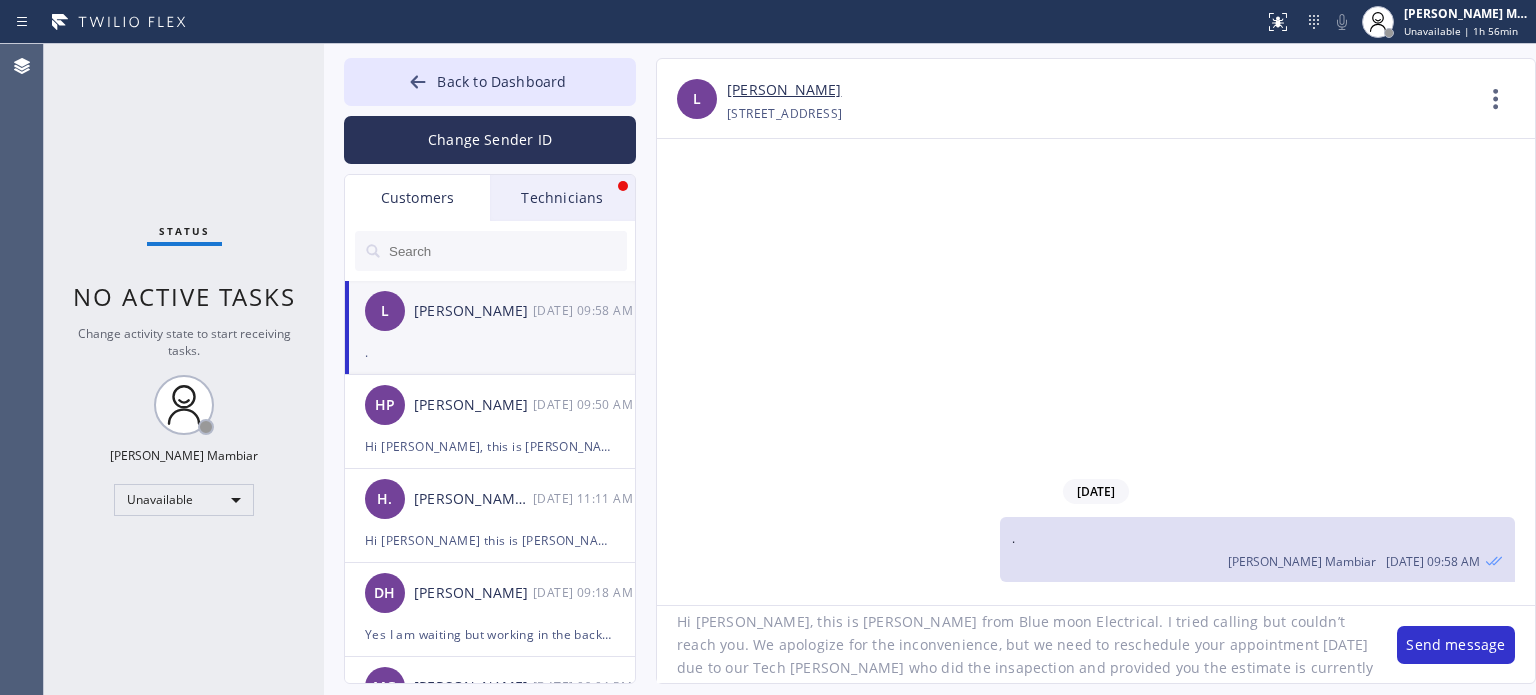 scroll, scrollTop: 0, scrollLeft: 0, axis: both 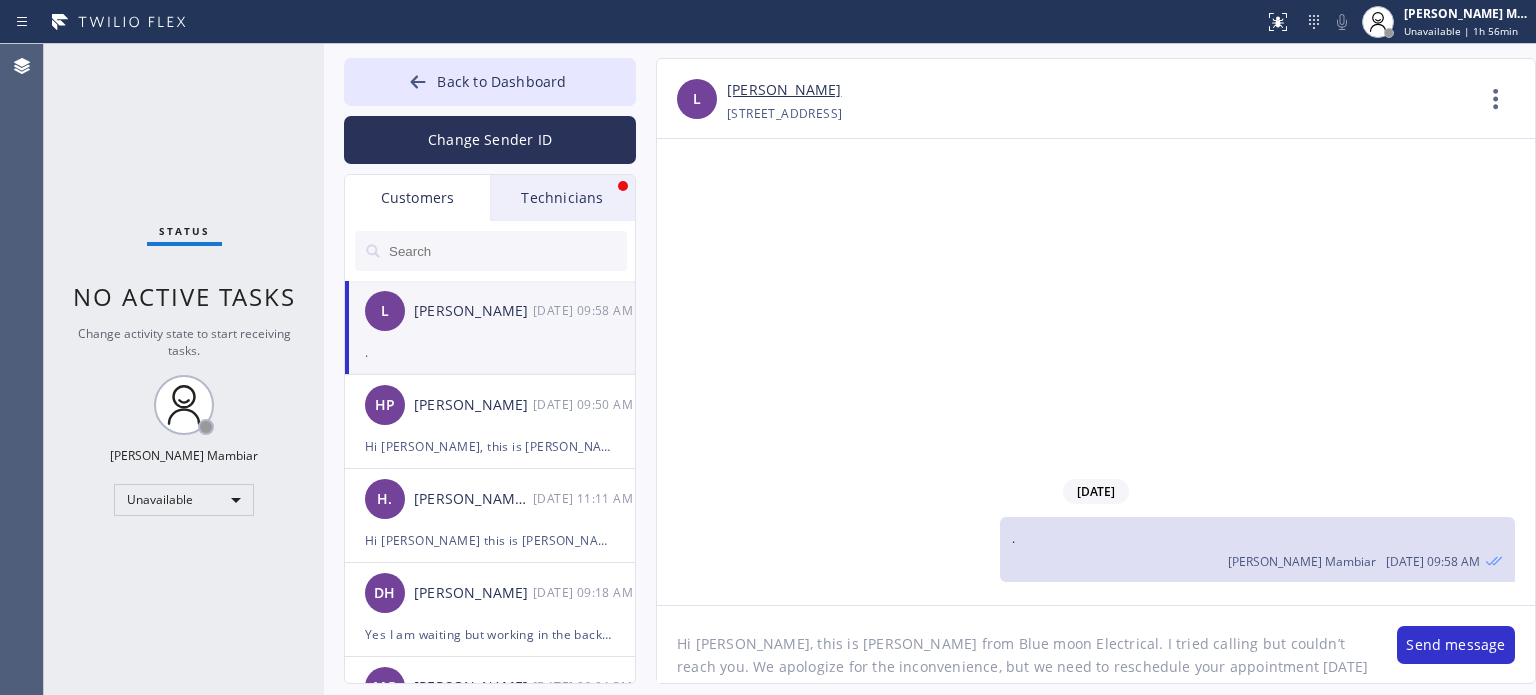 click on "Hi [PERSON_NAME], this is [PERSON_NAME] from Blue moon Electrical. I tried calling but couldn’t reach you. We apologize for the inconvenience, but we need to reschedule your appointment [DATE] due to our Tech [PERSON_NAME] who did the insapection and provided you the estimate is currently sick But he will finish the job [DATE]" 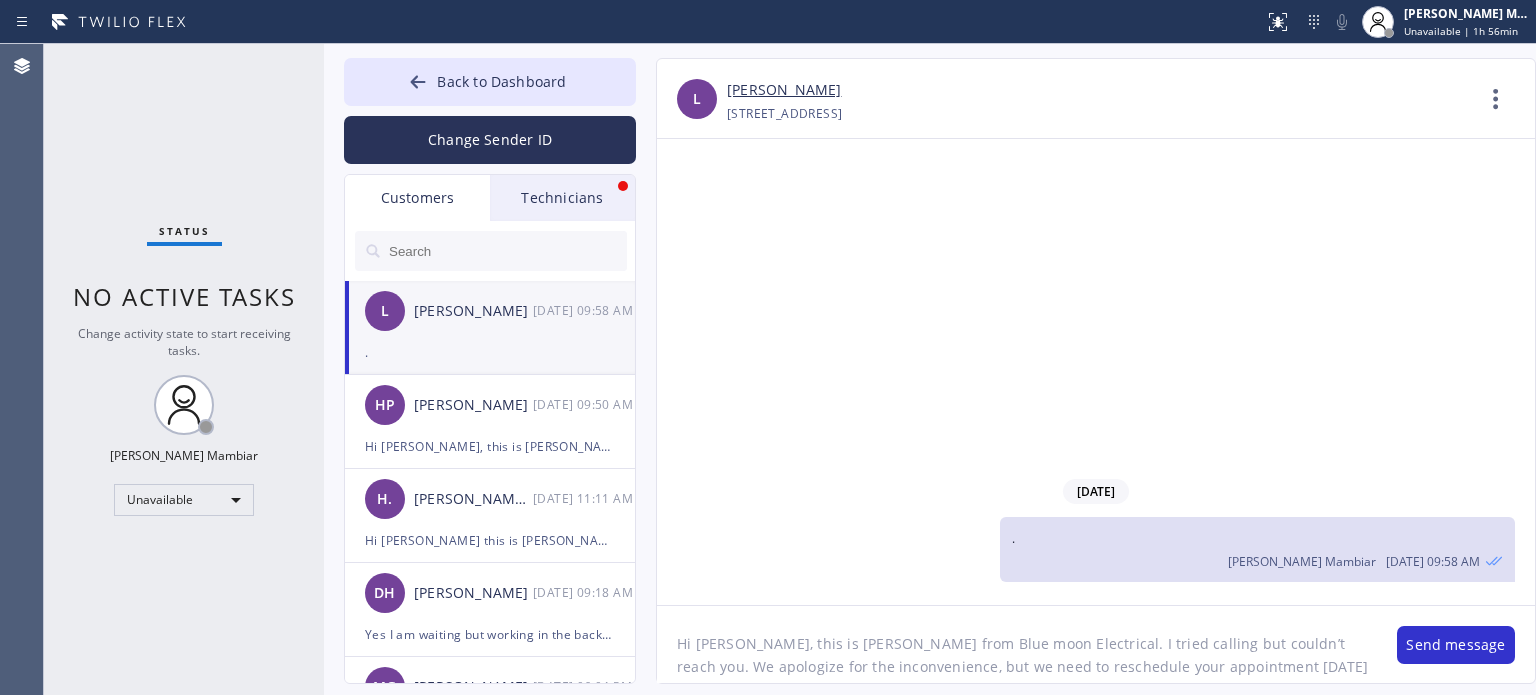 click on "Hi [PERSON_NAME], this is [PERSON_NAME] from Blue moon Electrical. I tried calling but couldn’t reach you. We apologize for the inconvenience, but we need to reschedule your appointment [DATE] due to our Tech [PERSON_NAME] who did the insapection and provided you the estimate is currently sick But he will finish the job [DATE]" 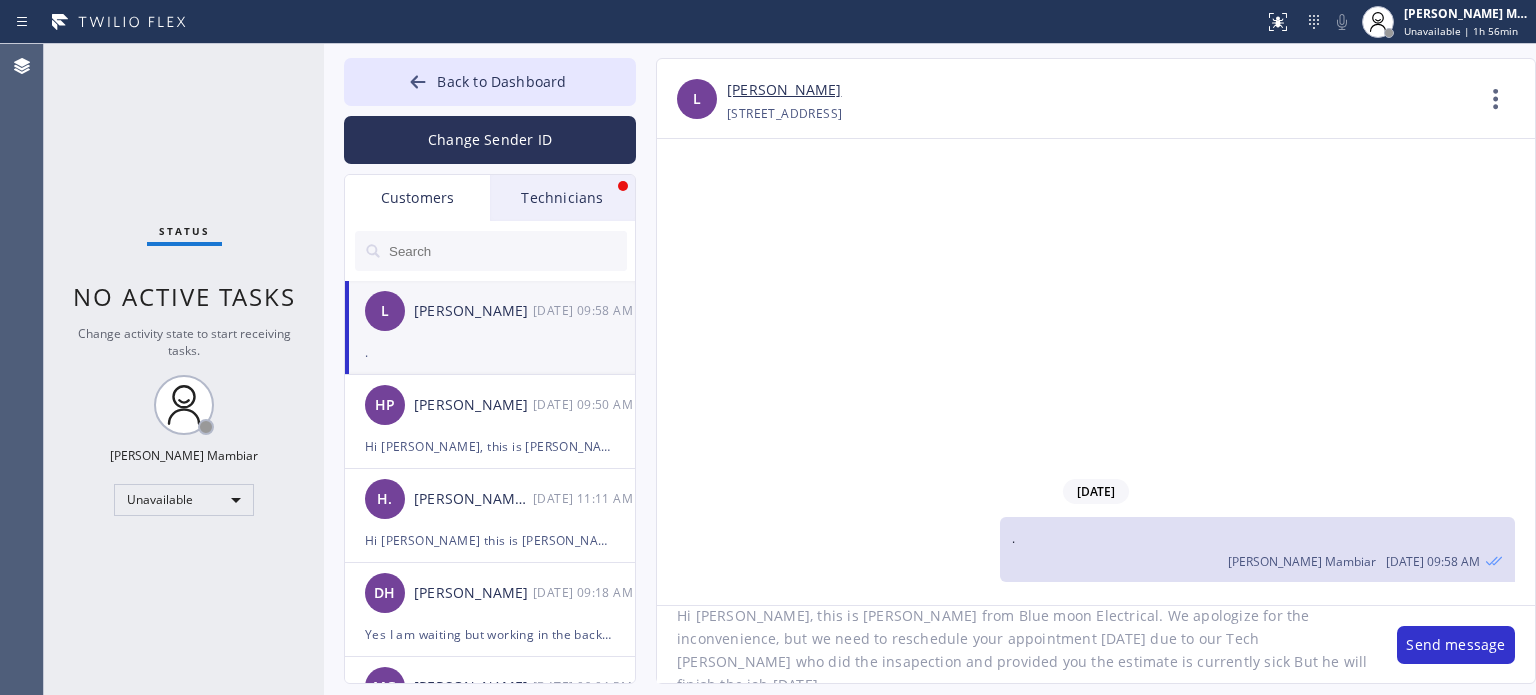 scroll, scrollTop: 41, scrollLeft: 0, axis: vertical 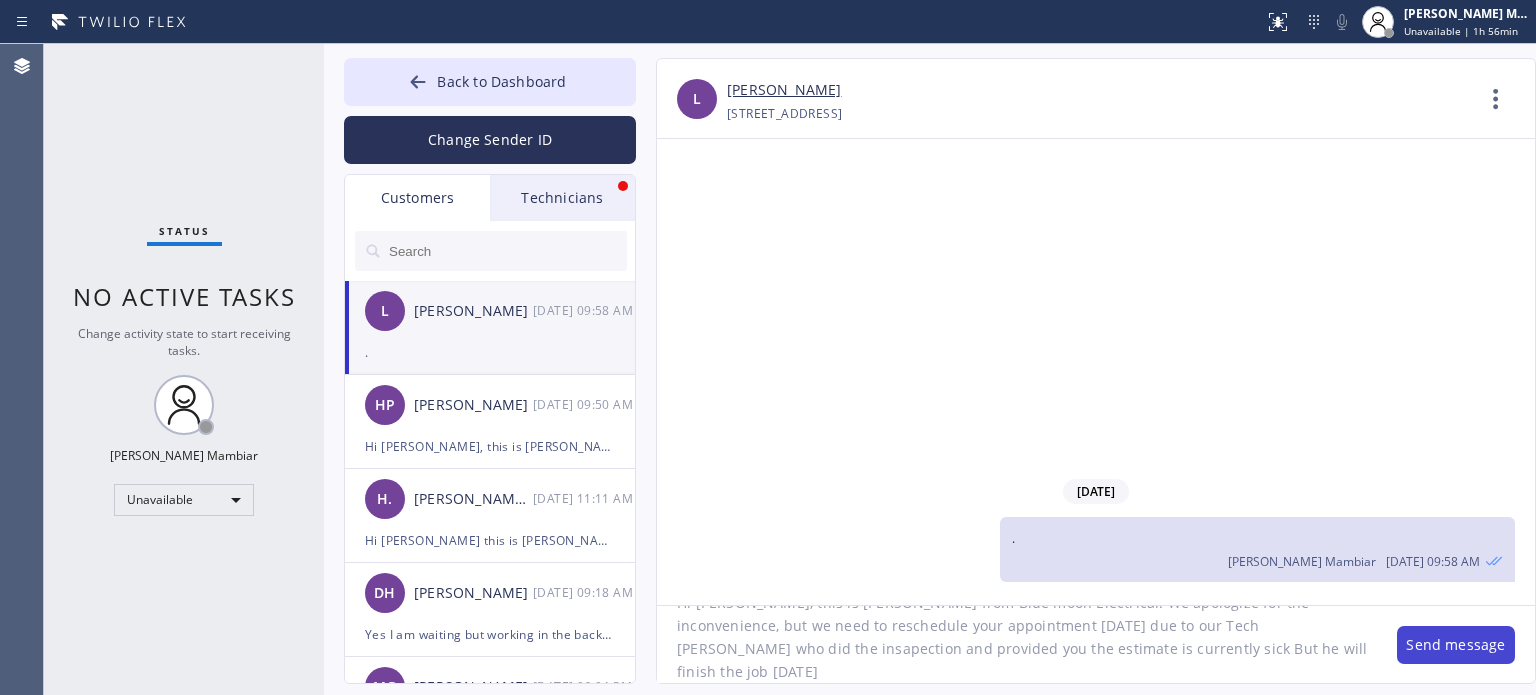 type on "Hi [PERSON_NAME], this is [PERSON_NAME] from Blue moon Electrical. We apologize for the inconvenience, but we need to reschedule your appointment [DATE] due to our Tech [PERSON_NAME] who did the insapection and provided you the estimate is currently sick But he will finish the job [DATE]" 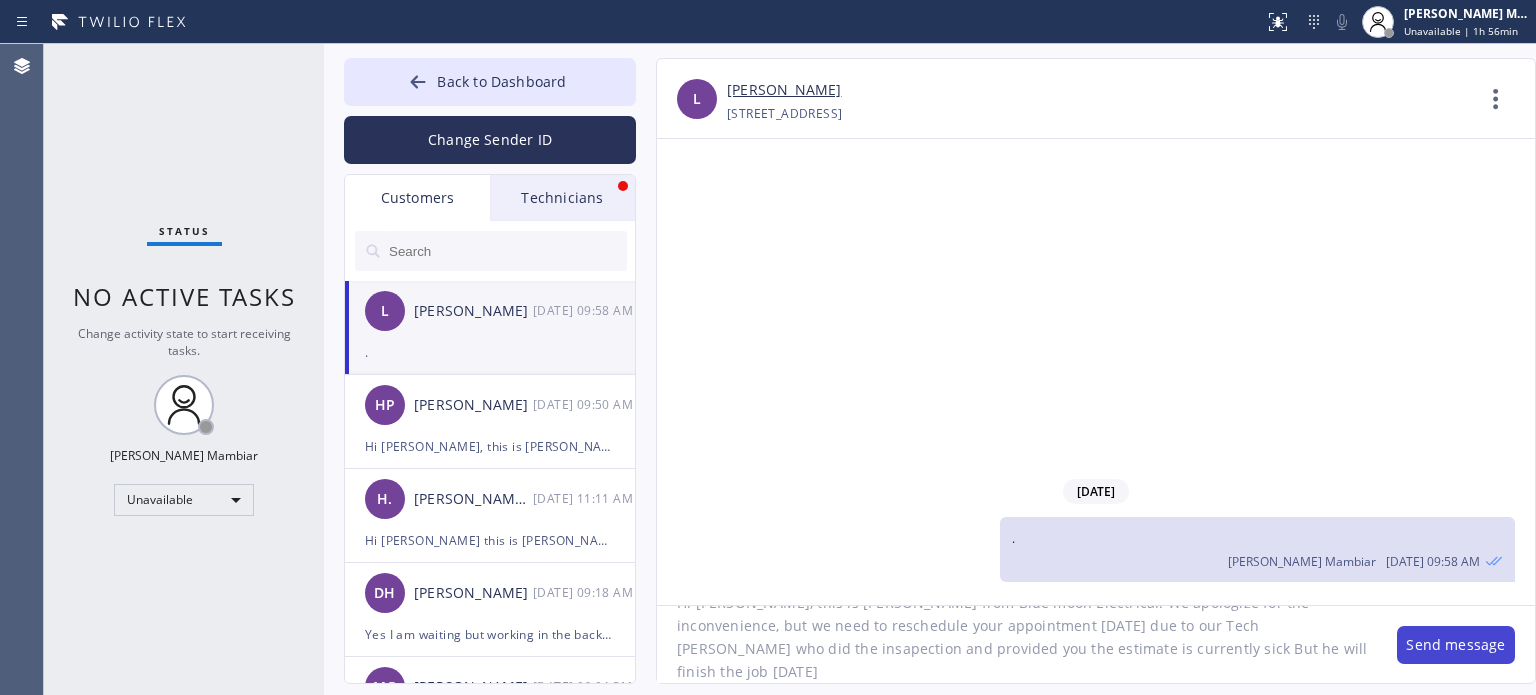 drag, startPoint x: 1449, startPoint y: 640, endPoint x: 1419, endPoint y: 693, distance: 60.90156 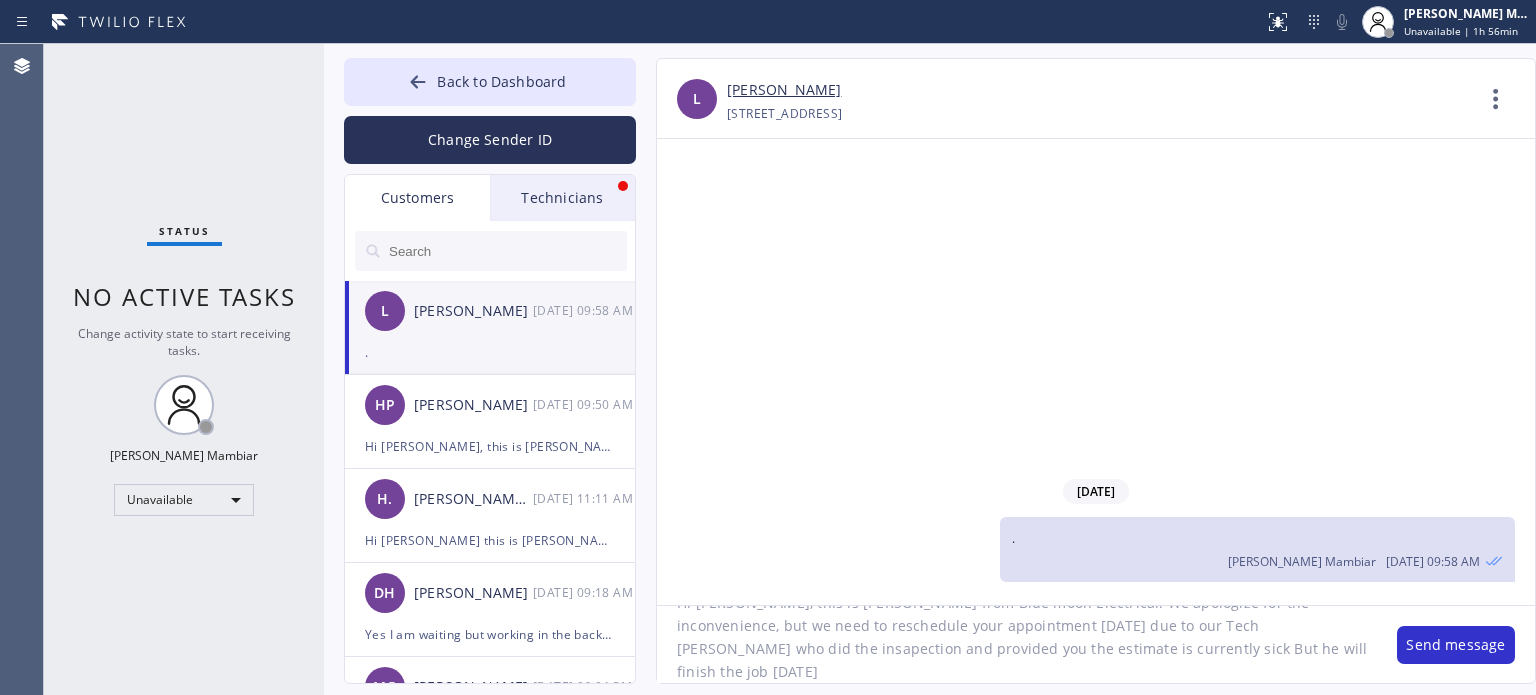 click on "Send message" at bounding box center [1456, 645] 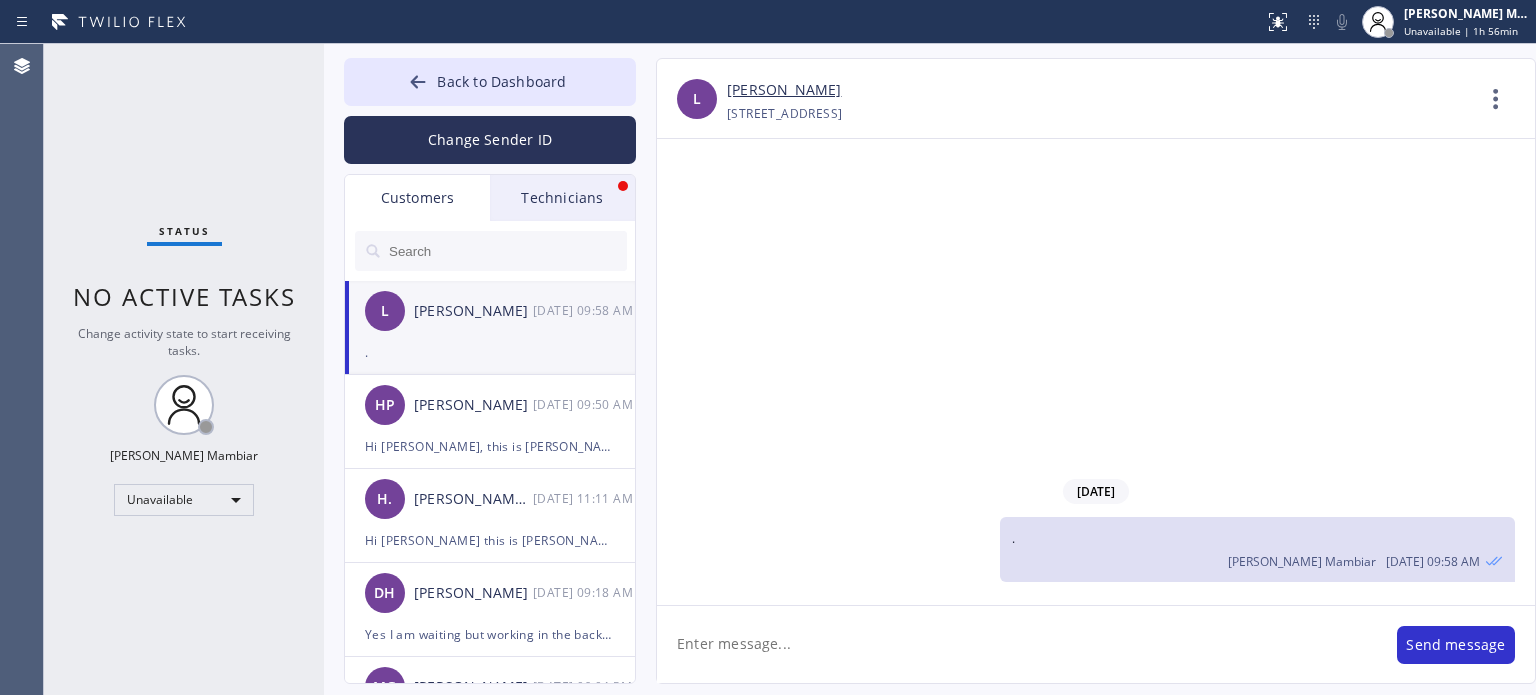 scroll, scrollTop: 0, scrollLeft: 0, axis: both 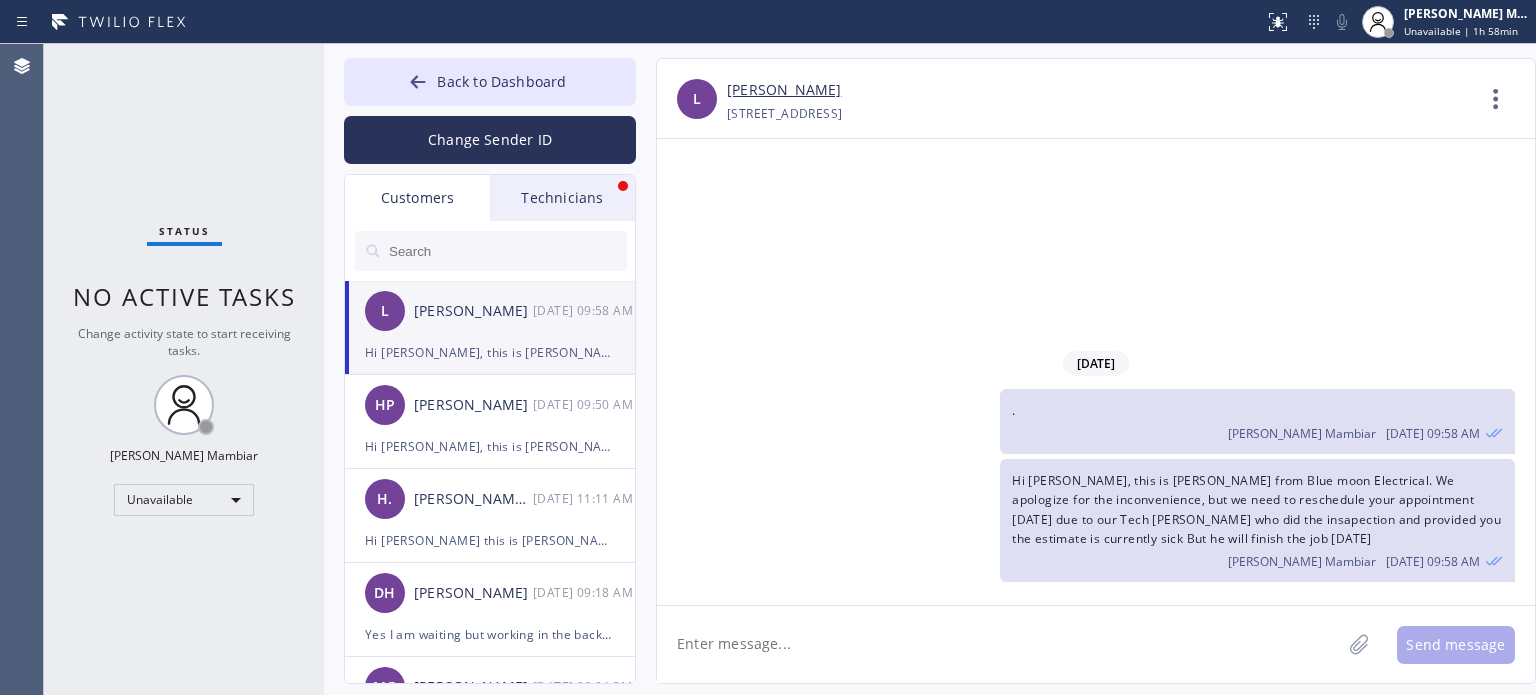 click on "Technicians" at bounding box center [562, 198] 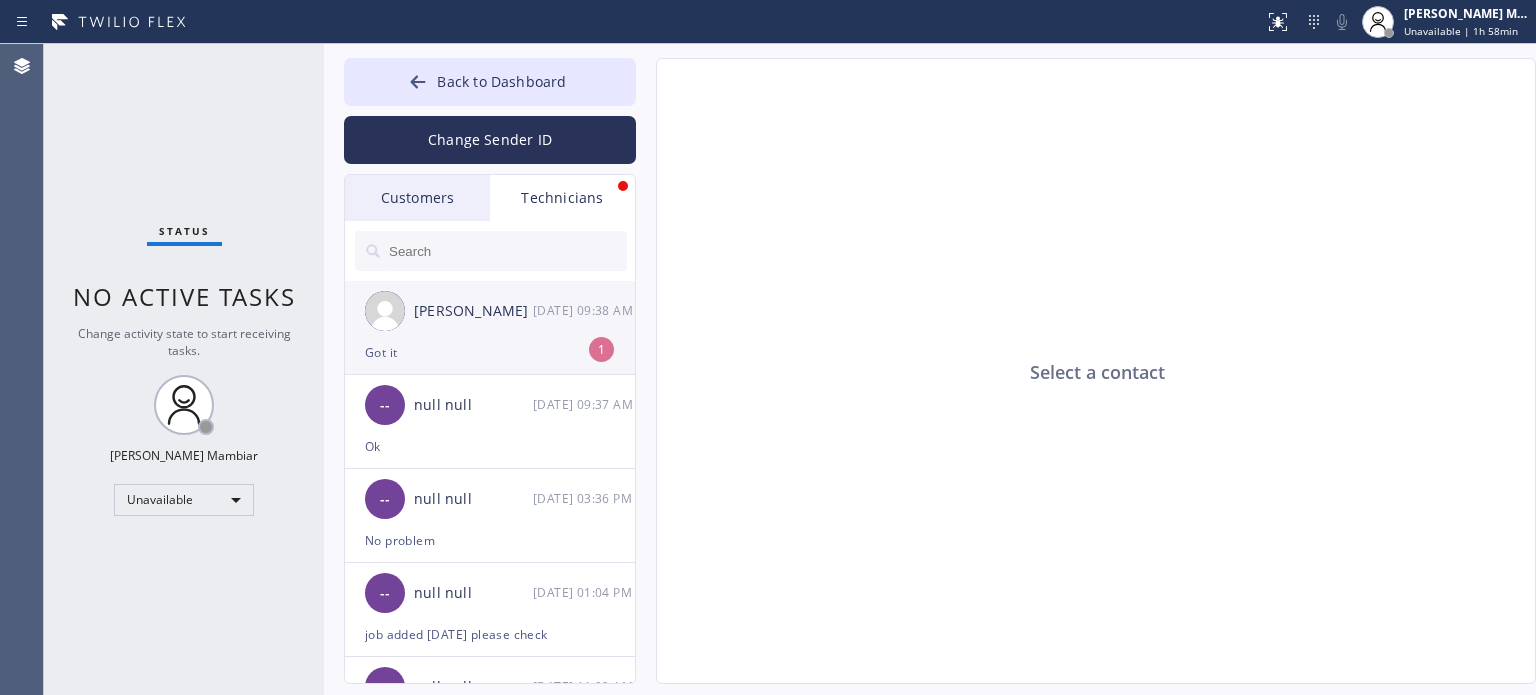 click on "[PERSON_NAME] [DATE] 09:38 AM" at bounding box center (491, 311) 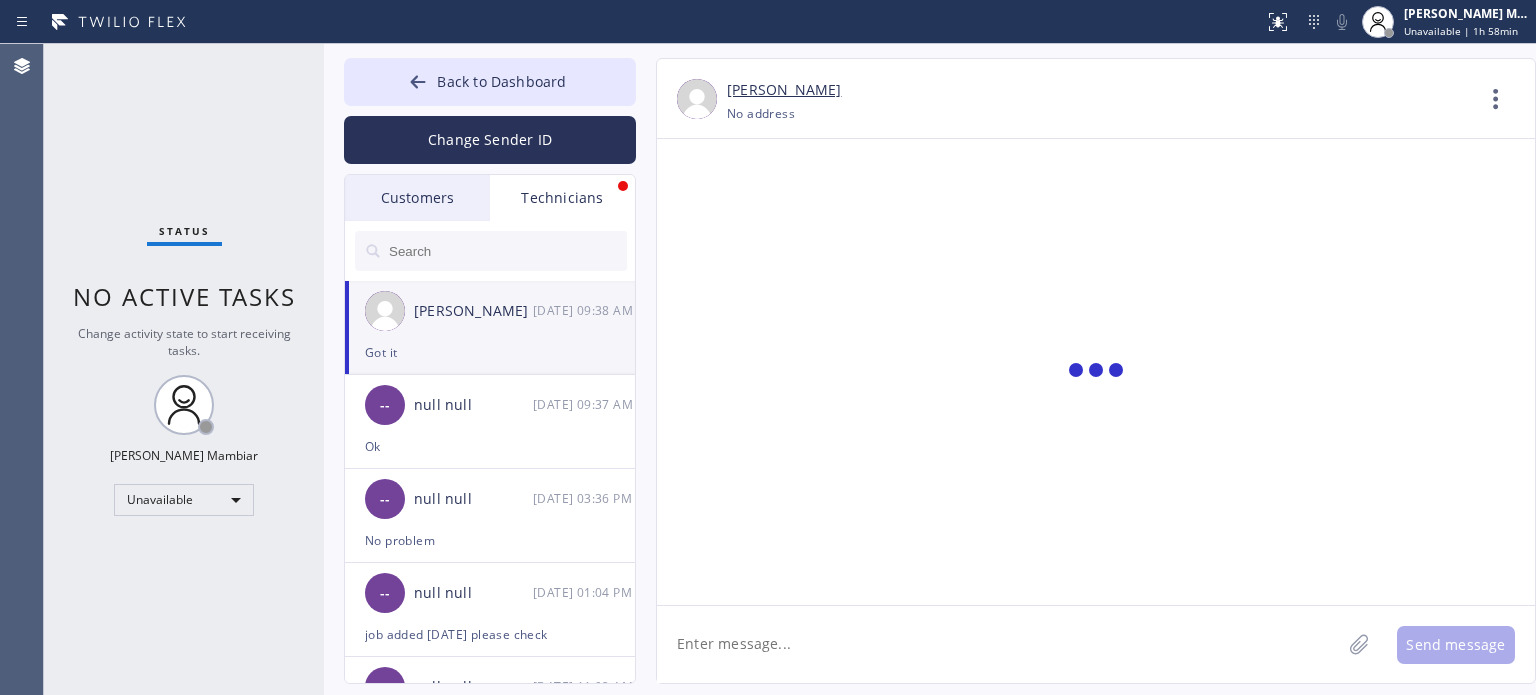 scroll, scrollTop: 1608, scrollLeft: 0, axis: vertical 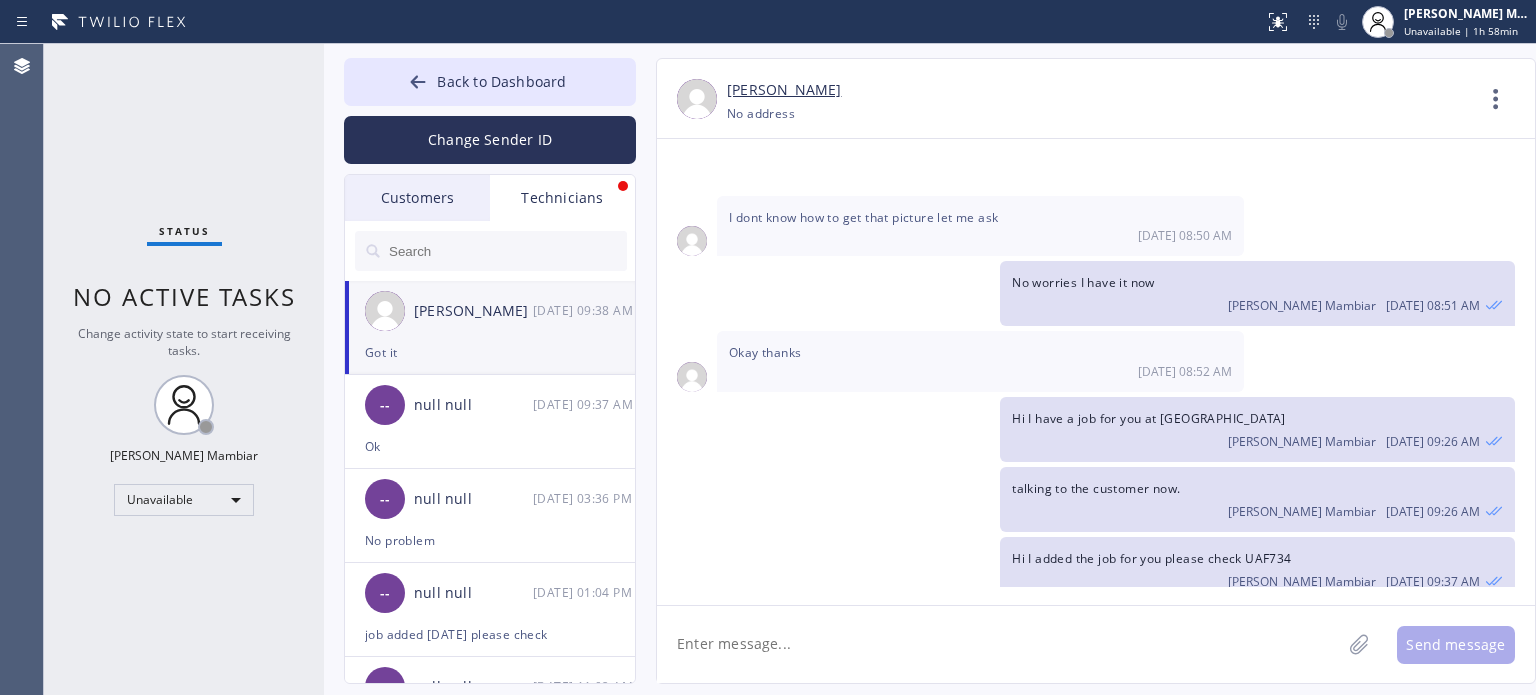 click on "Customers" at bounding box center (417, 198) 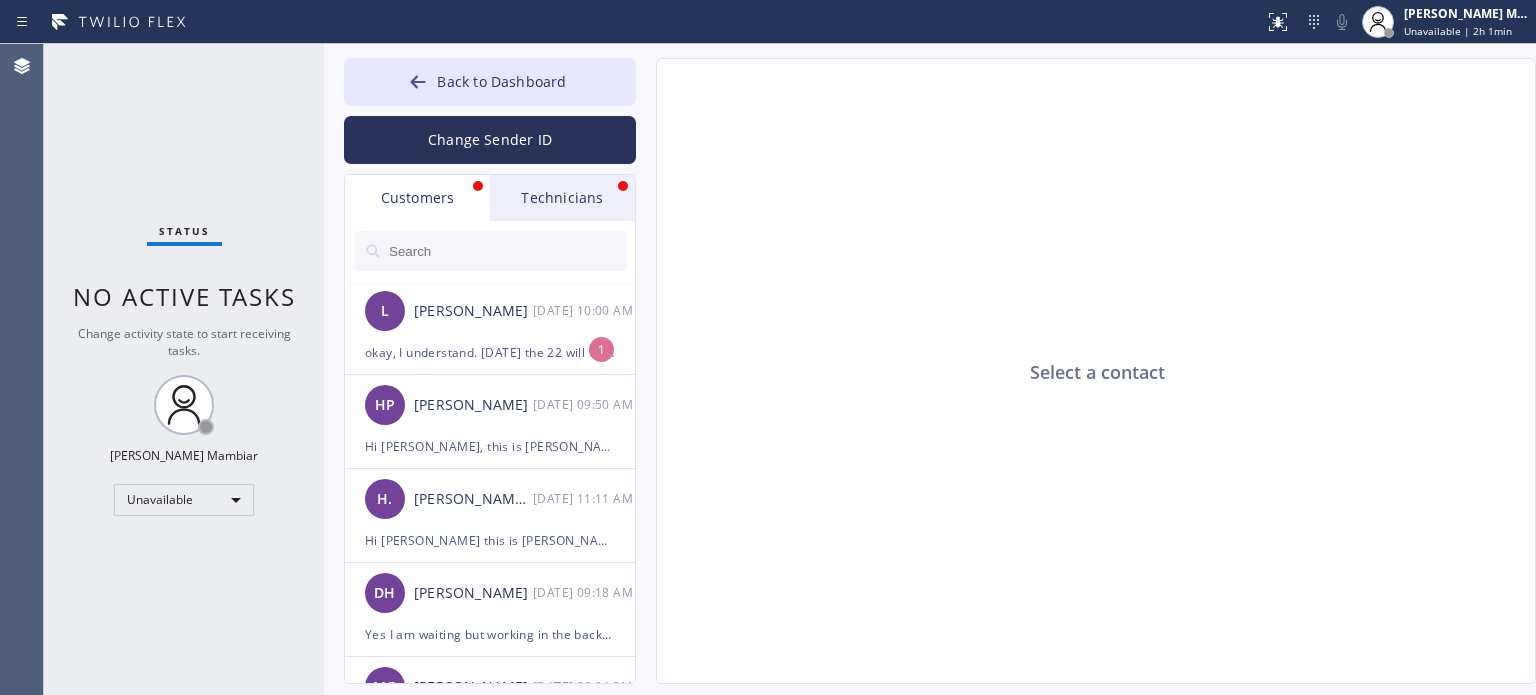 click on "Select a contact" 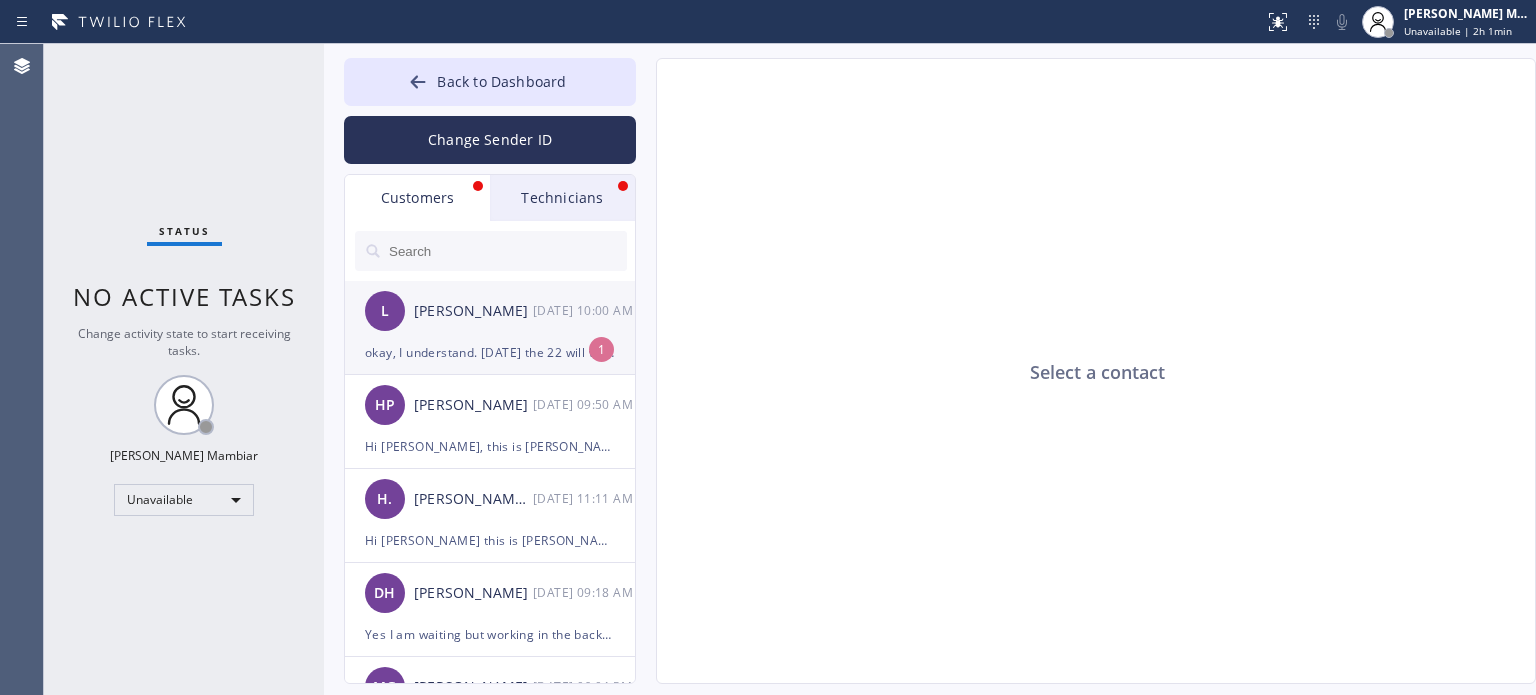 click on "okay, I understand. [DATE] the 22 will work. what is the timeframe?" at bounding box center (490, 352) 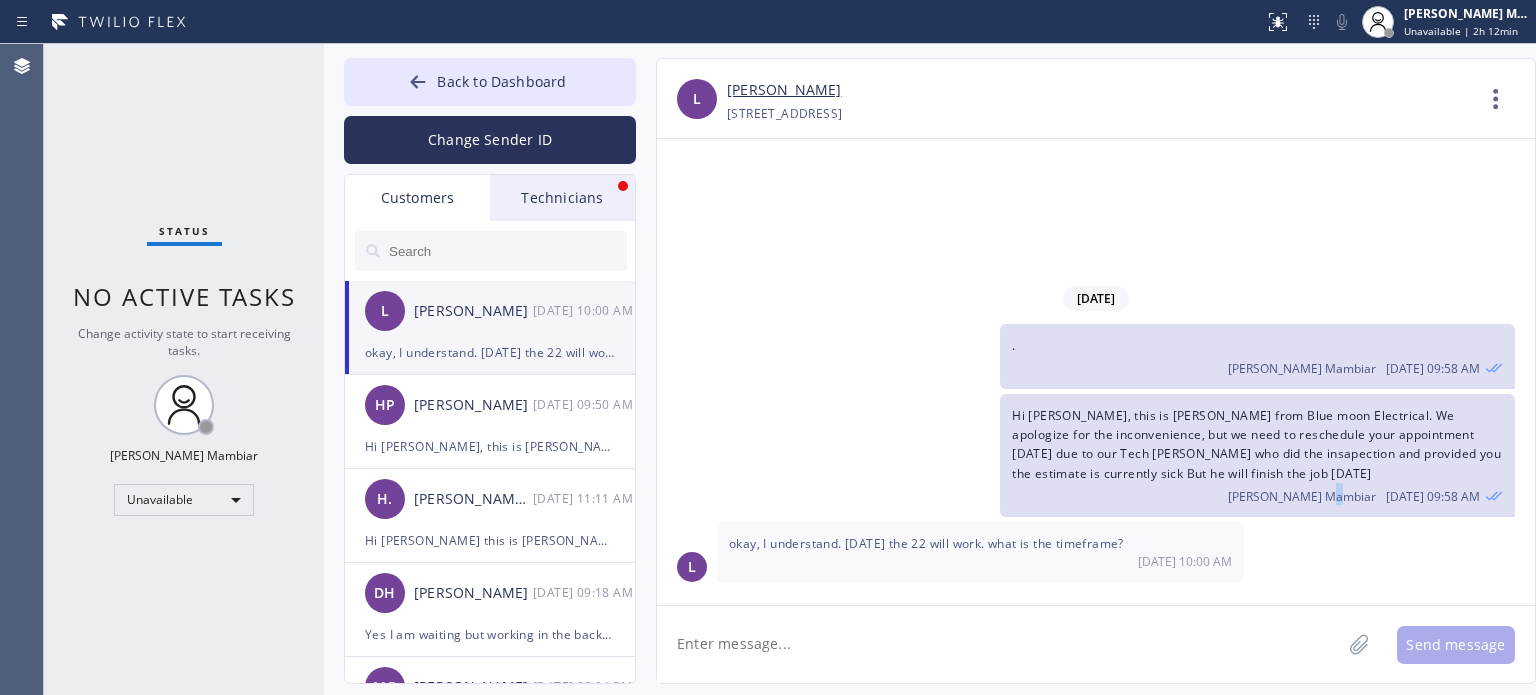 click on "[PERSON_NAME] Mambiar" at bounding box center (1302, 496) 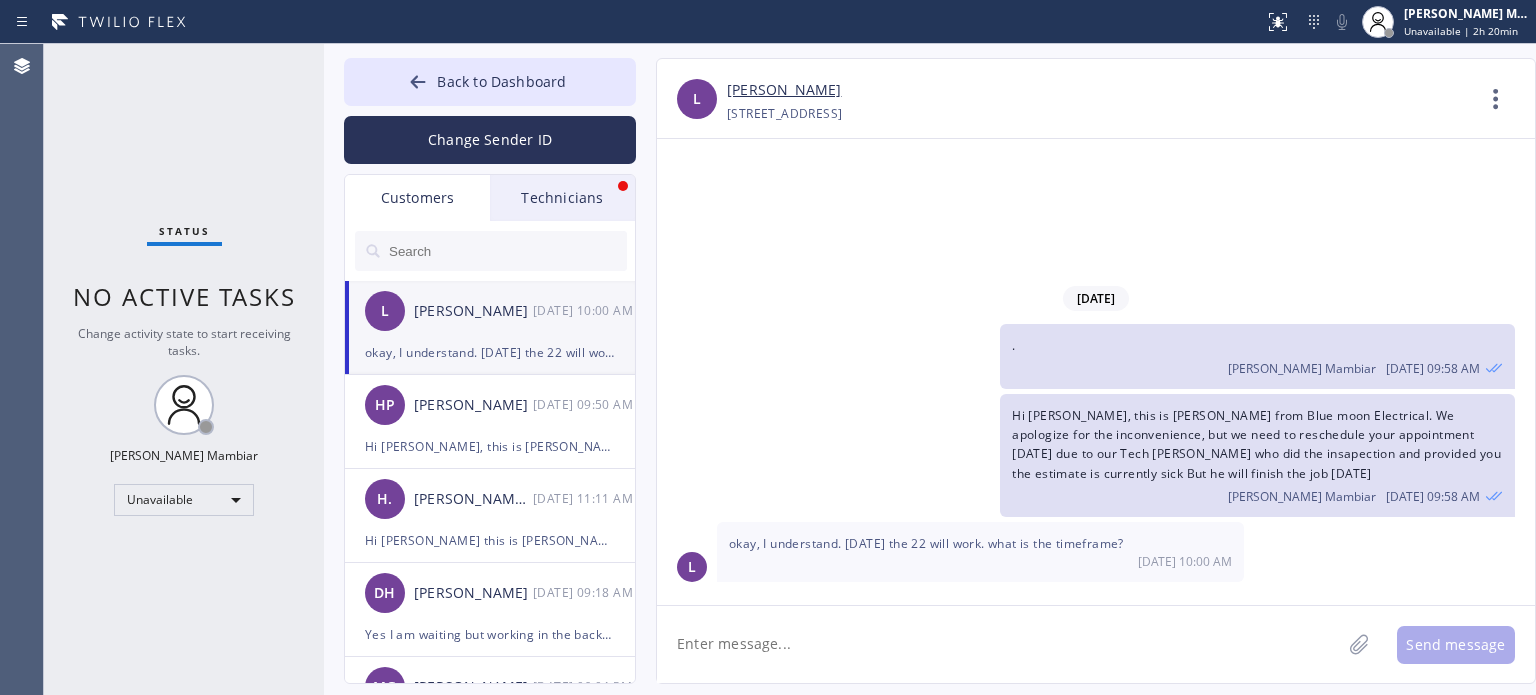 click on "Technicians" at bounding box center [562, 198] 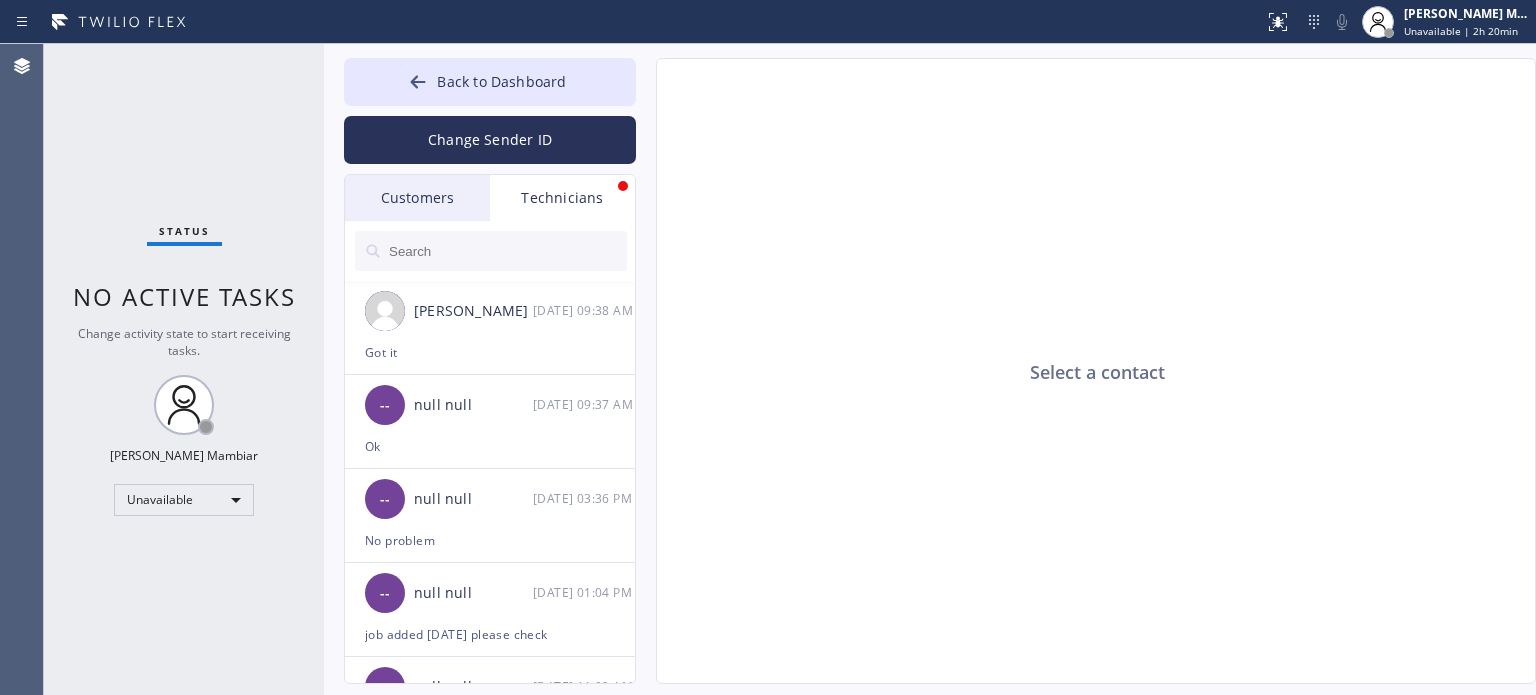 click at bounding box center [507, 251] 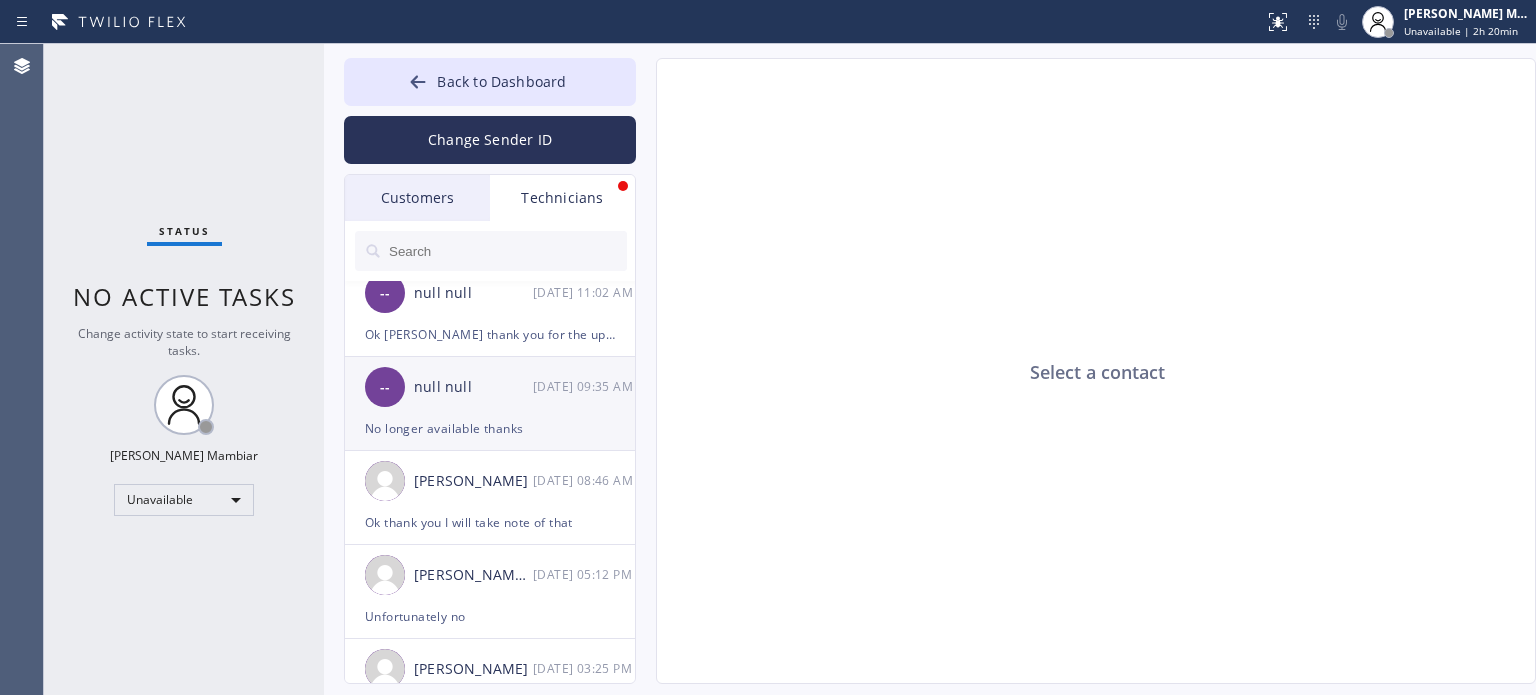 scroll, scrollTop: 0, scrollLeft: 0, axis: both 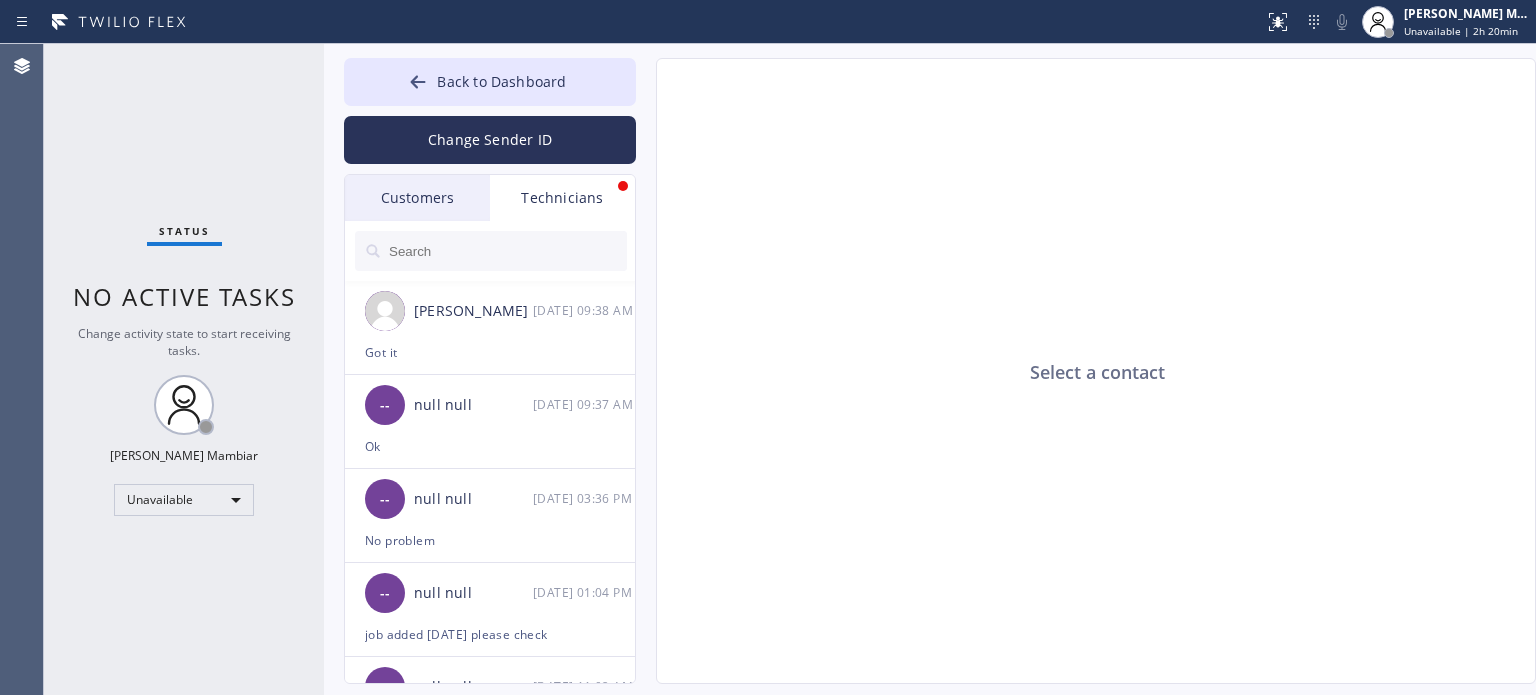 click at bounding box center (507, 251) 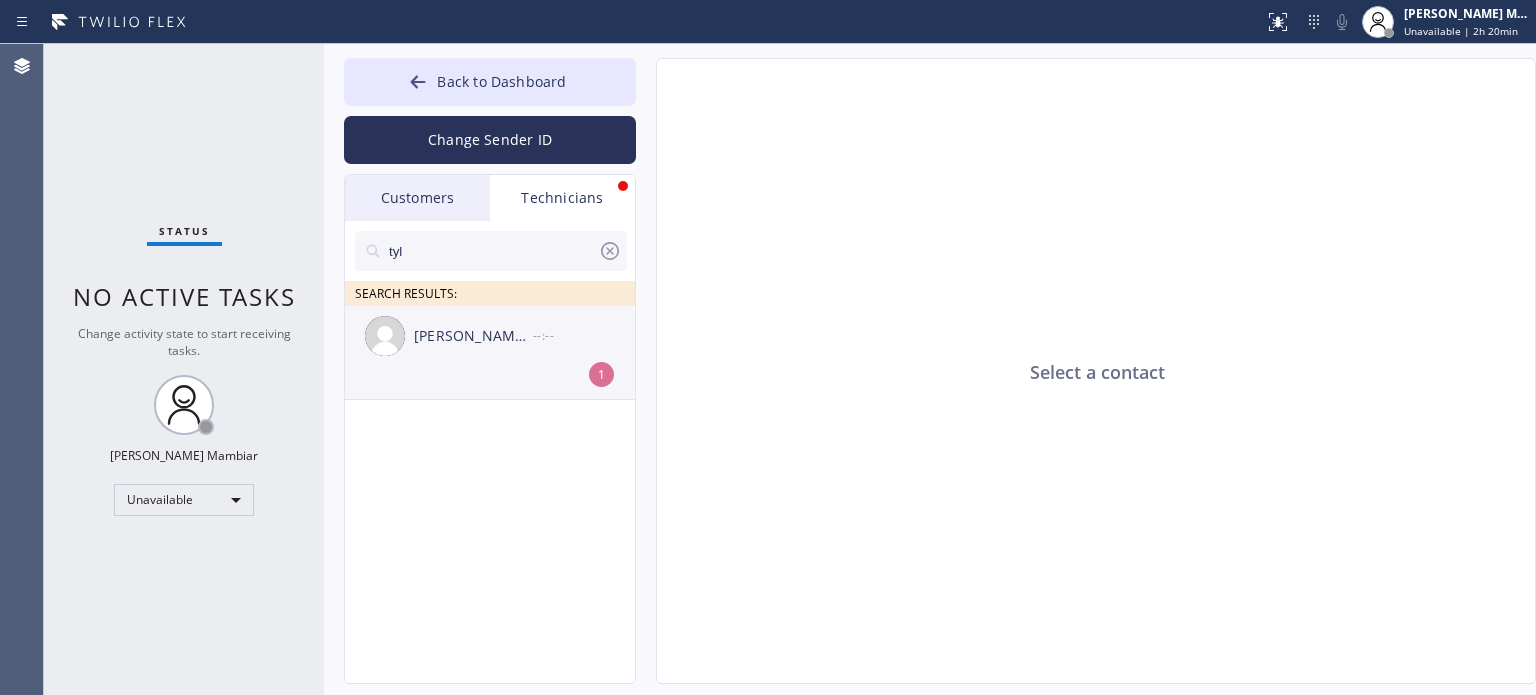 type on "tyl" 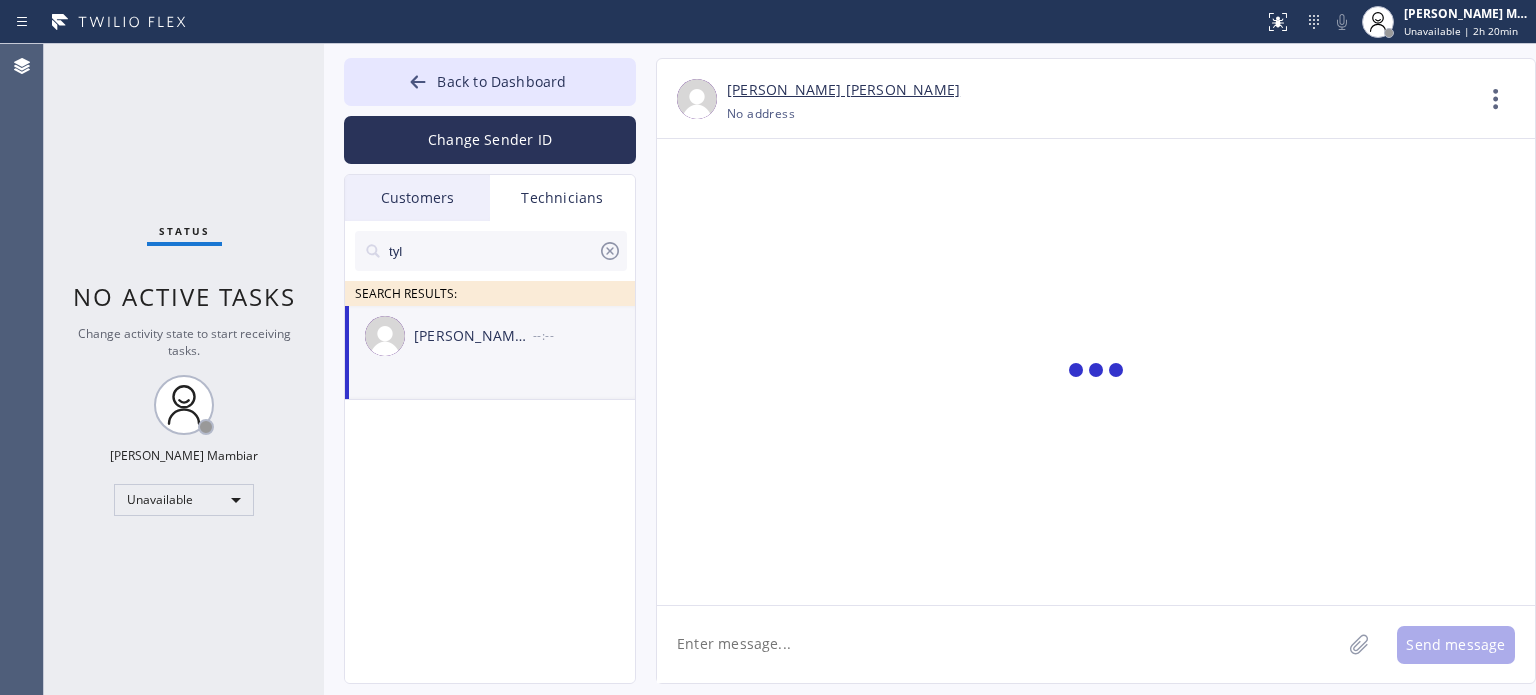 scroll, scrollTop: 2387, scrollLeft: 0, axis: vertical 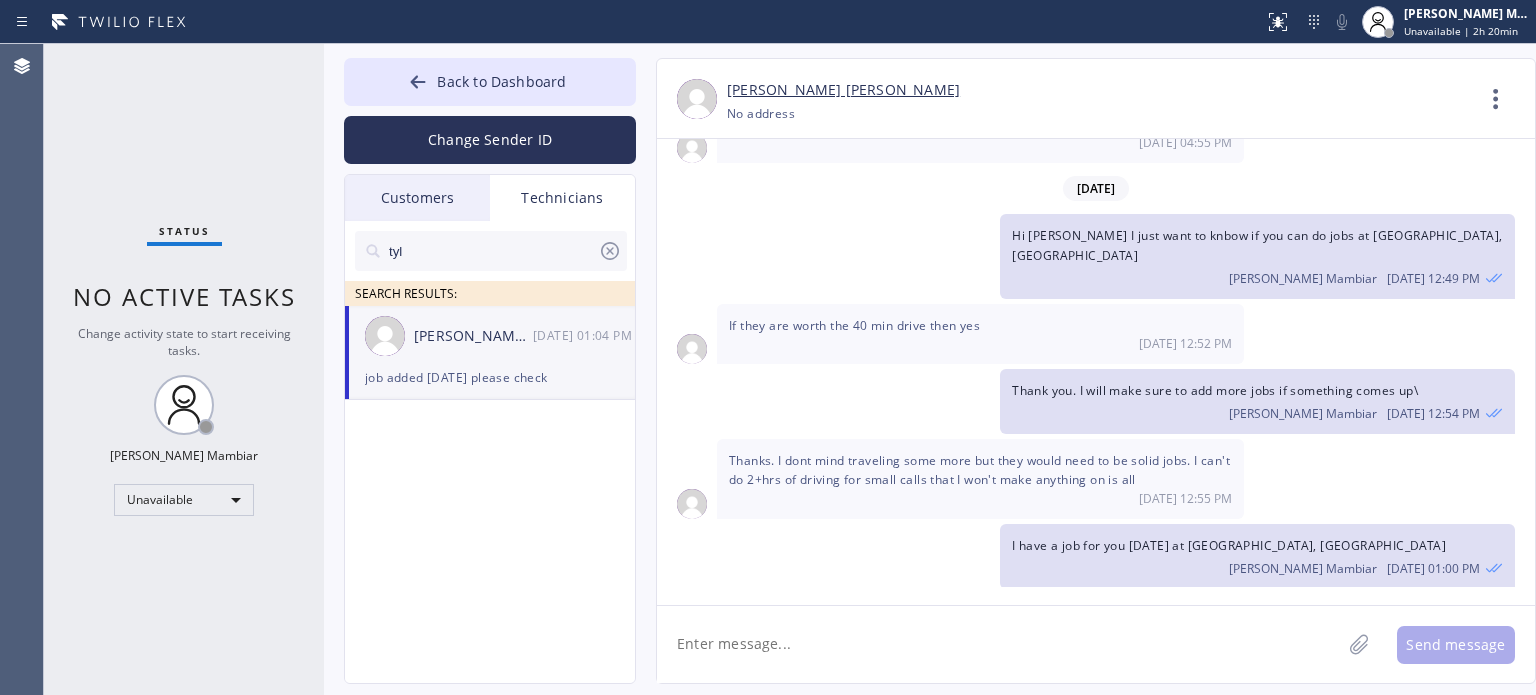 click 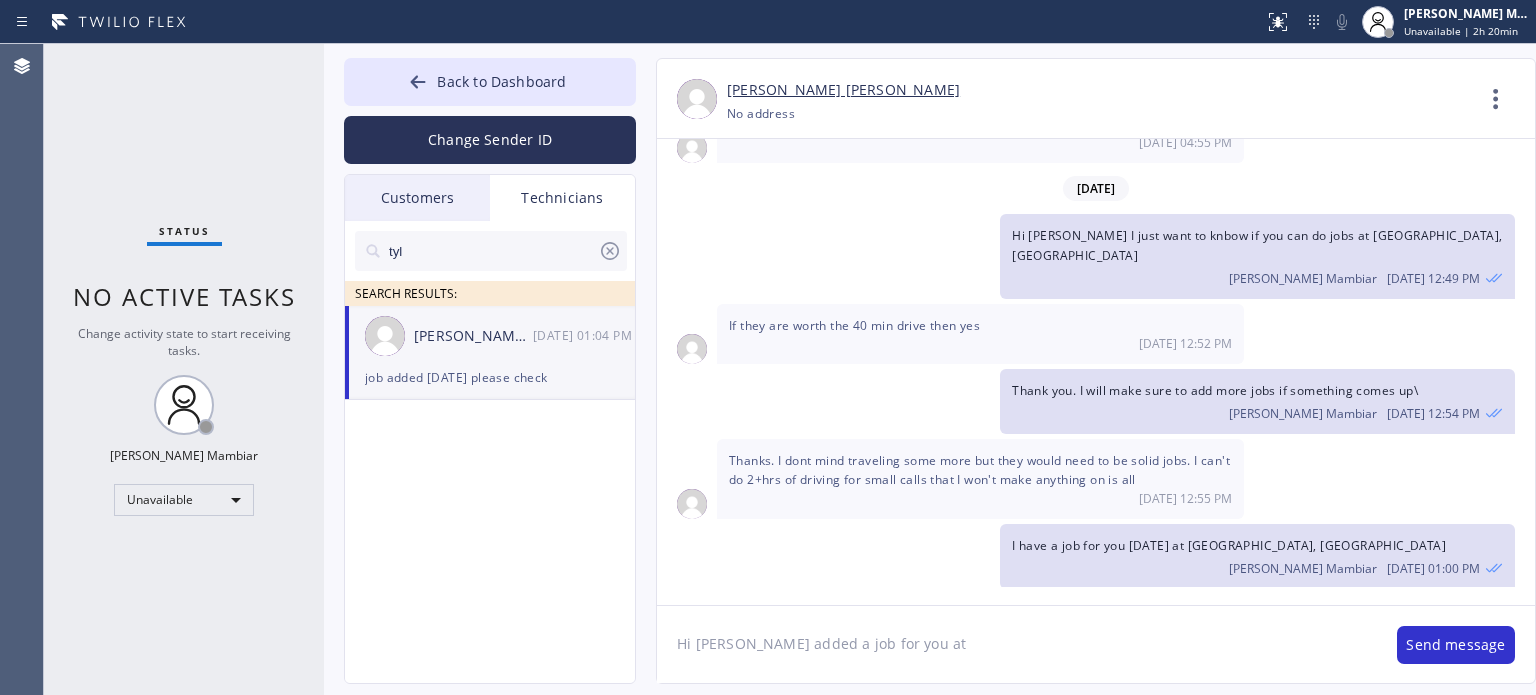 click on "Hi [PERSON_NAME] added a job for you at" 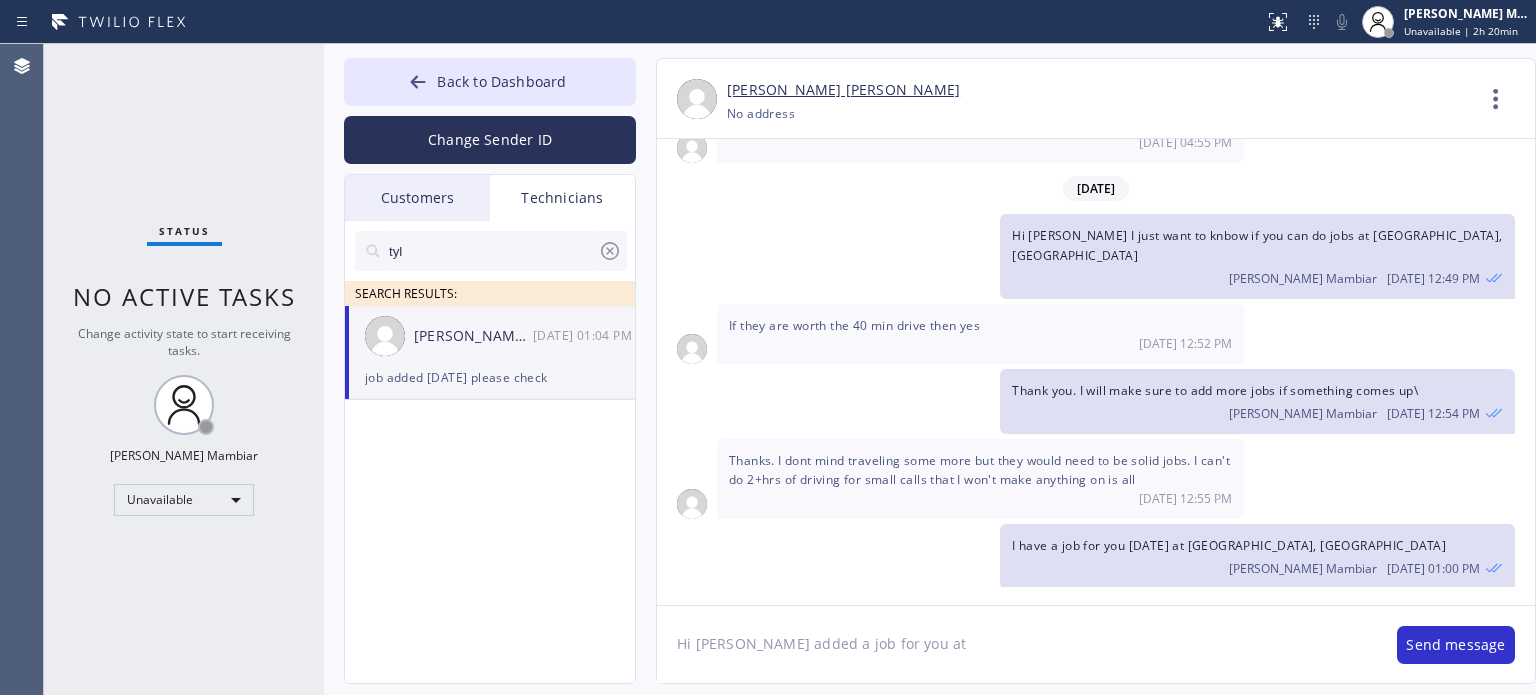 paste on "Milpitas, CA 95035" 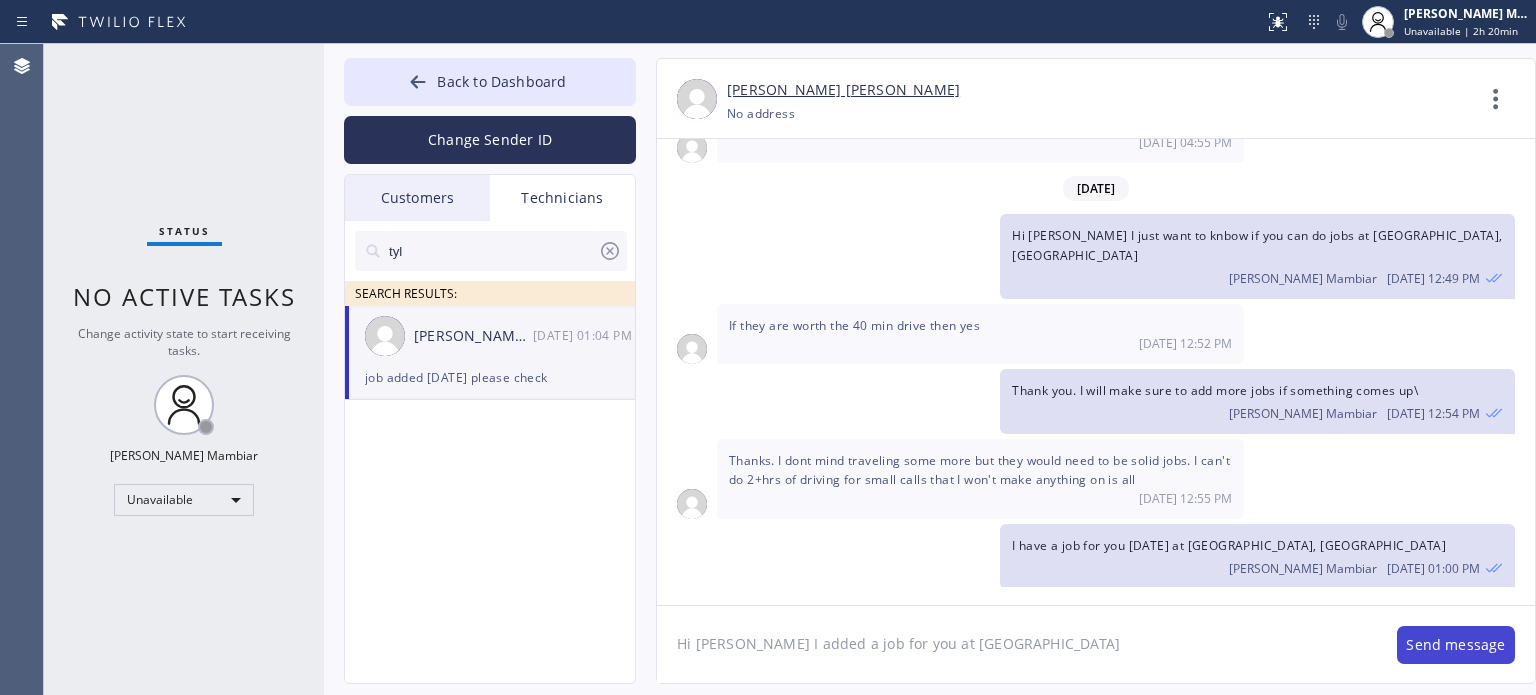 type on "Hi [PERSON_NAME] I added a job for you at [GEOGRAPHIC_DATA]" 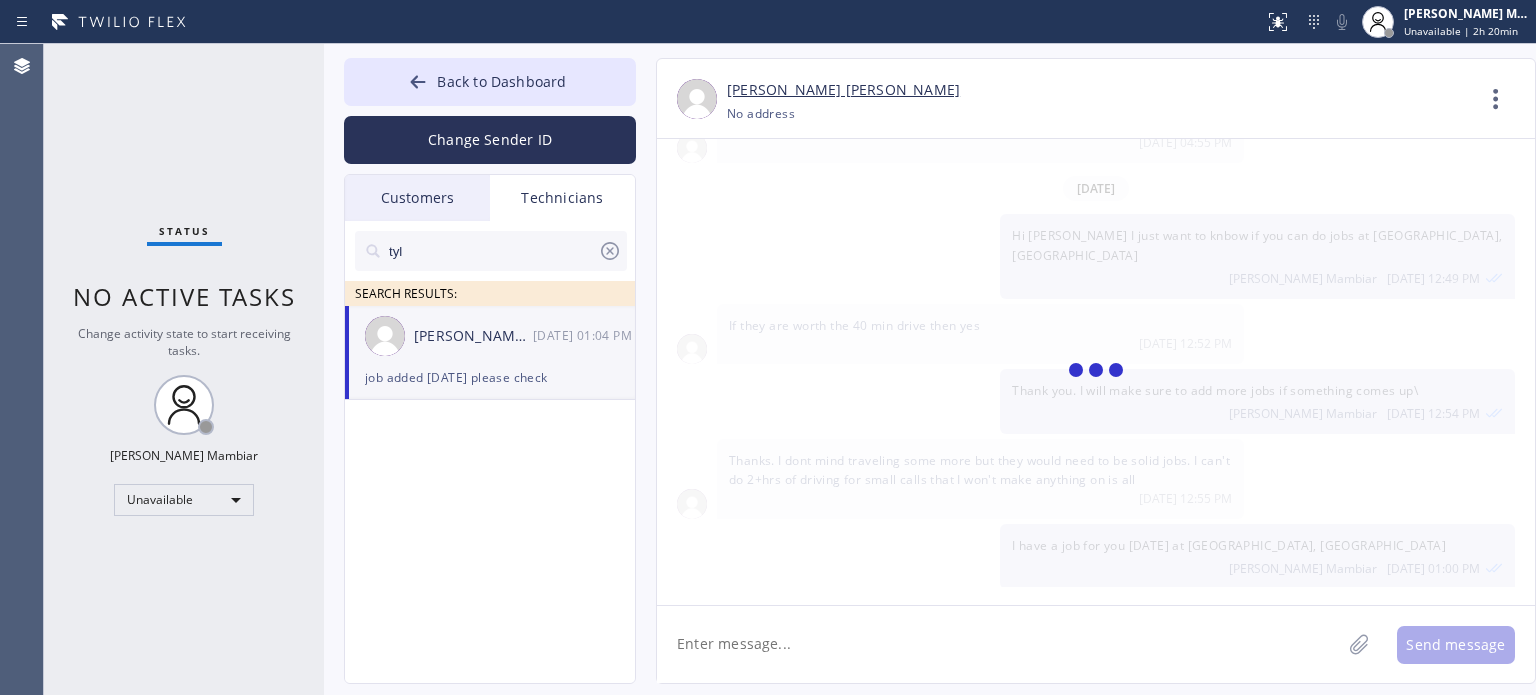 scroll, scrollTop: 2501, scrollLeft: 0, axis: vertical 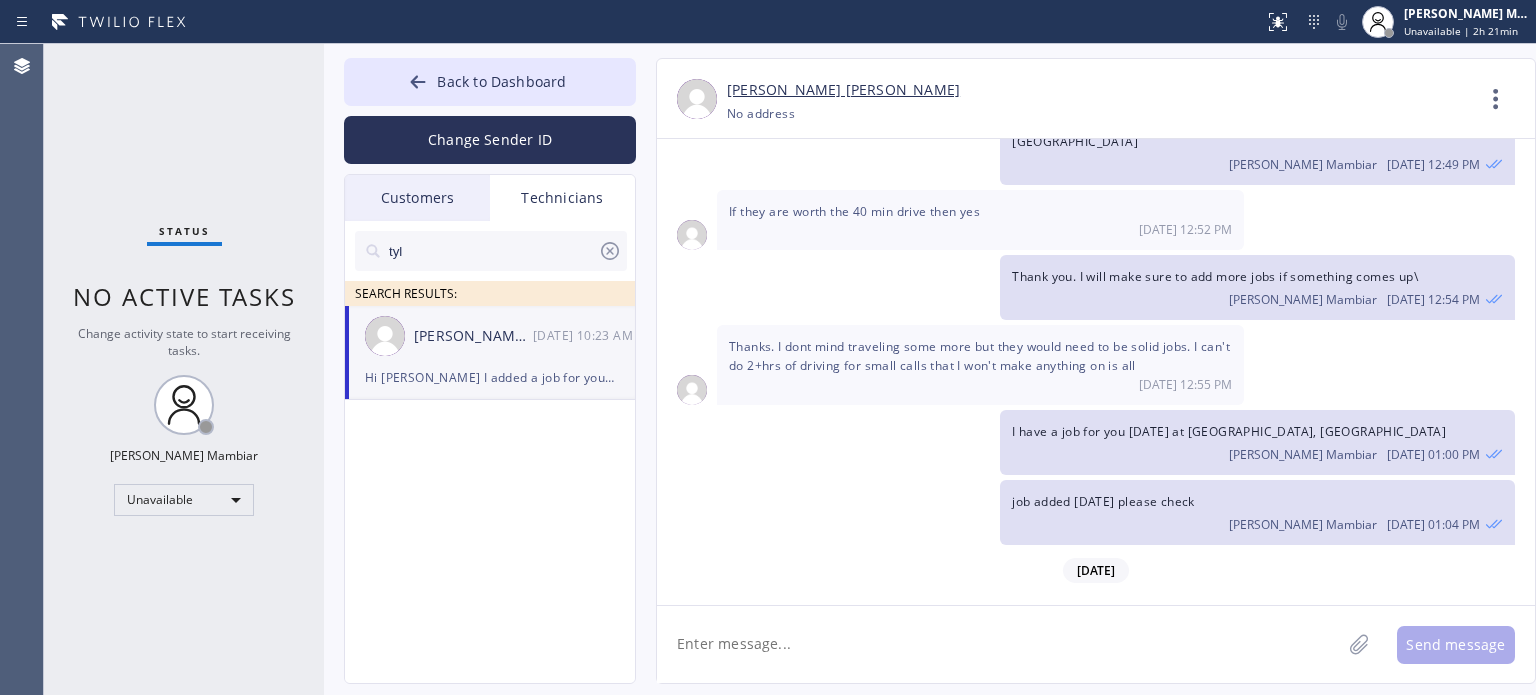 click 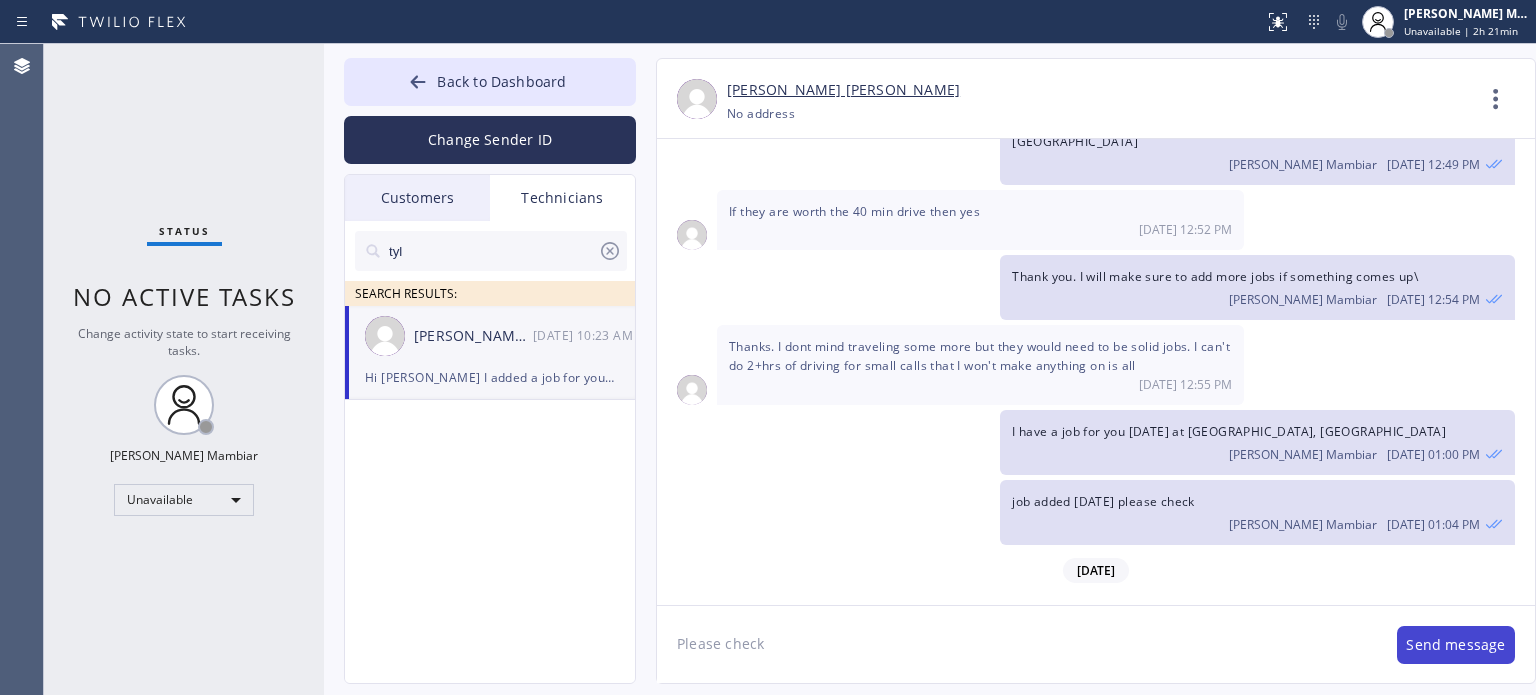 type on "Please check" 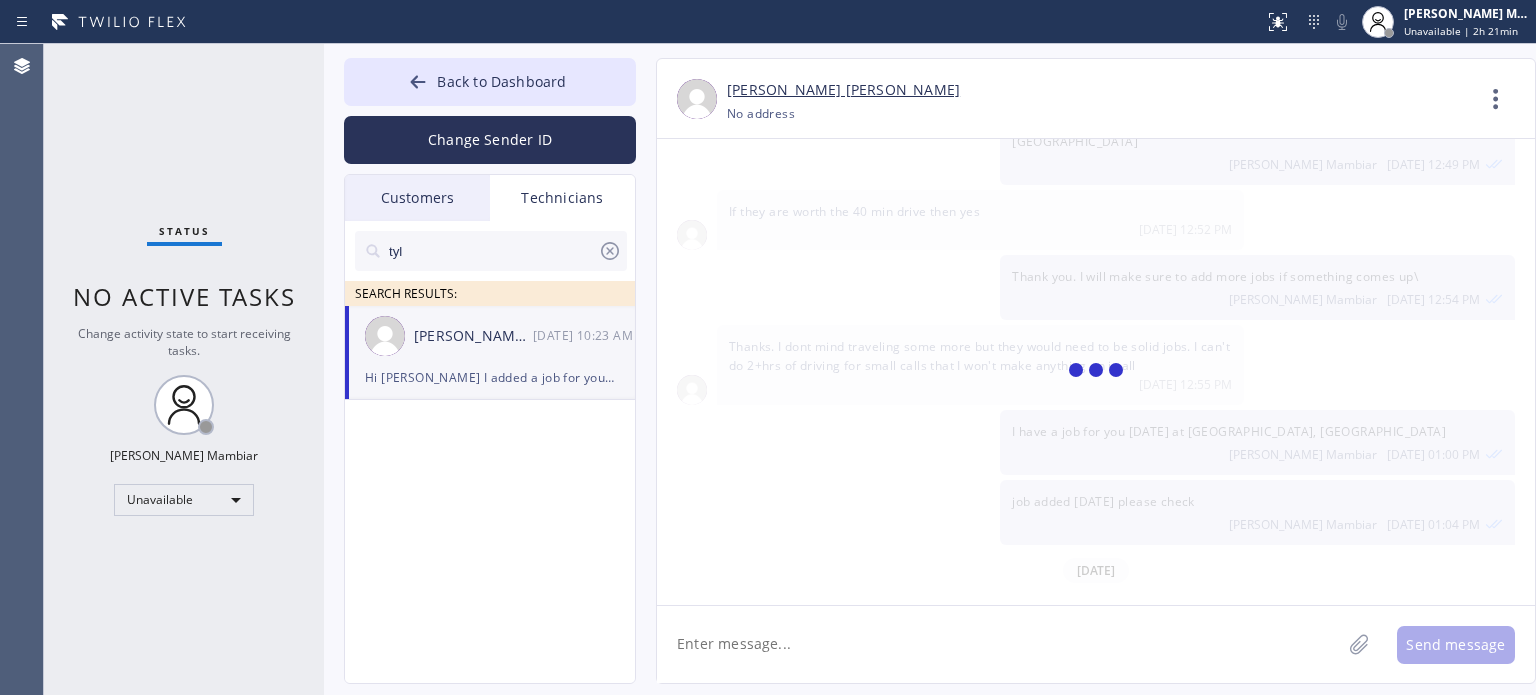 scroll, scrollTop: 2571, scrollLeft: 0, axis: vertical 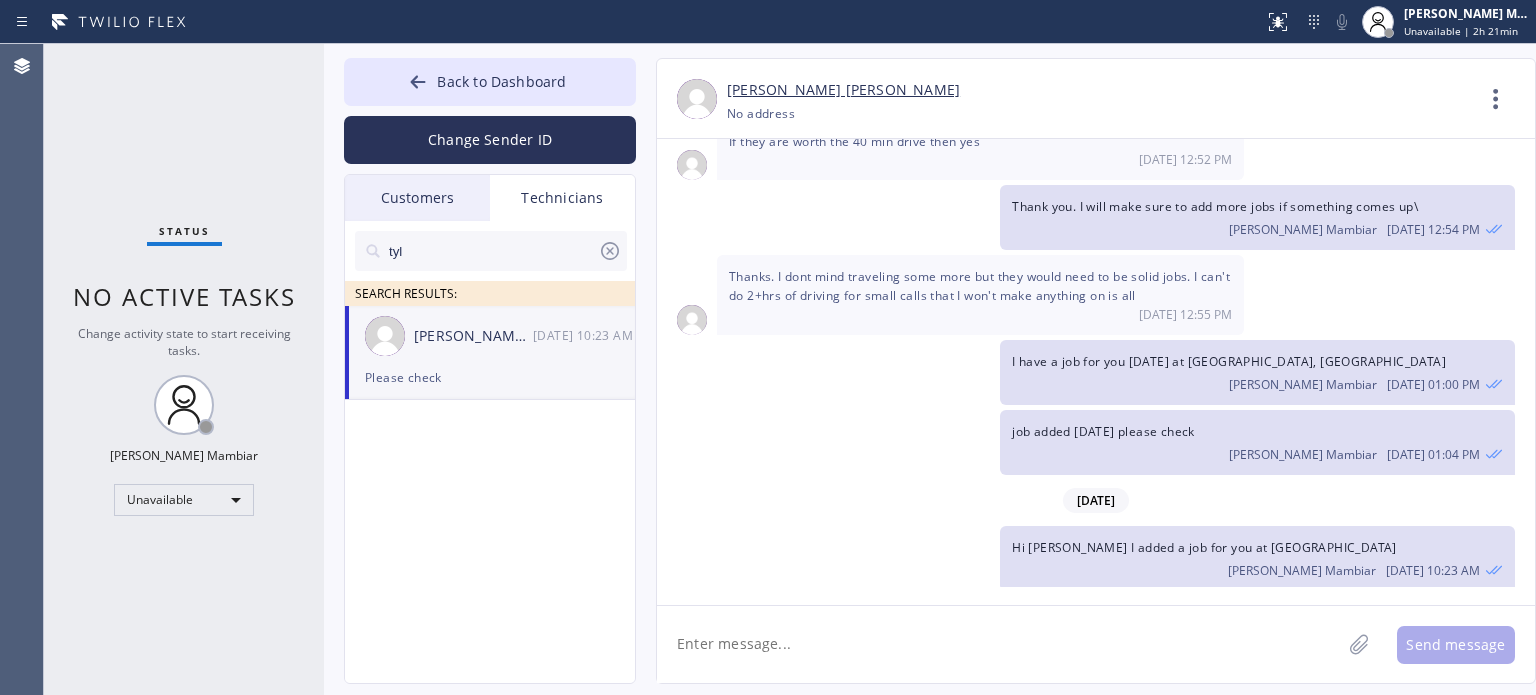 click on "tyl SEARCH RESULTS: [PERSON_NAME] [PERSON_NAME] [DATE] 10:23 AM Please check" at bounding box center [491, 475] 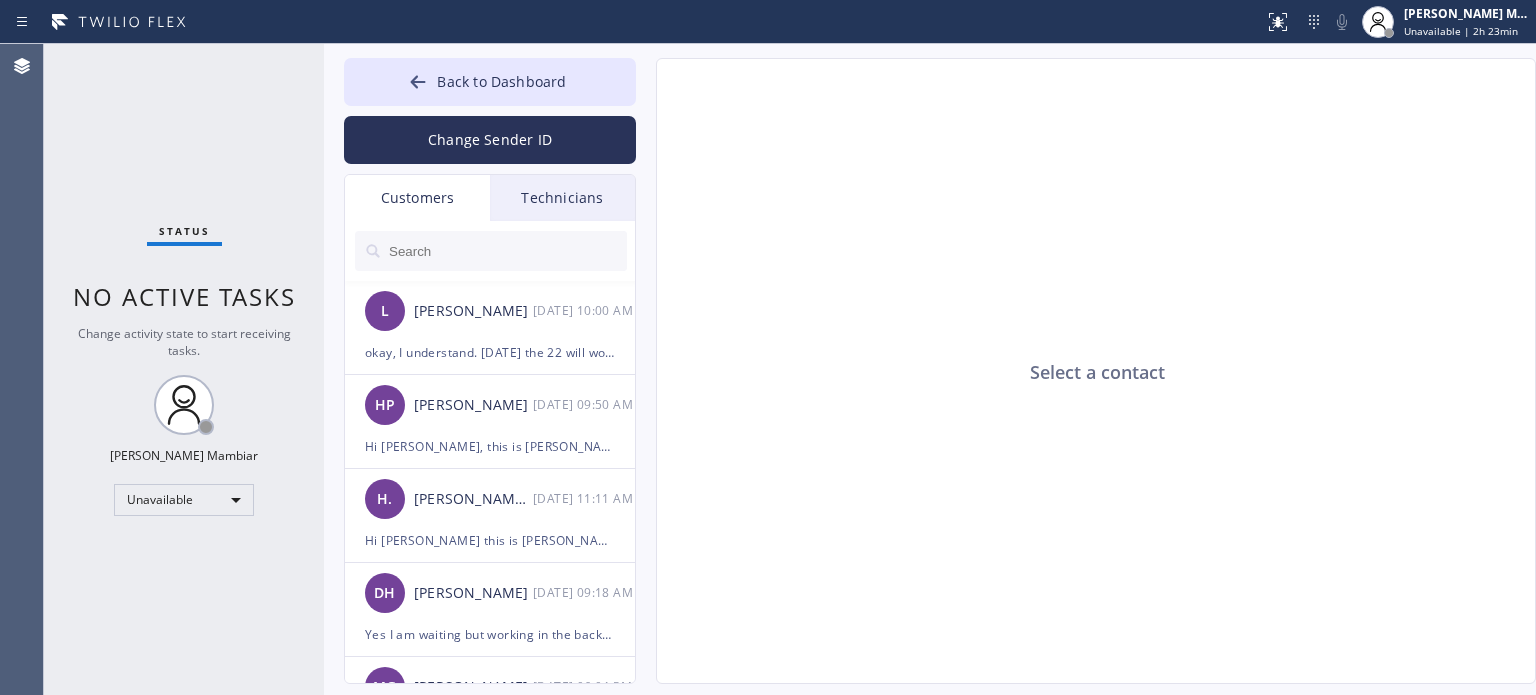 click on "Select a contact" 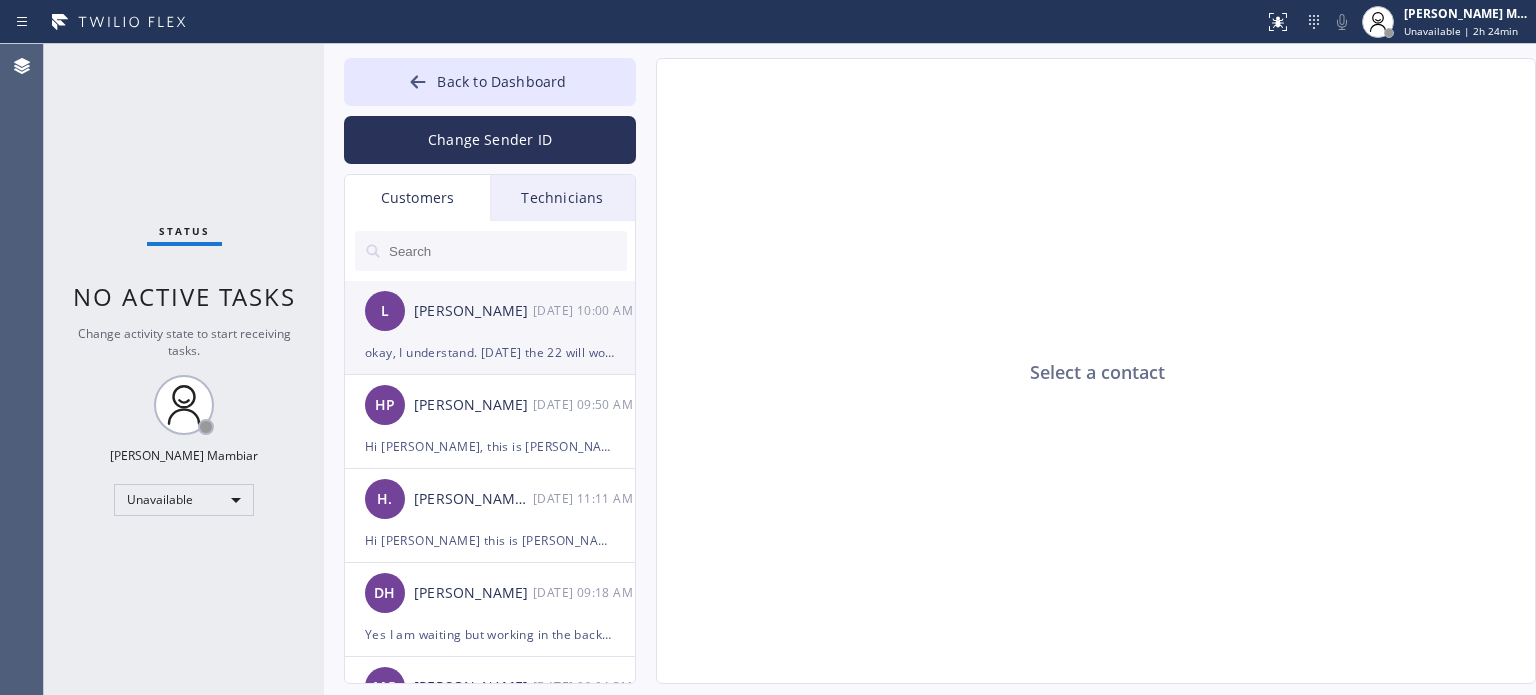click on "okay, I understand. [DATE] the 22 will work. what is the timeframe?" at bounding box center [490, 352] 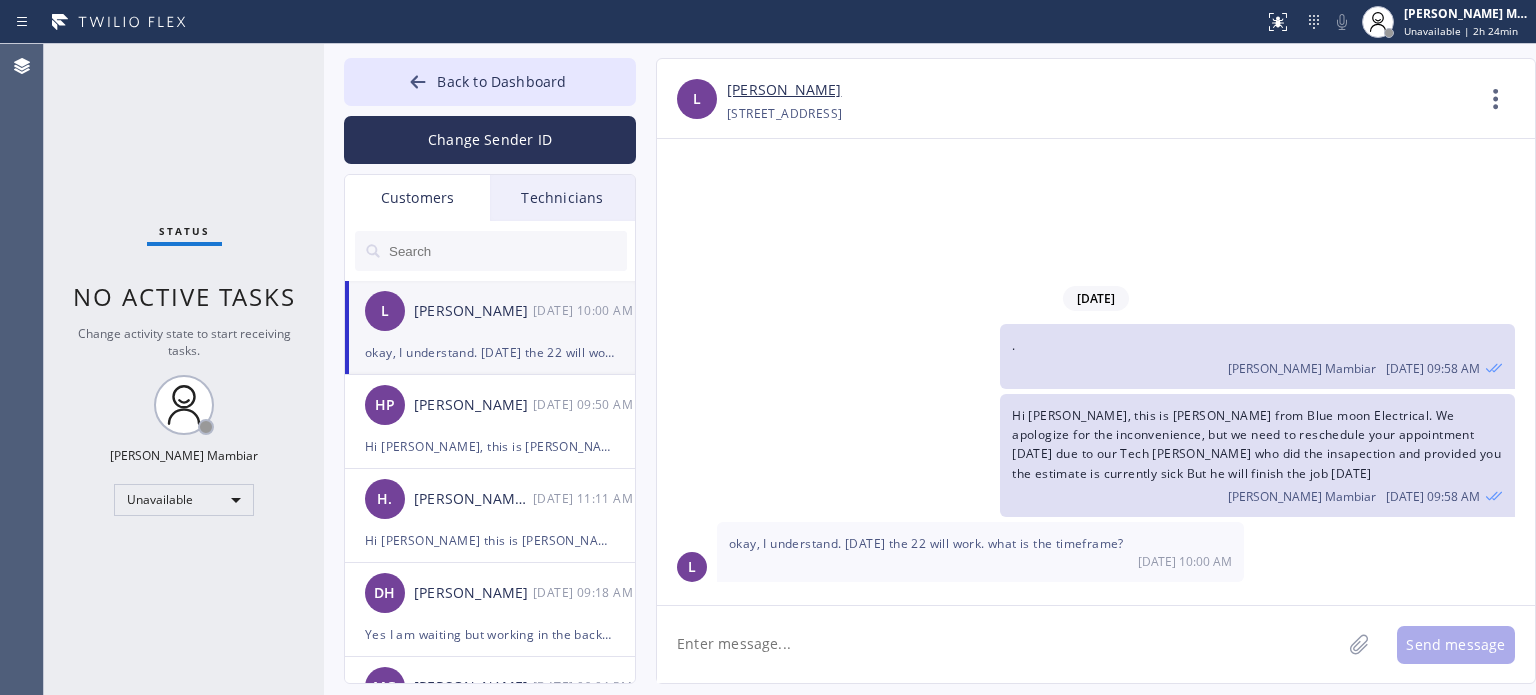 click 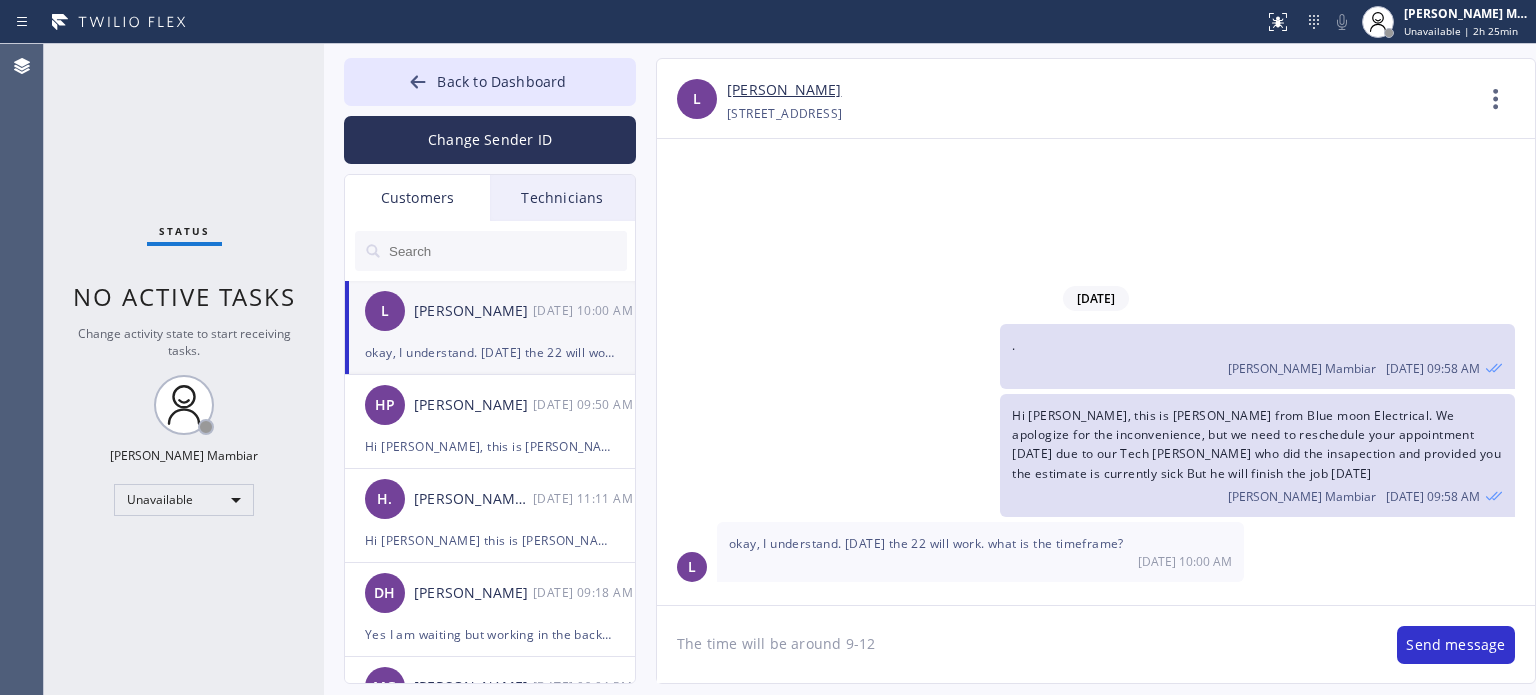 click on "The time will be around 9-12" 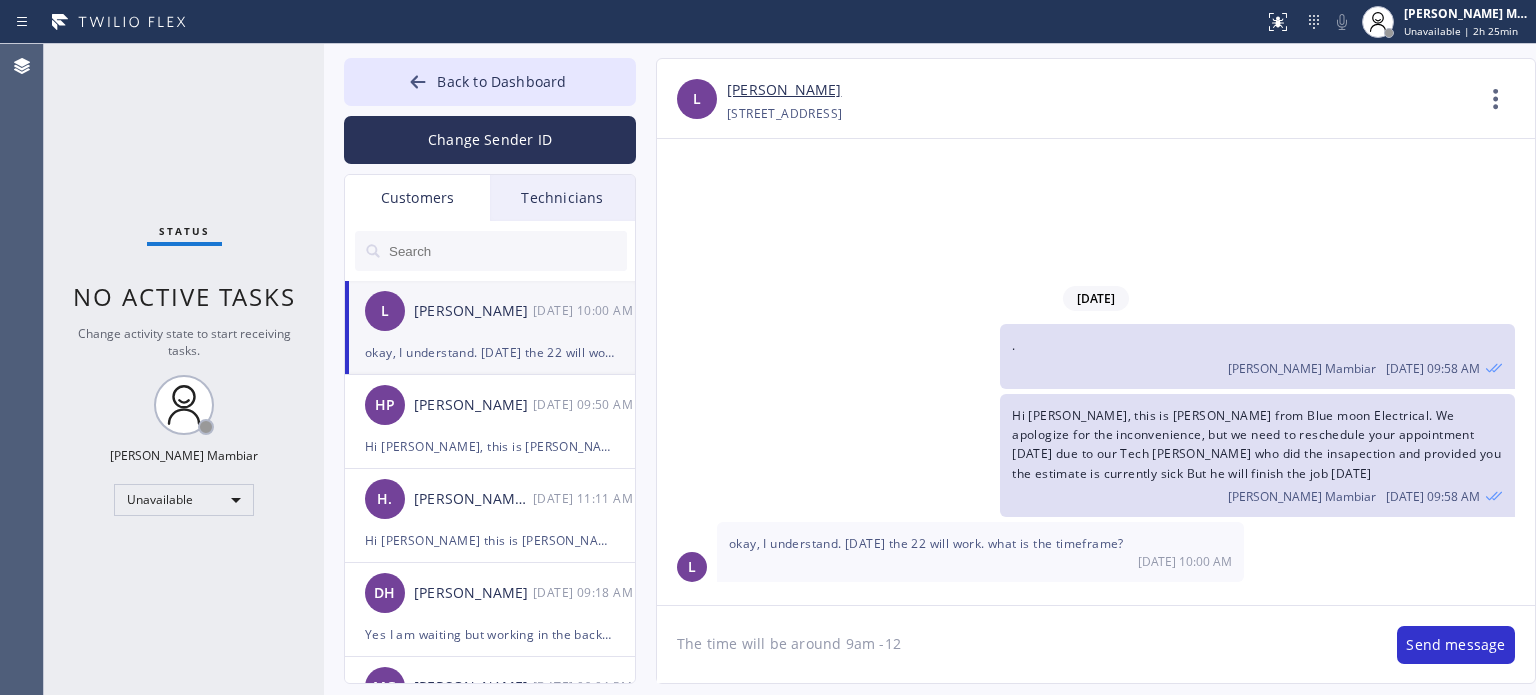 click on "The time will be around 9am -12" 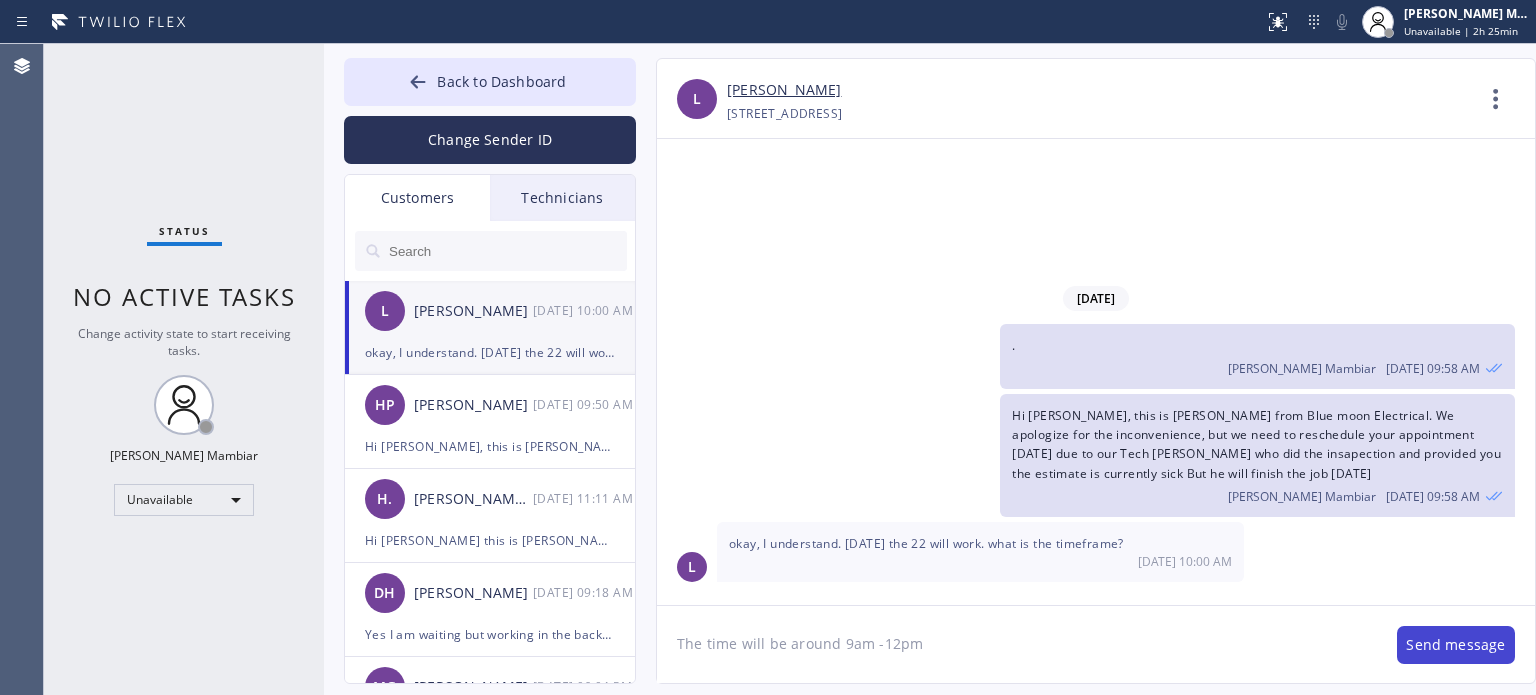 type on "The time will be around 9am -12pm" 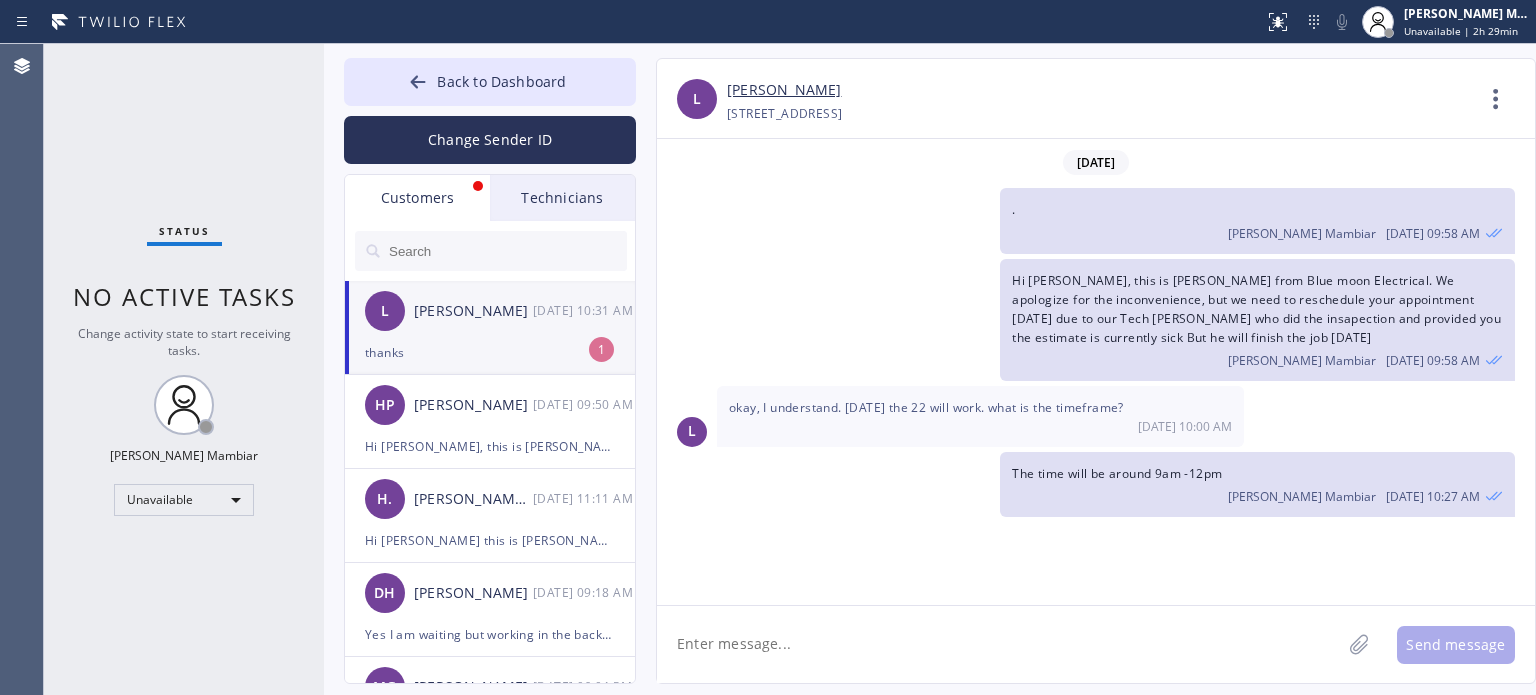 click on "L  thanks [DATE] 10:31 AM" at bounding box center [1096, 552] 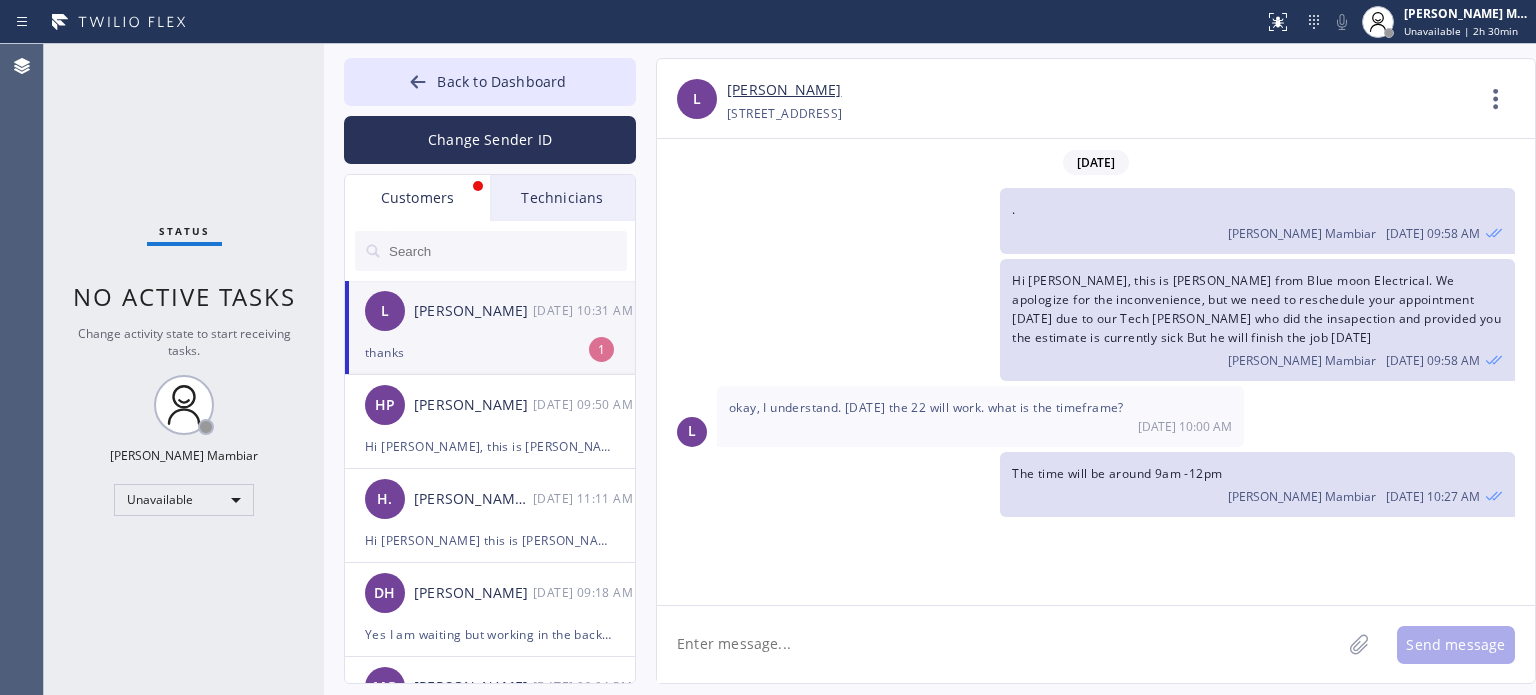 click on "L  thanks [DATE] 10:31 AM" at bounding box center (1096, 552) 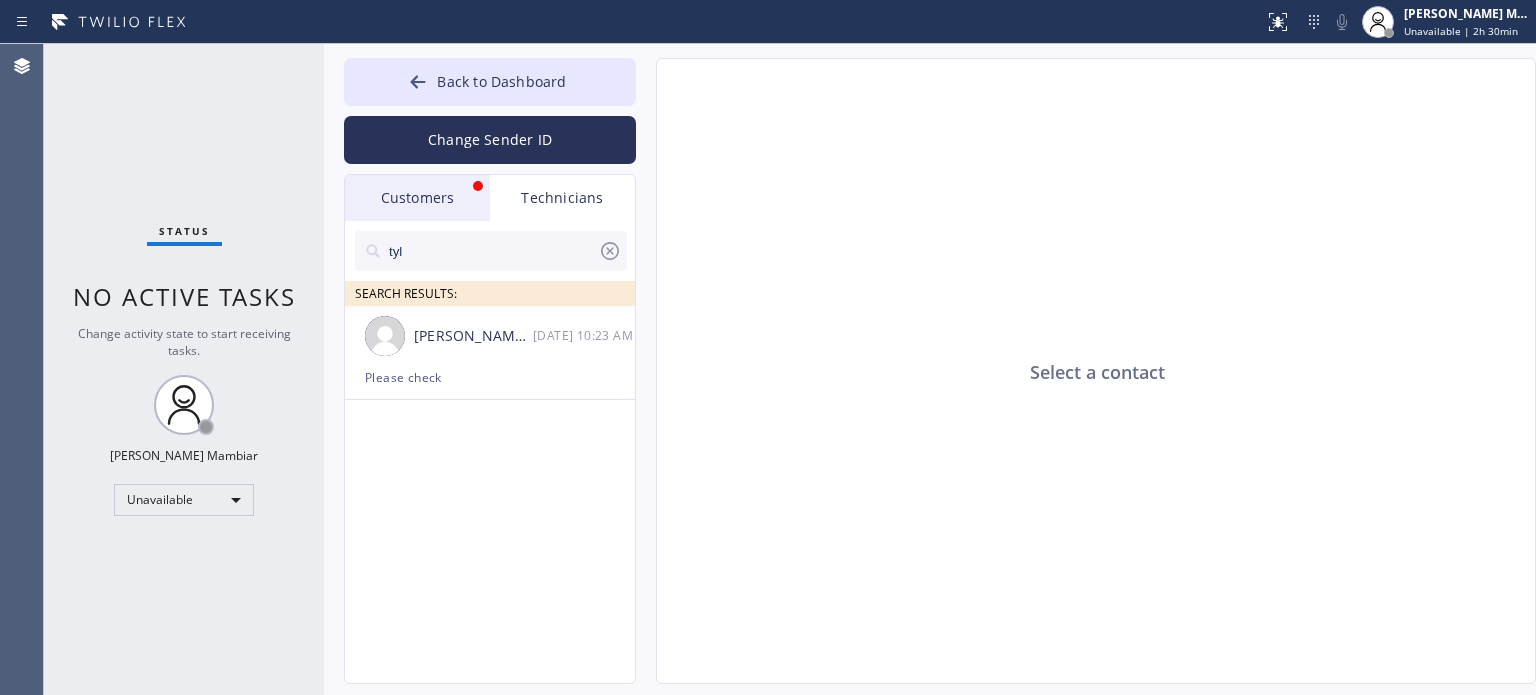 click 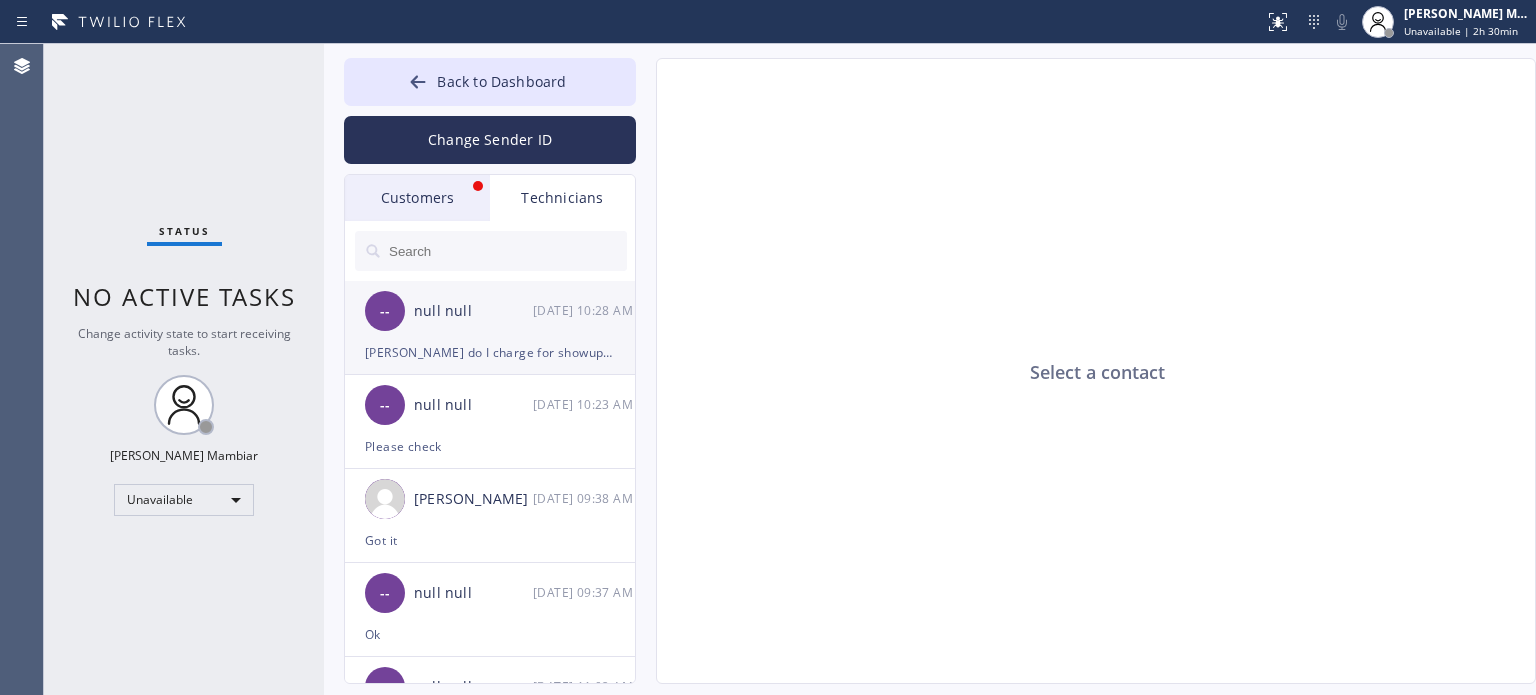 click on "--" at bounding box center [385, 311] 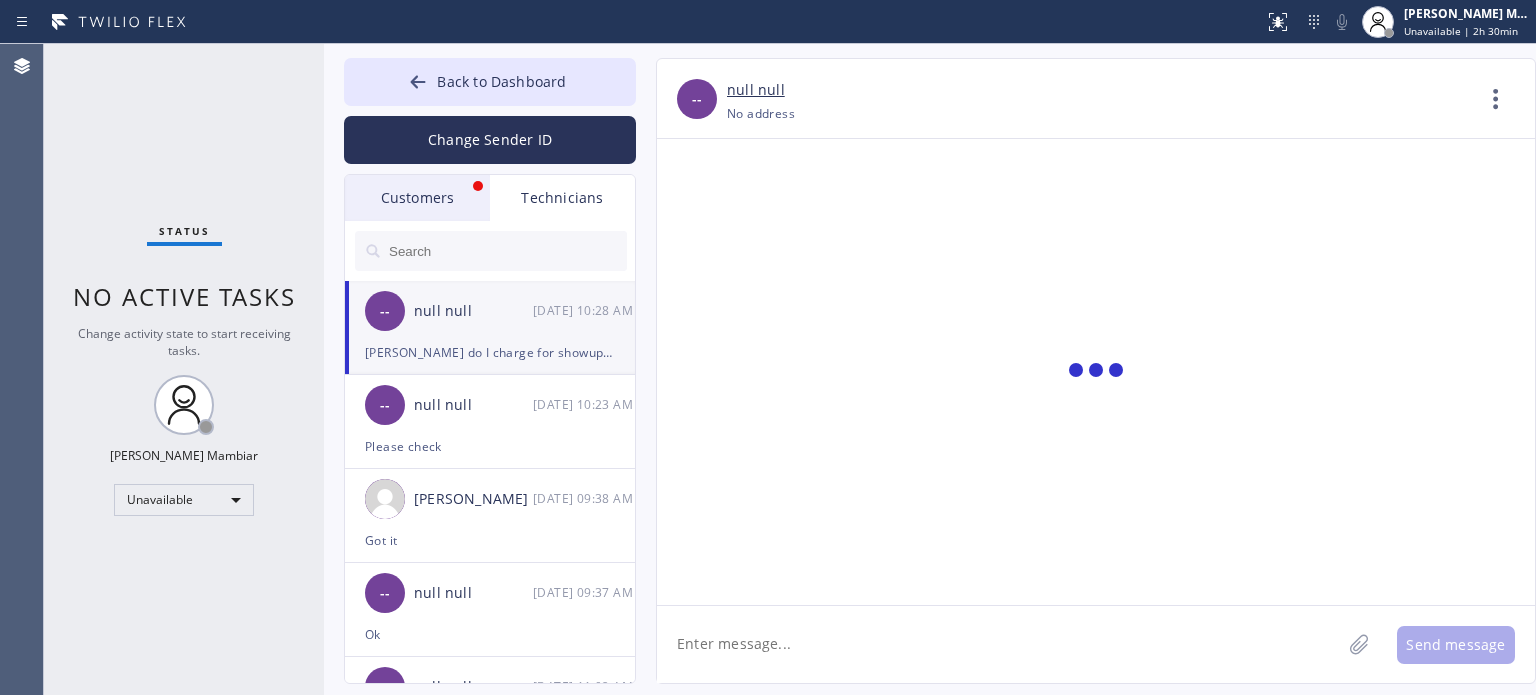 scroll, scrollTop: 1684, scrollLeft: 0, axis: vertical 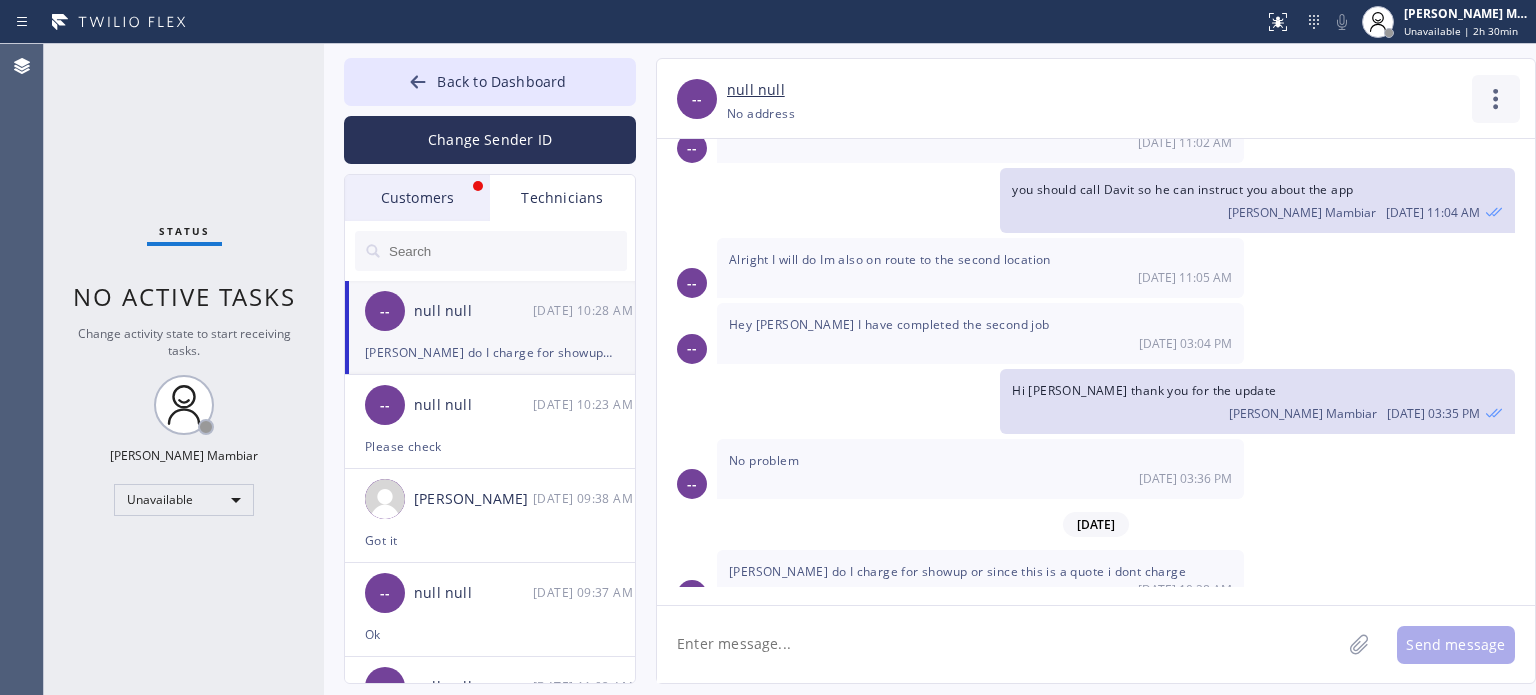 click 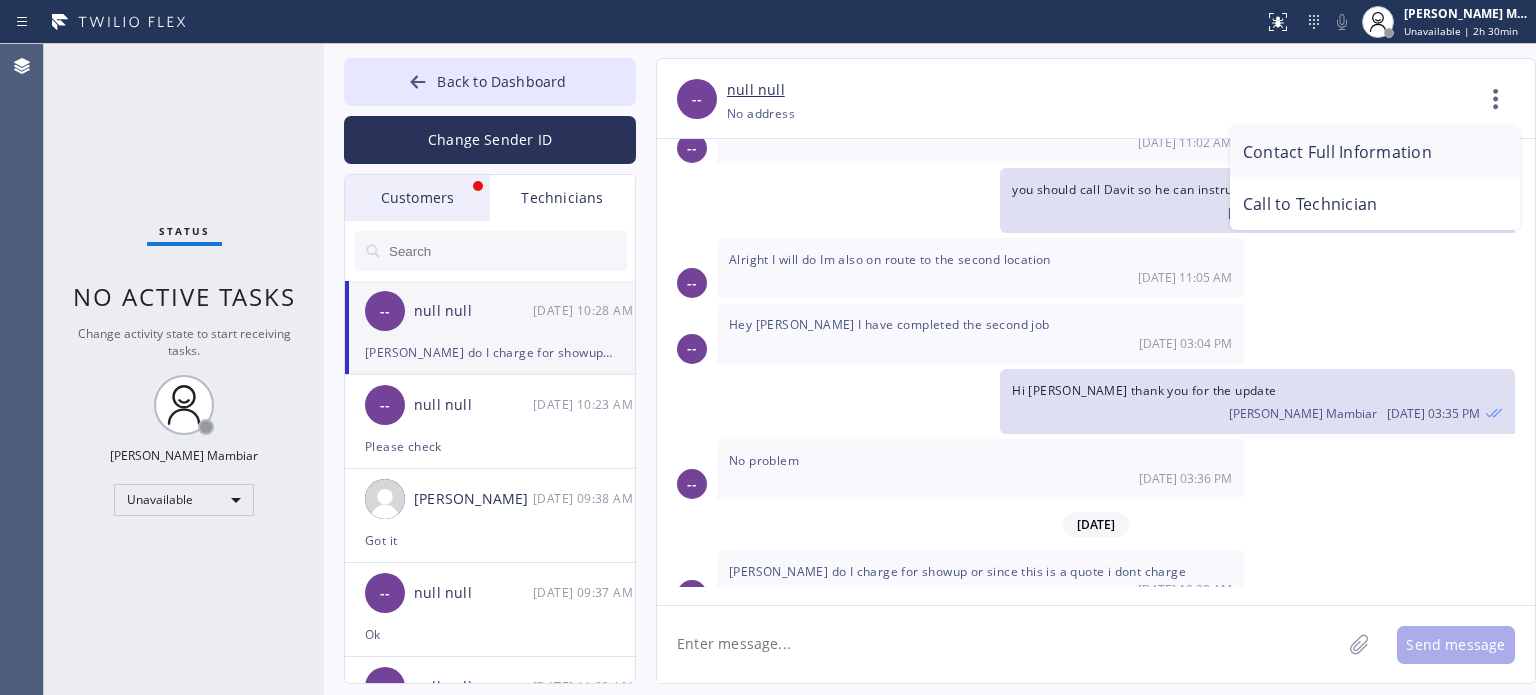 click on "Contact Full Information" at bounding box center (1375, 153) 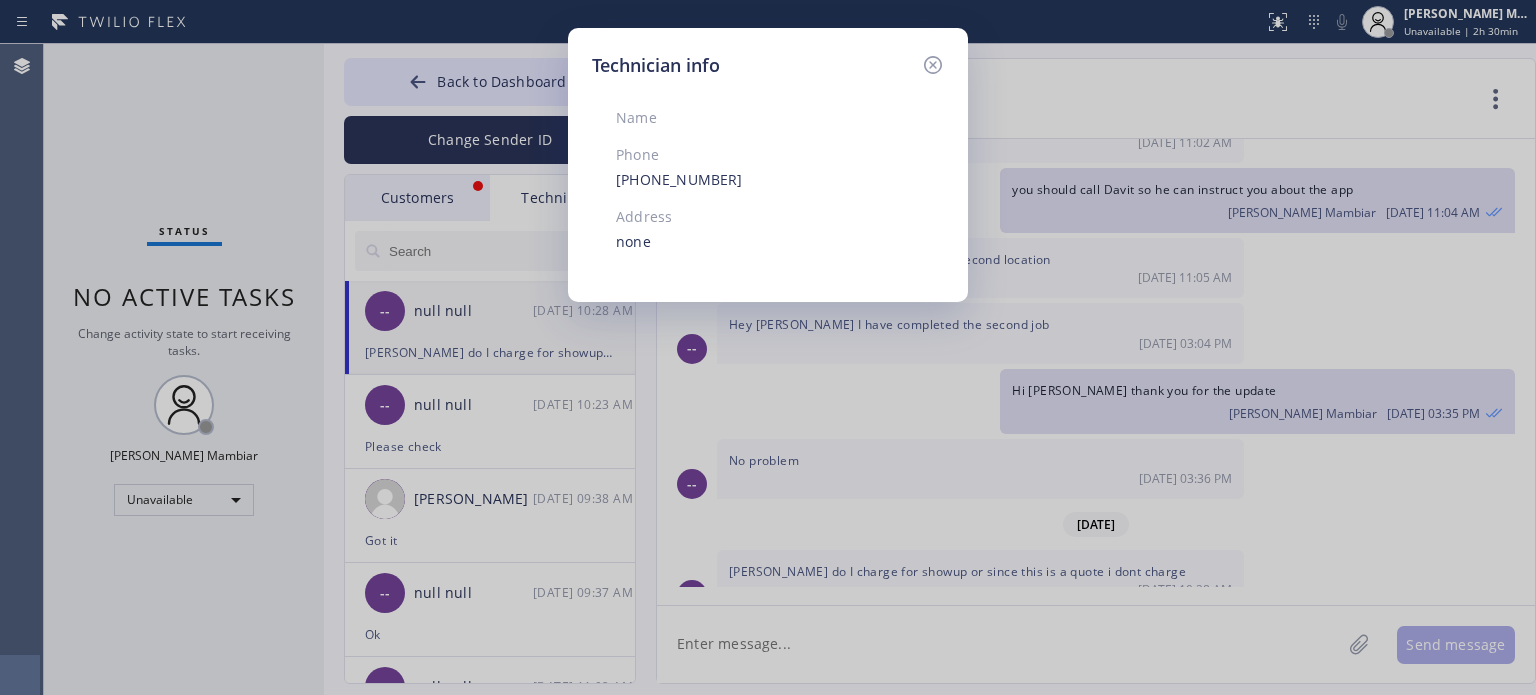 click on "Name" at bounding box center (730, 118) 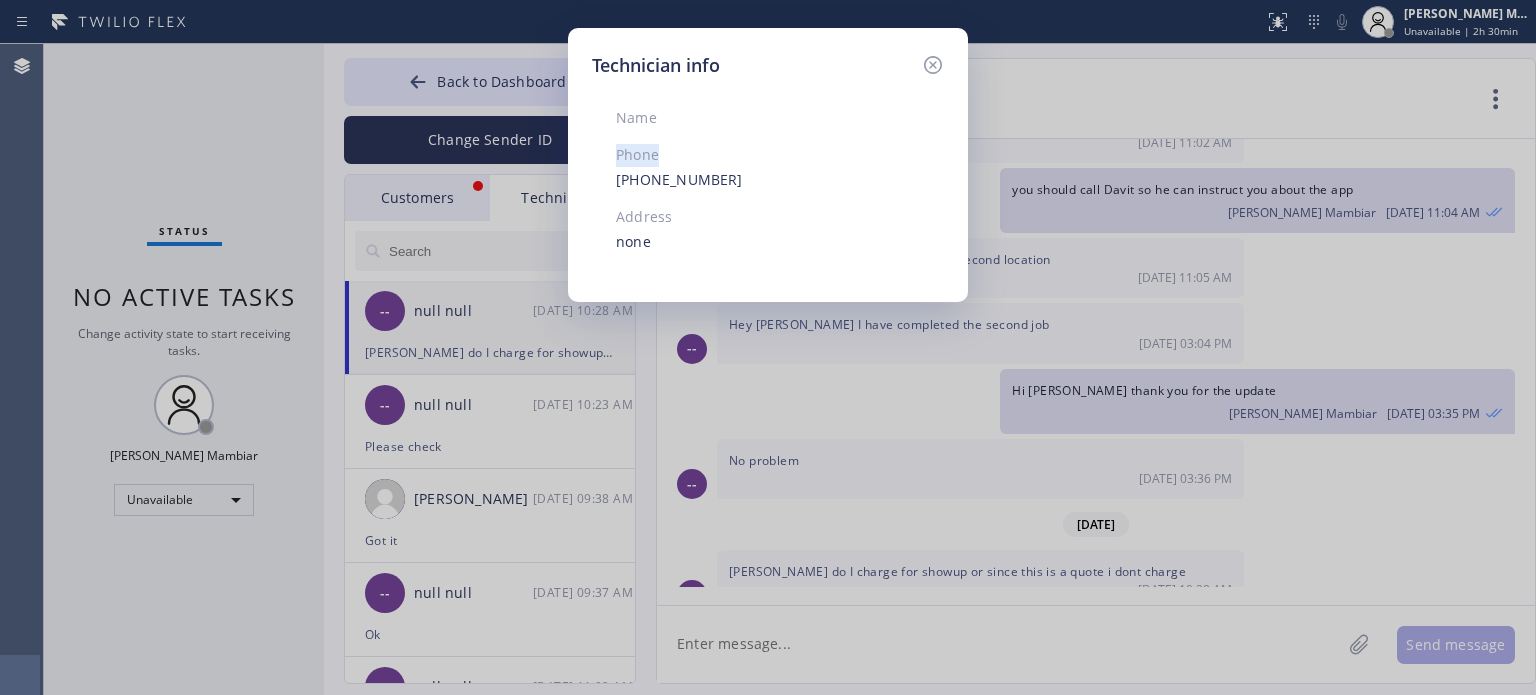 click on "Phone" at bounding box center [730, 155] 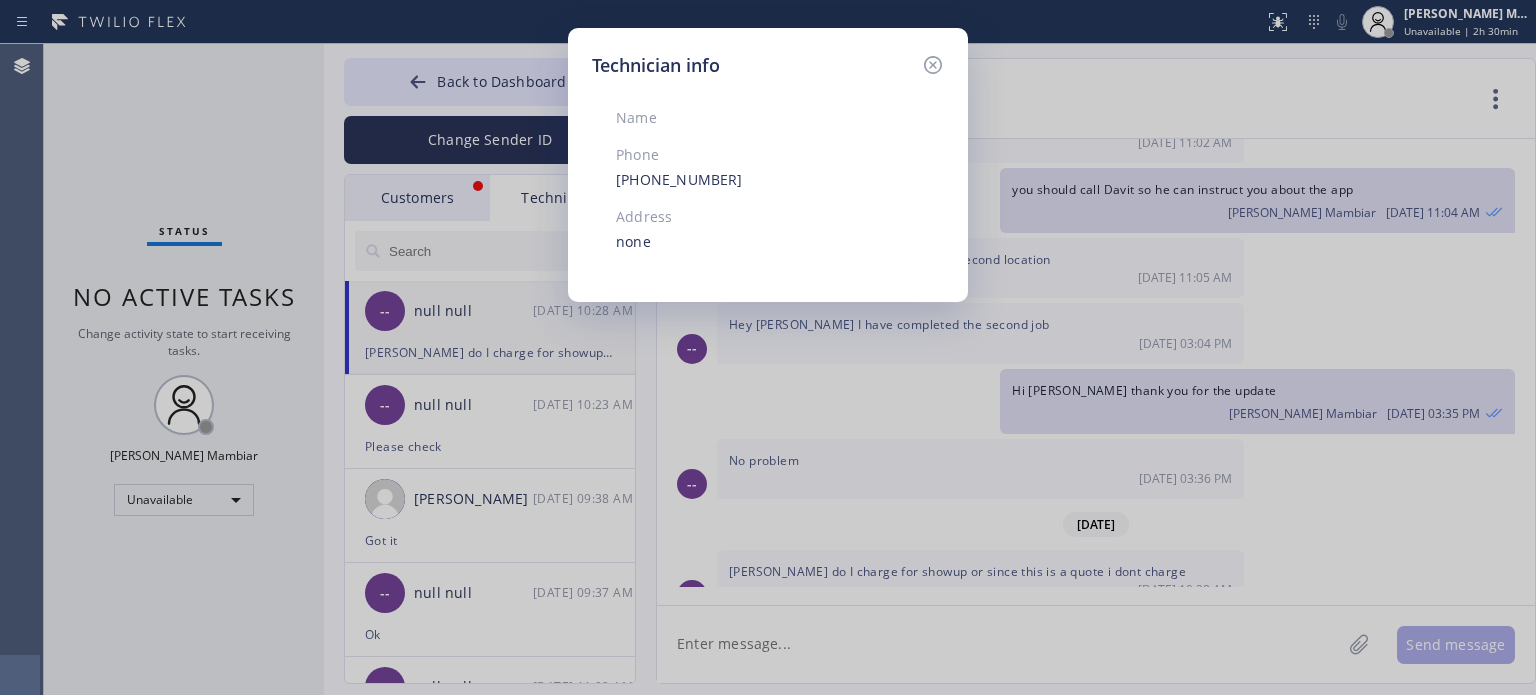 click on "Name" at bounding box center [730, 118] 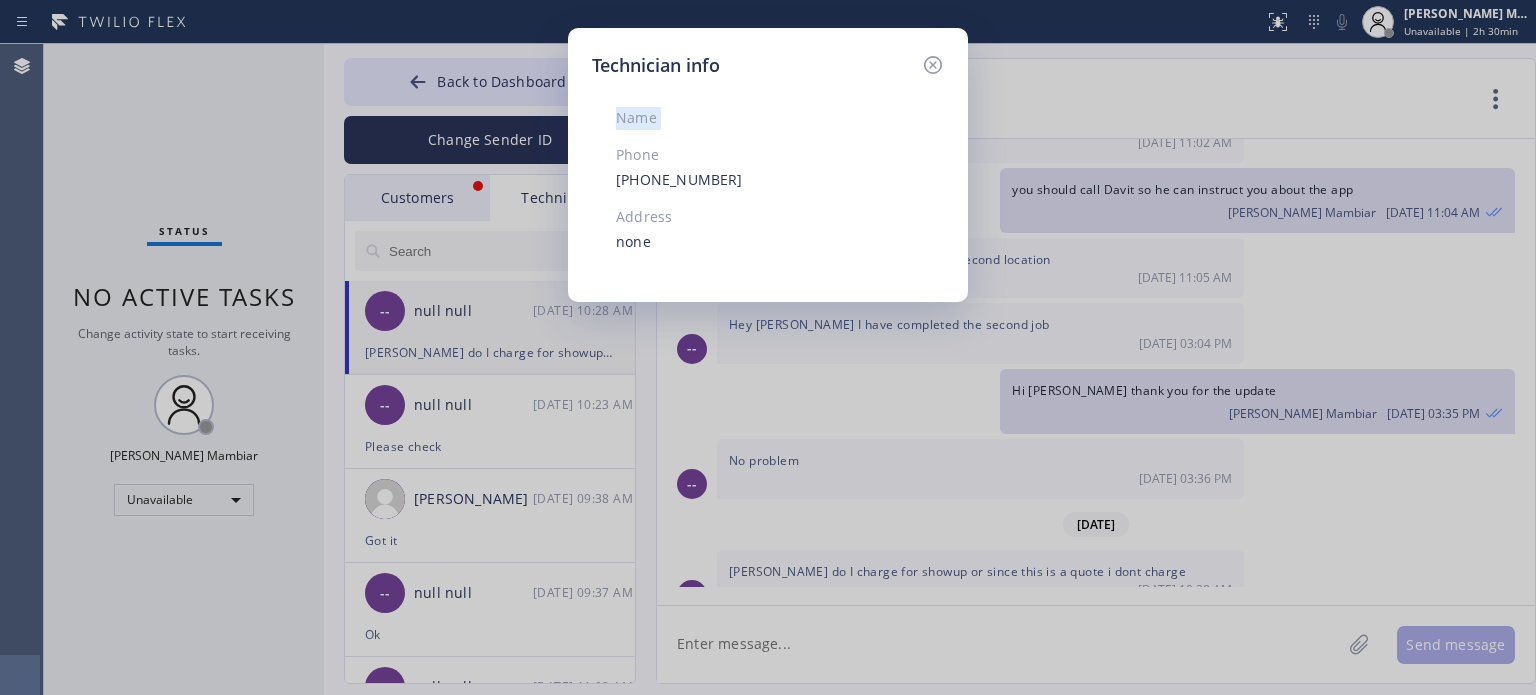 click on "Name" at bounding box center (730, 118) 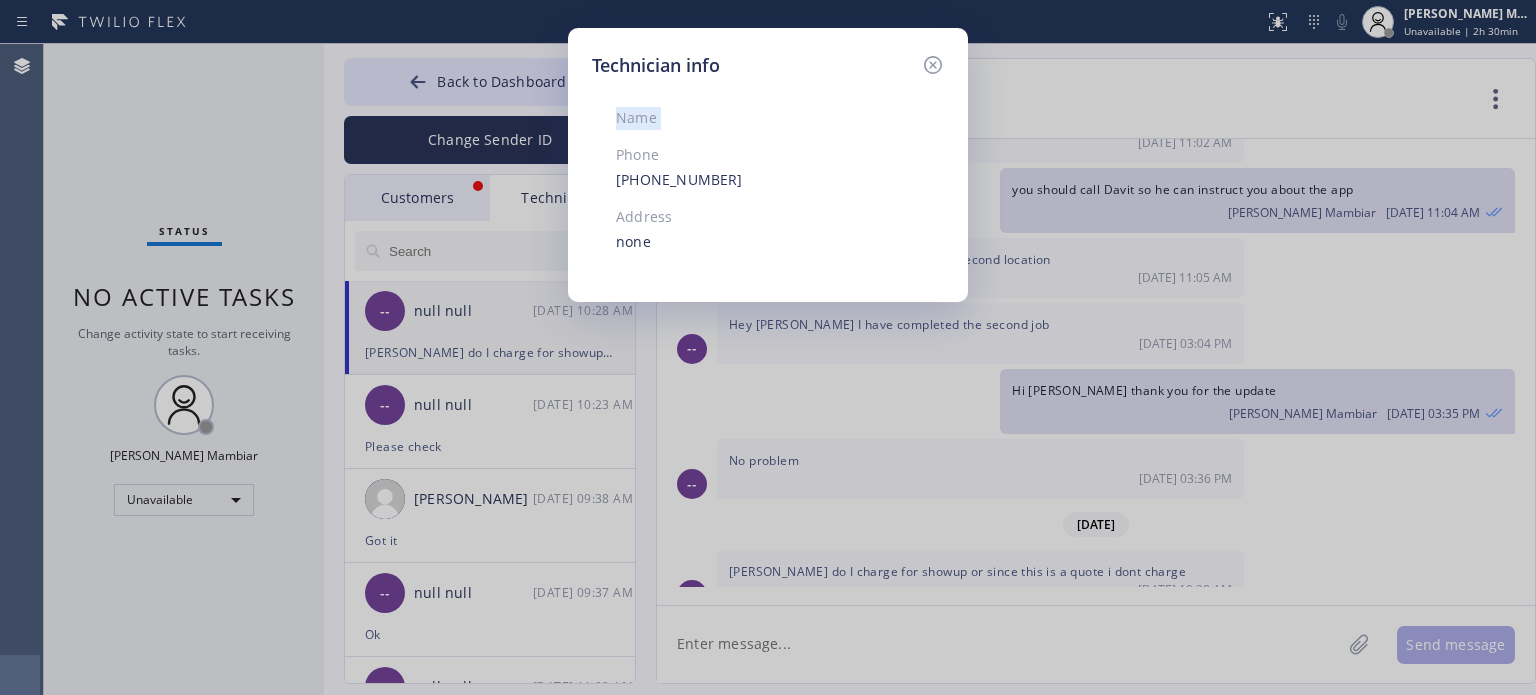 click on "Name" at bounding box center (730, 118) 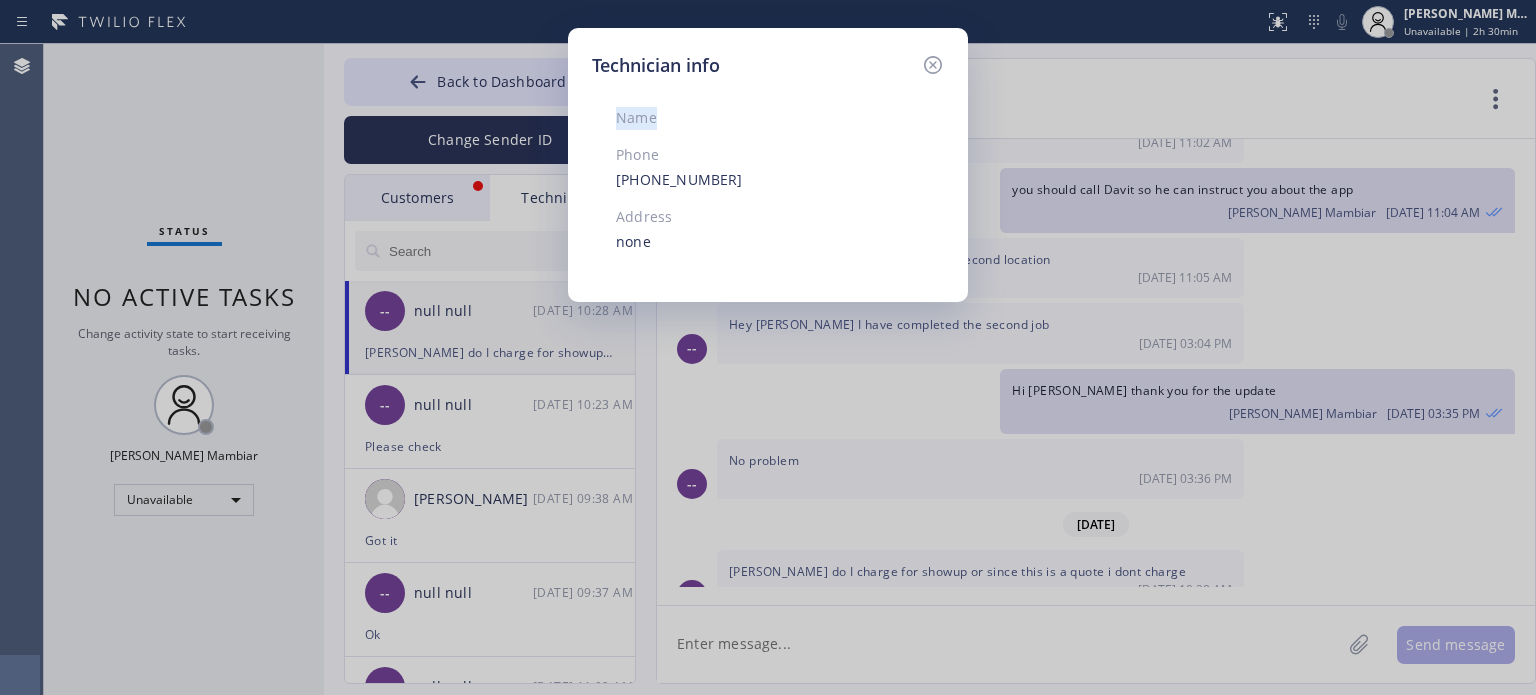 click on "Name" at bounding box center (730, 118) 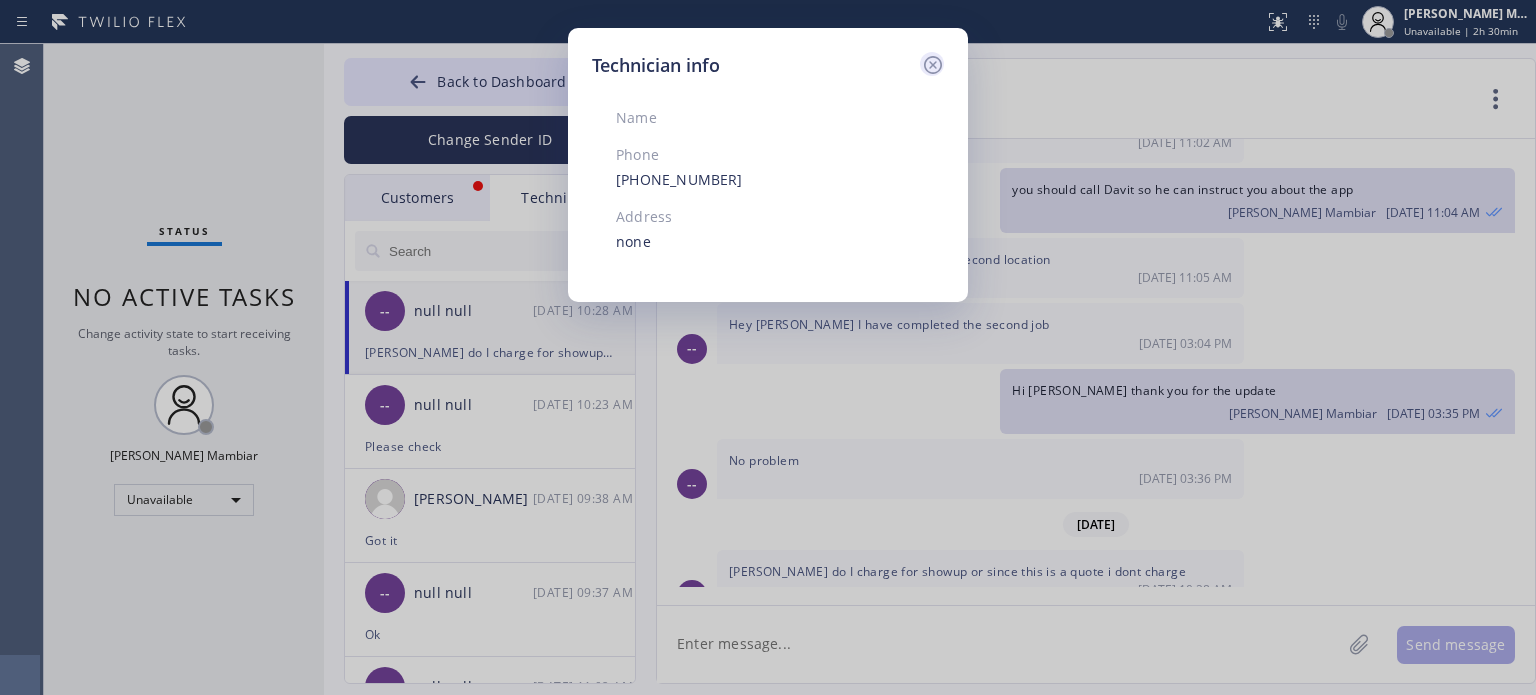 click 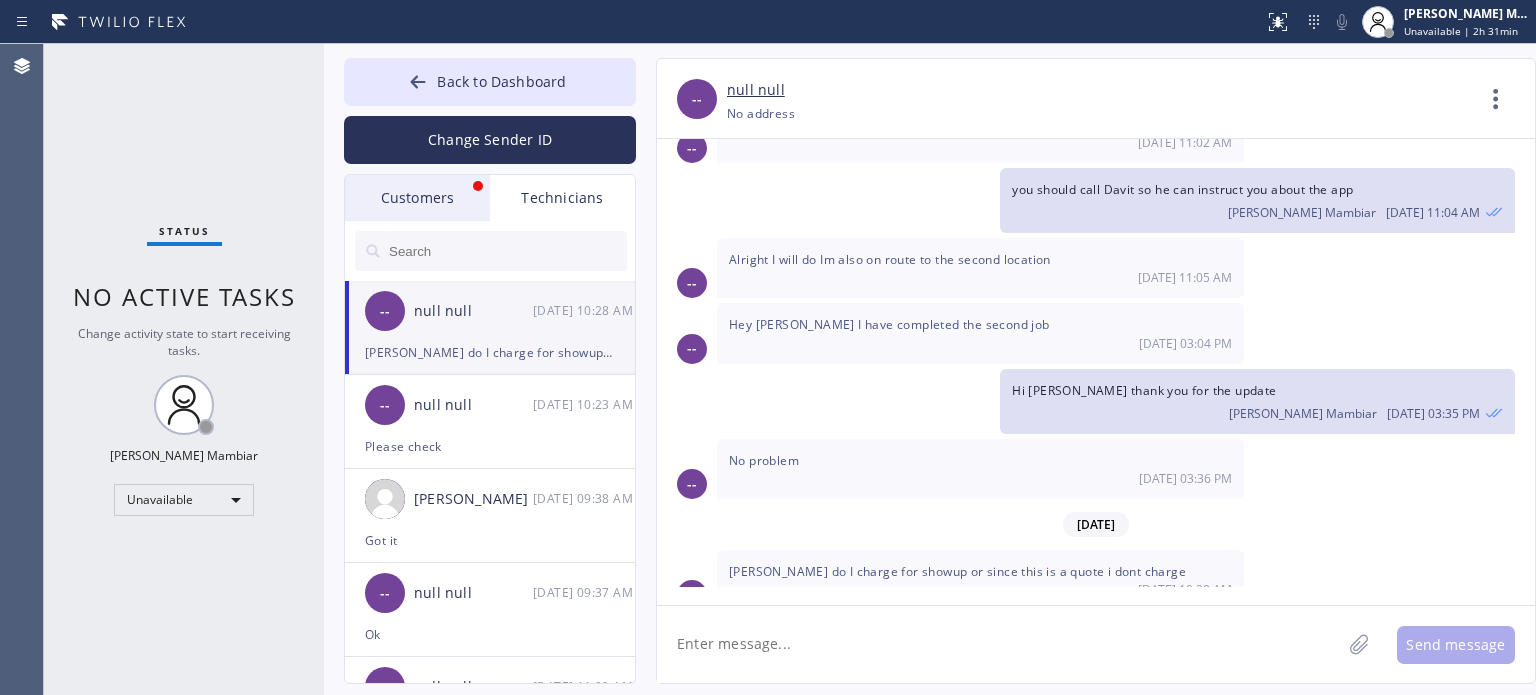 click at bounding box center [507, 251] 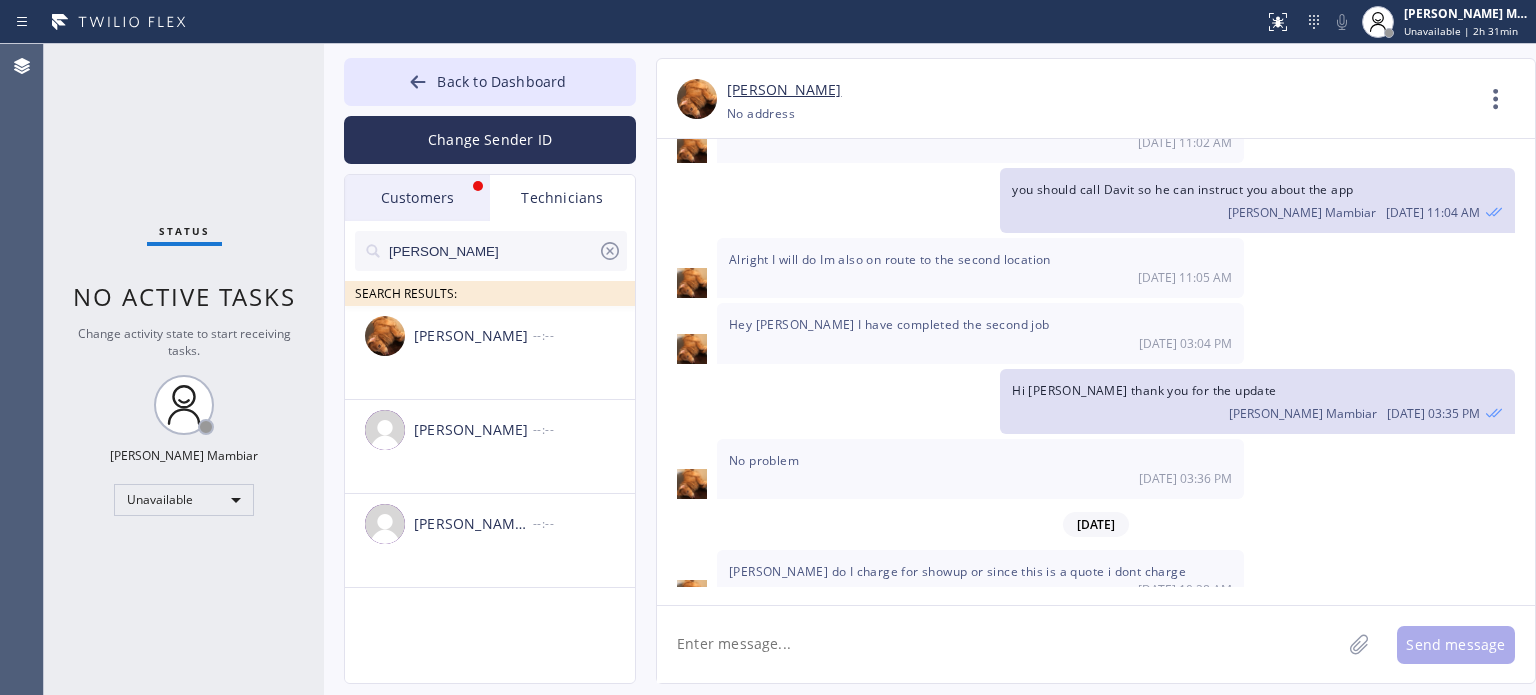type on "[PERSON_NAME]" 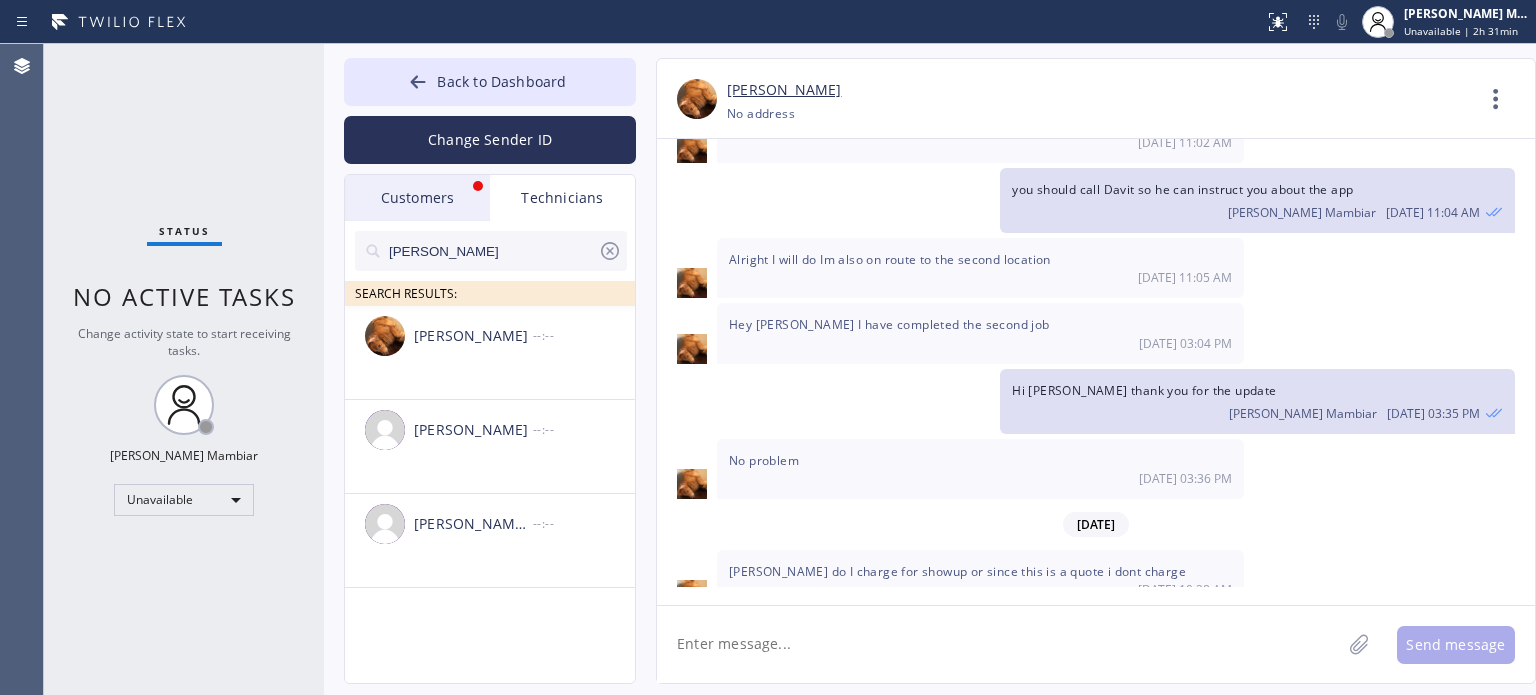 click 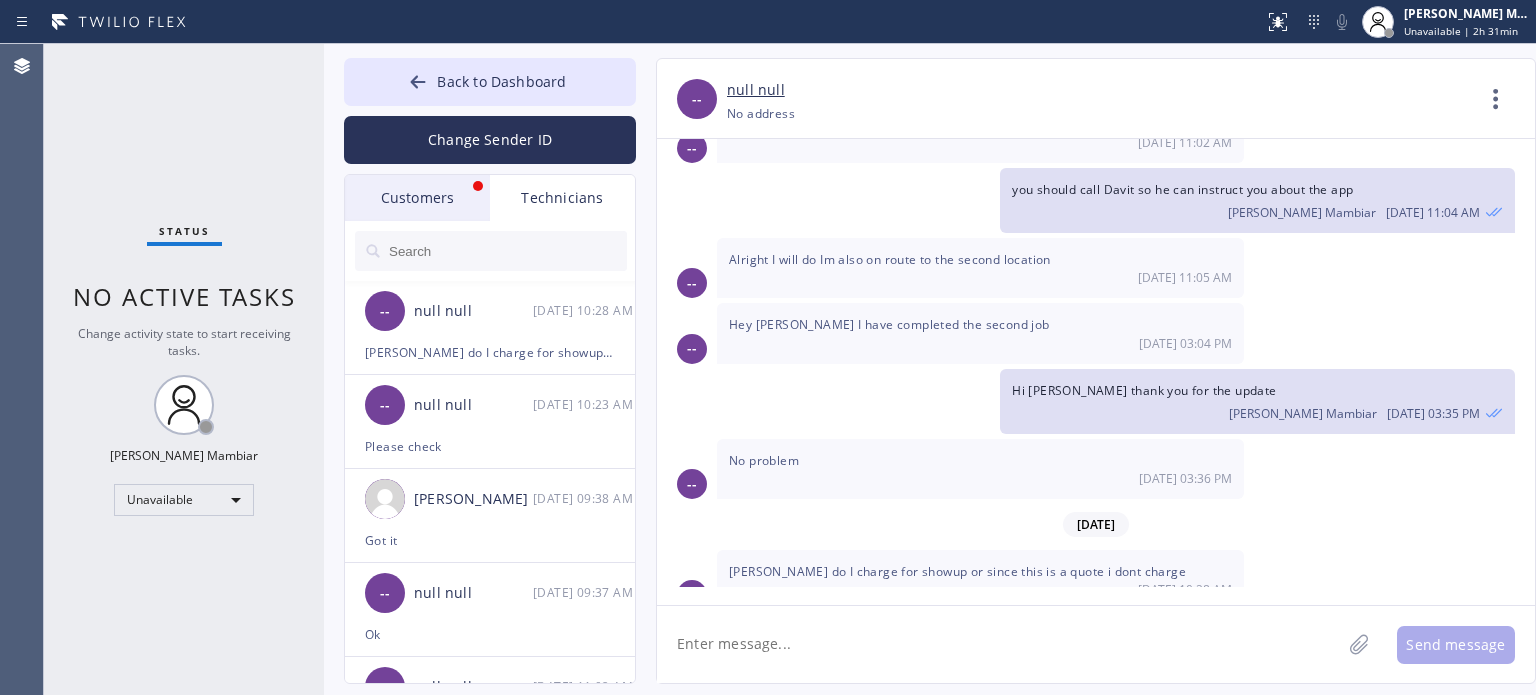 click on "null null" at bounding box center [756, 90] 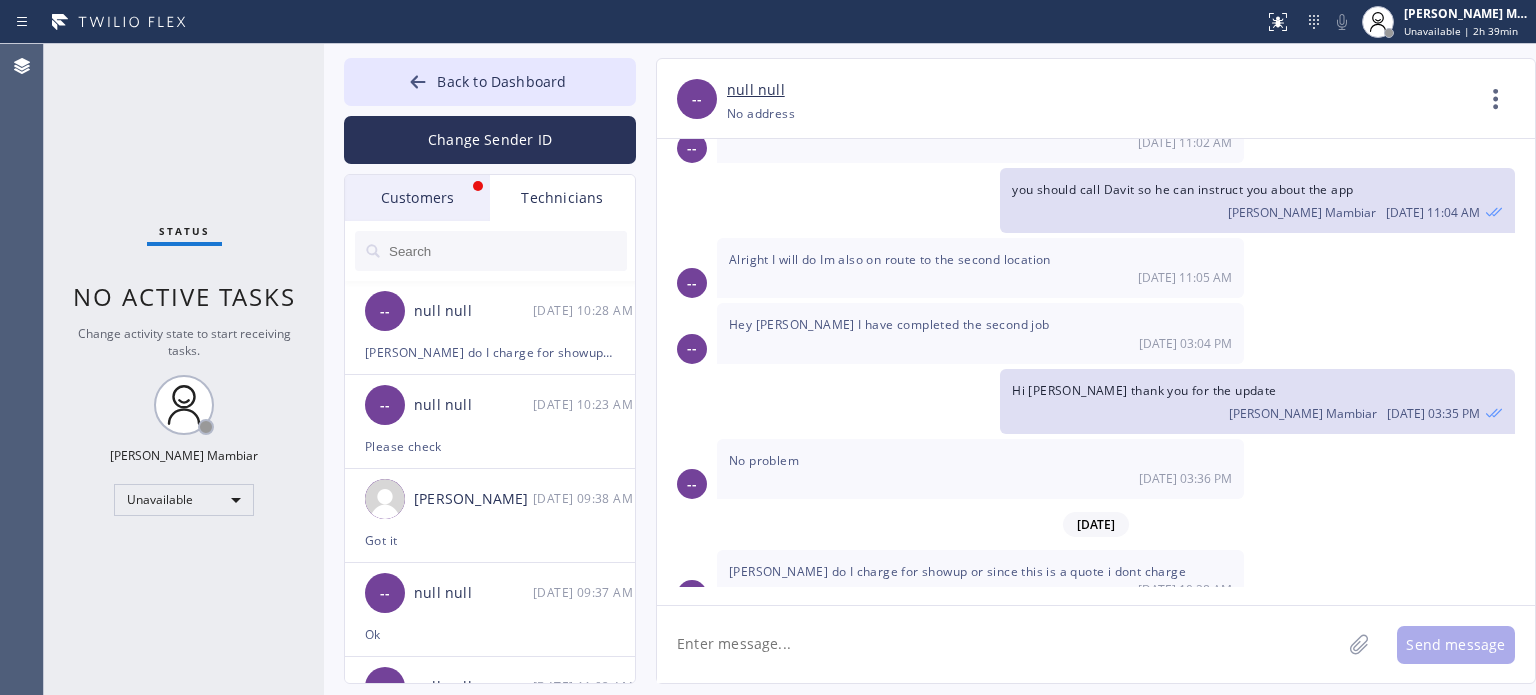 click on "Technicians" at bounding box center (562, 198) 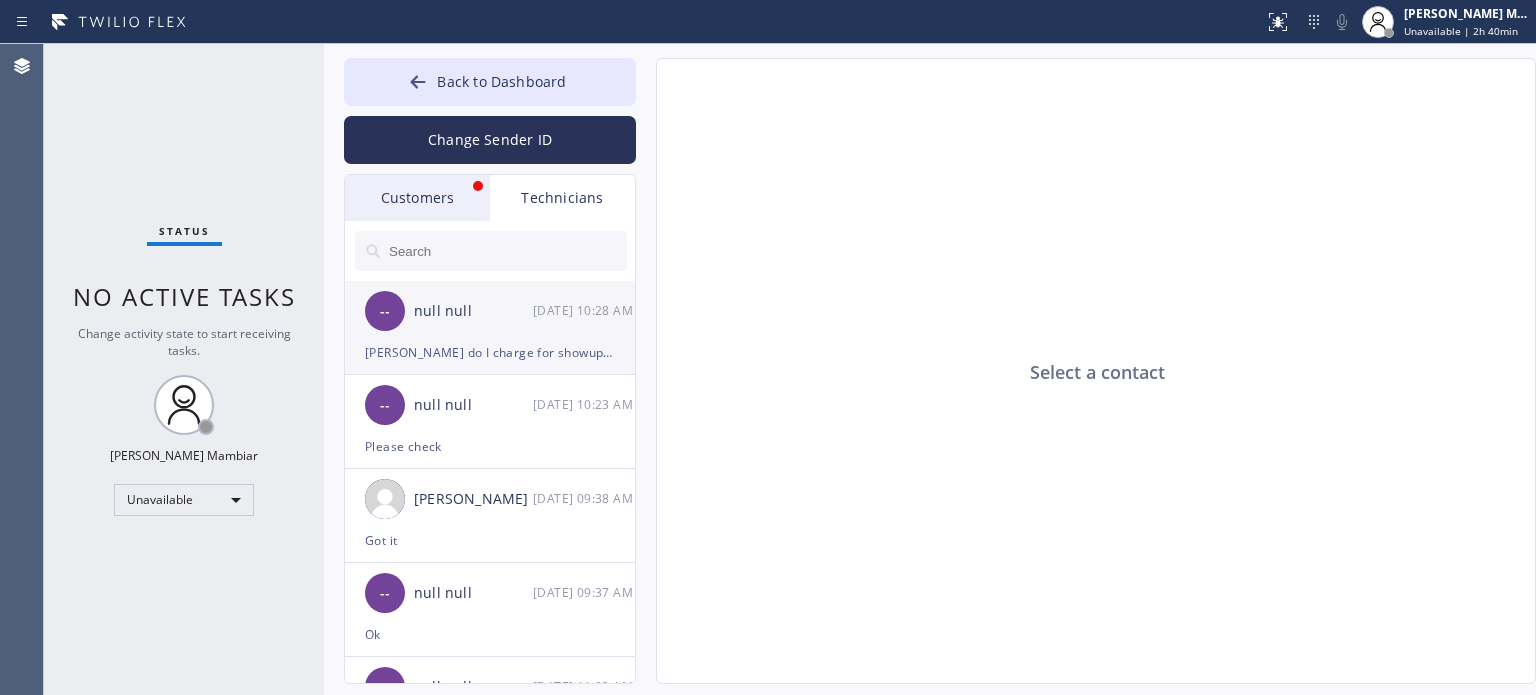 click on "[PERSON_NAME] do I charge for showup or since this is a quote i dont charge" at bounding box center (490, 352) 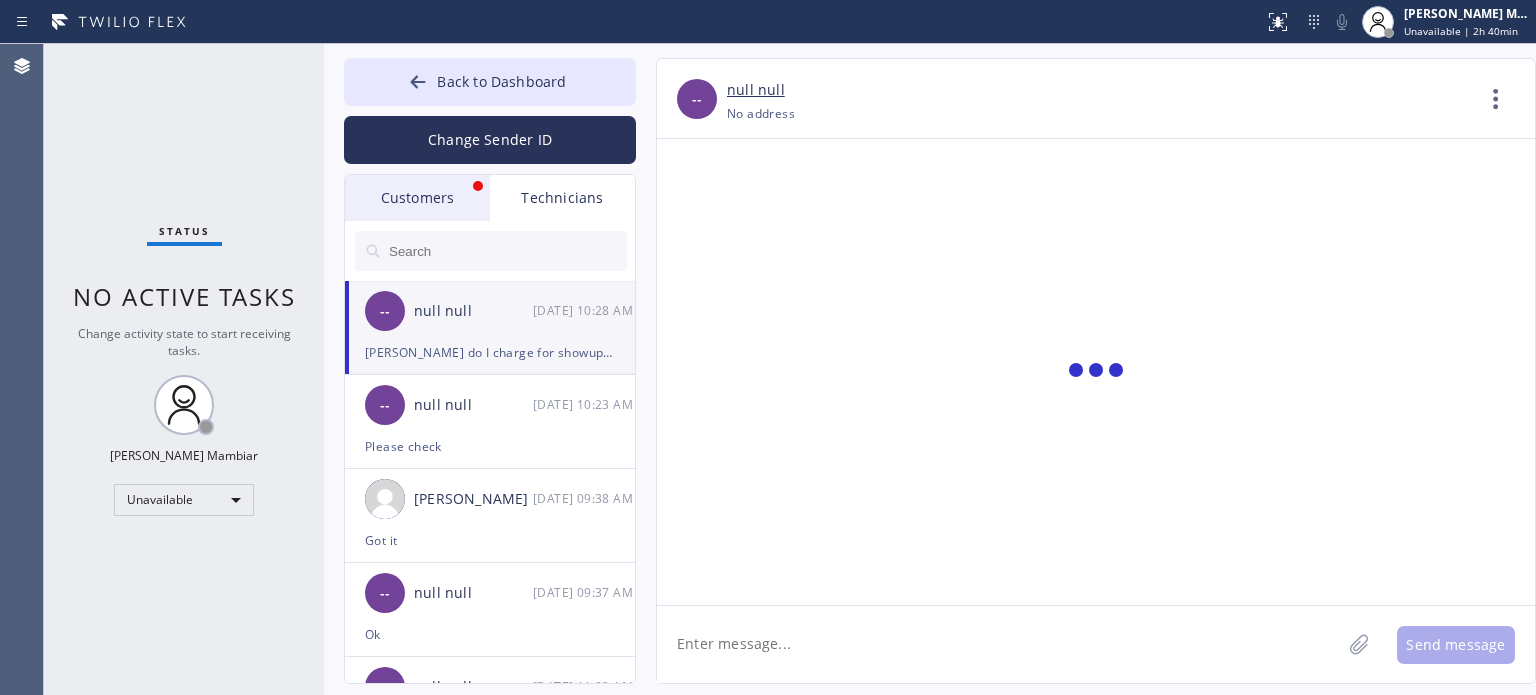 scroll, scrollTop: 1684, scrollLeft: 0, axis: vertical 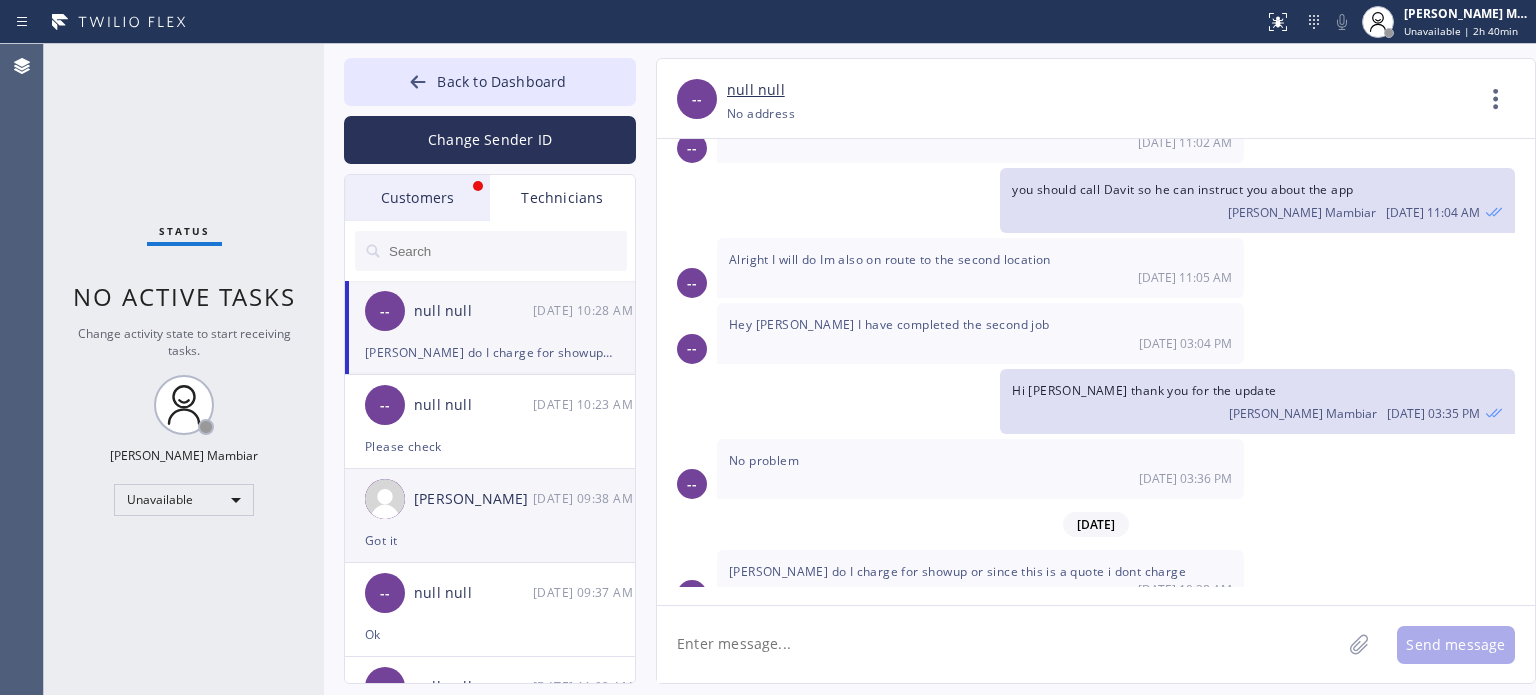 click on "[PERSON_NAME] [DATE] 09:38 AM" at bounding box center [491, 499] 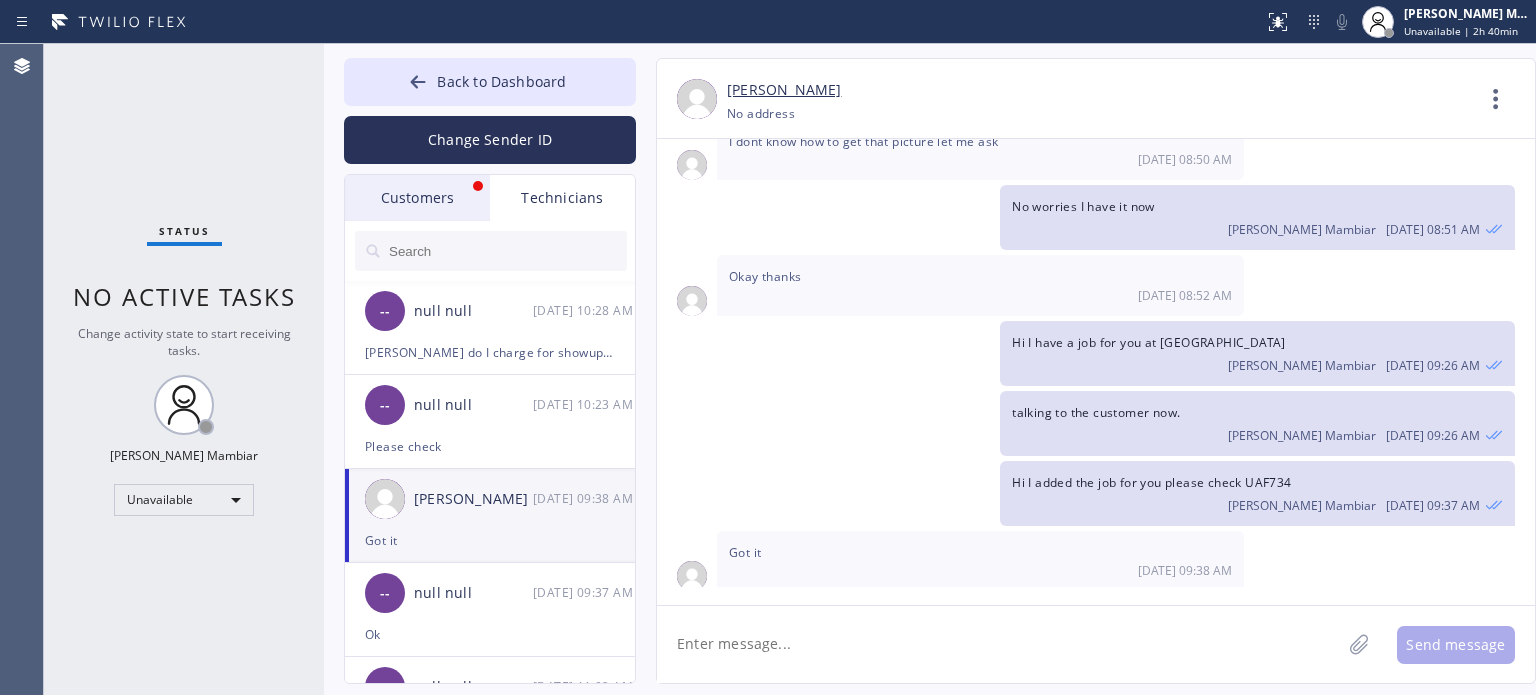 scroll, scrollTop: 1608, scrollLeft: 0, axis: vertical 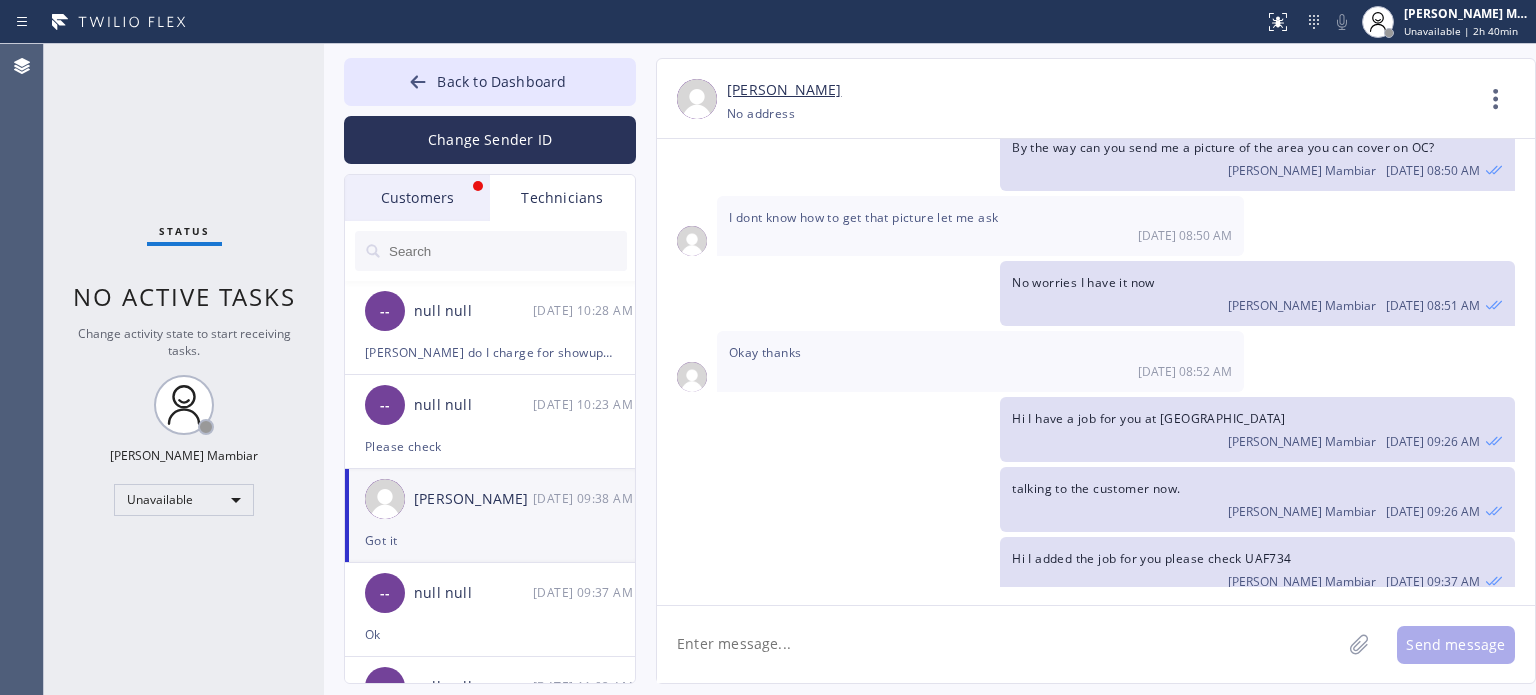 click 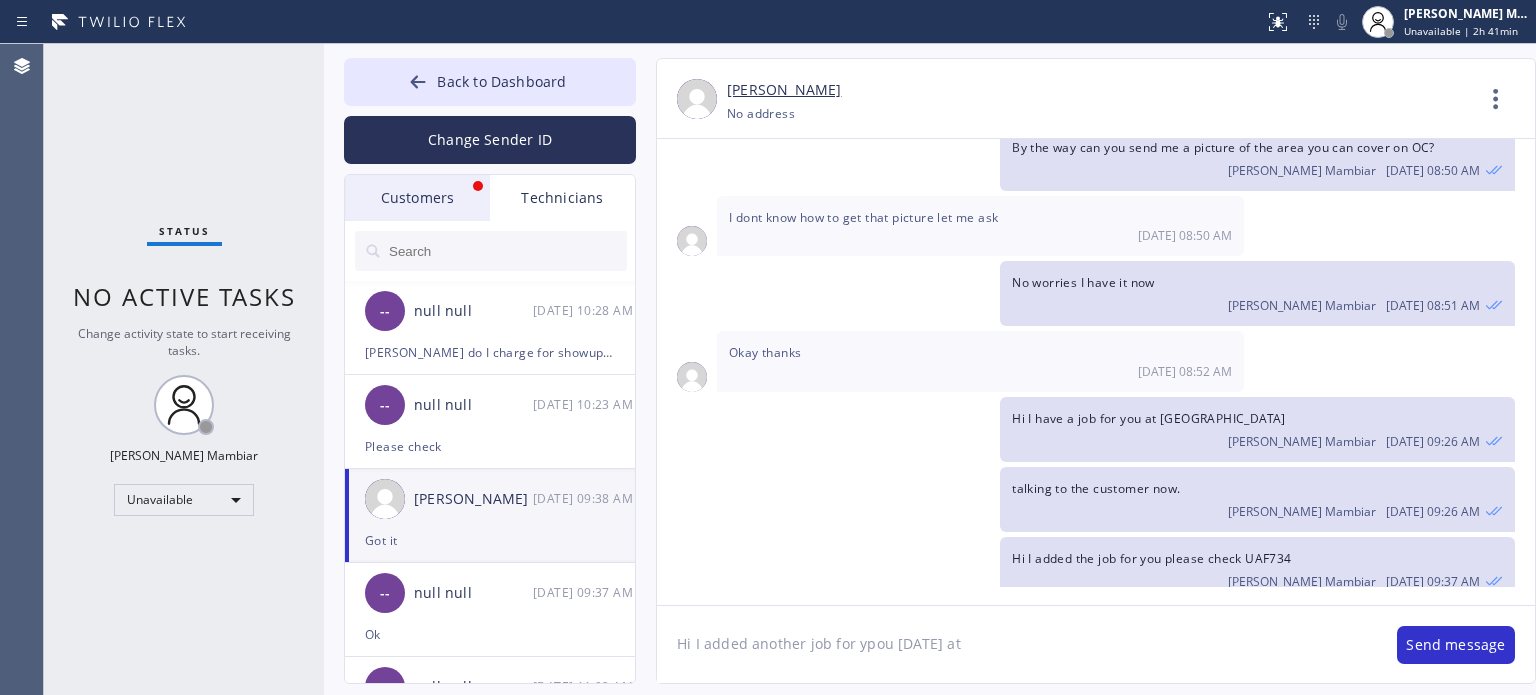 click on "Hi I added another job for ypou [DATE] at" 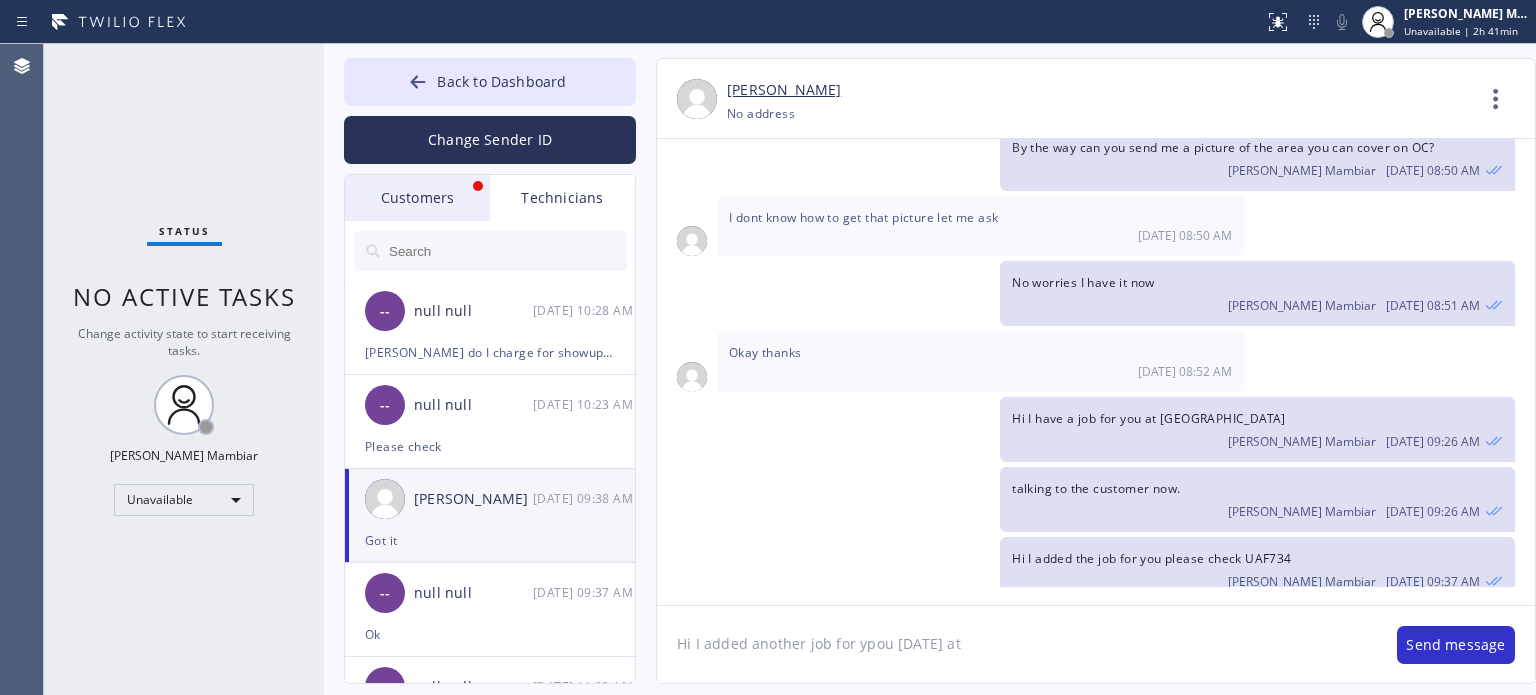 paste on "[GEOGRAPHIC_DATA]" 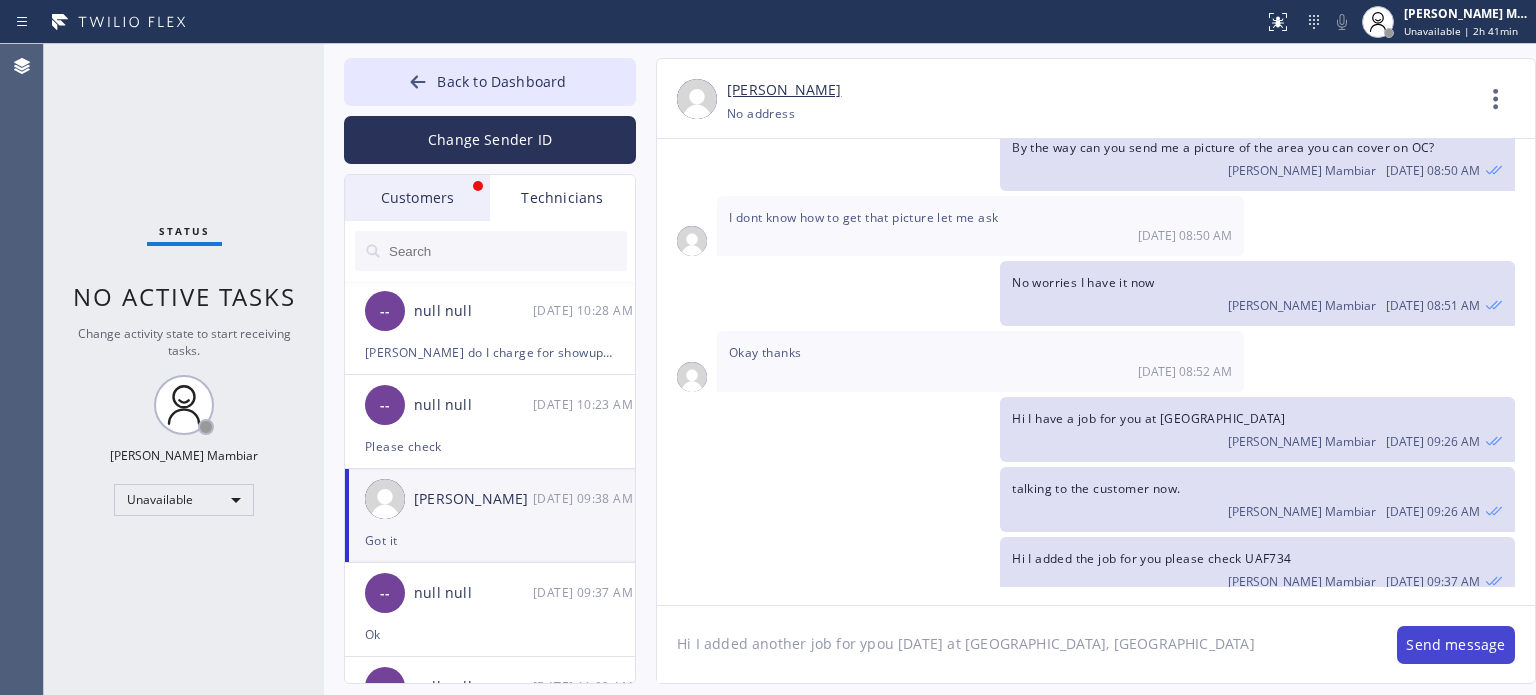 type on "Hi I added another job for ypou [DATE] at [GEOGRAPHIC_DATA], [GEOGRAPHIC_DATA]" 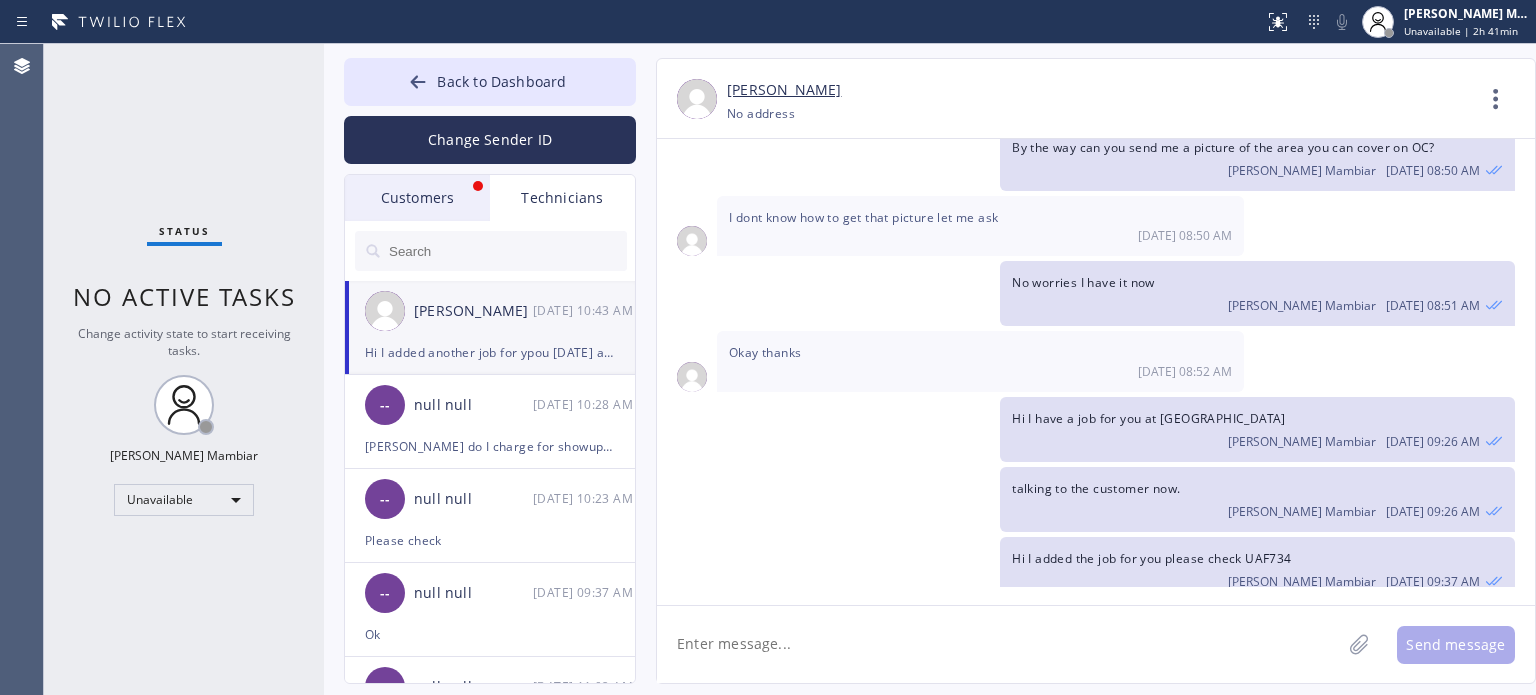 scroll, scrollTop: 1676, scrollLeft: 0, axis: vertical 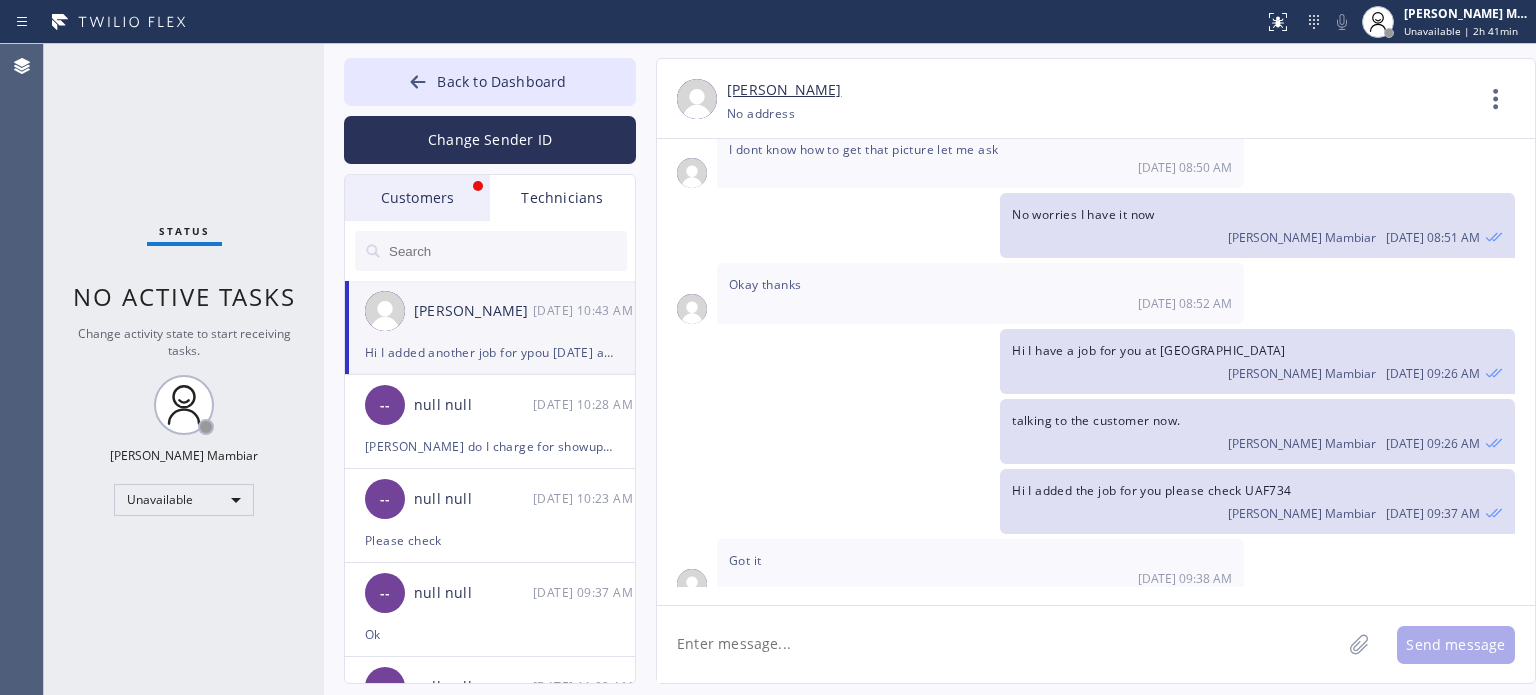 click 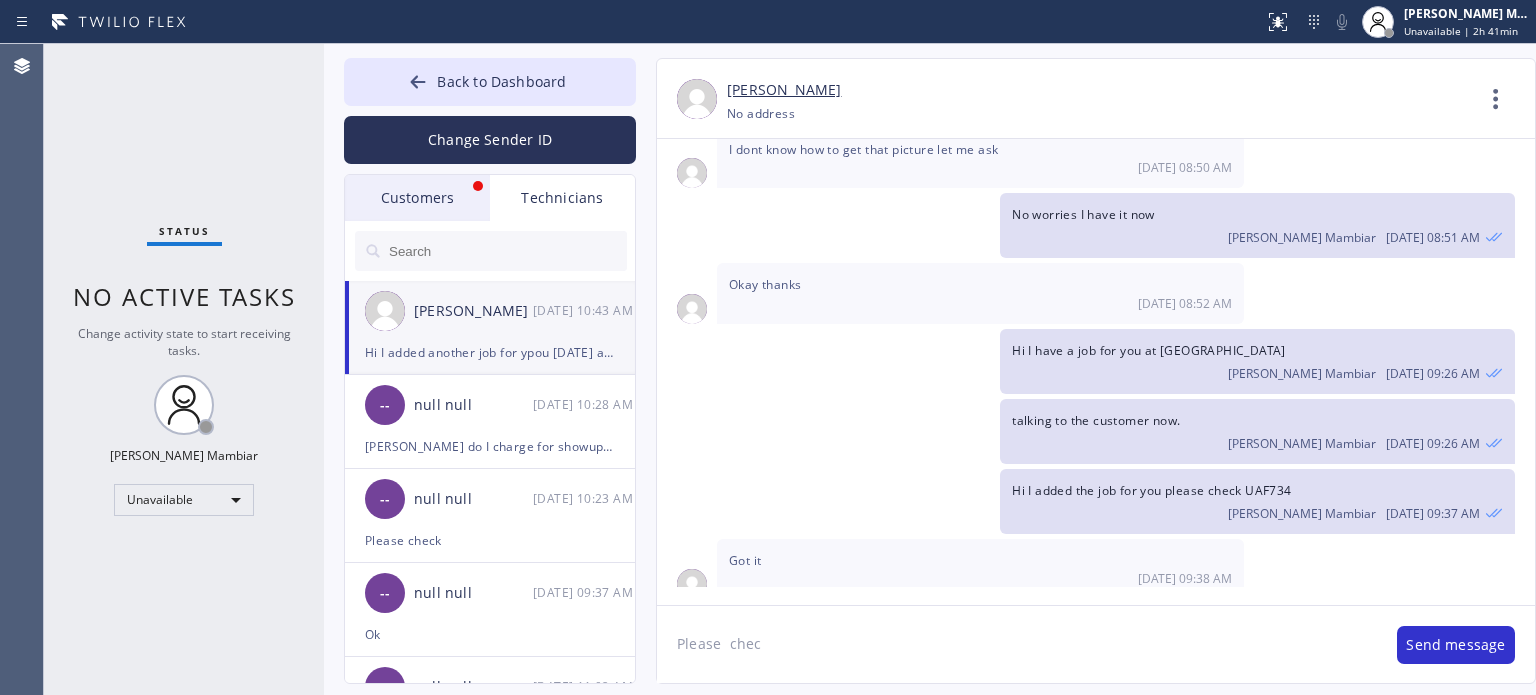 type on "Please  check" 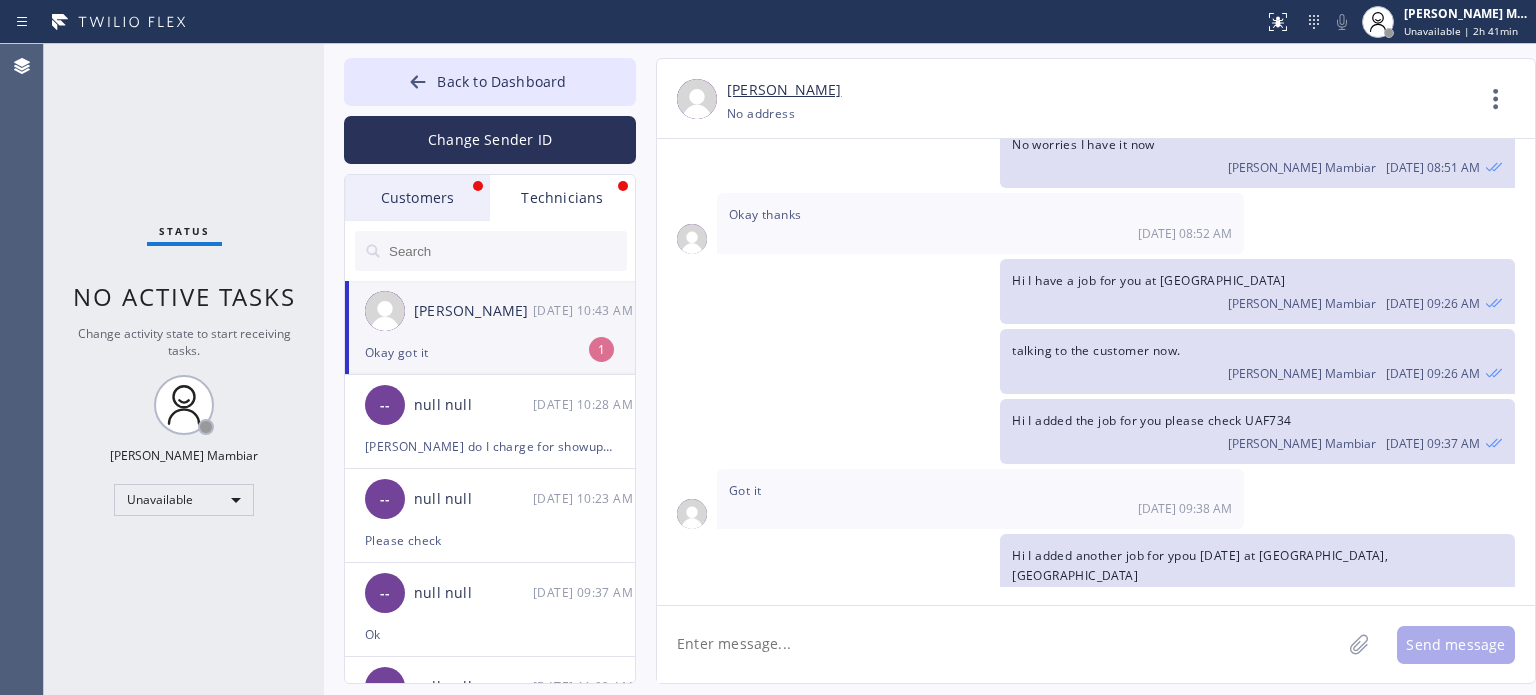 scroll, scrollTop: 1810, scrollLeft: 0, axis: vertical 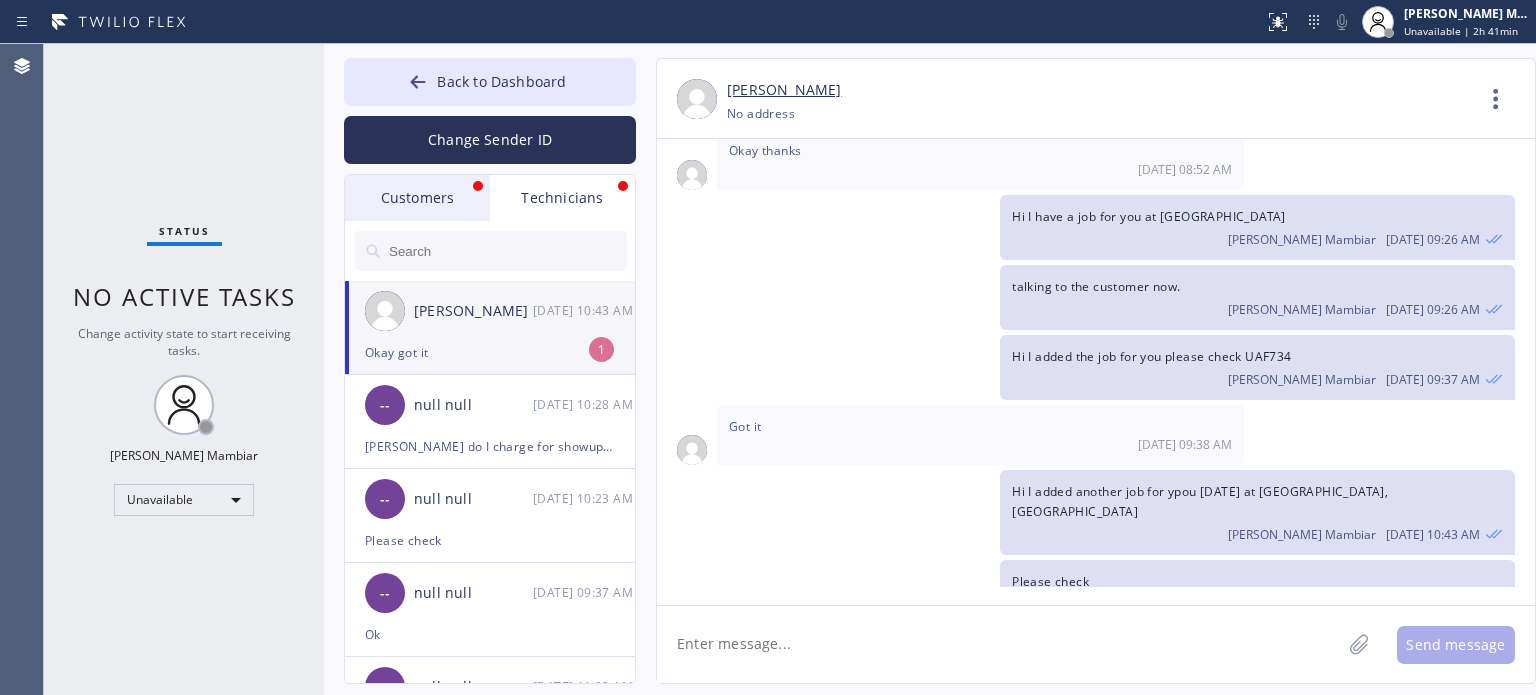 click on "Okay got it [DATE] 10:43 AM" at bounding box center (1096, 660) 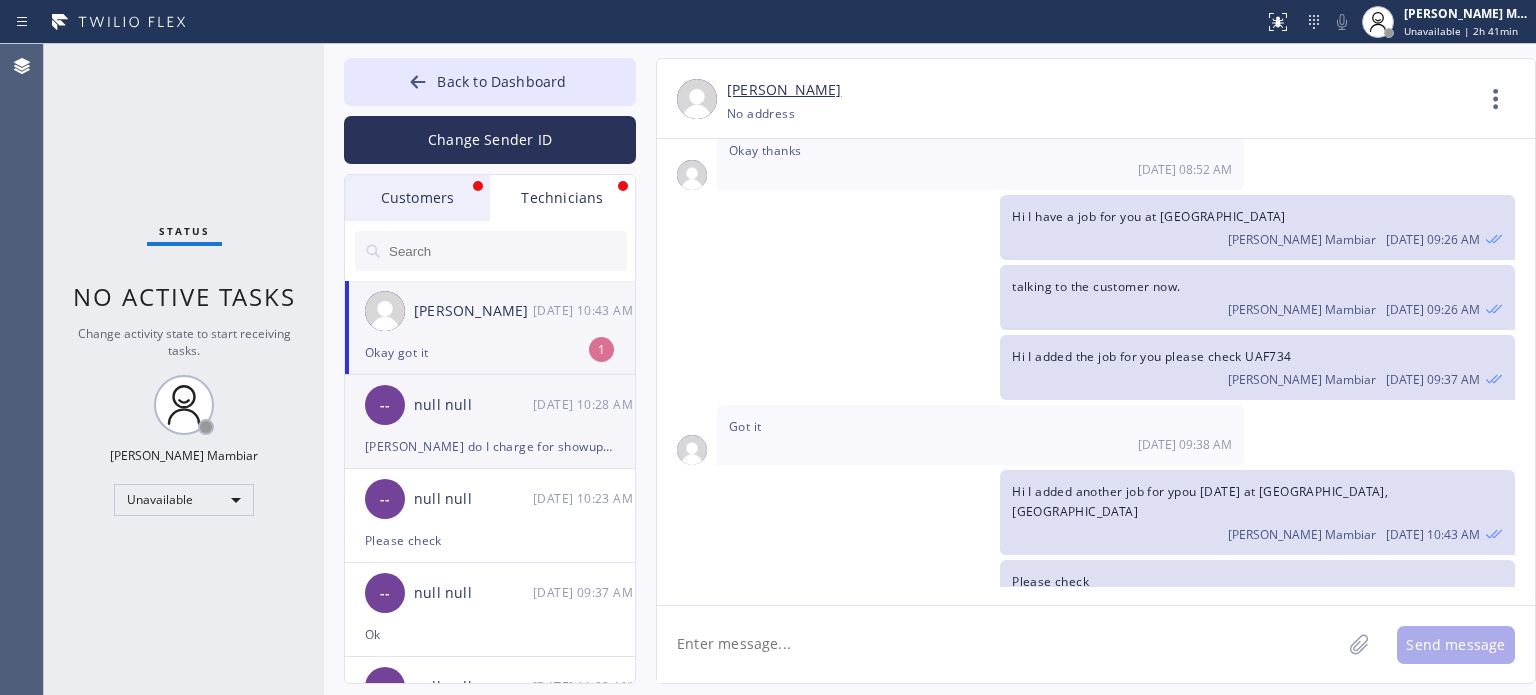 click on "-- null null [DATE] 10:28 AM" at bounding box center (491, 405) 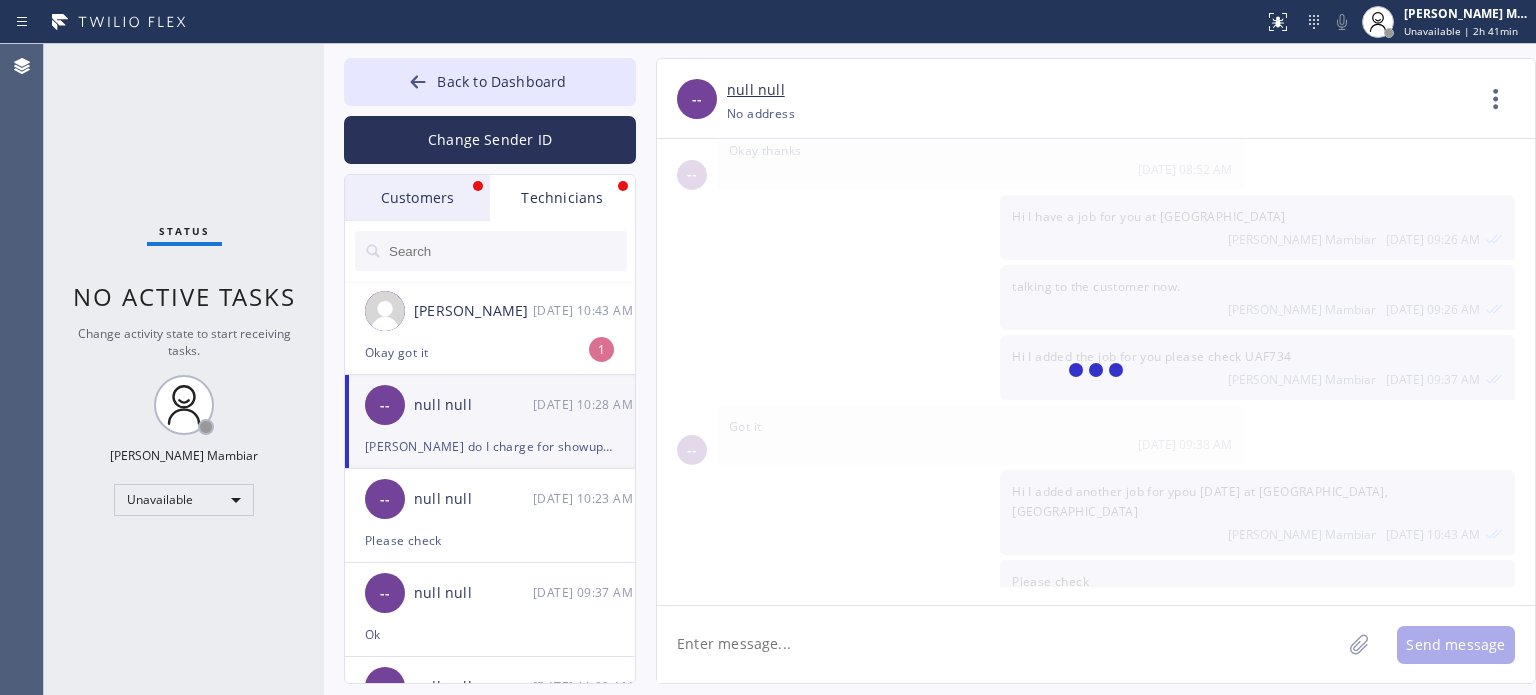 scroll, scrollTop: 1684, scrollLeft: 0, axis: vertical 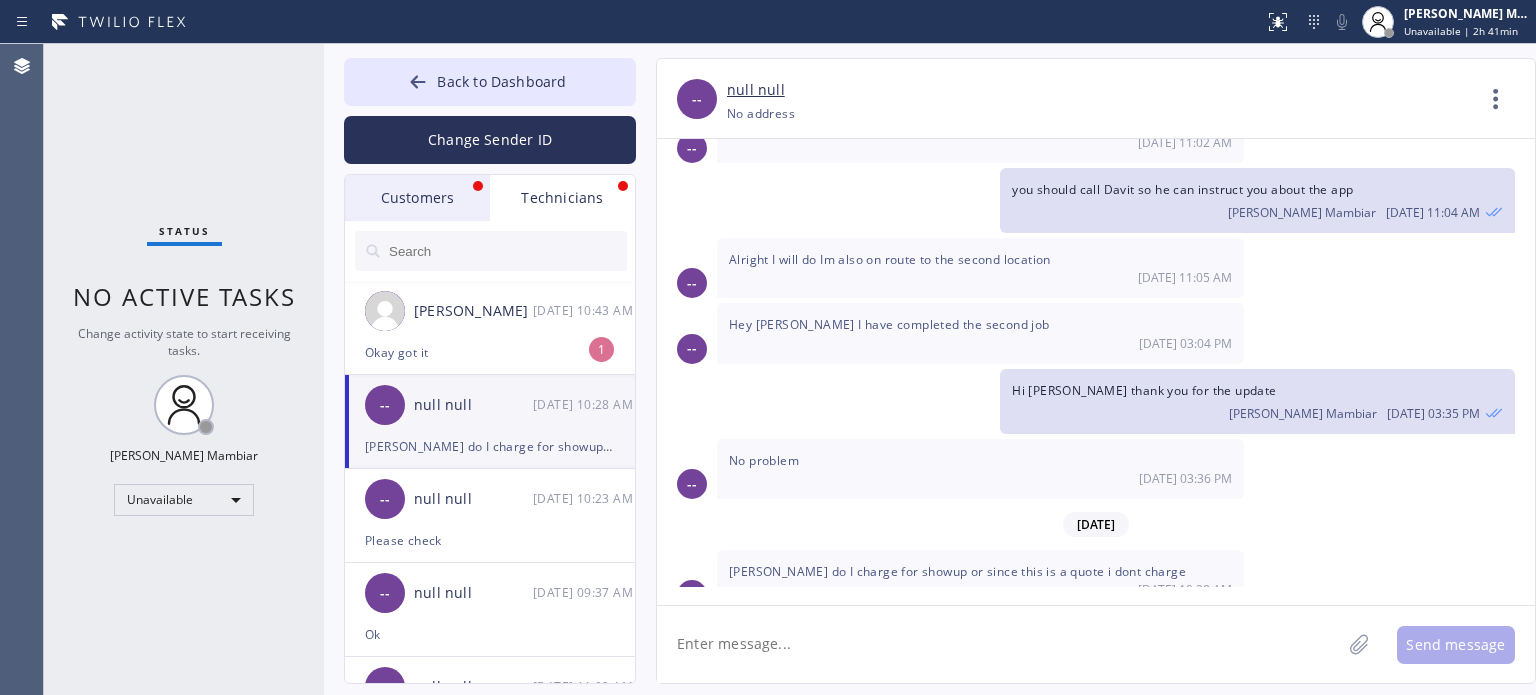 click 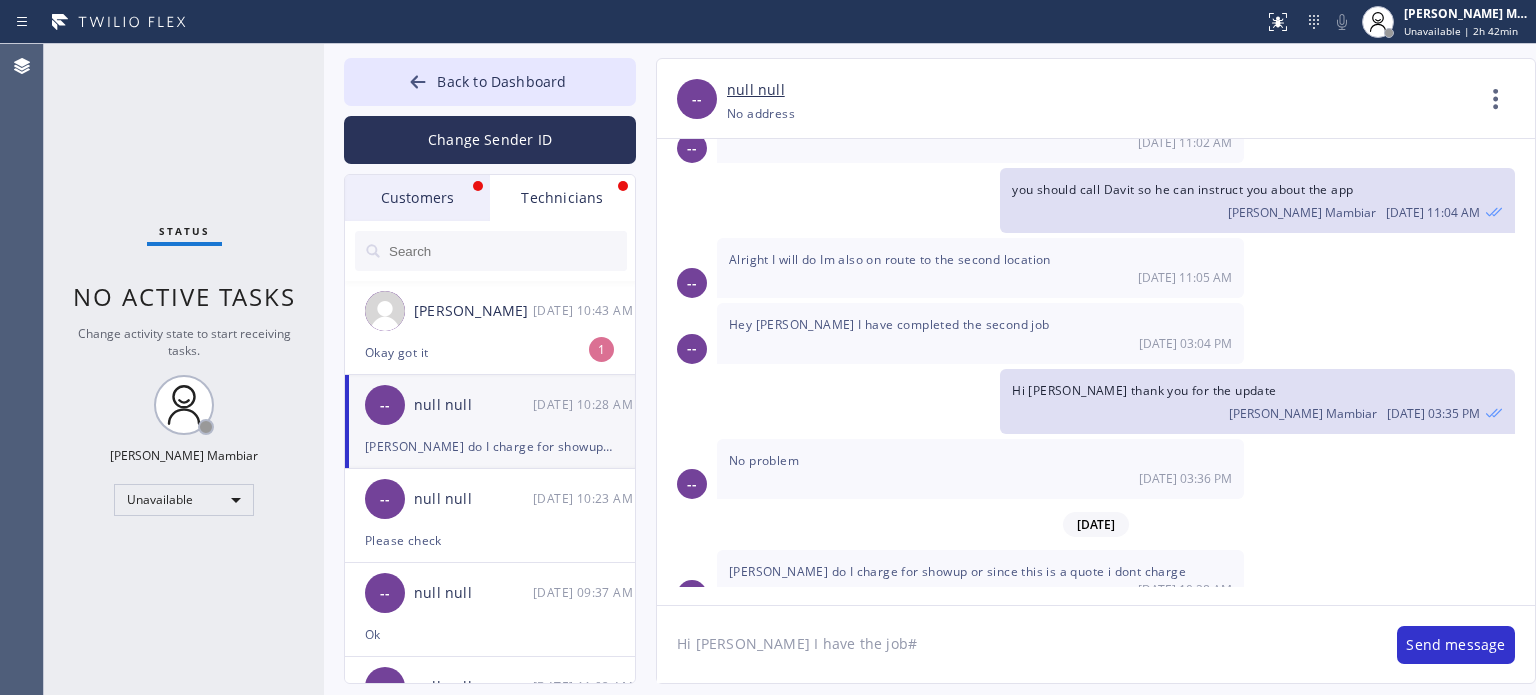 type on "Hi [PERSON_NAME] I have the job#?" 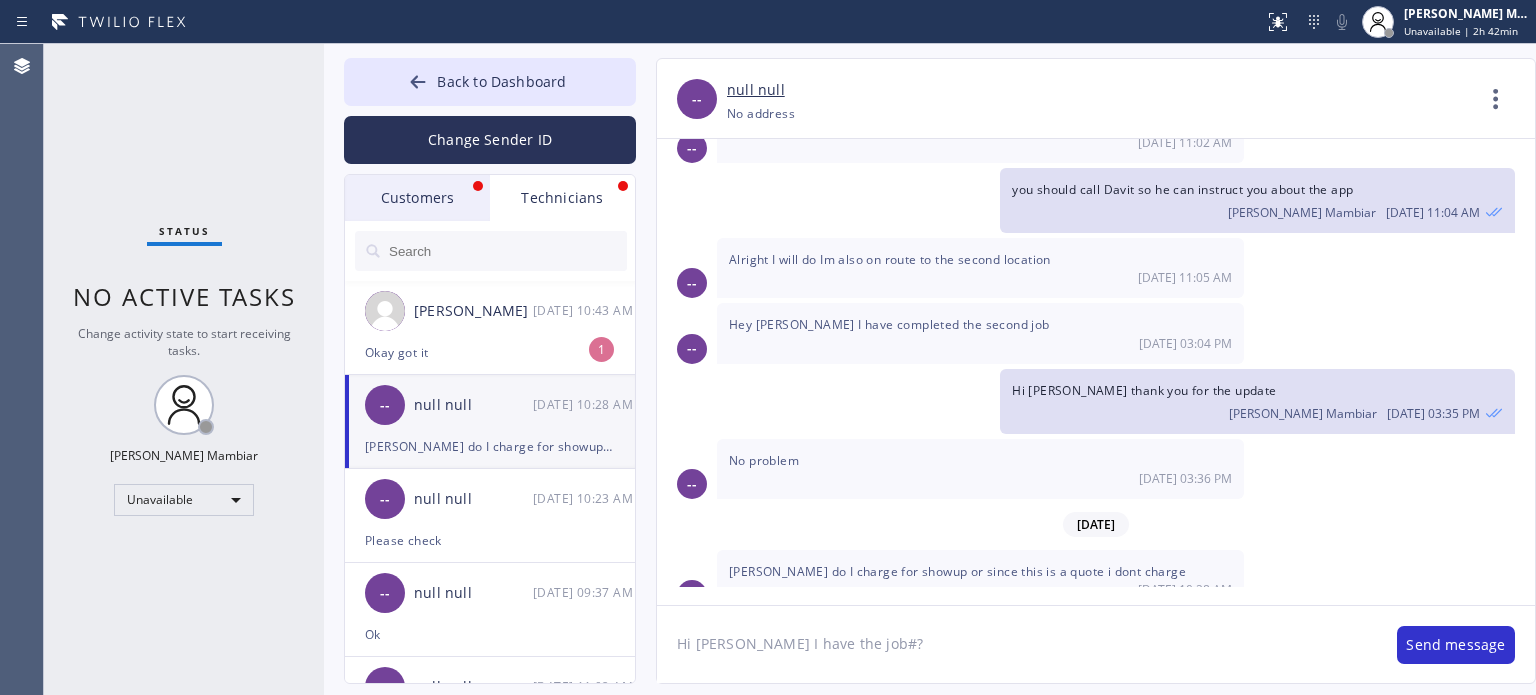 type 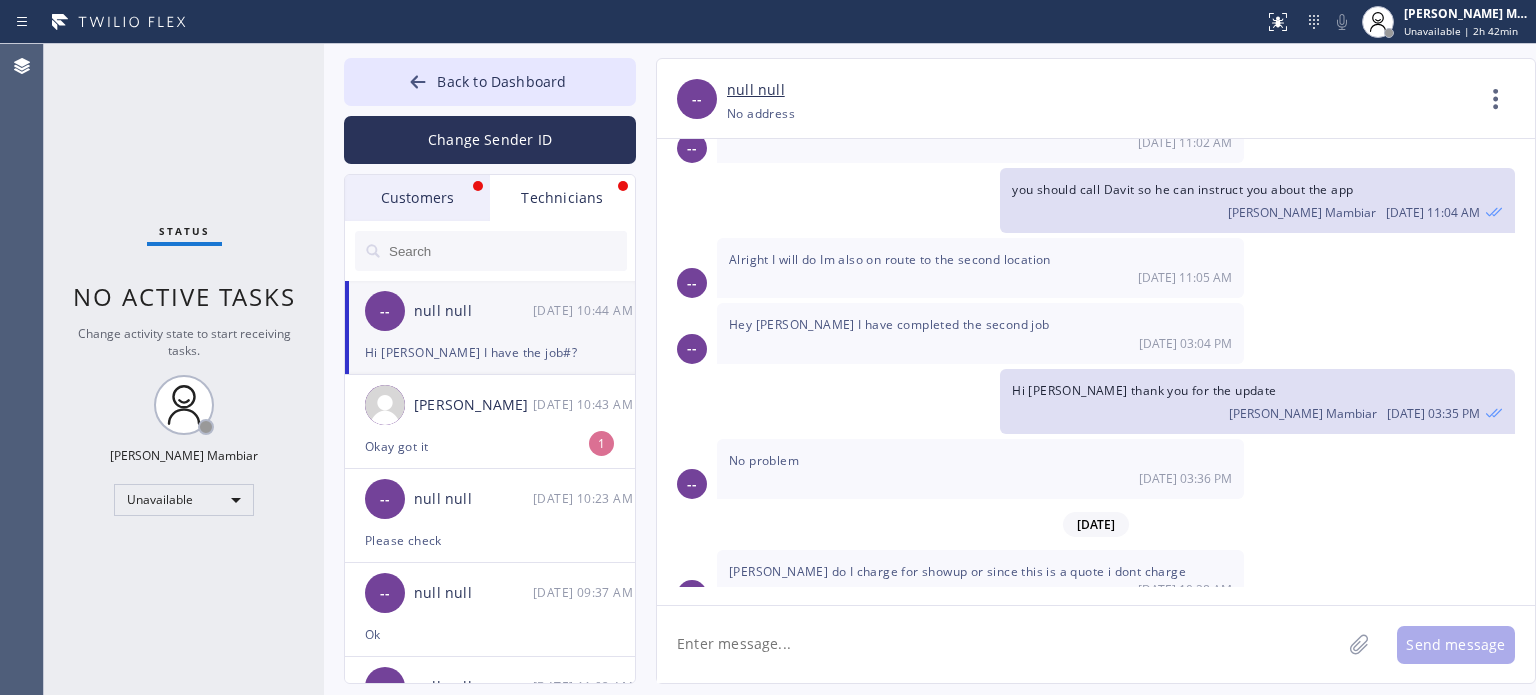 scroll, scrollTop: 1753, scrollLeft: 0, axis: vertical 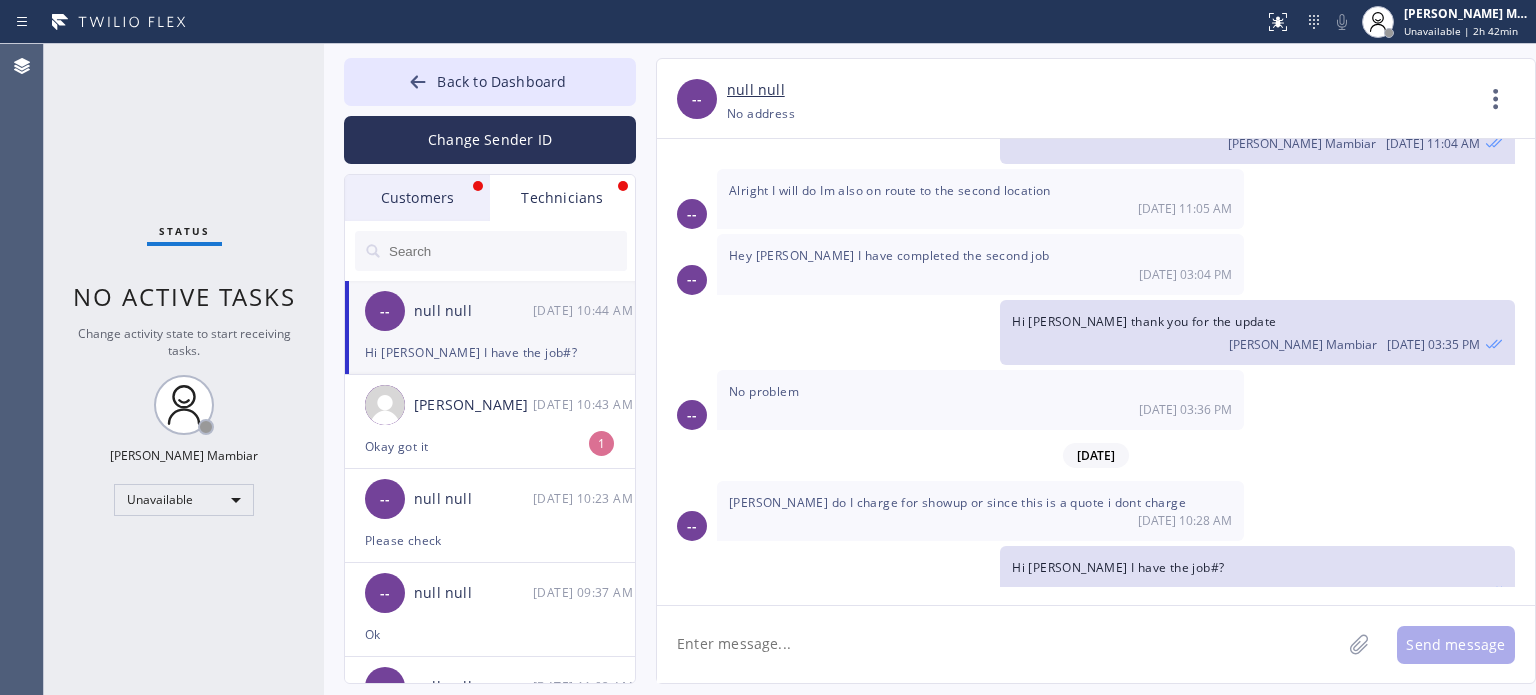 click on "Customers" at bounding box center (417, 198) 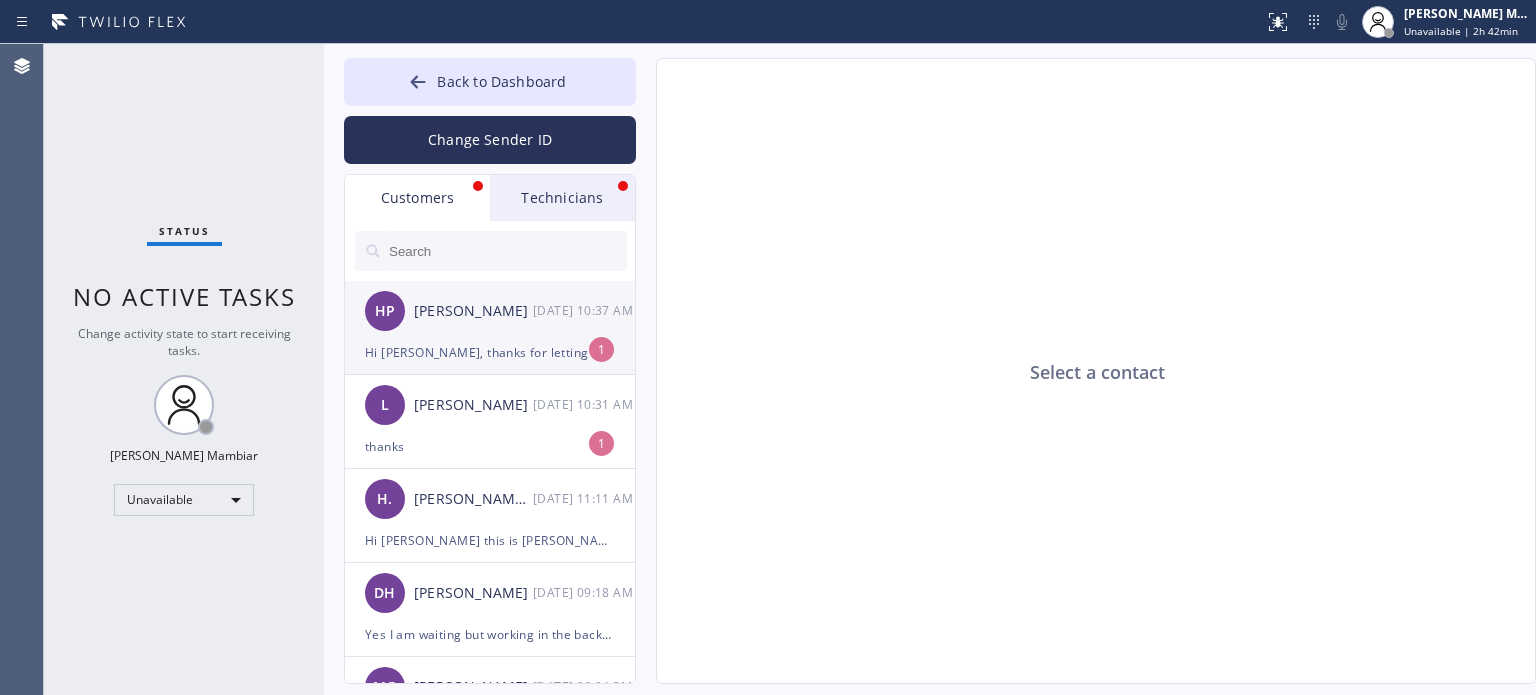 click on "HP [PERSON_NAME] [DATE] 10:37 AM" at bounding box center [491, 311] 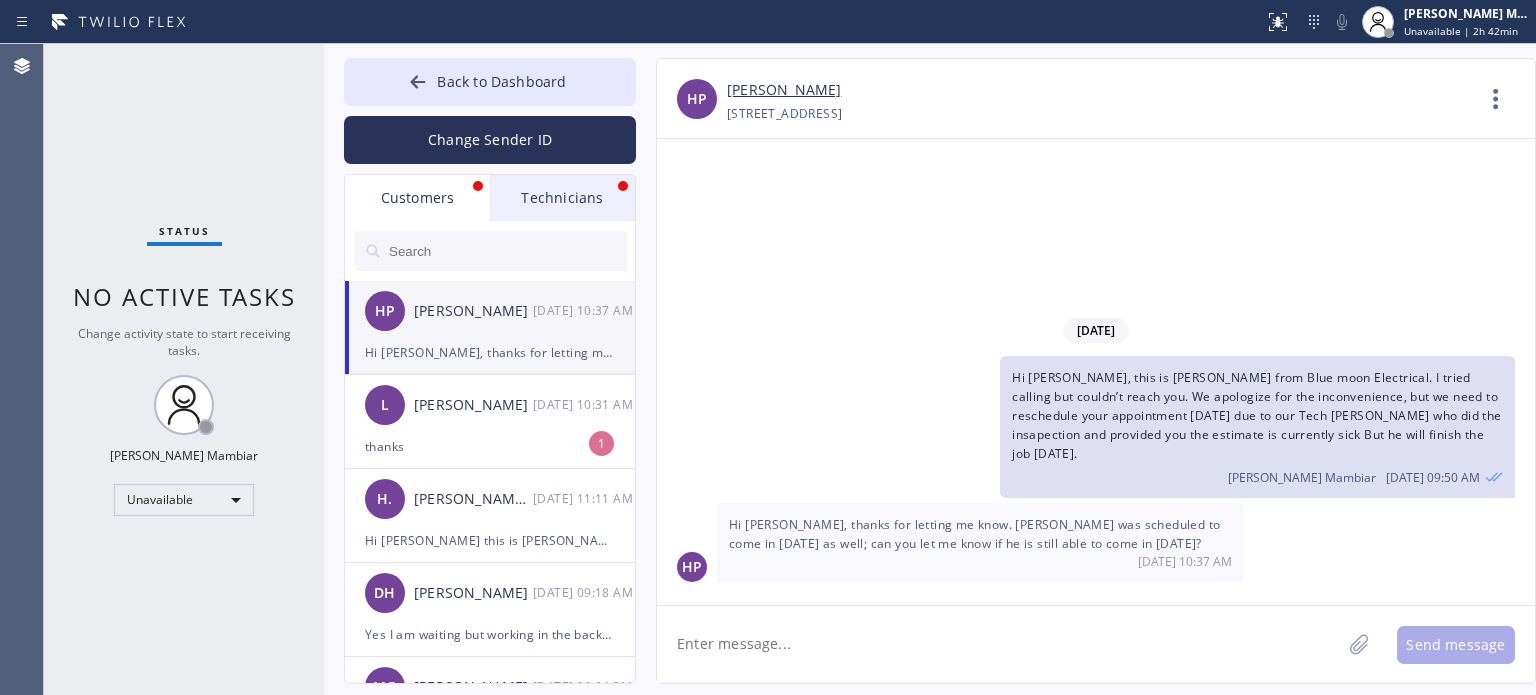 click 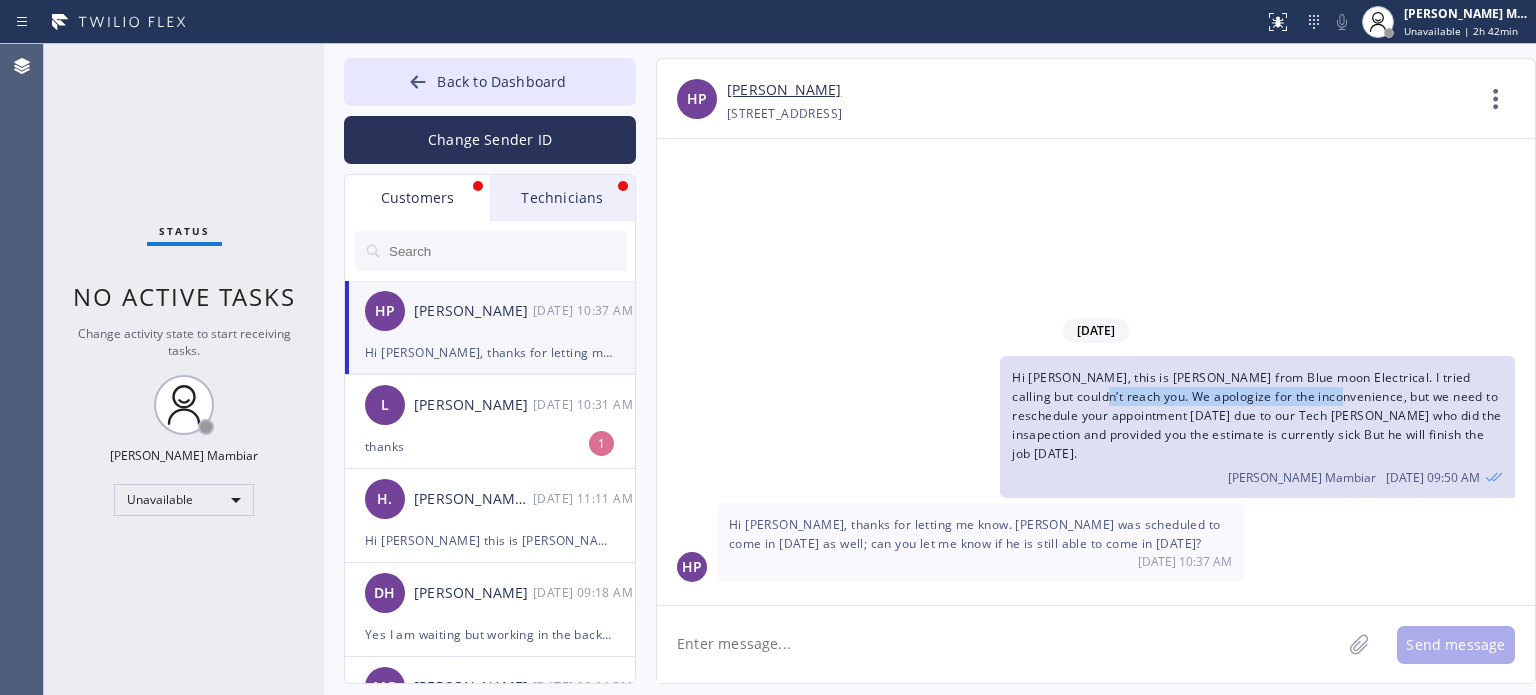 drag, startPoint x: 1080, startPoint y: 417, endPoint x: 1320, endPoint y: 418, distance: 240.00209 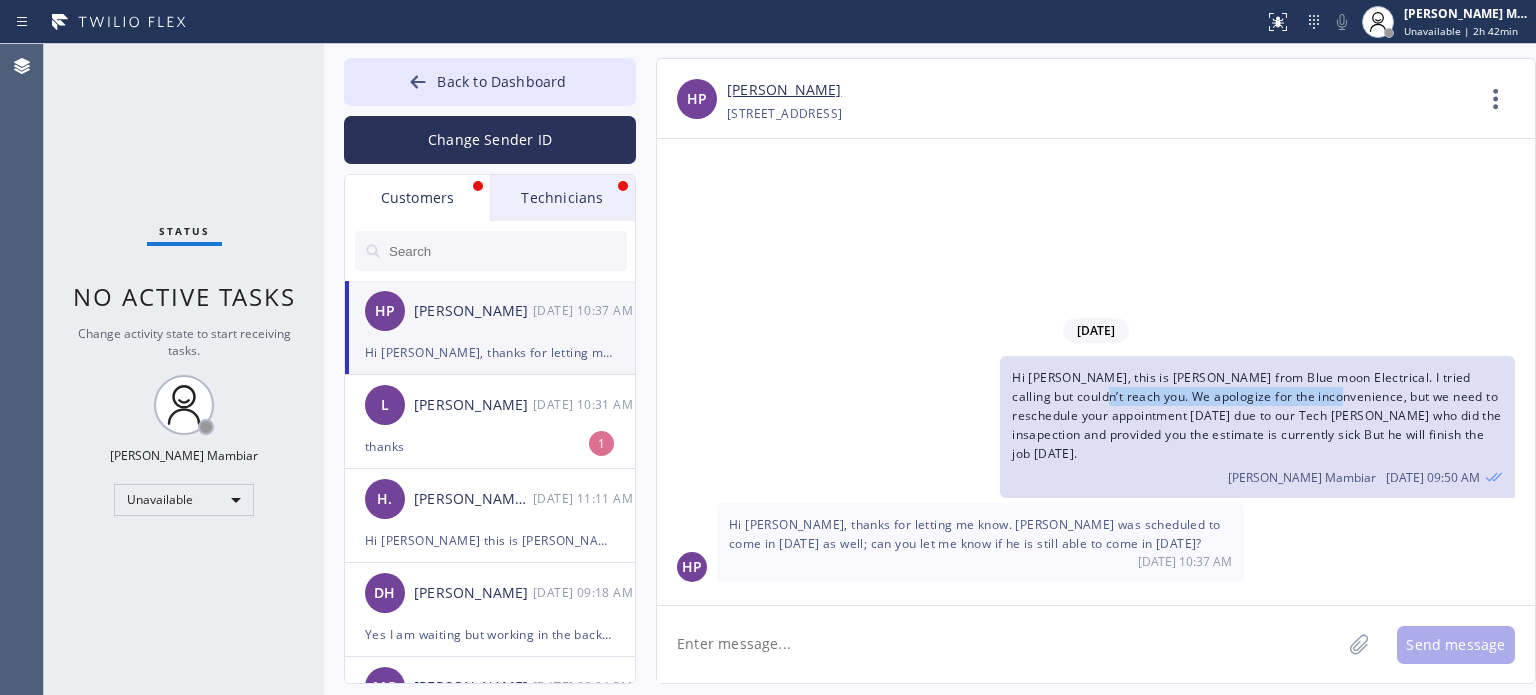click on "Hi [PERSON_NAME], this is [PERSON_NAME] from Blue moon Electrical. I tried calling but couldn’t reach you. We apologize for the inconvenience, but we need to reschedule your appointment [DATE] due to our Tech [PERSON_NAME] who did the insapection and provided you the estimate is  currently sick But he will finish the job [DATE]." at bounding box center [1256, 416] 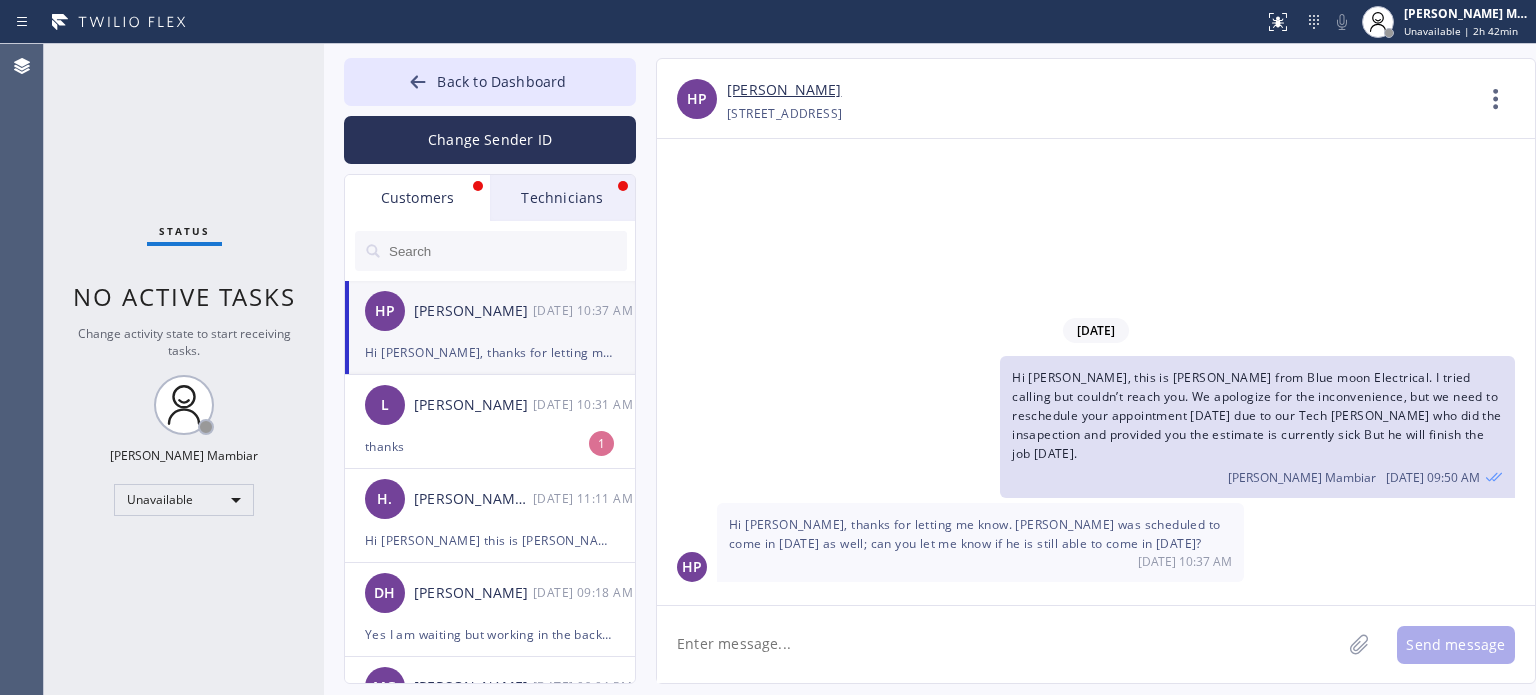 click 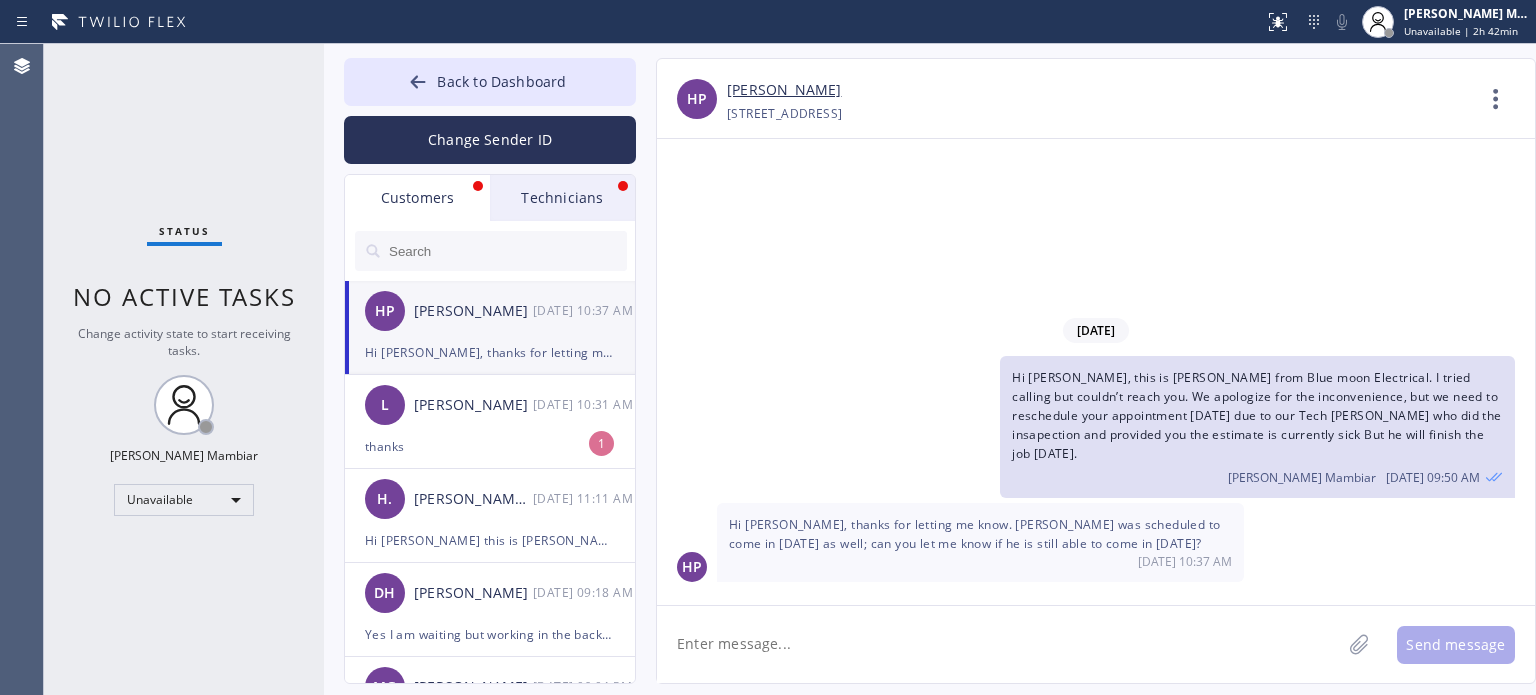 paste on "We apologize for the inconvenience, but" 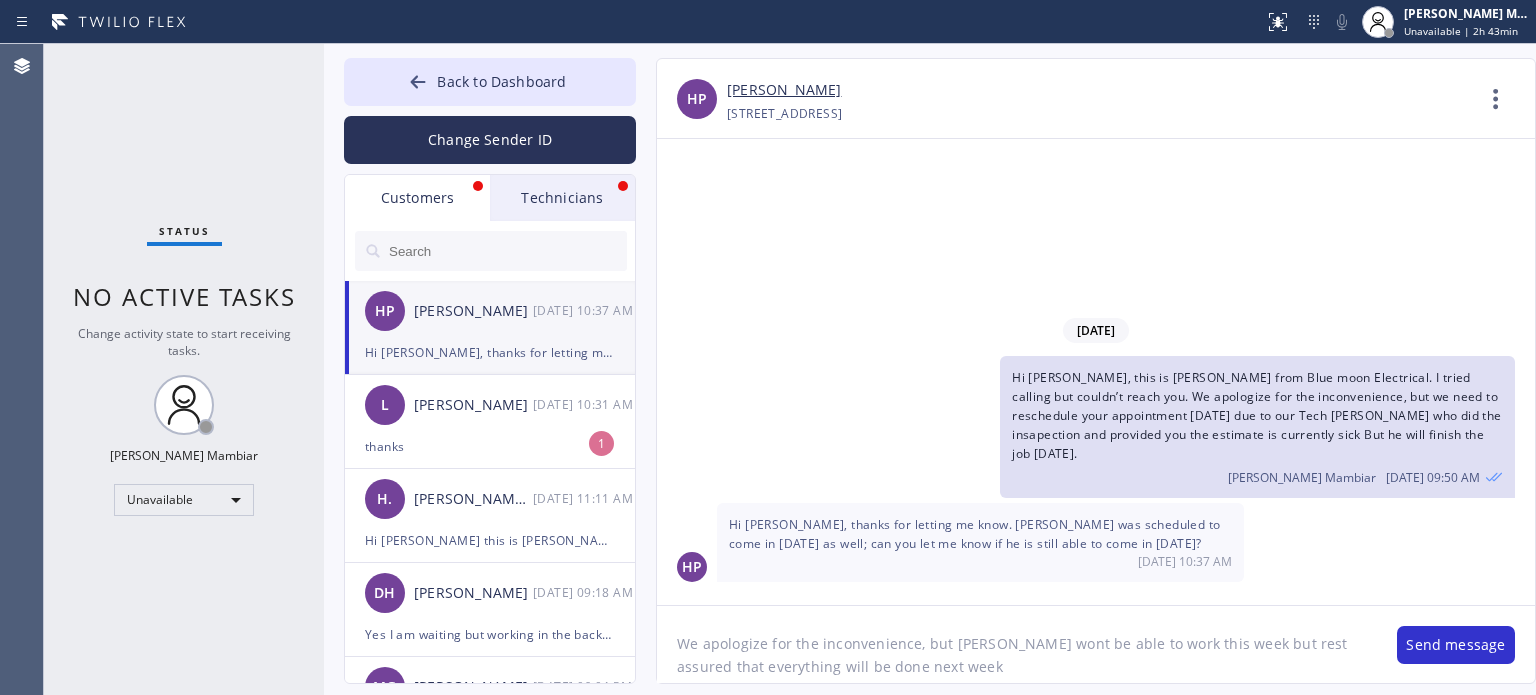 type on "We apologize for the inconvenience, but [PERSON_NAME] wont be able to work this week but rest assured that everything will be done next week." 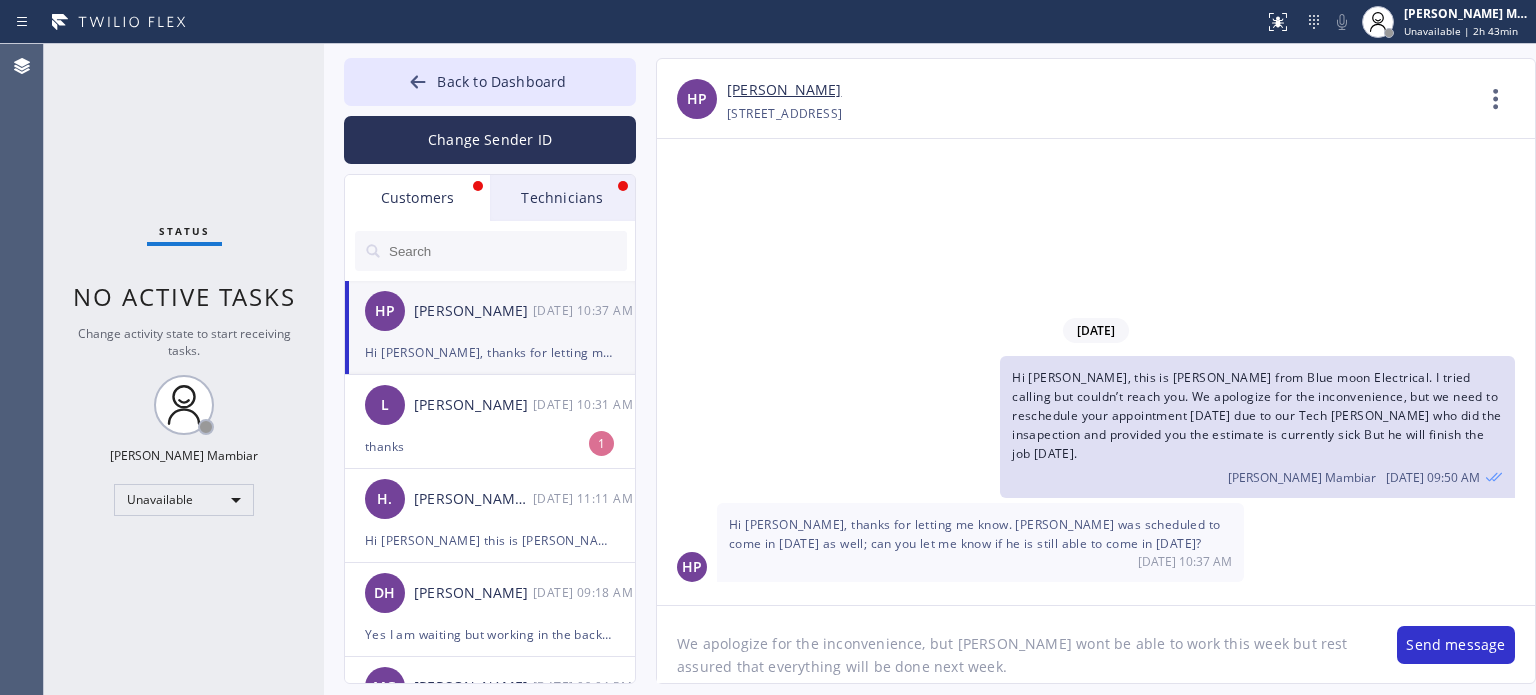 type 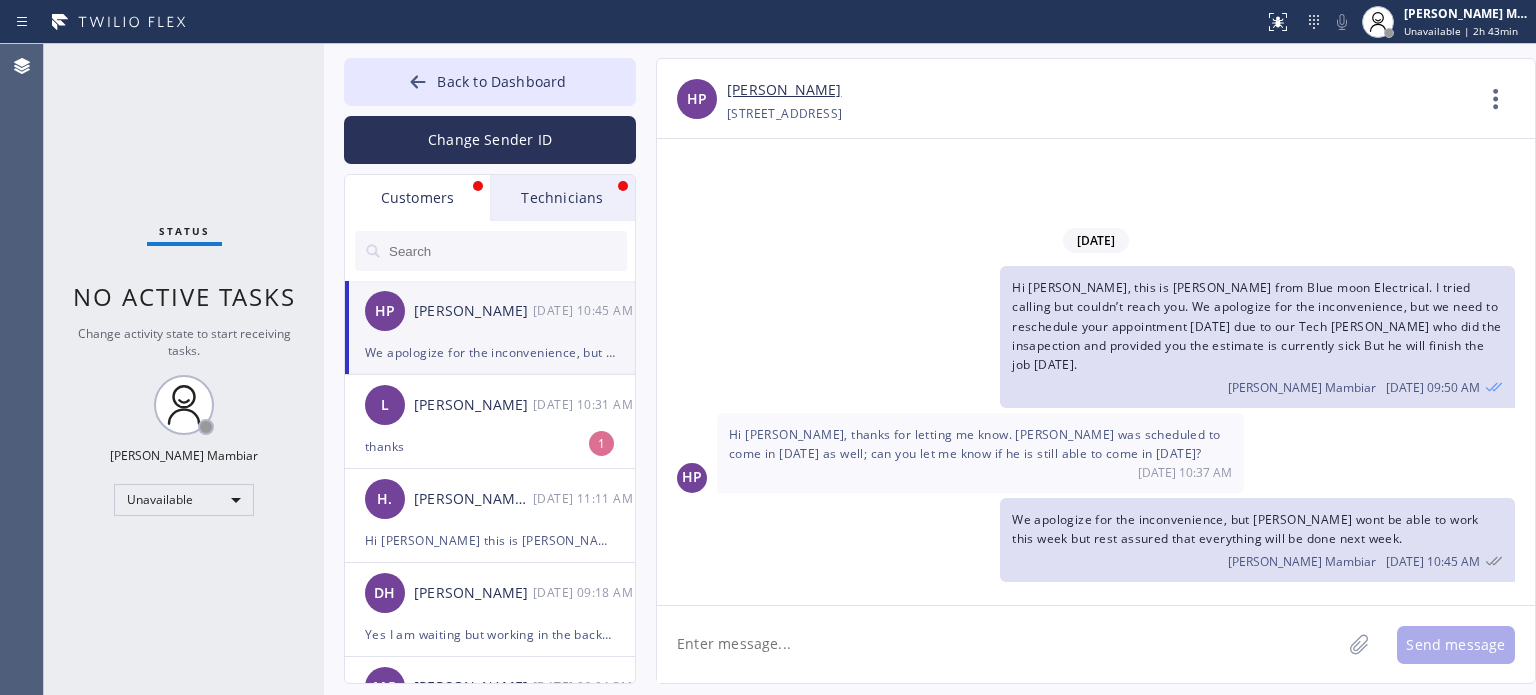 click on "Technicians" at bounding box center (562, 198) 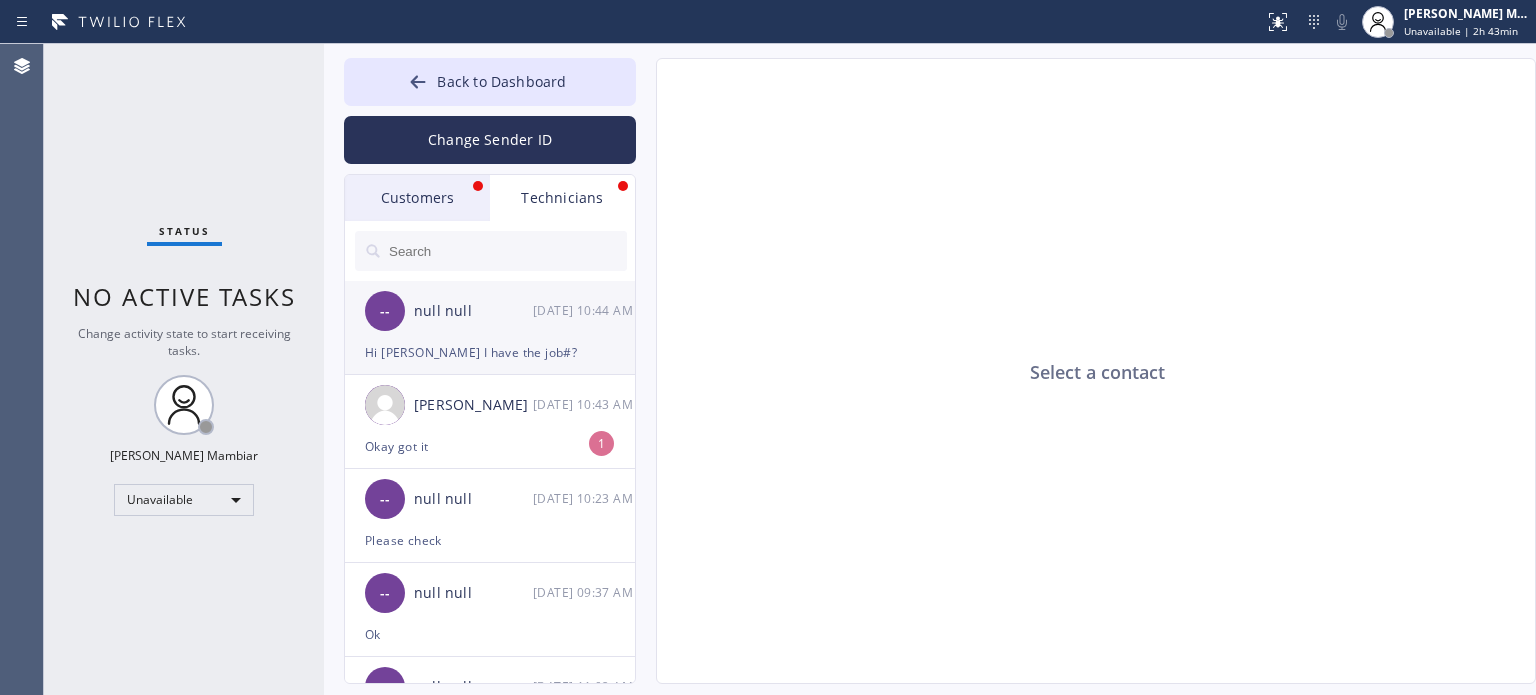 click on "Hi [PERSON_NAME] I have the job#?" at bounding box center [490, 352] 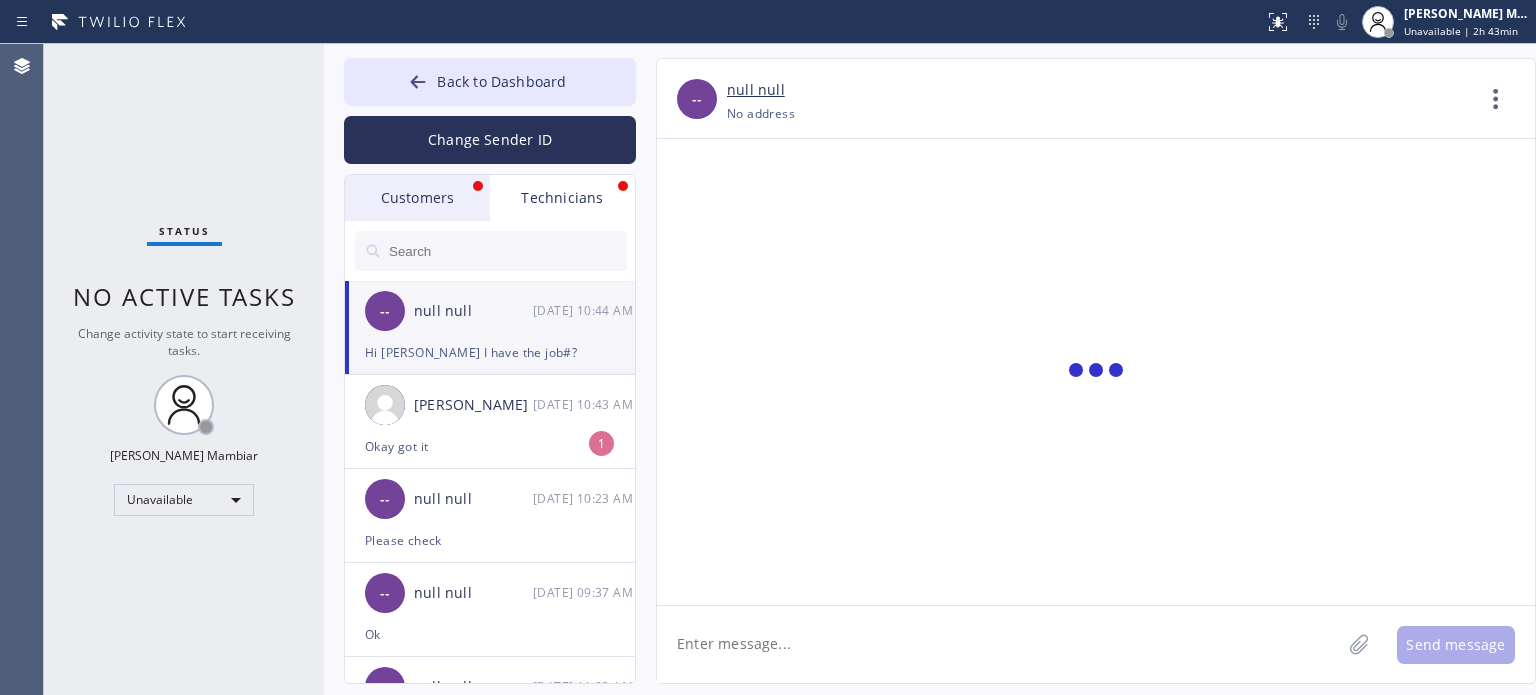 scroll, scrollTop: 1753, scrollLeft: 0, axis: vertical 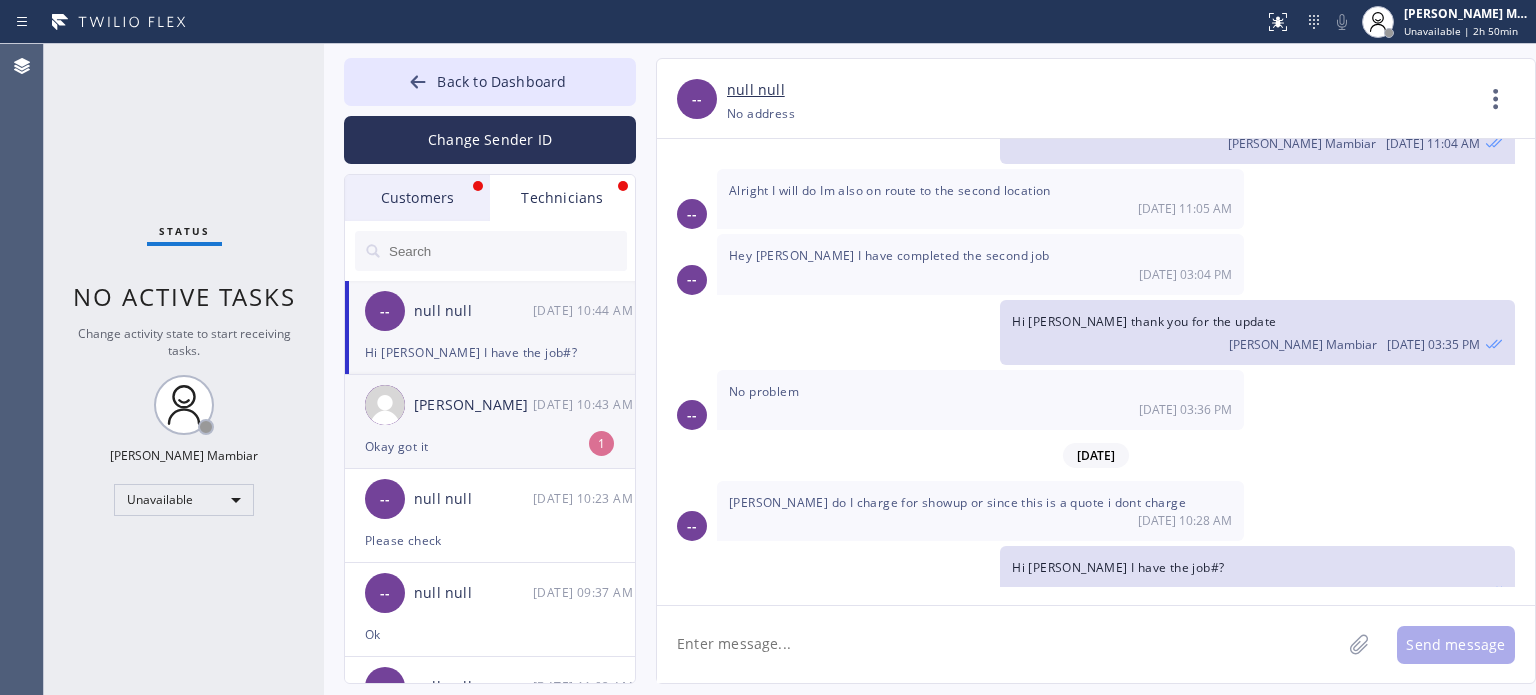 click on "Okay got it" at bounding box center [490, 446] 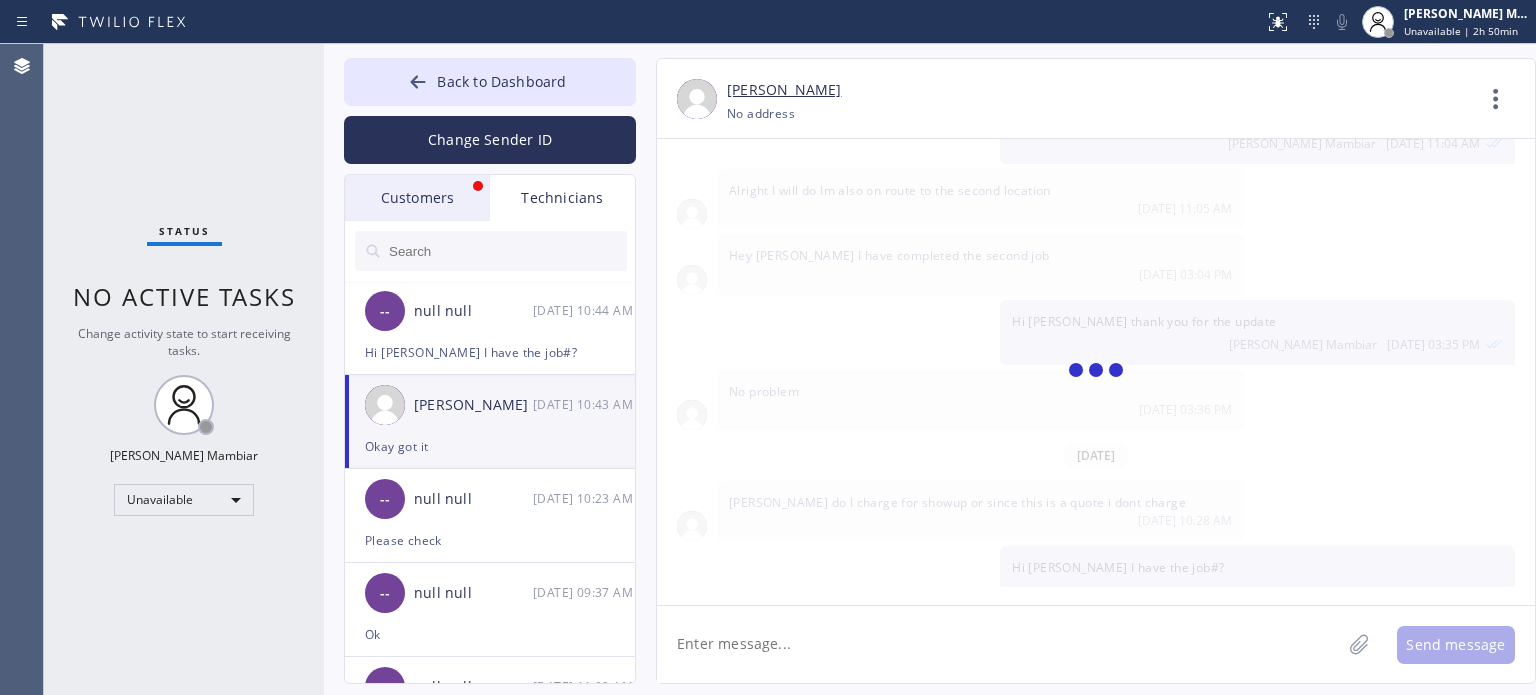 scroll, scrollTop: 1810, scrollLeft: 0, axis: vertical 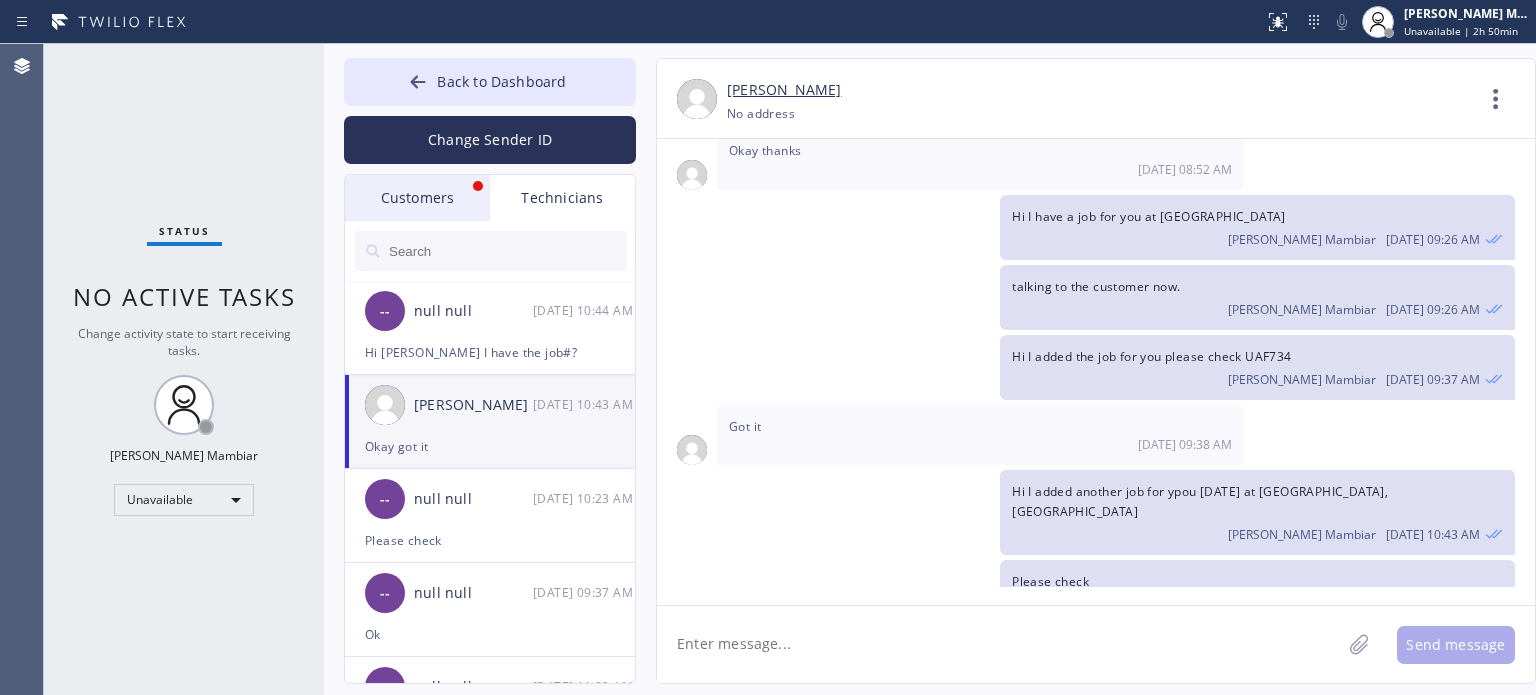 click on "Customers" at bounding box center (417, 198) 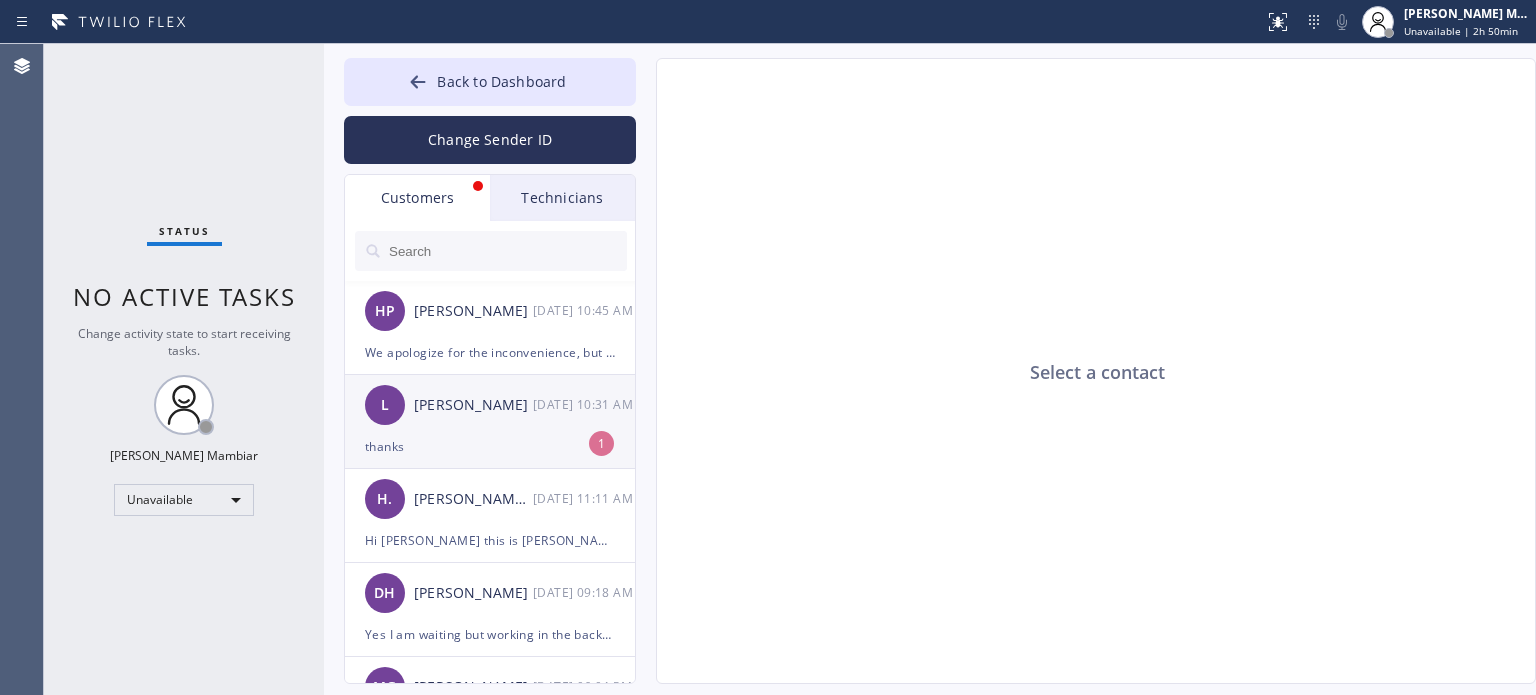 click on "thanks" at bounding box center (490, 446) 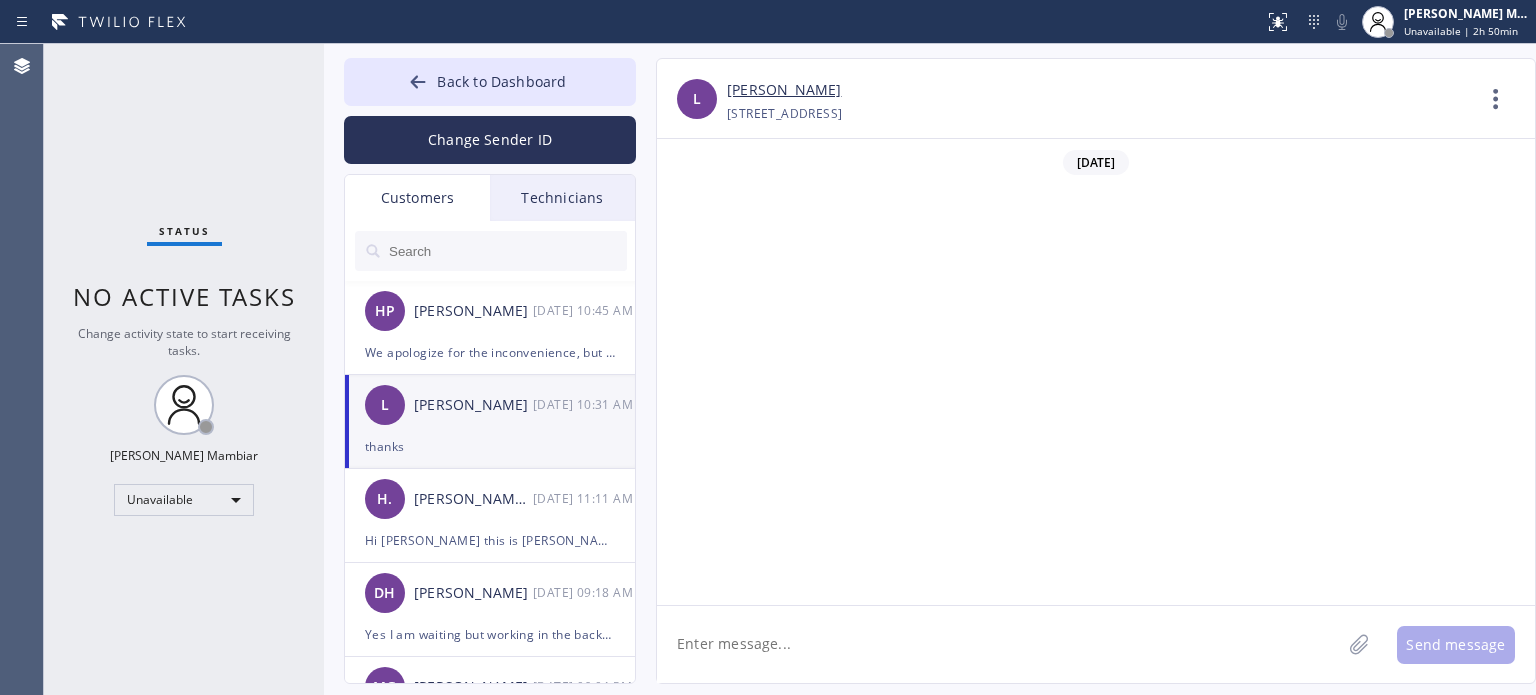 click on "Technicians" at bounding box center [562, 198] 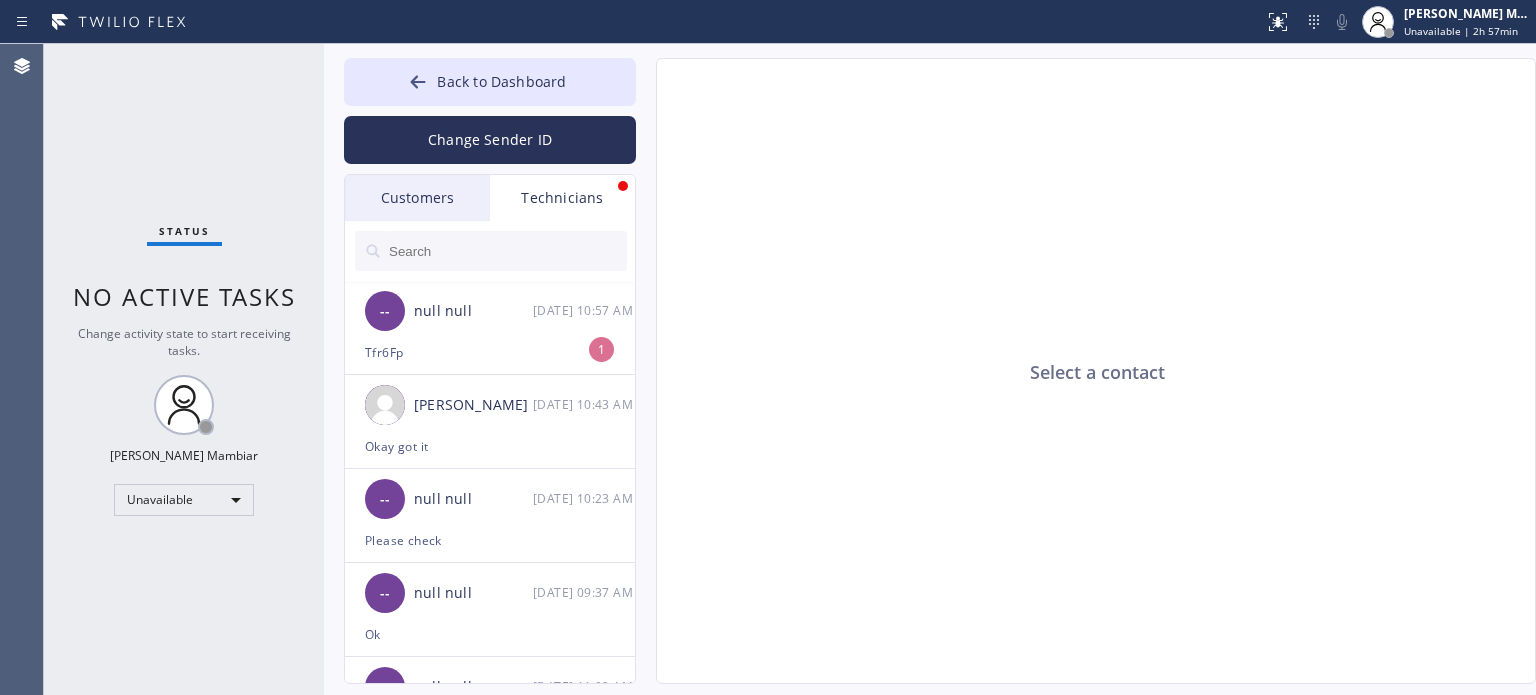 click on "Select a contact" 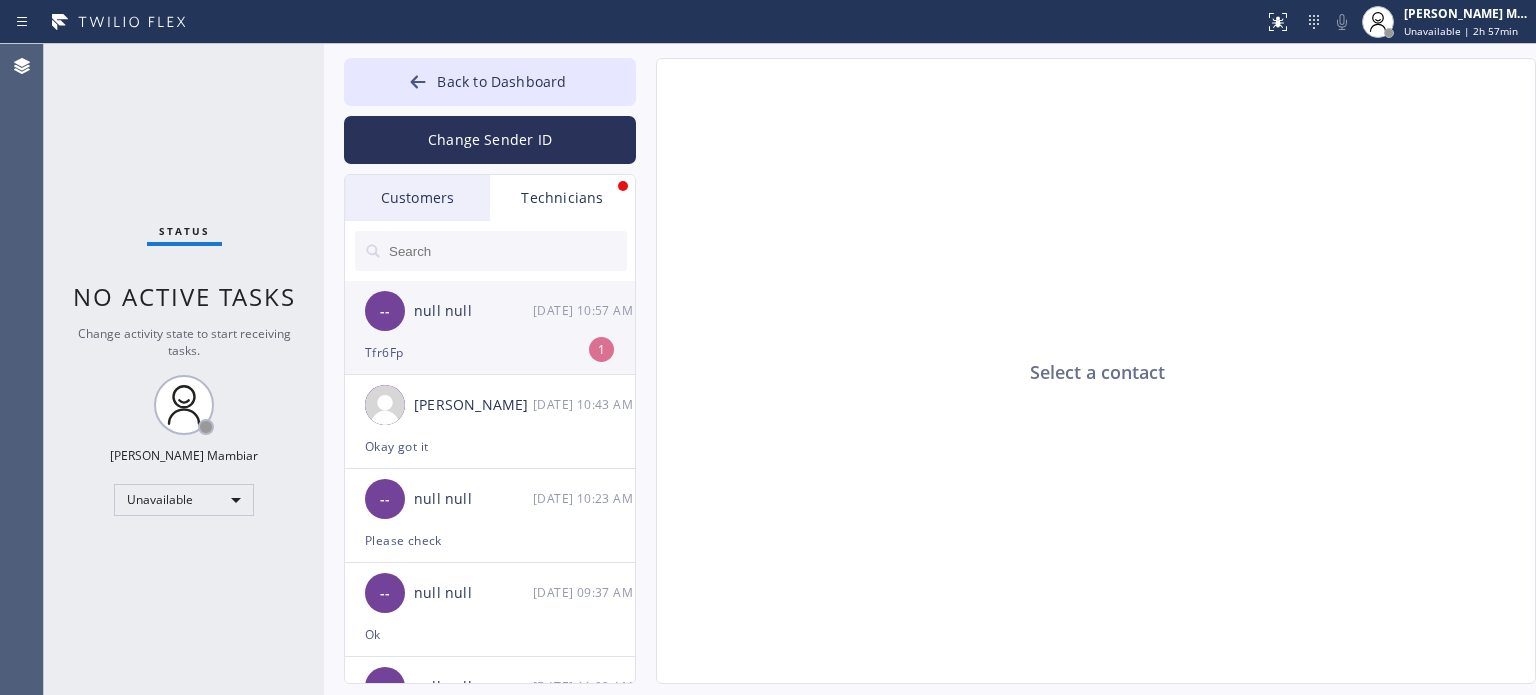 click on "Tfr6Fp" at bounding box center [490, 352] 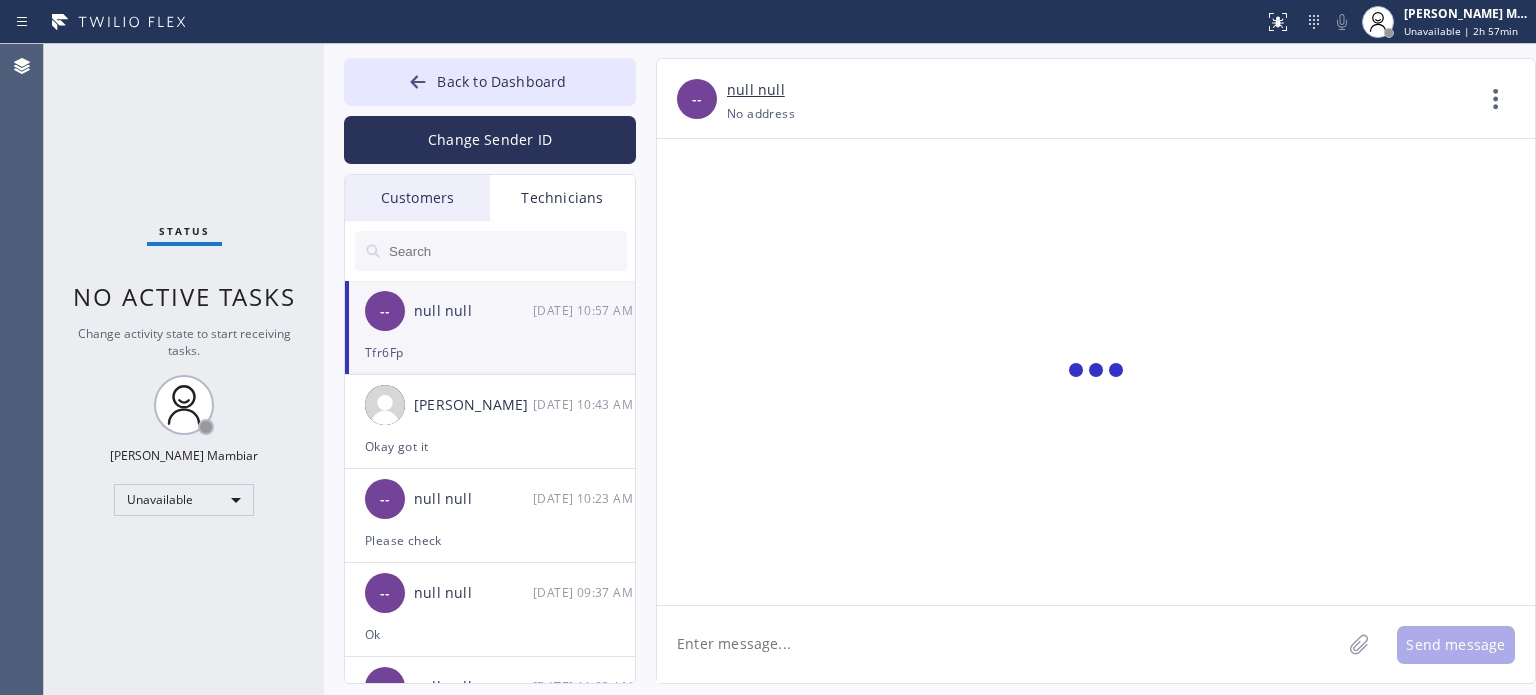 scroll, scrollTop: 1817, scrollLeft: 0, axis: vertical 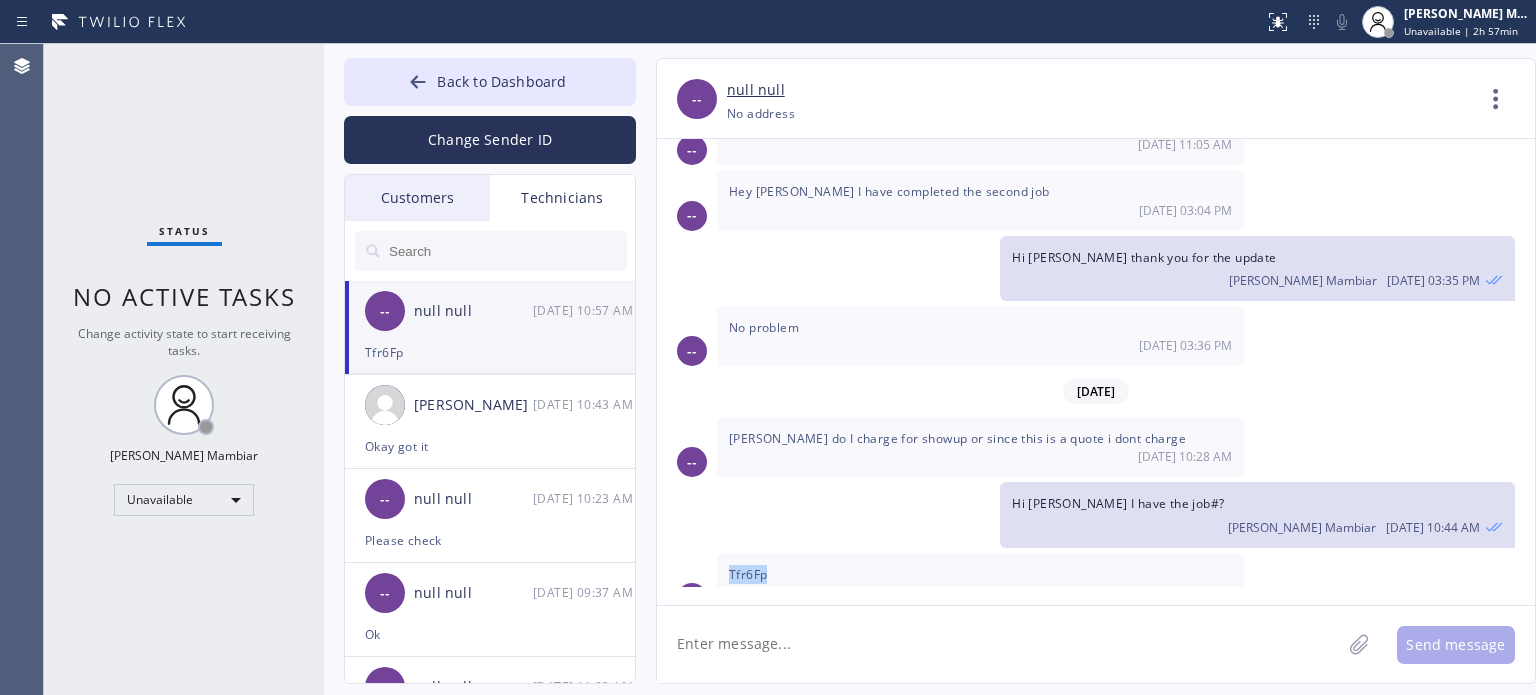 drag, startPoint x: 765, startPoint y: 540, endPoint x: 730, endPoint y: 538, distance: 35.057095 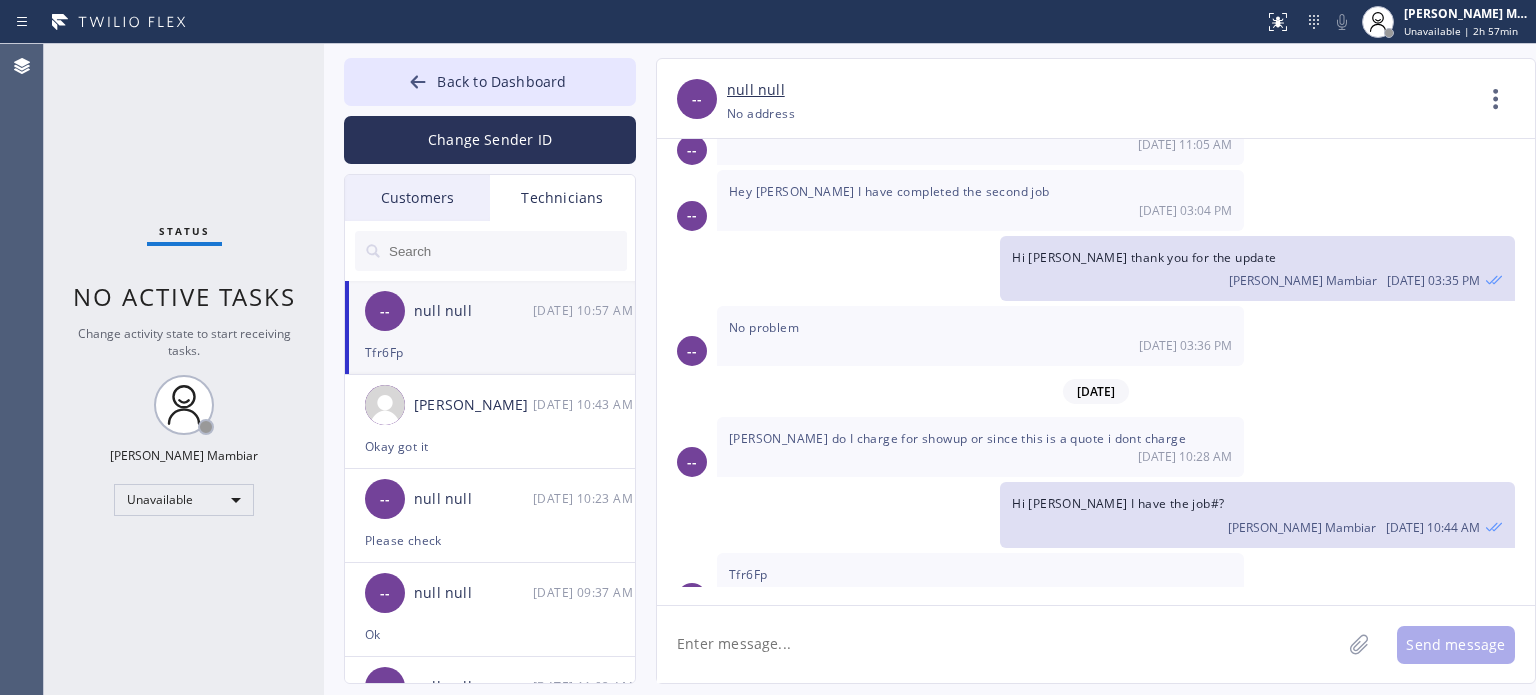 click 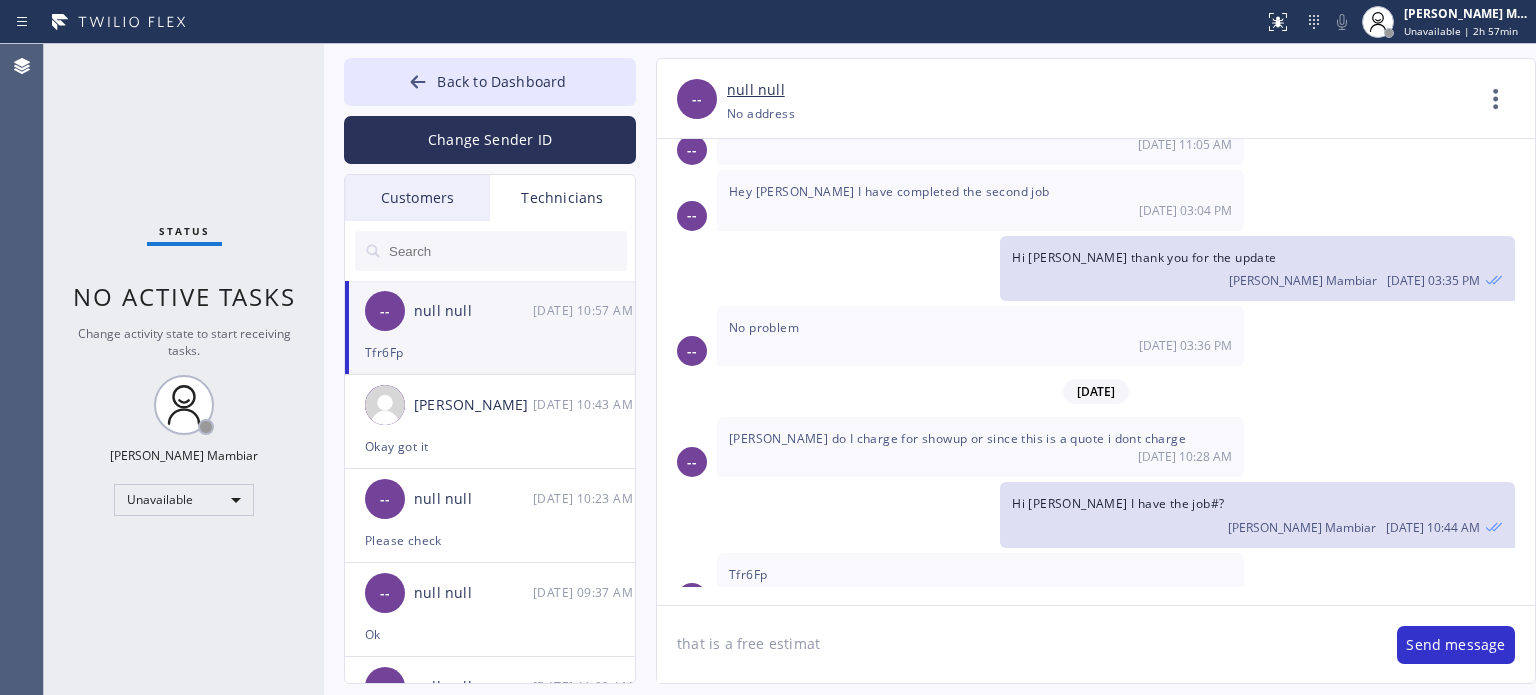 type on "that is a free estimate" 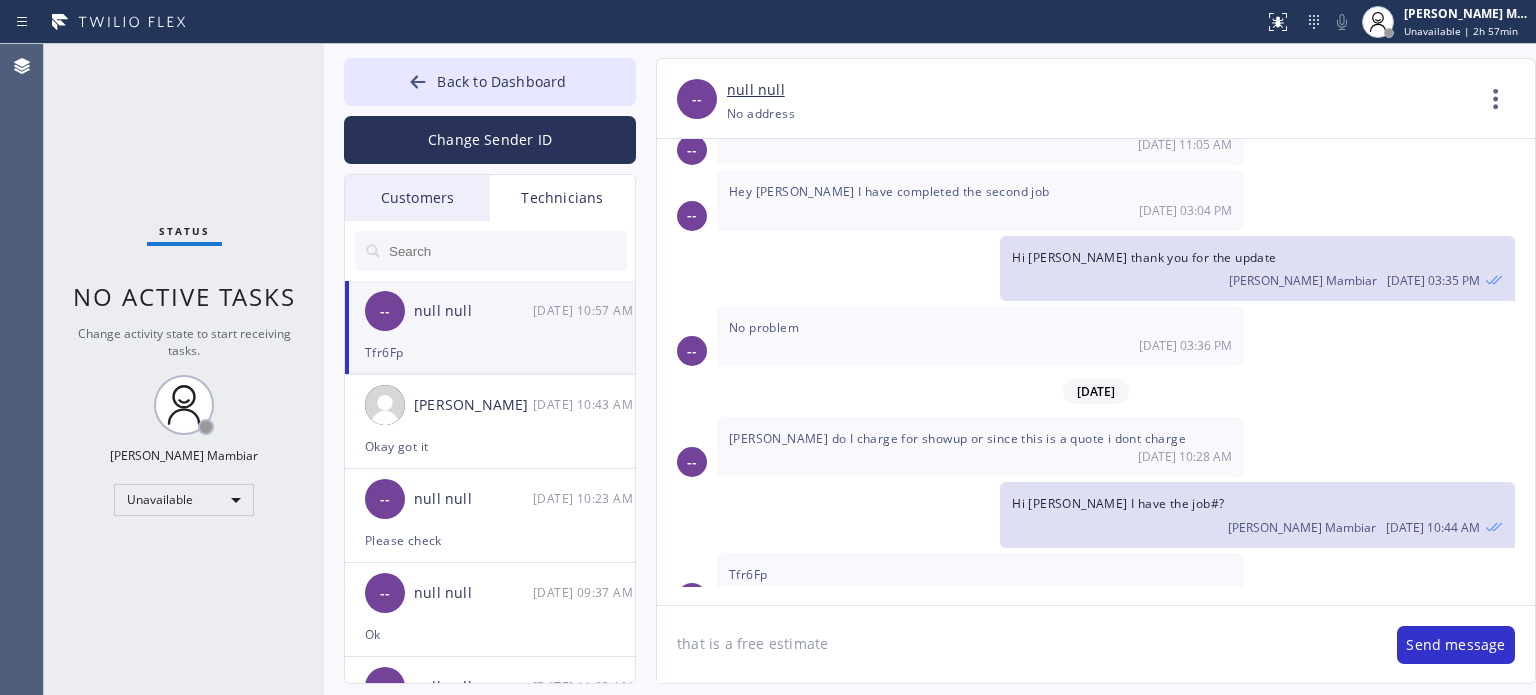 type 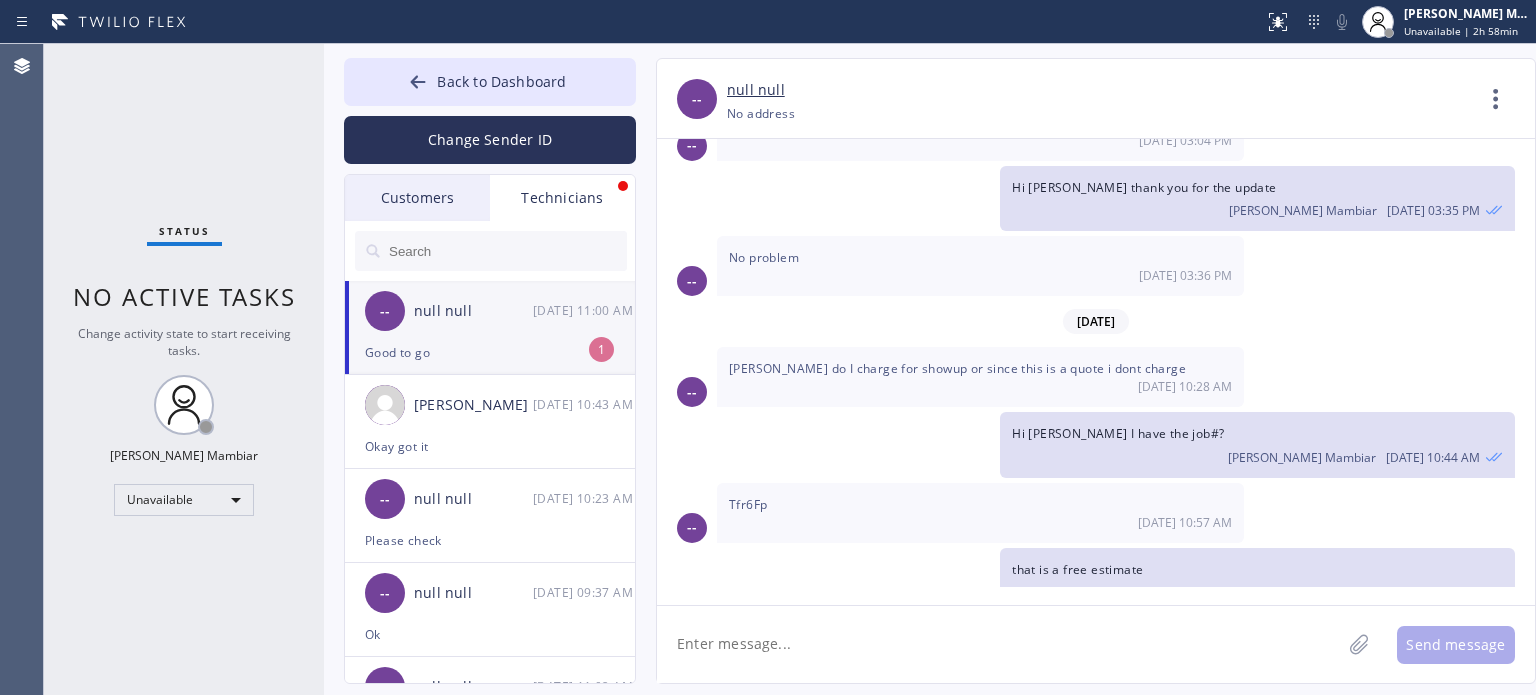 scroll, scrollTop: 1951, scrollLeft: 0, axis: vertical 